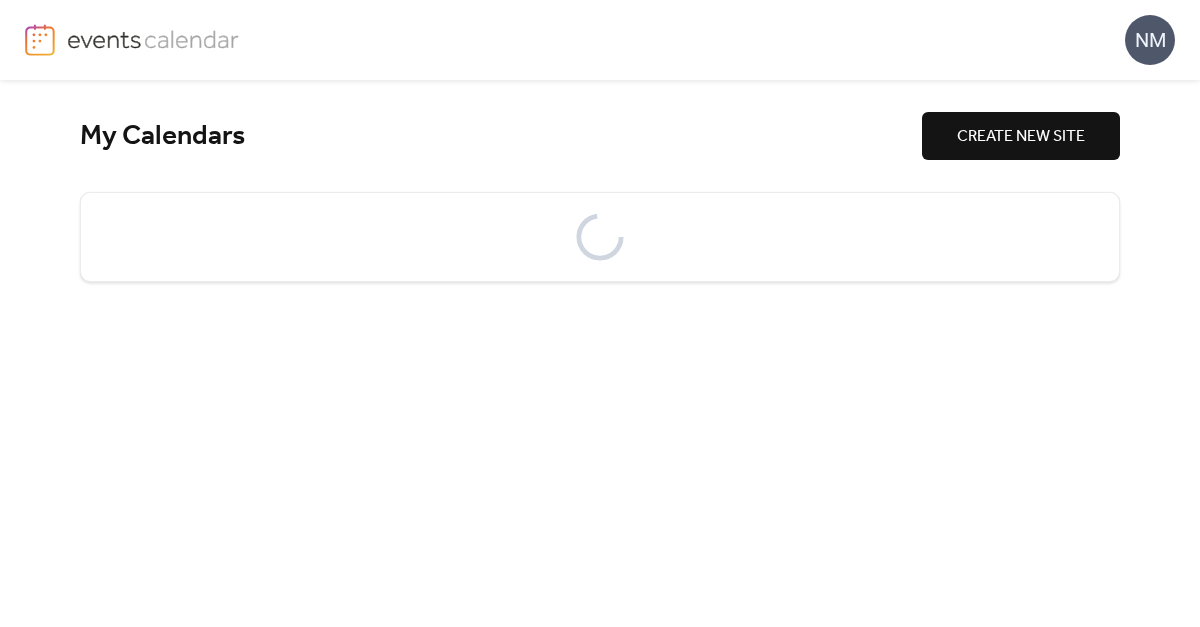 scroll, scrollTop: 0, scrollLeft: 0, axis: both 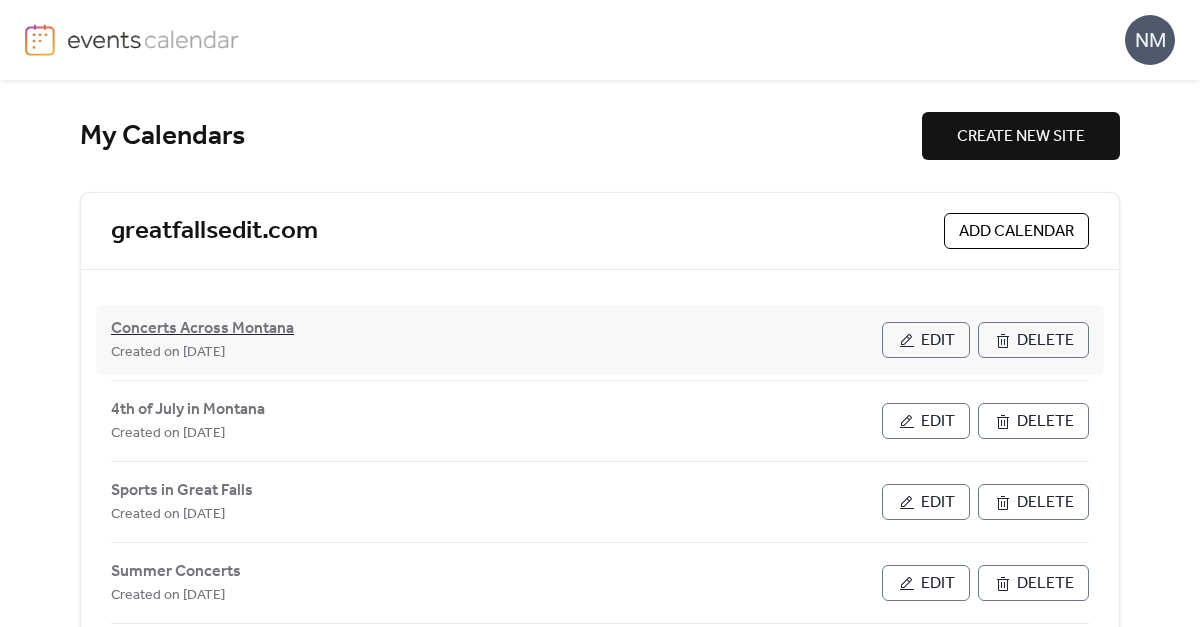 click on "Concerts Across Montana" at bounding box center (202, 329) 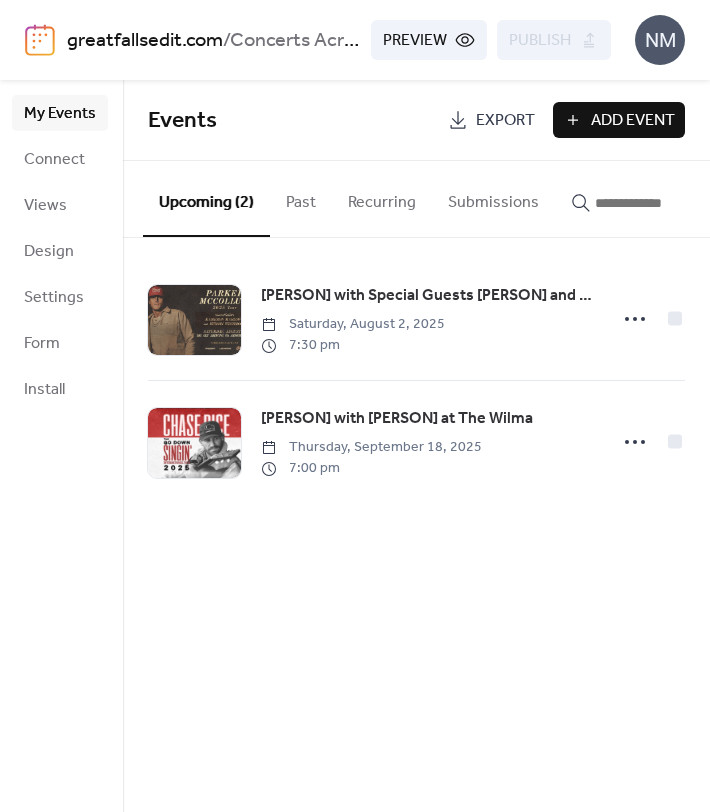 click on "Add Event" at bounding box center [633, 121] 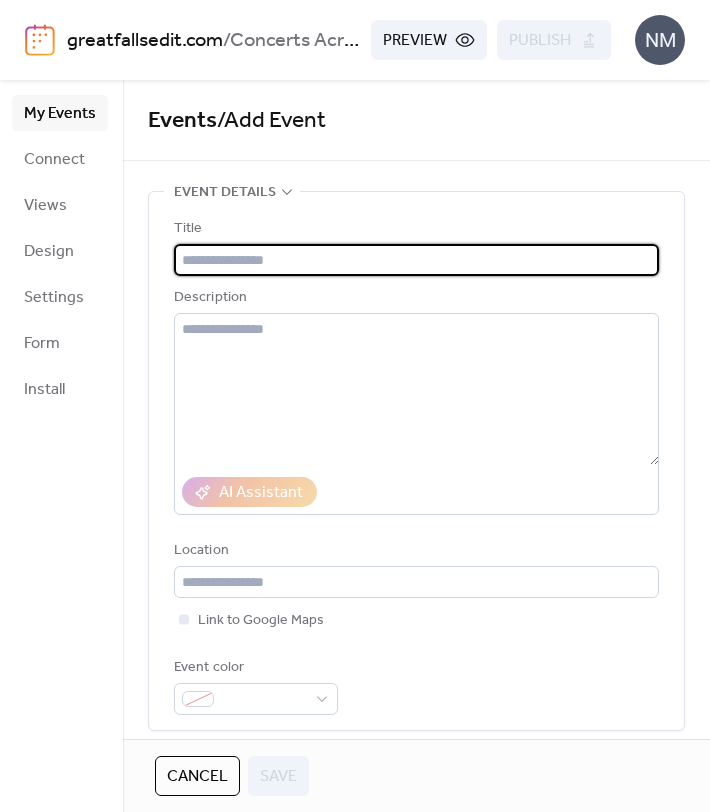 click at bounding box center [416, 260] 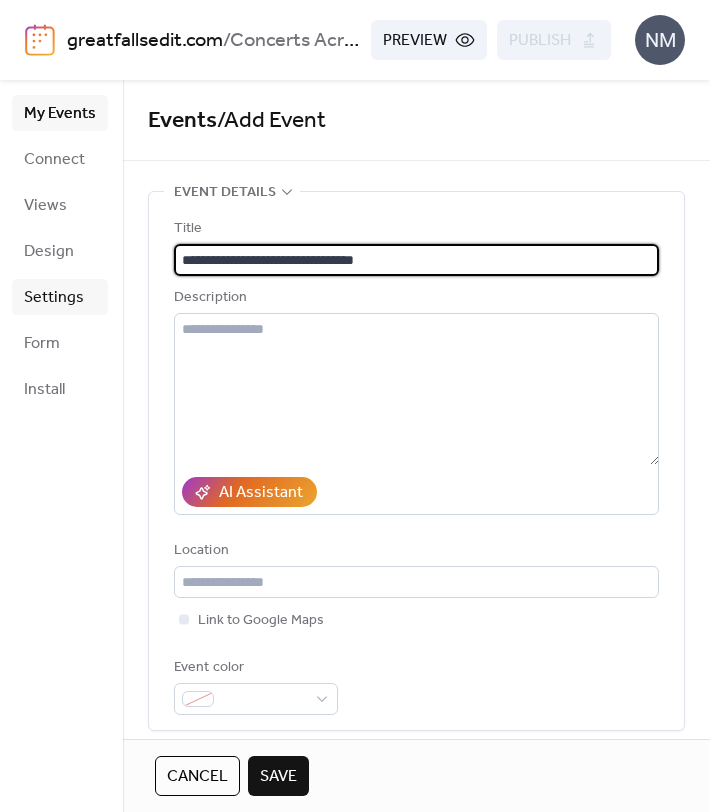 type on "**********" 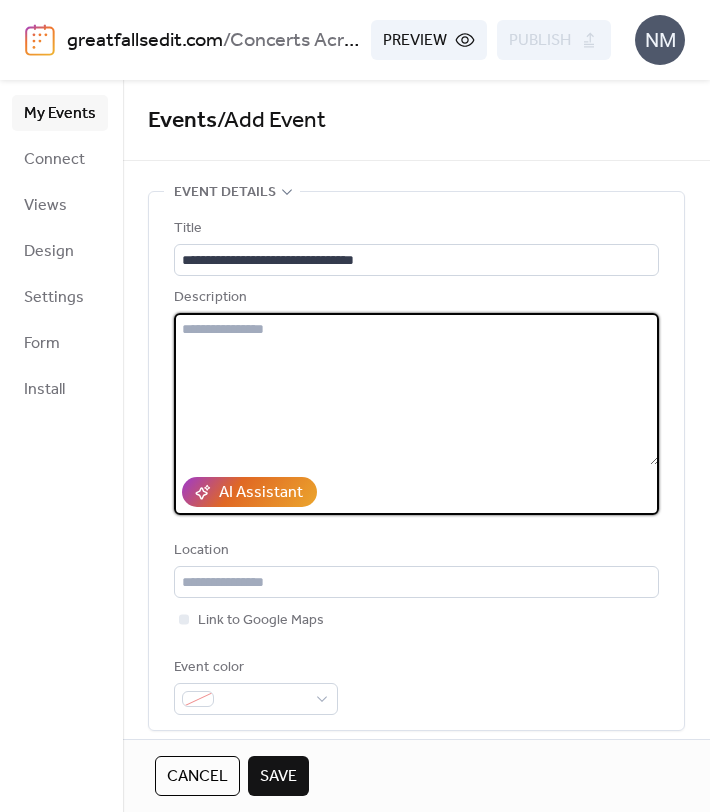 click at bounding box center [416, 389] 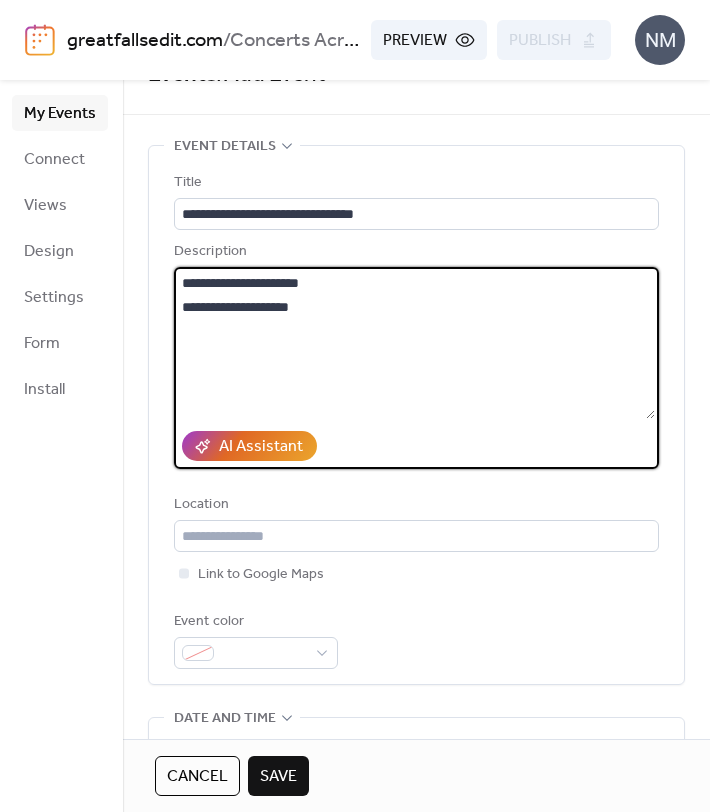 scroll, scrollTop: 50, scrollLeft: 0, axis: vertical 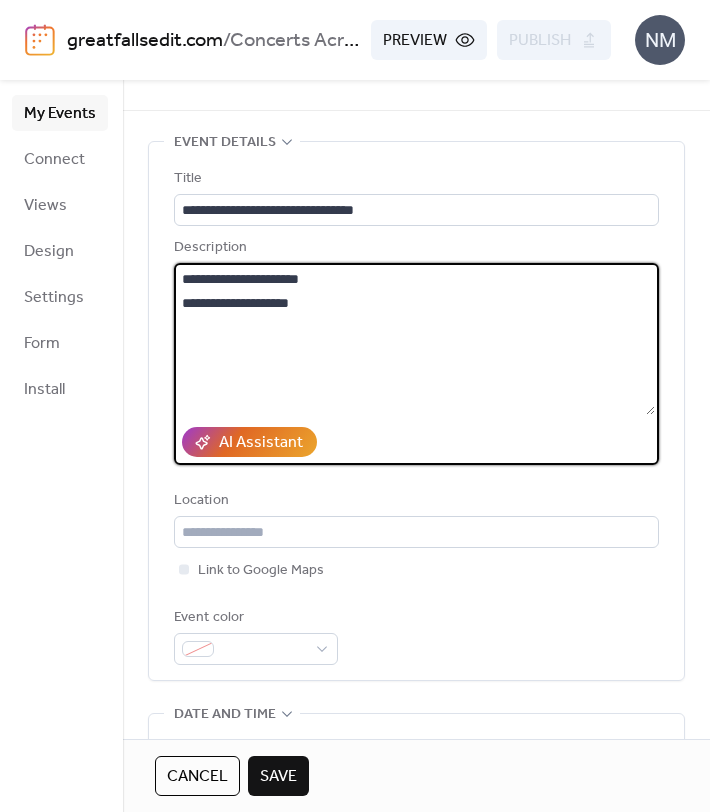 type on "**********" 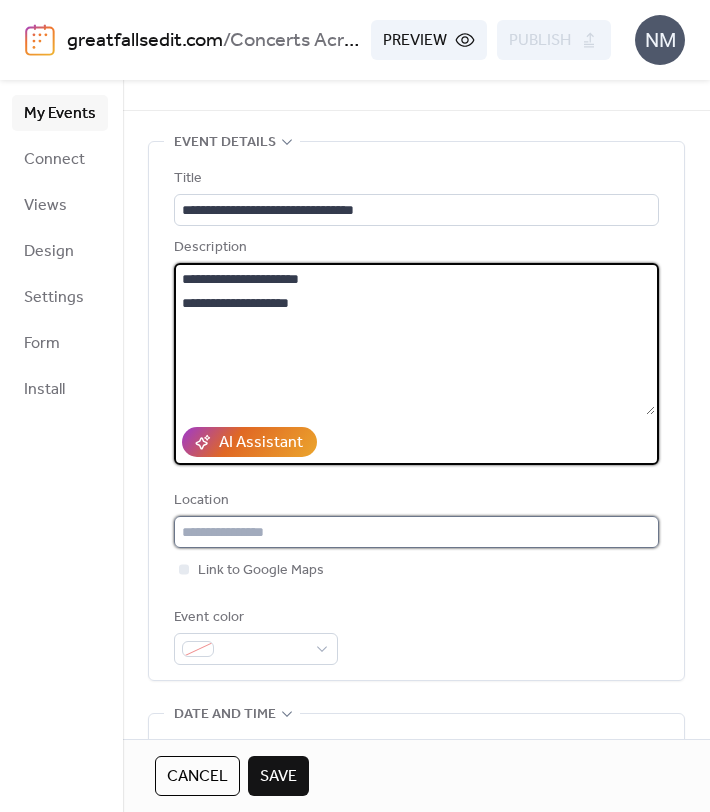 click at bounding box center [416, 532] 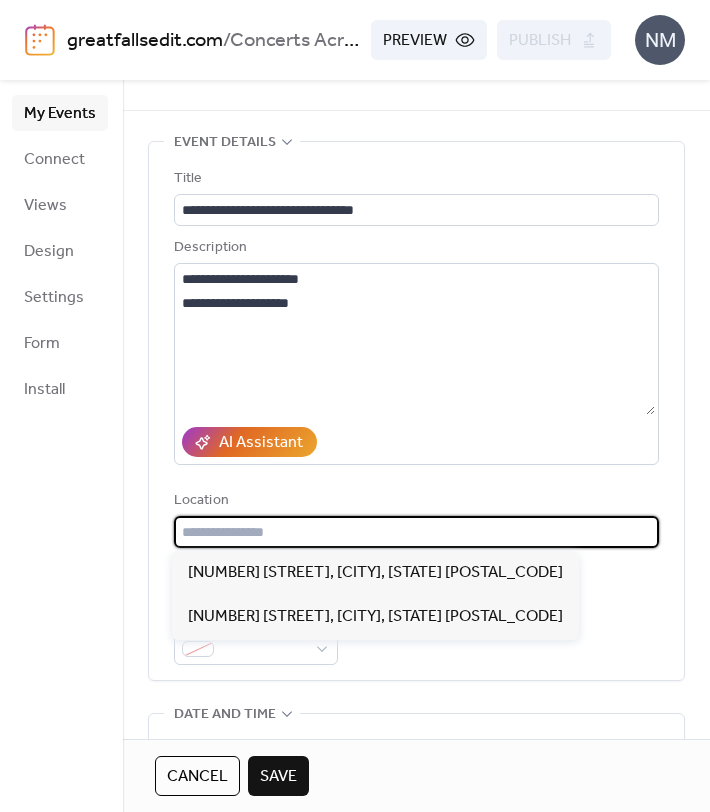 paste on "**********" 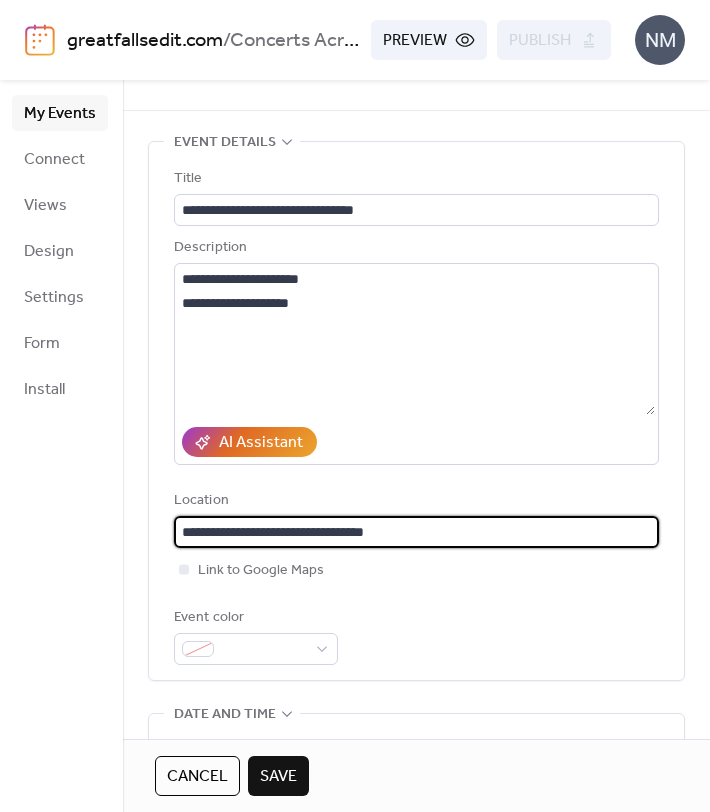 type on "**********" 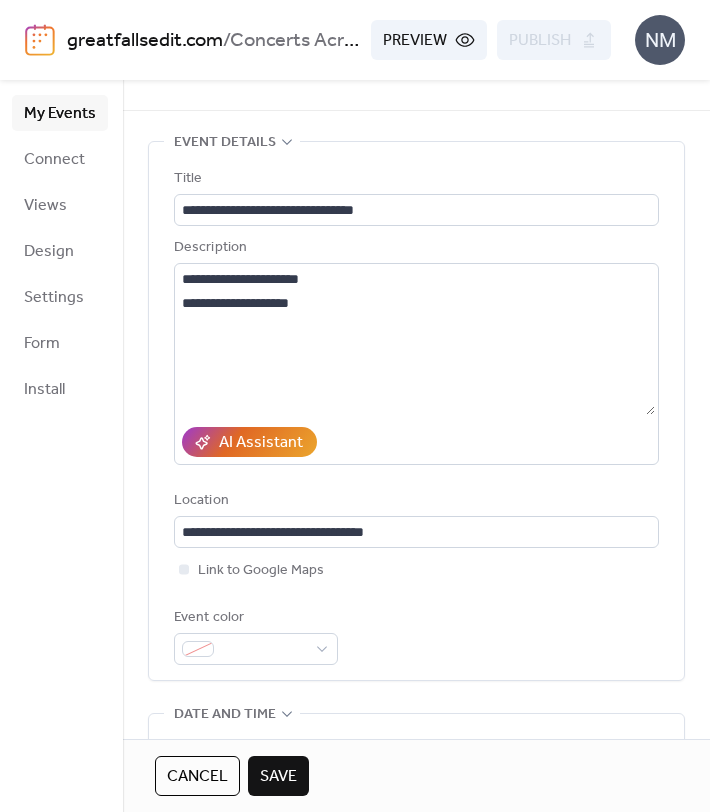 click on "Event color" at bounding box center (416, 635) 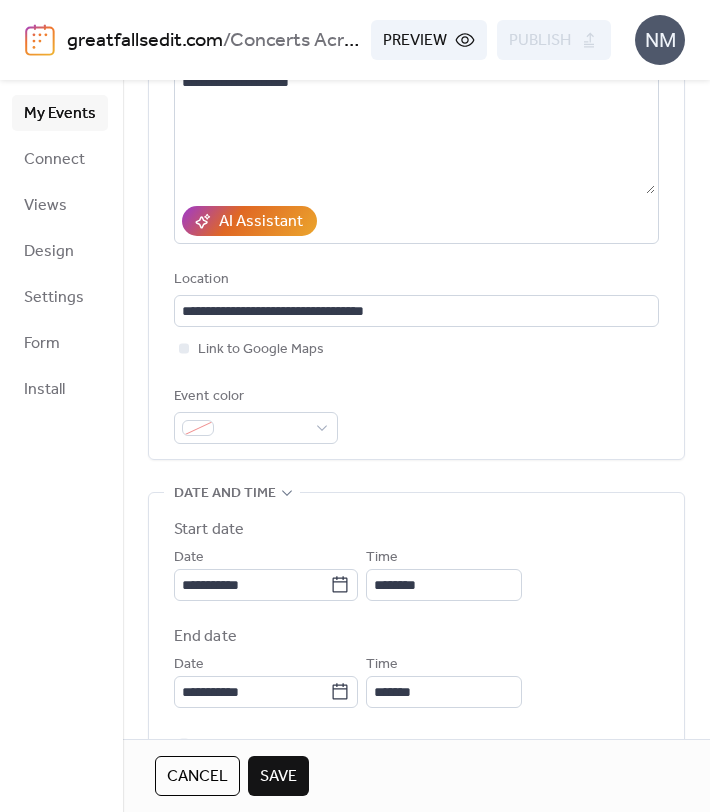 scroll, scrollTop: 274, scrollLeft: 0, axis: vertical 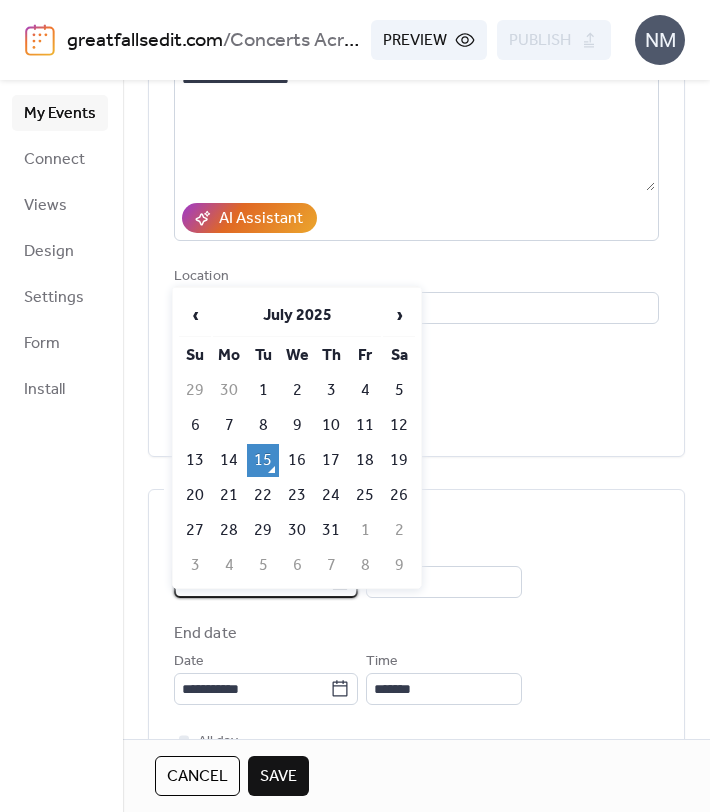 click on "**********" at bounding box center (252, 582) 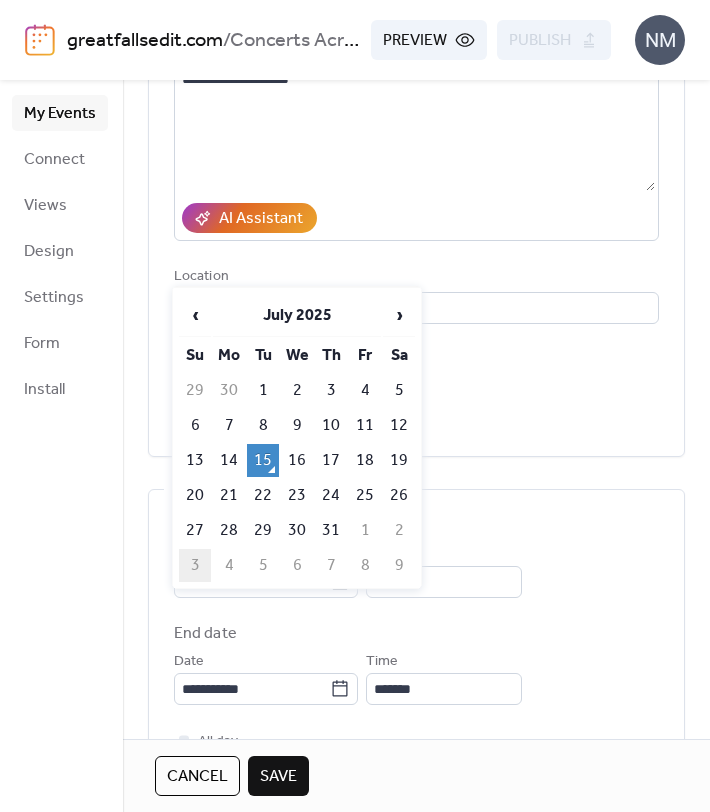 click on "3" at bounding box center (195, 565) 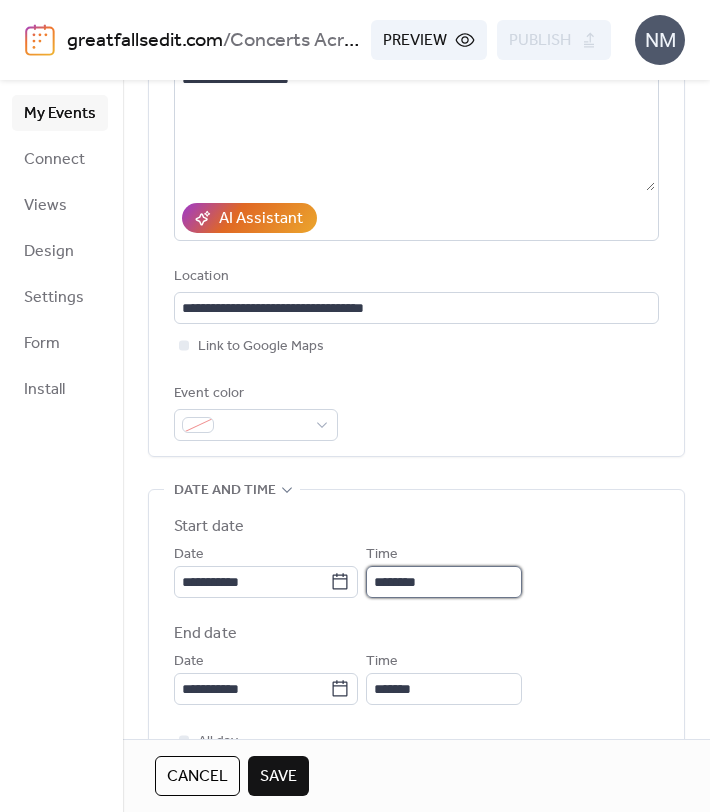 click on "********" at bounding box center [444, 582] 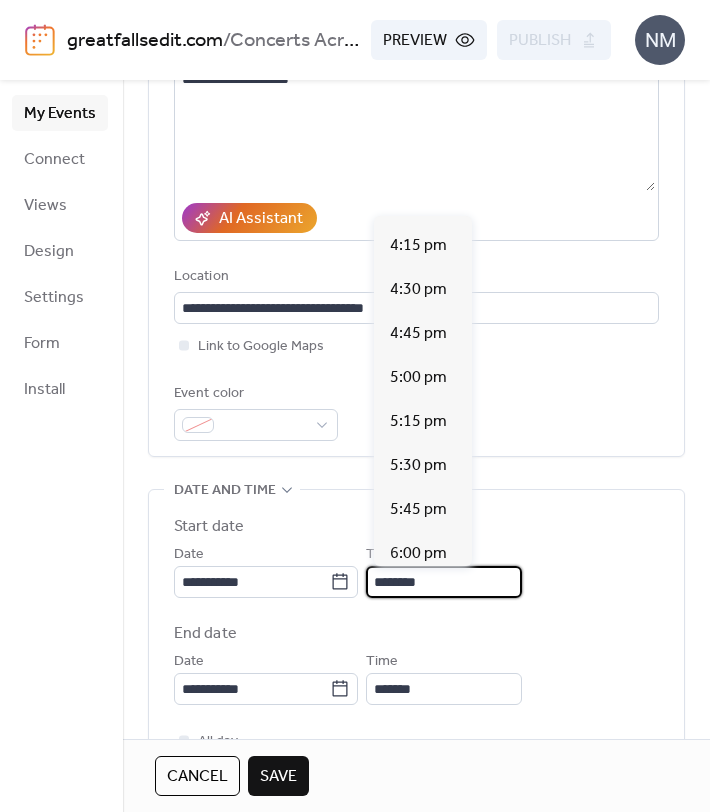 scroll, scrollTop: 2852, scrollLeft: 0, axis: vertical 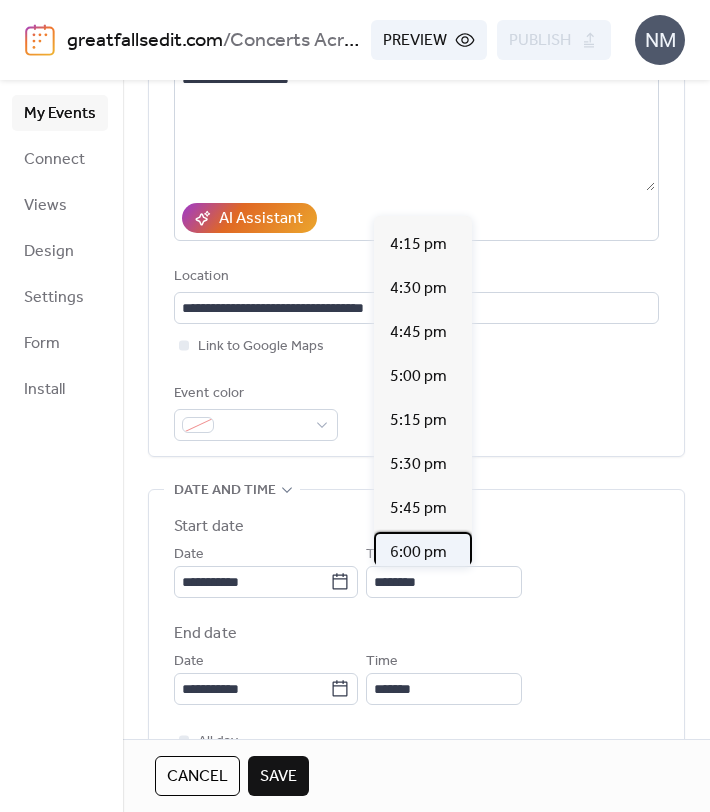 click on "6:00 pm" at bounding box center (418, 553) 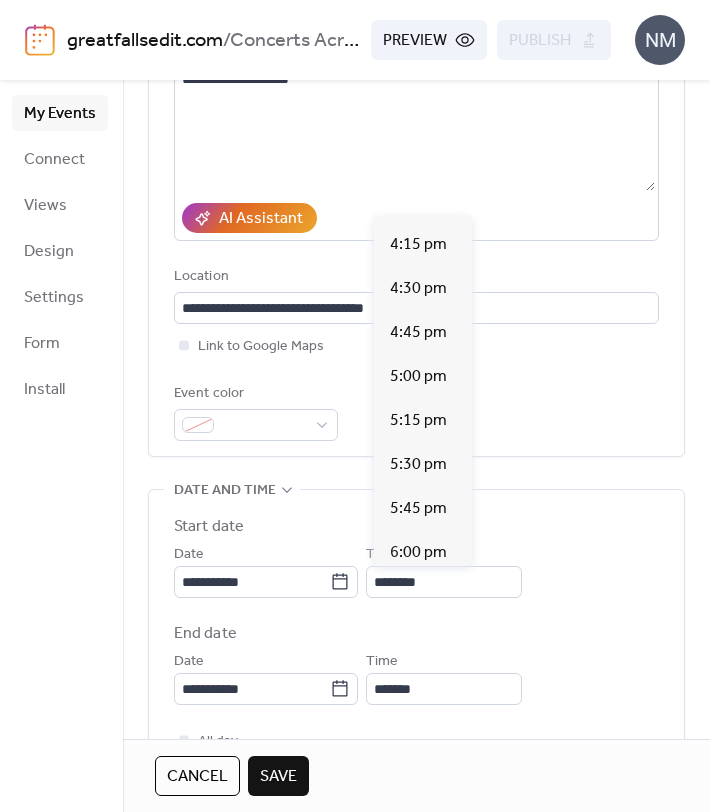type on "*******" 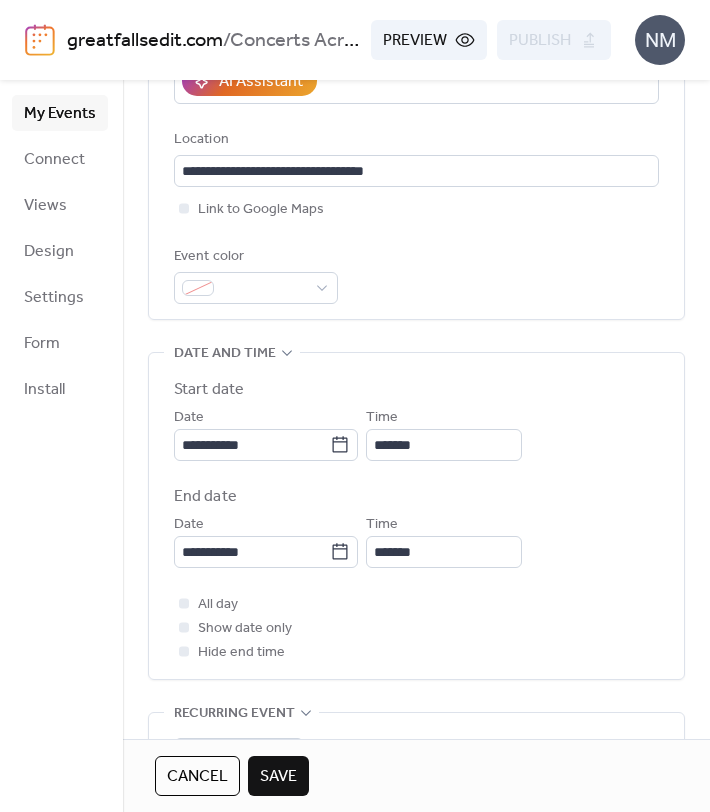 scroll, scrollTop: 414, scrollLeft: 0, axis: vertical 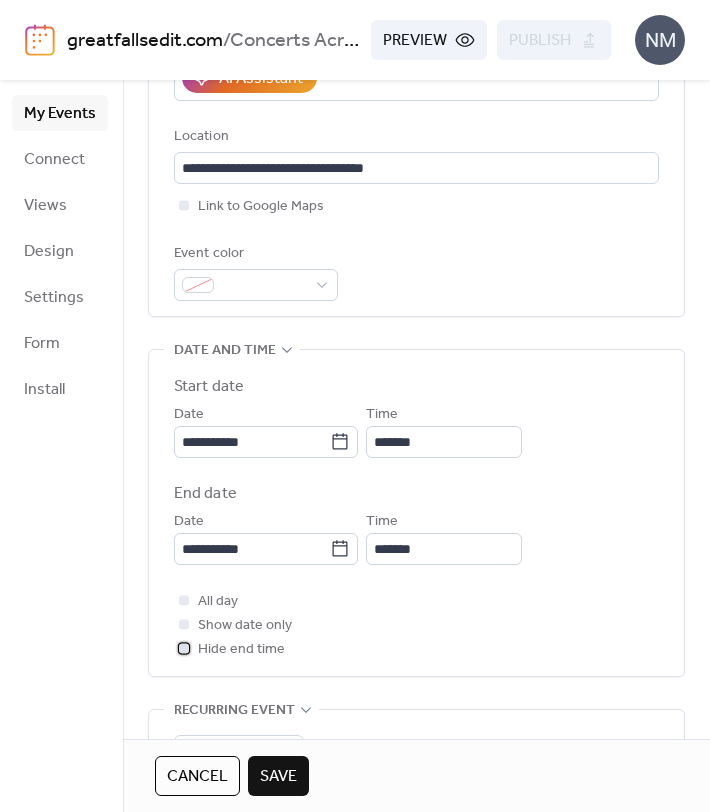 click at bounding box center [184, 648] 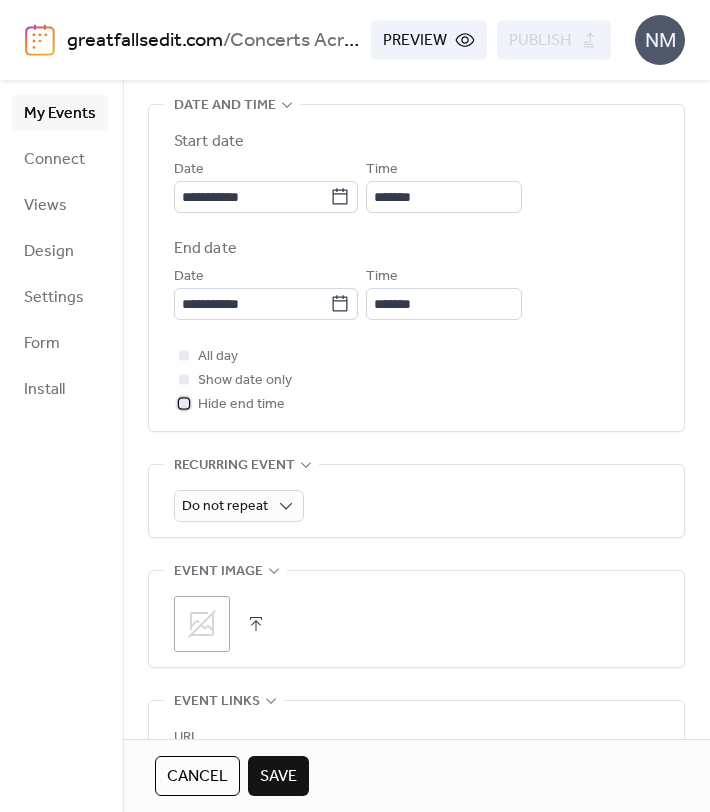 scroll, scrollTop: 672, scrollLeft: 0, axis: vertical 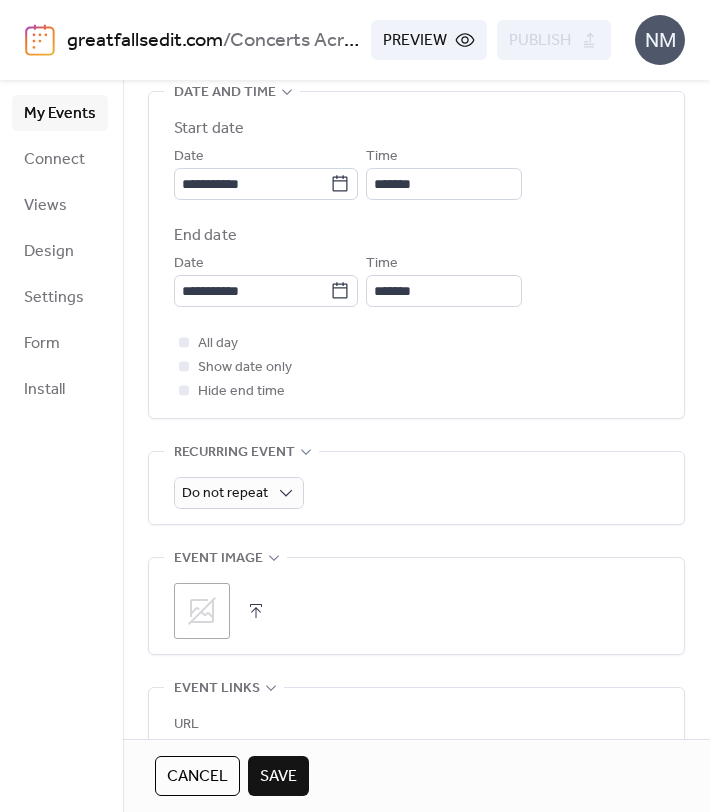 click 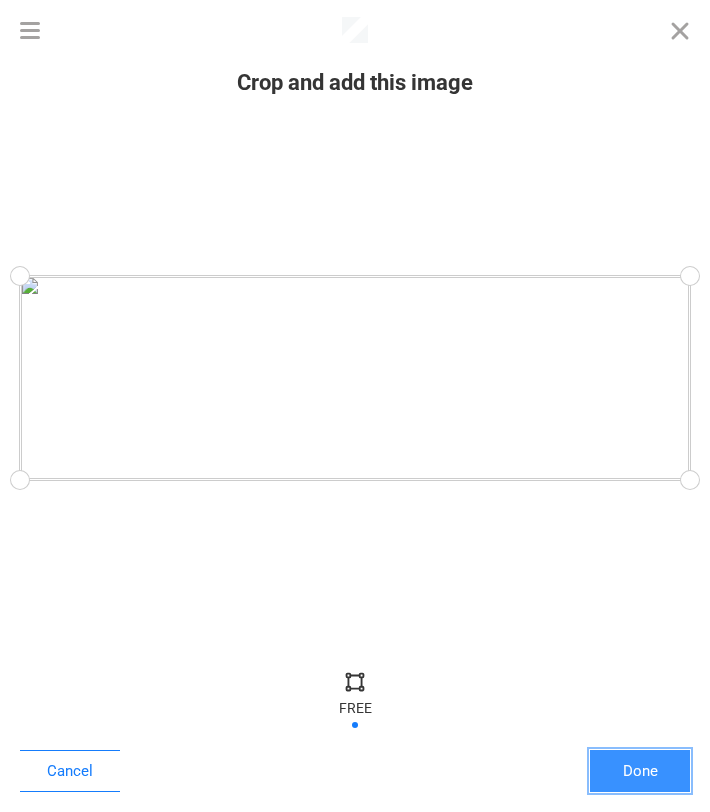 click on "Done" at bounding box center (640, 771) 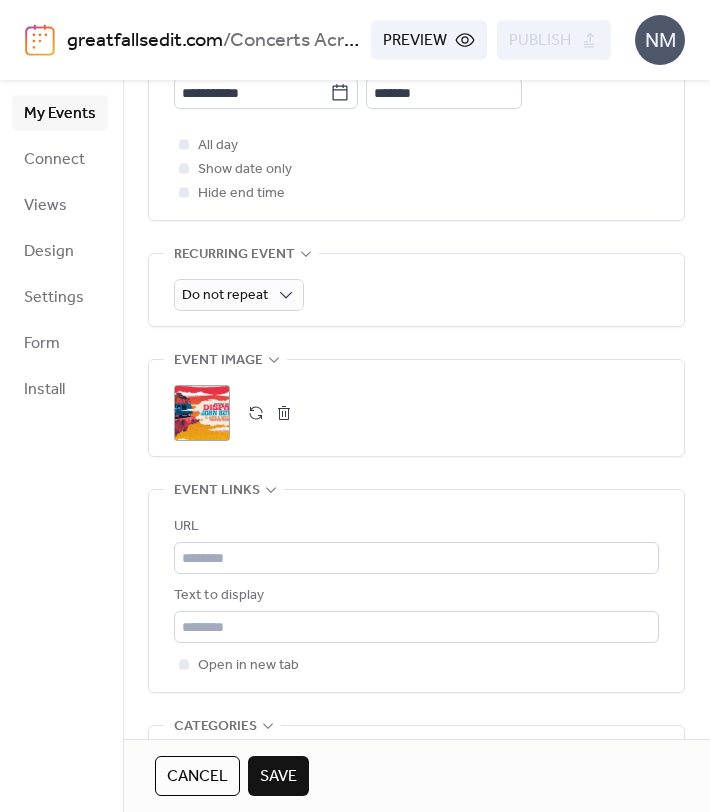 scroll, scrollTop: 915, scrollLeft: 0, axis: vertical 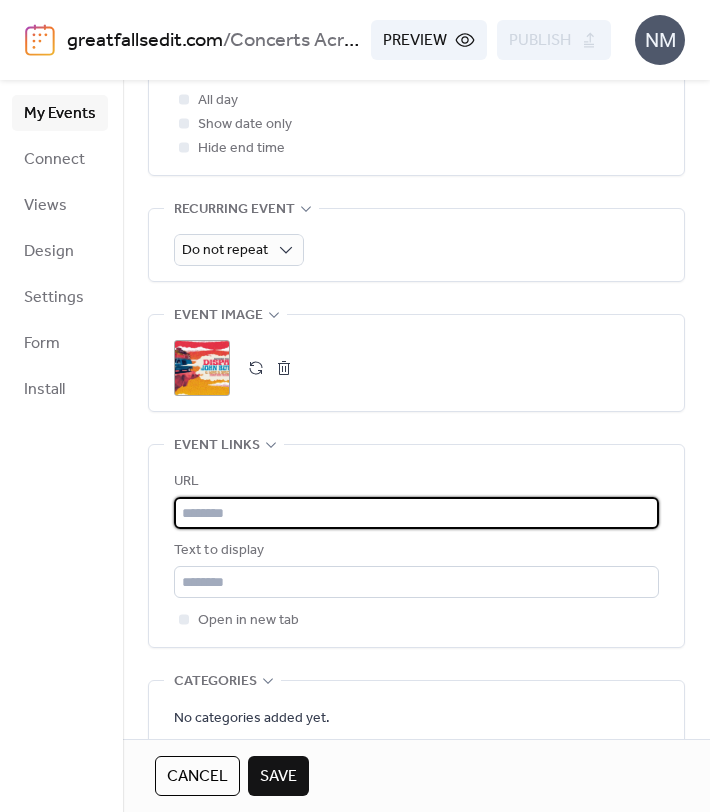 click at bounding box center (416, 513) 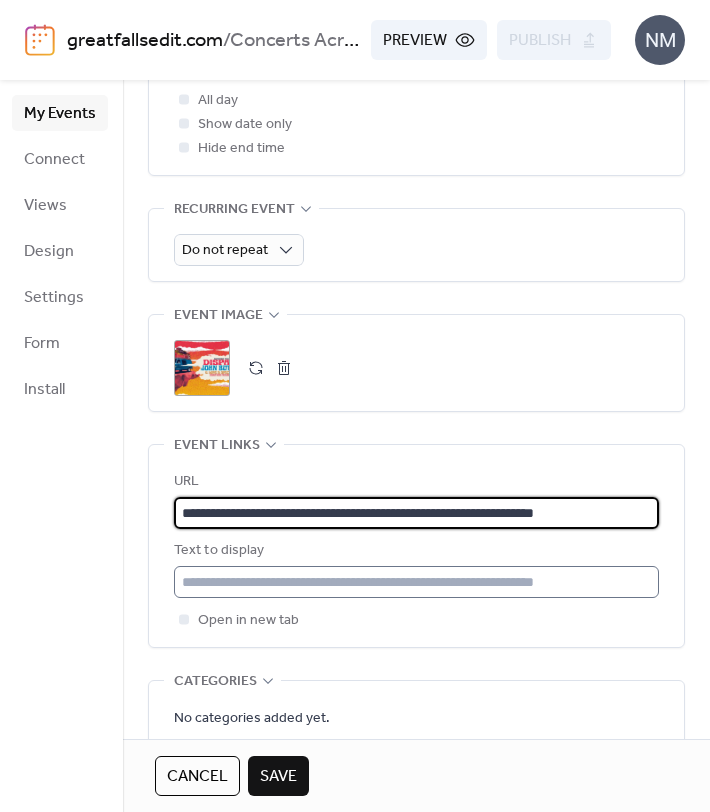 type on "**********" 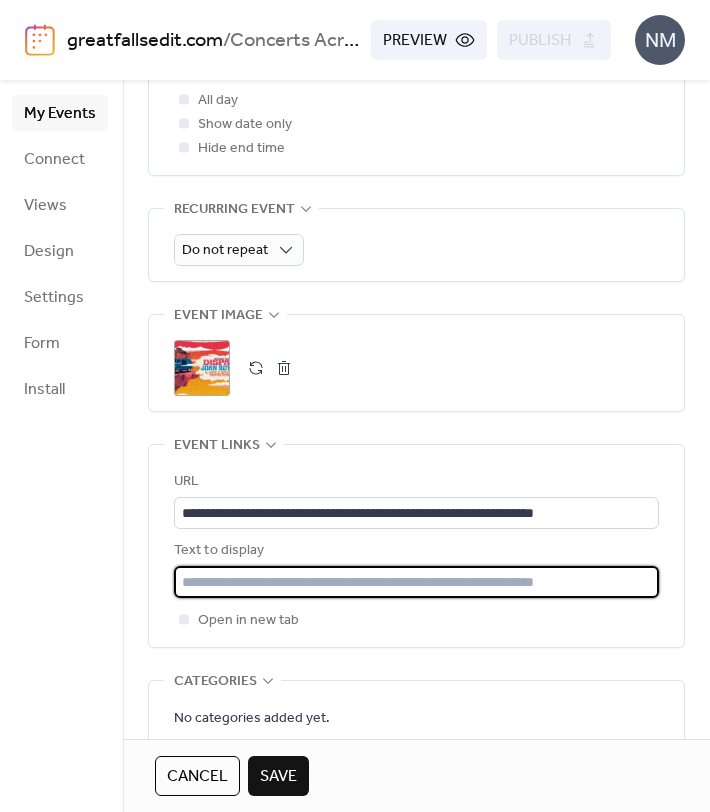 click at bounding box center [416, 582] 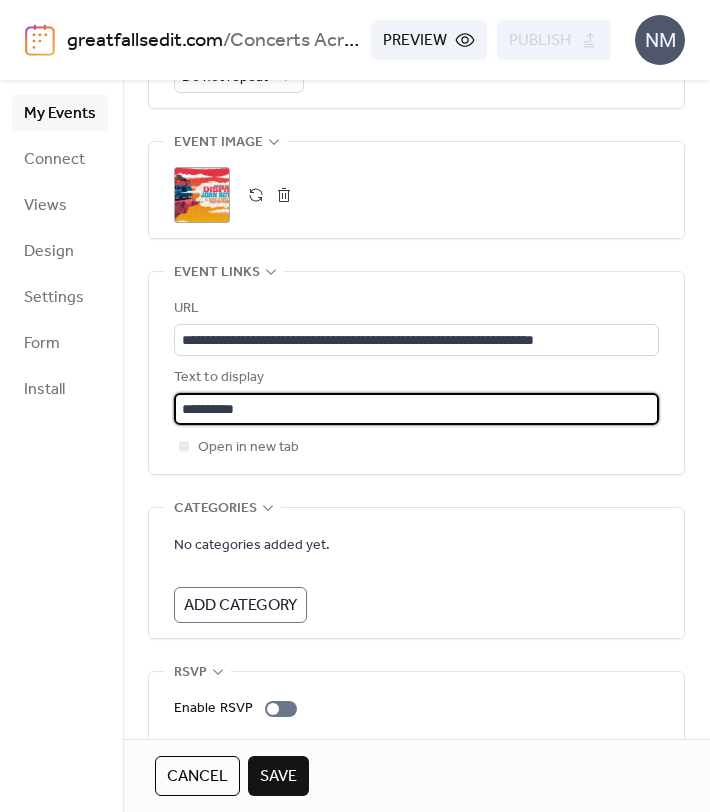 scroll, scrollTop: 1102, scrollLeft: 0, axis: vertical 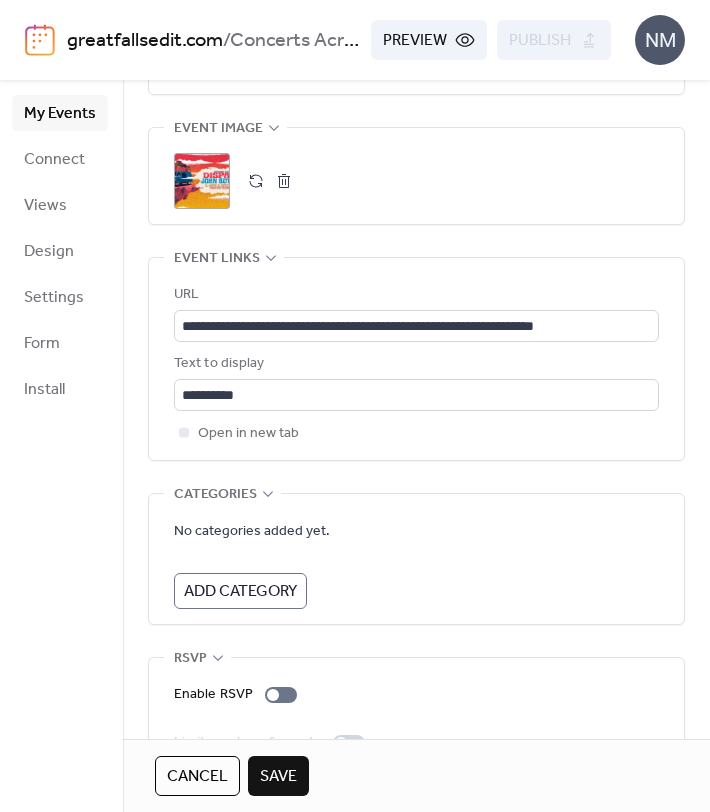click on "Add Category" at bounding box center [240, 592] 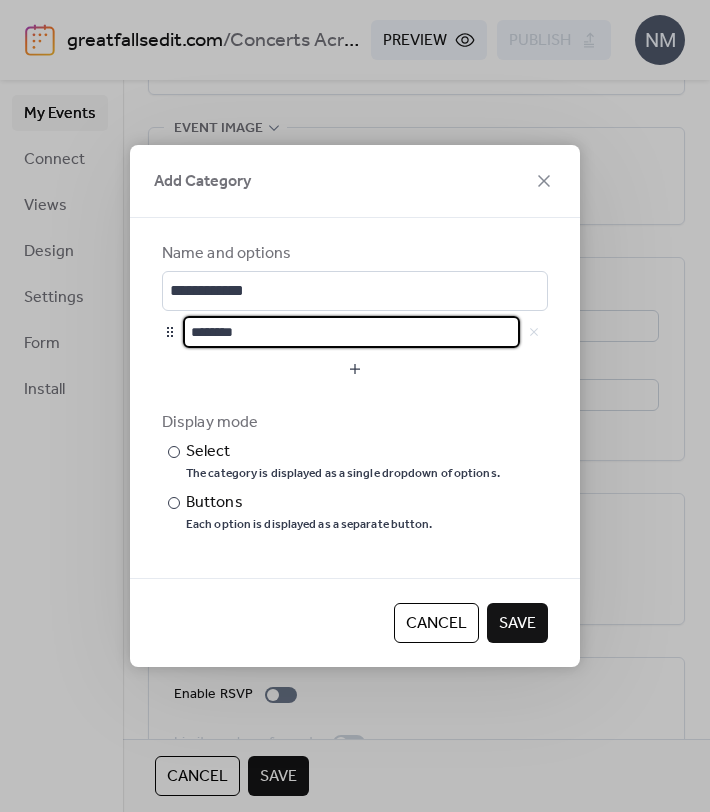 click on "********" at bounding box center [351, 332] 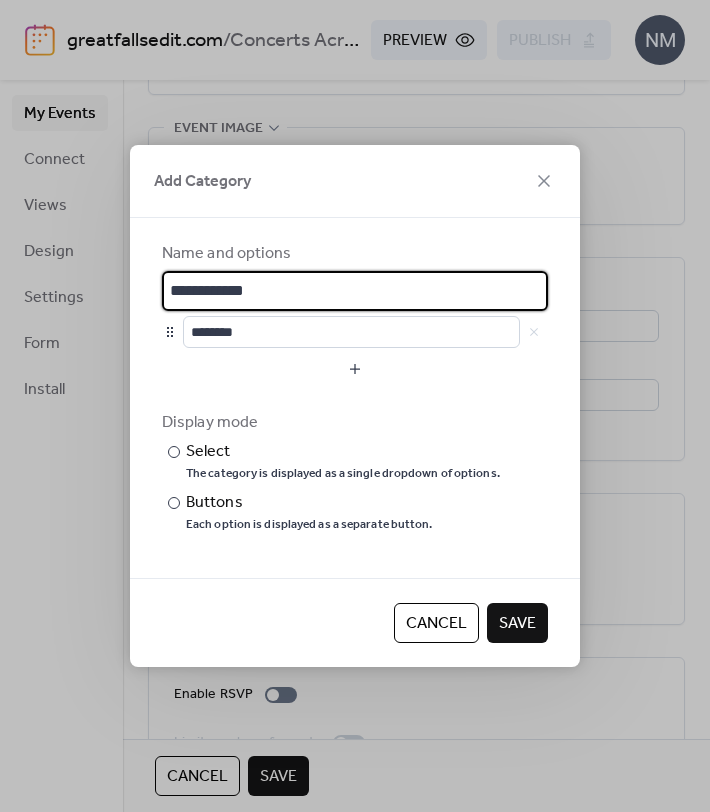 click on "**********" at bounding box center (355, 291) 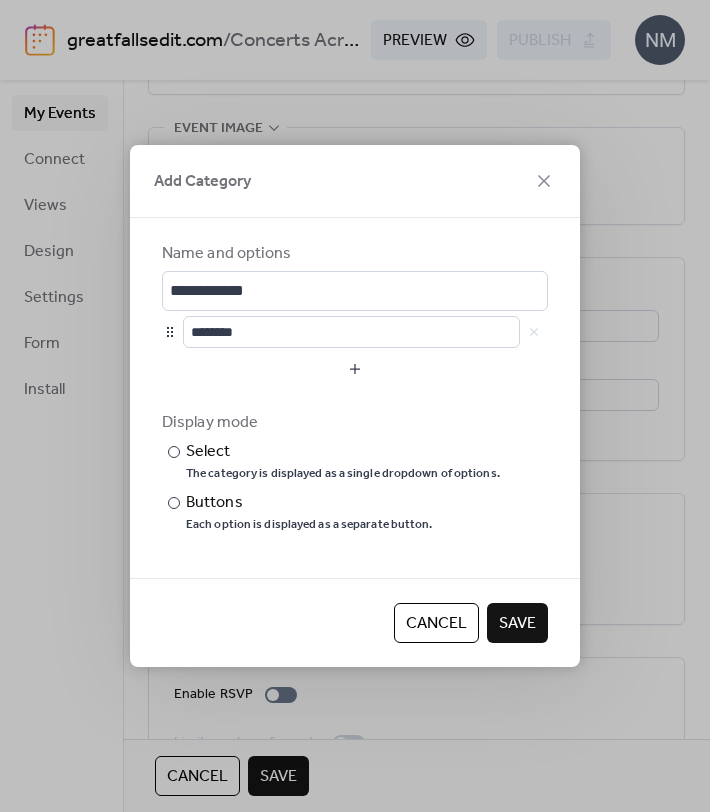 click on "Cancel" at bounding box center [436, 624] 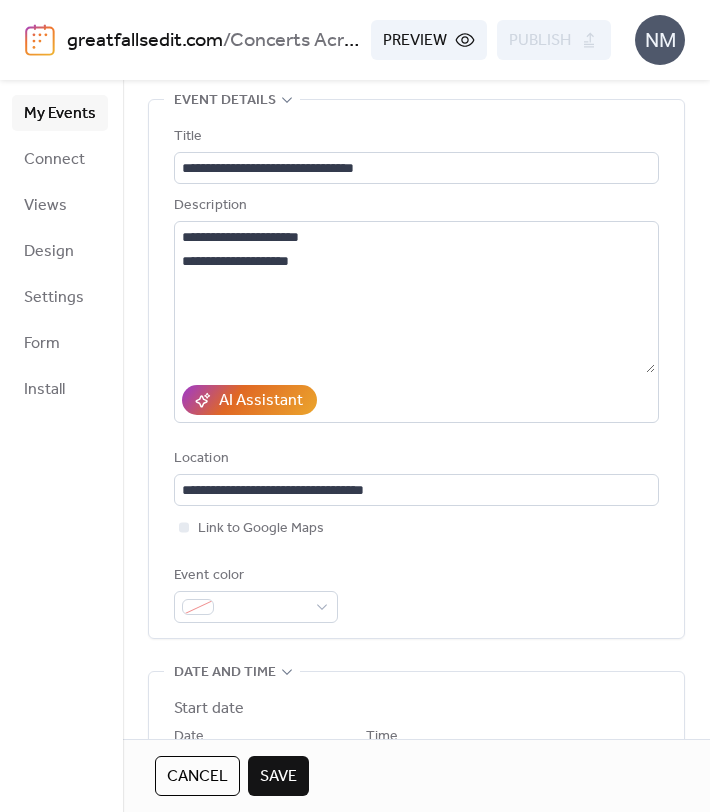 scroll, scrollTop: 0, scrollLeft: 0, axis: both 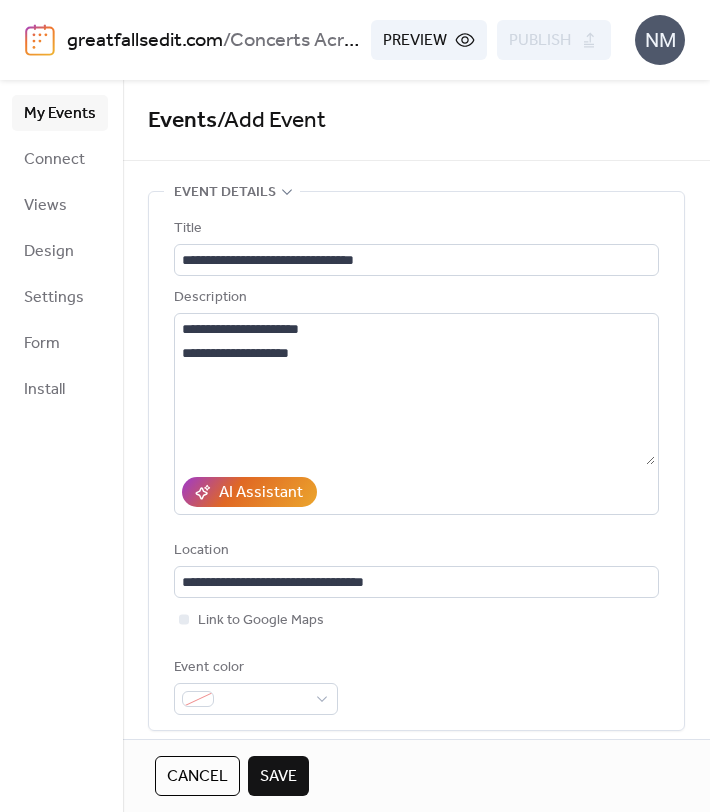 click on "Save" at bounding box center (278, 777) 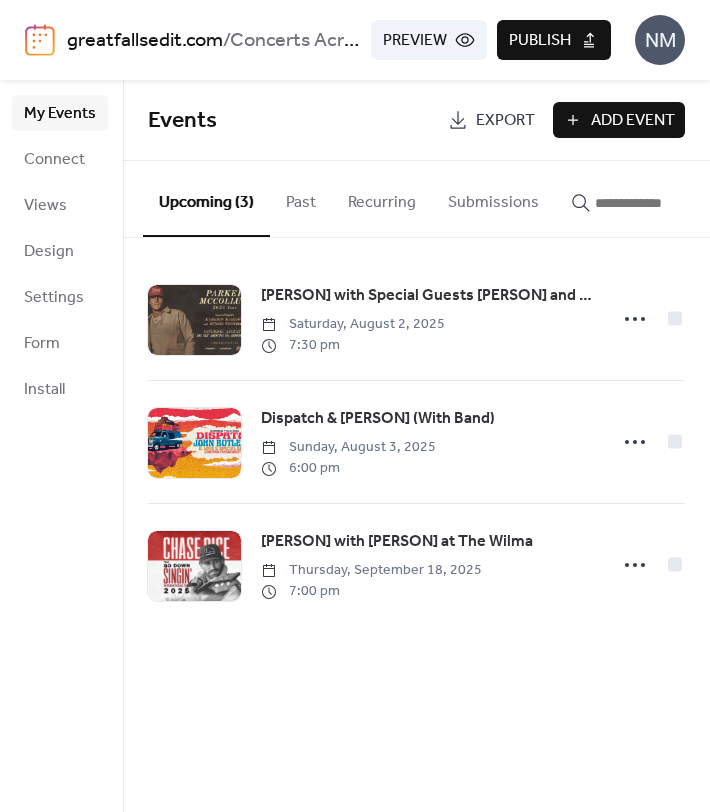 click on "Add Event" at bounding box center [633, 121] 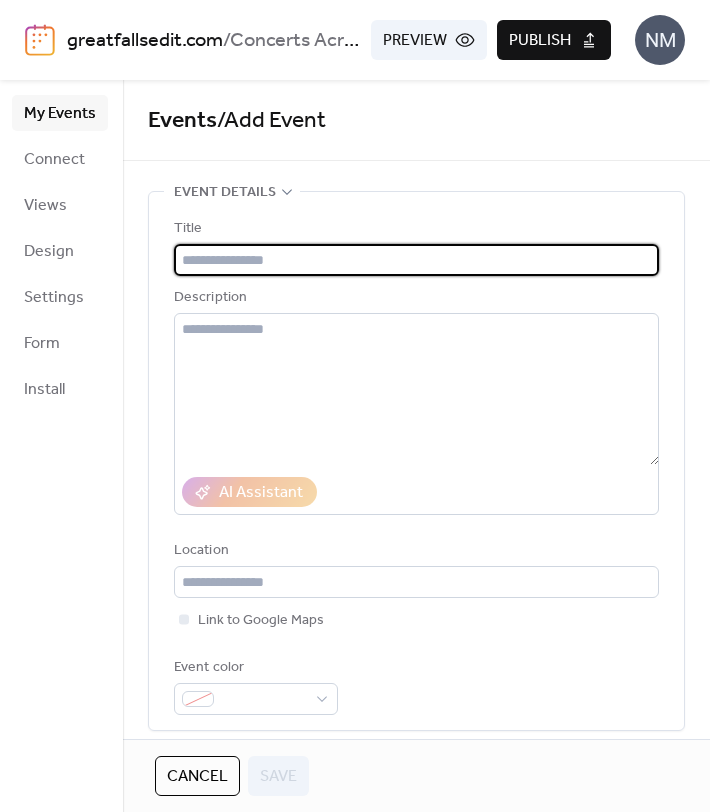 paste on "**********" 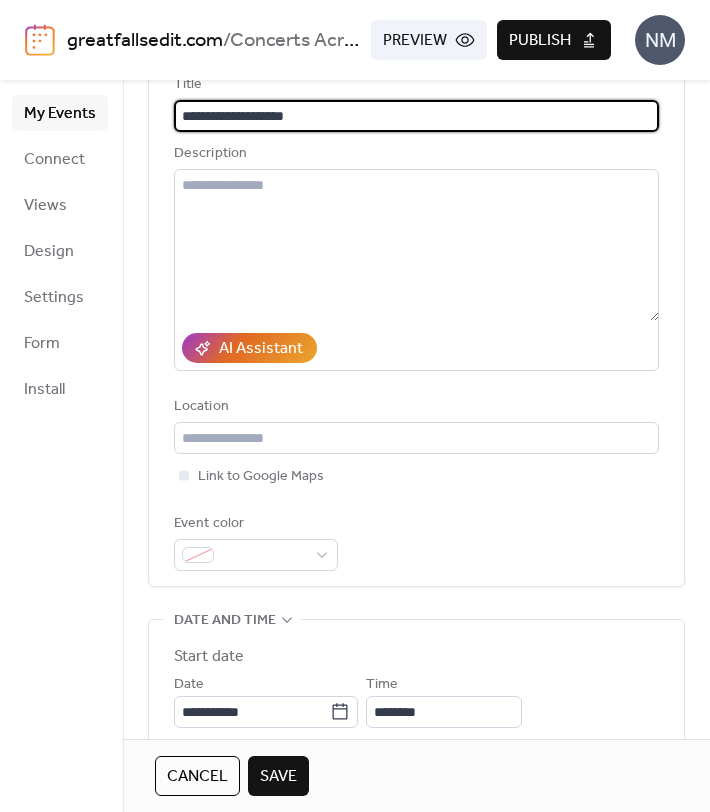 scroll, scrollTop: 171, scrollLeft: 0, axis: vertical 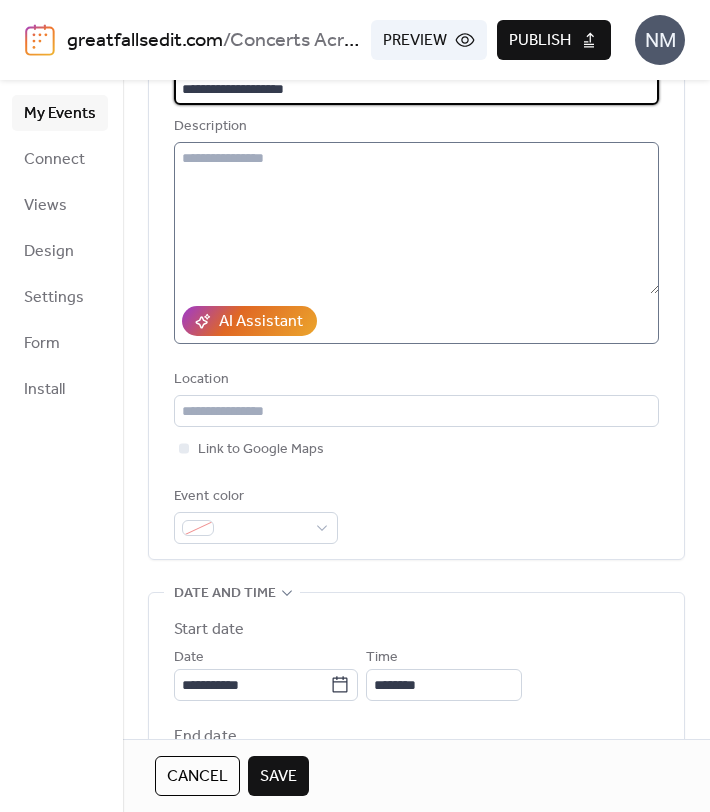 type on "**********" 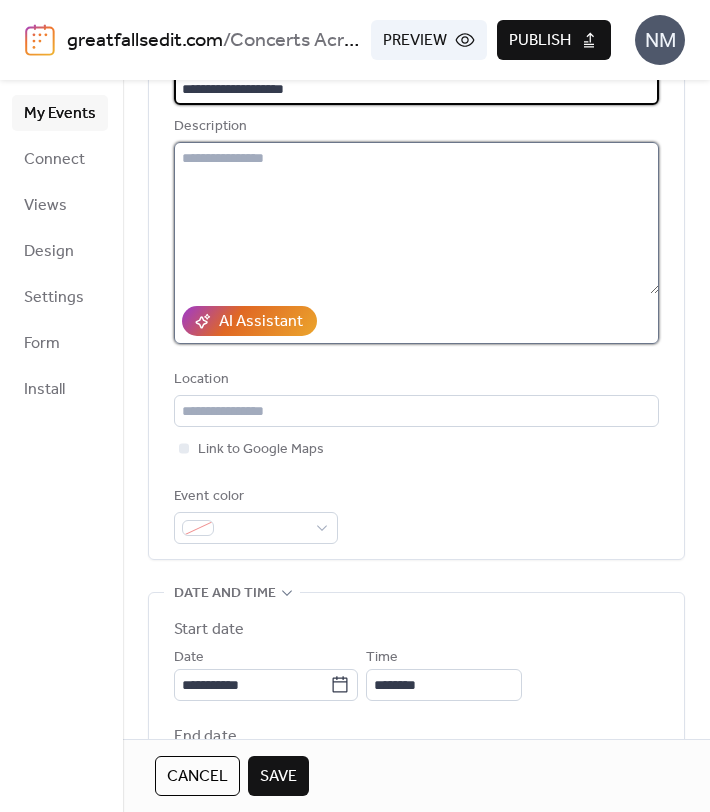 click at bounding box center [416, 218] 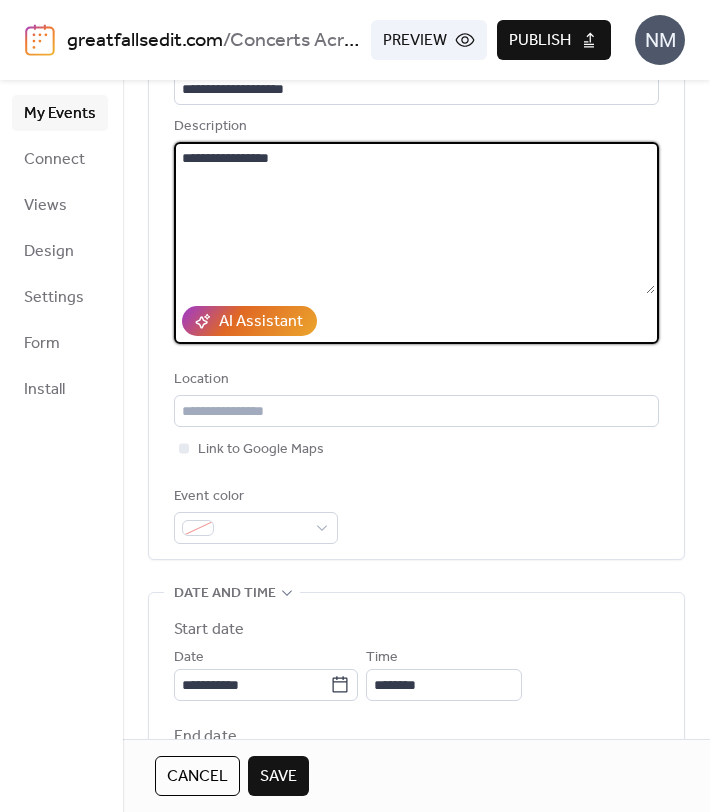 type on "**********" 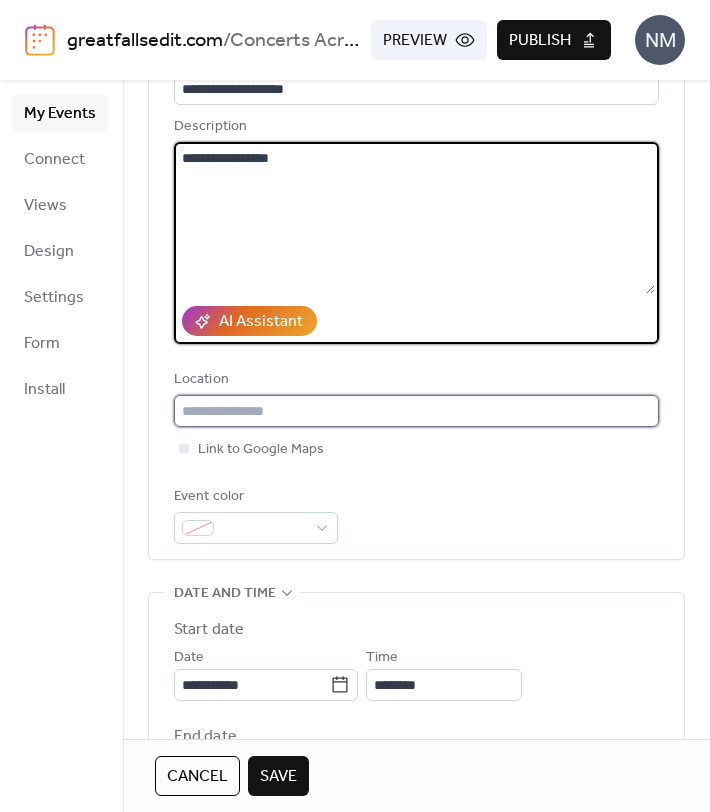 click at bounding box center (416, 411) 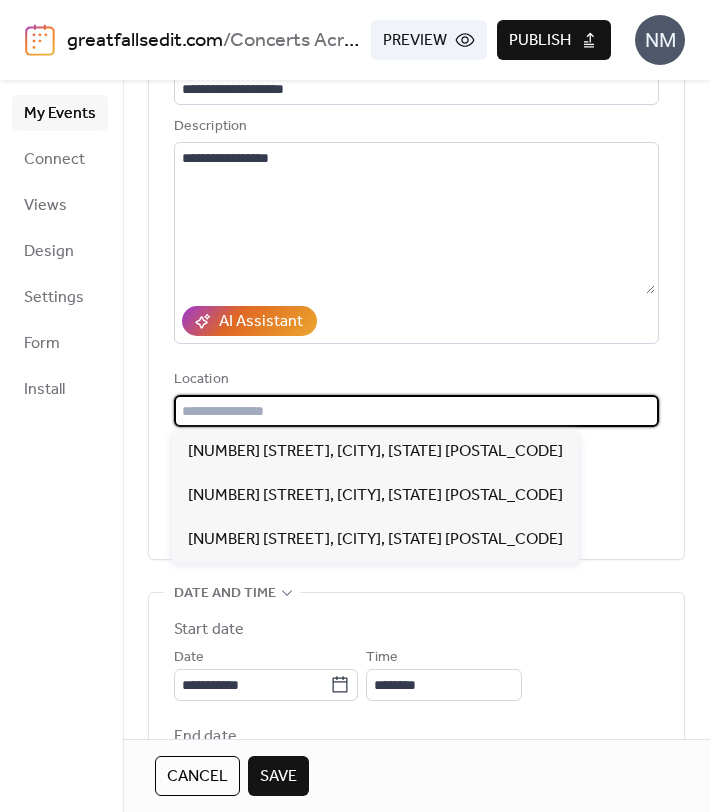 paste on "**********" 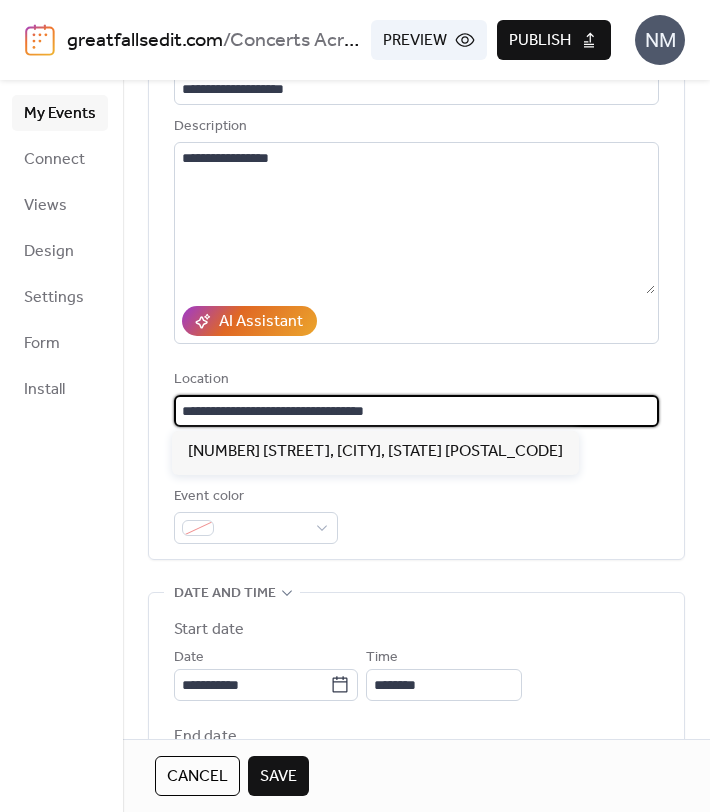 type on "**********" 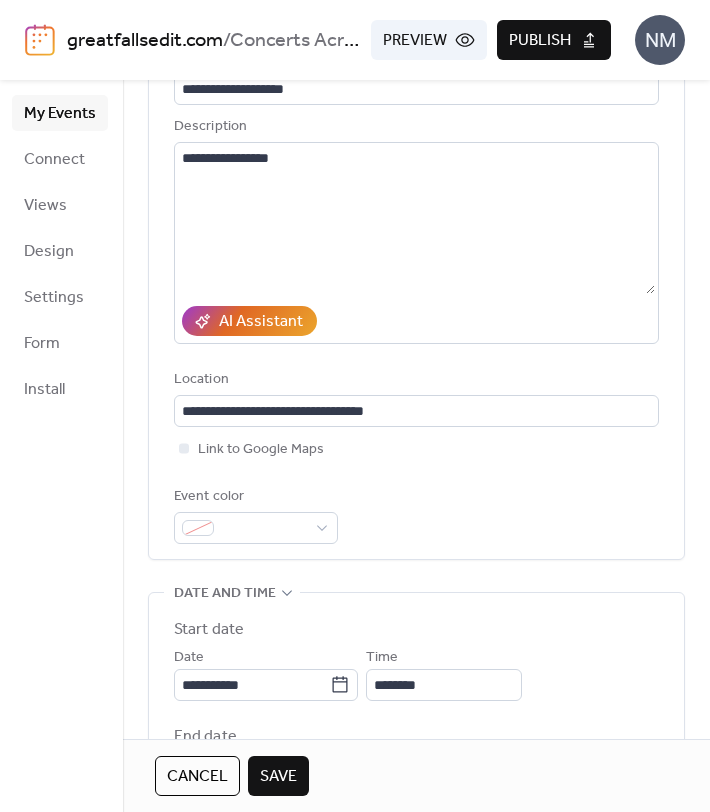 click on "Event color" at bounding box center [416, 514] 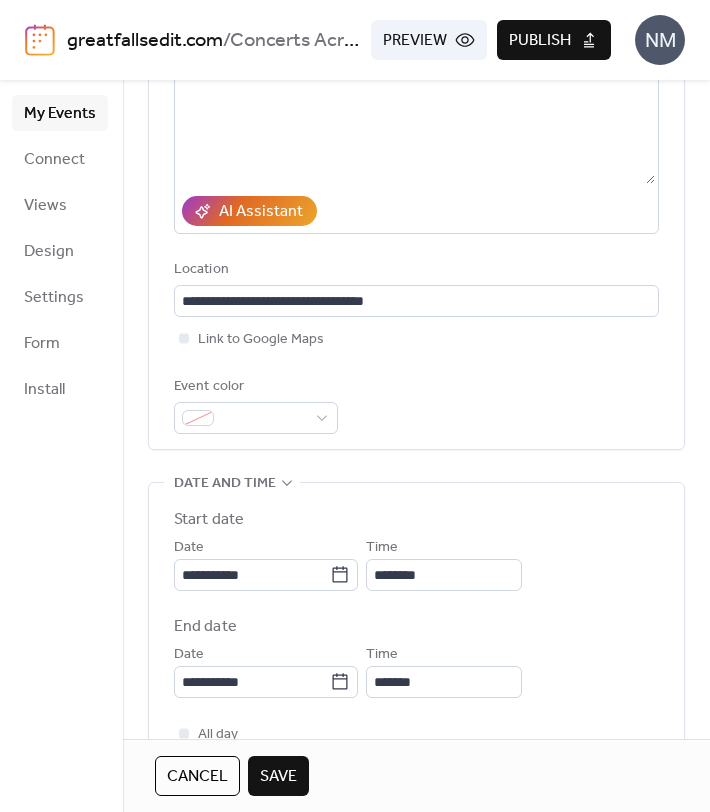 scroll, scrollTop: 286, scrollLeft: 0, axis: vertical 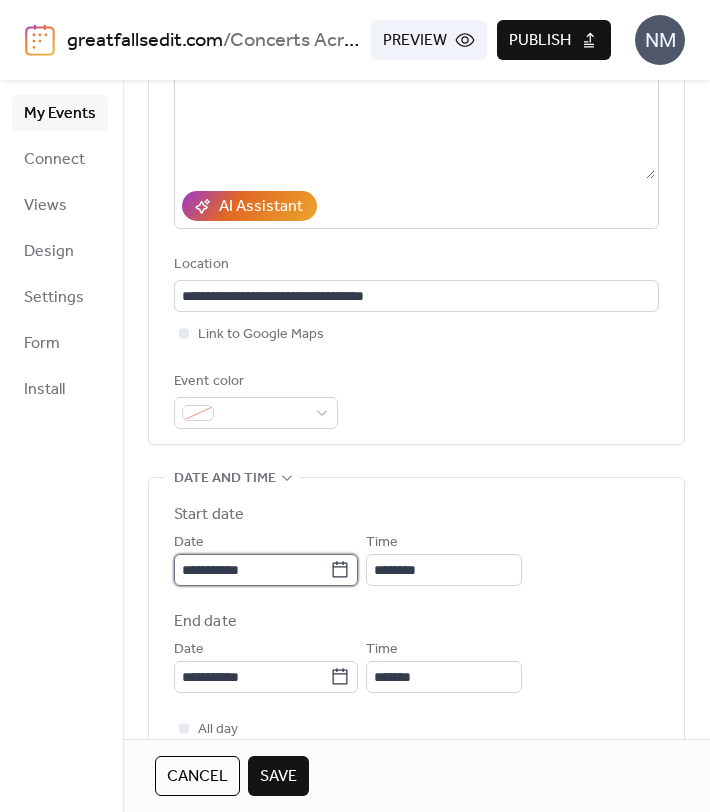 click on "**********" at bounding box center [252, 570] 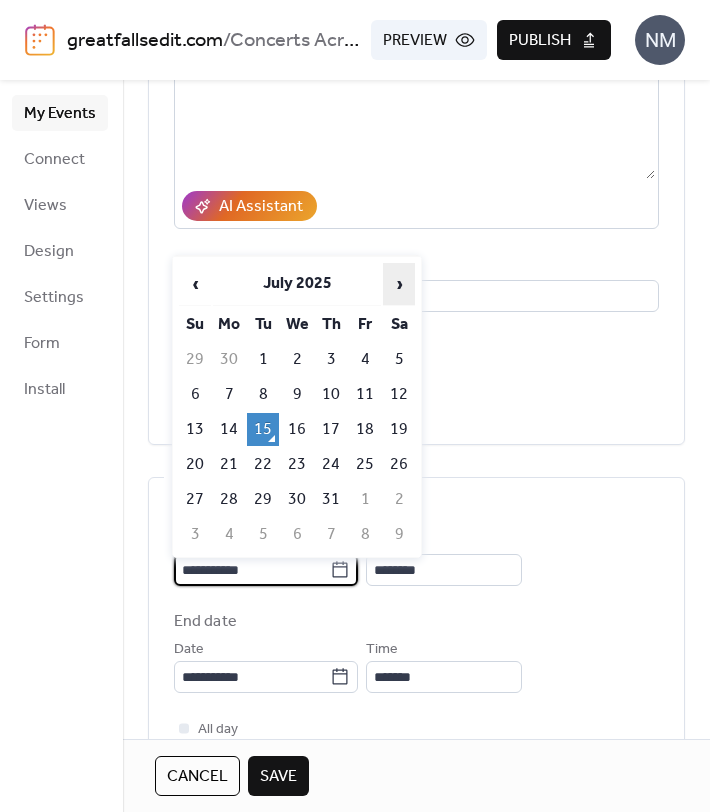 click on "›" at bounding box center [399, 284] 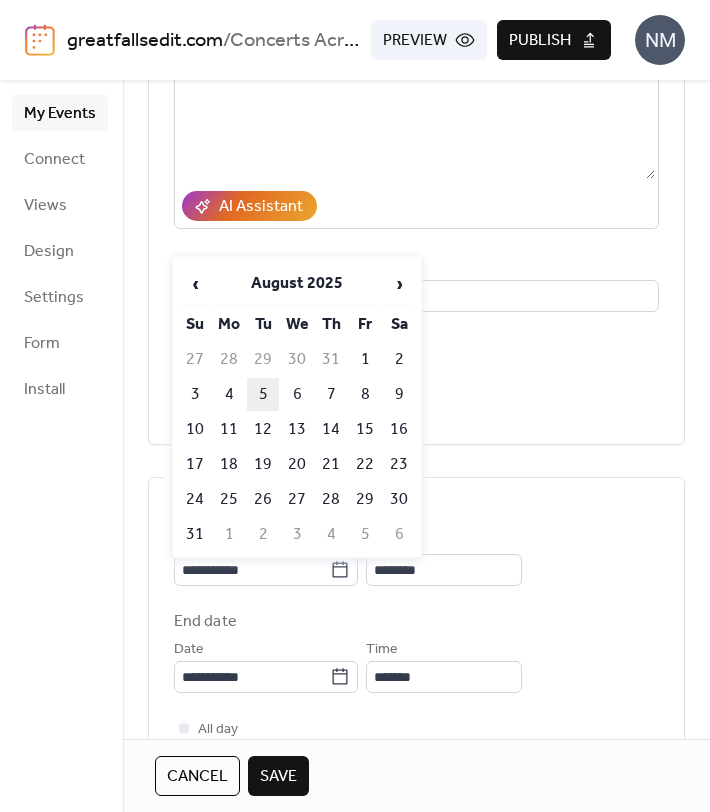 click on "5" at bounding box center (263, 394) 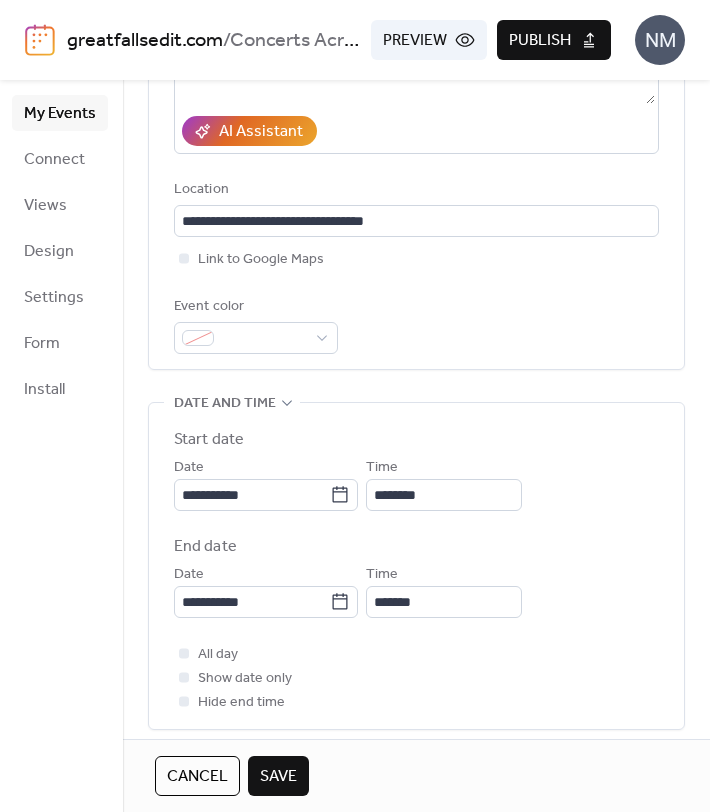 scroll, scrollTop: 386, scrollLeft: 0, axis: vertical 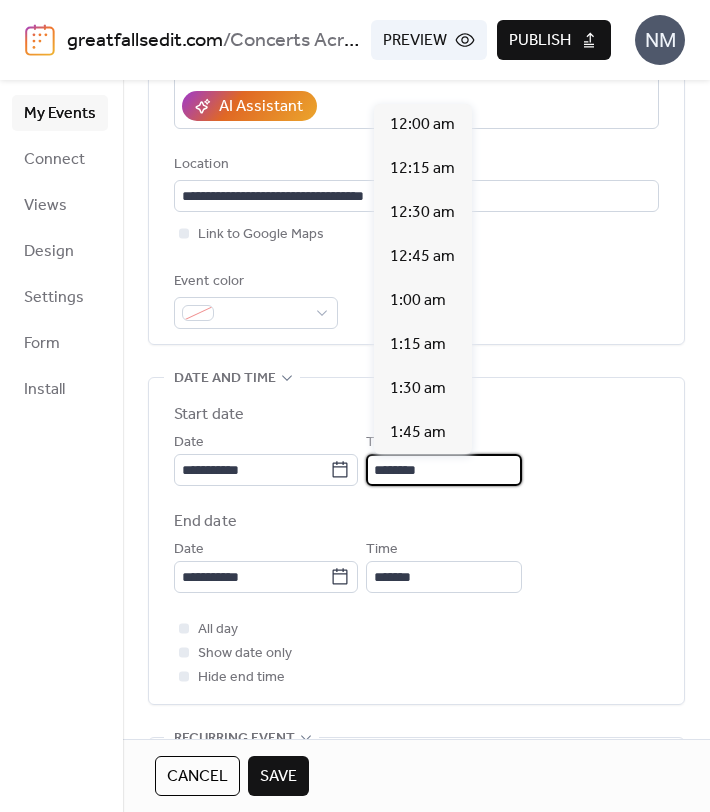 click on "********" at bounding box center [444, 470] 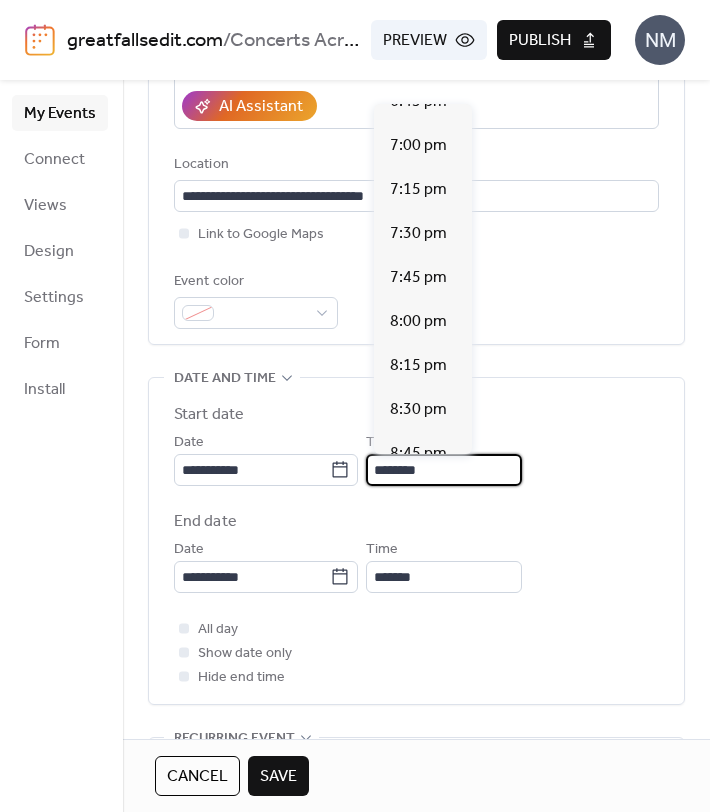 scroll, scrollTop: 3326, scrollLeft: 0, axis: vertical 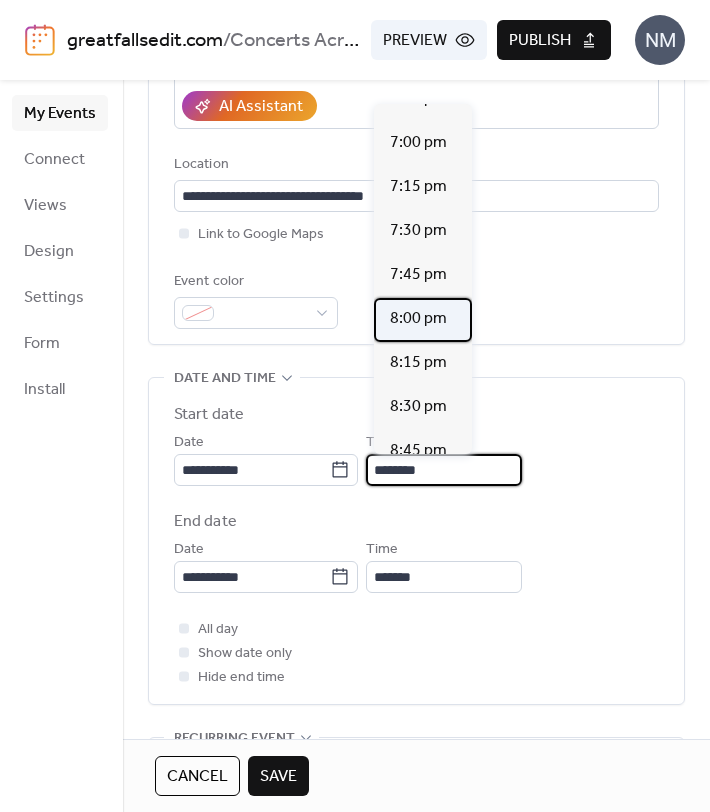 click on "8:00 pm" at bounding box center (418, 319) 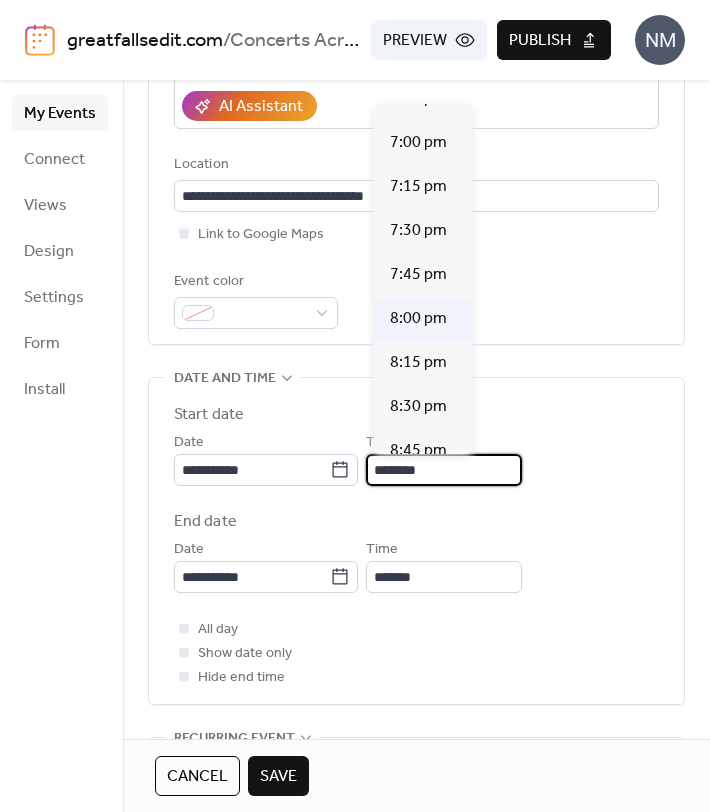 type on "*******" 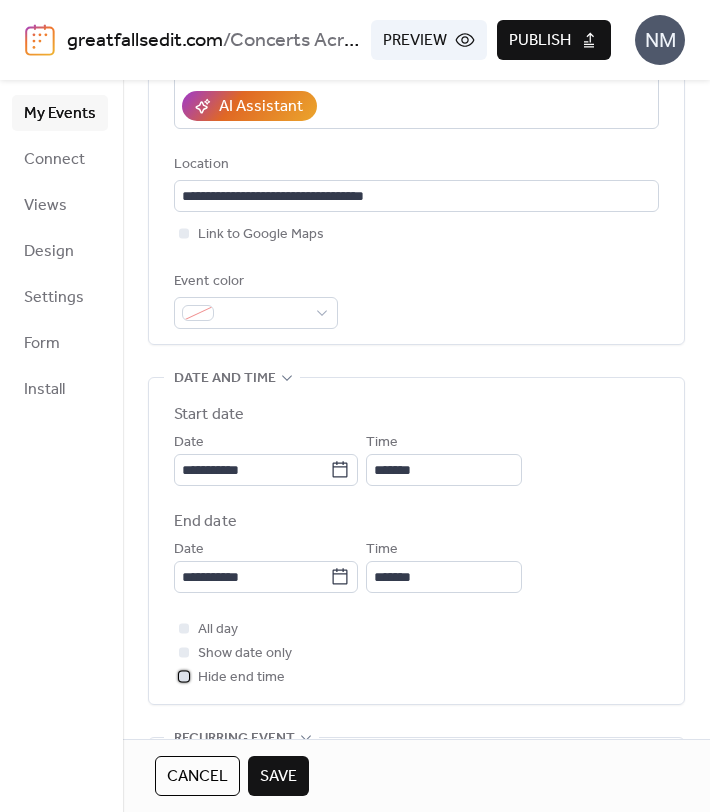 click at bounding box center (184, 676) 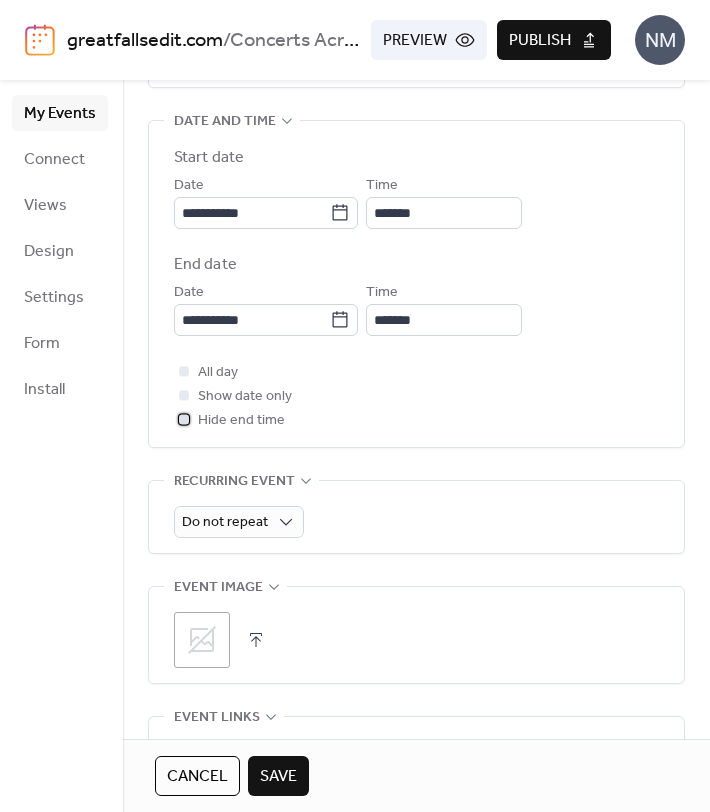 scroll, scrollTop: 675, scrollLeft: 0, axis: vertical 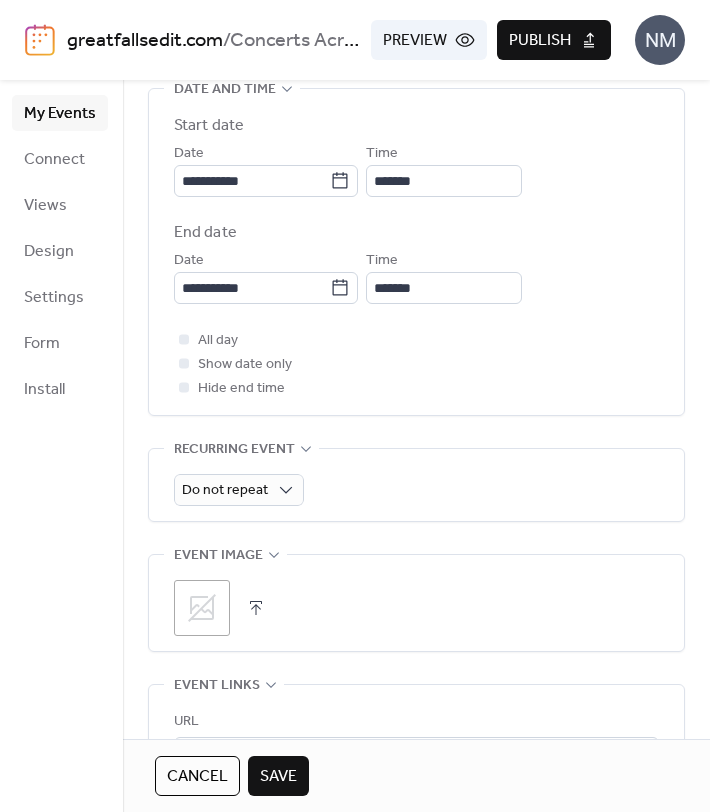 click 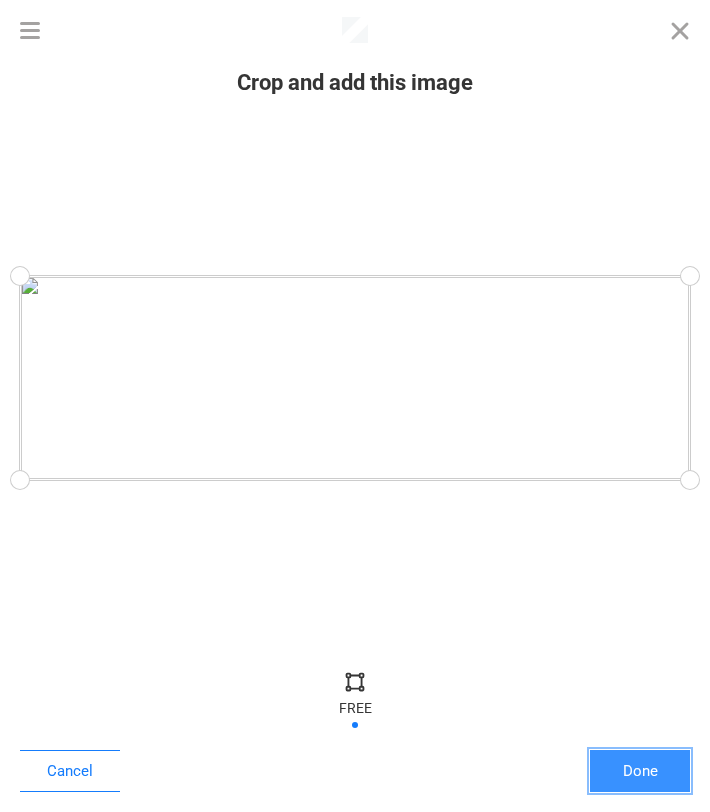 click on "Done" at bounding box center (640, 771) 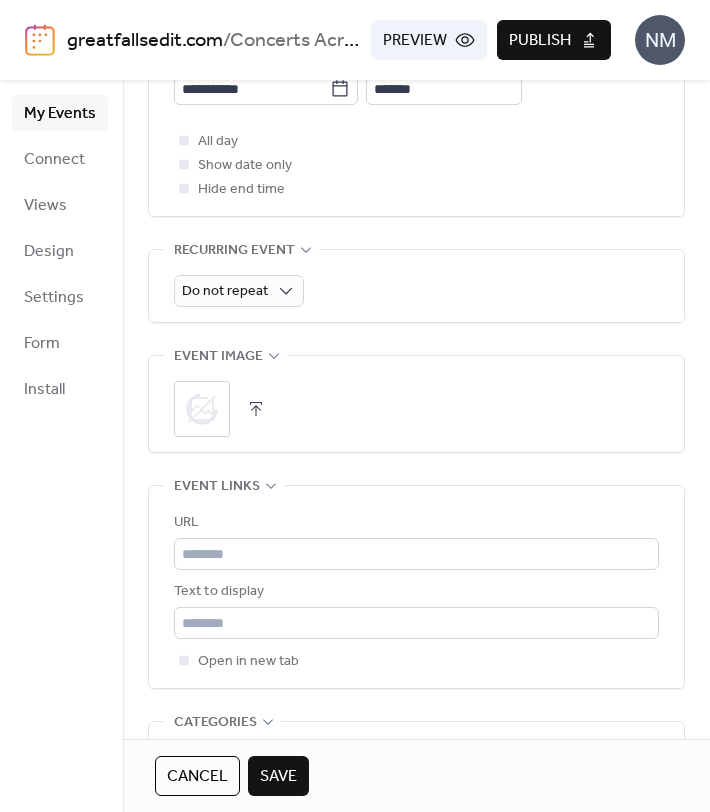 scroll, scrollTop: 880, scrollLeft: 0, axis: vertical 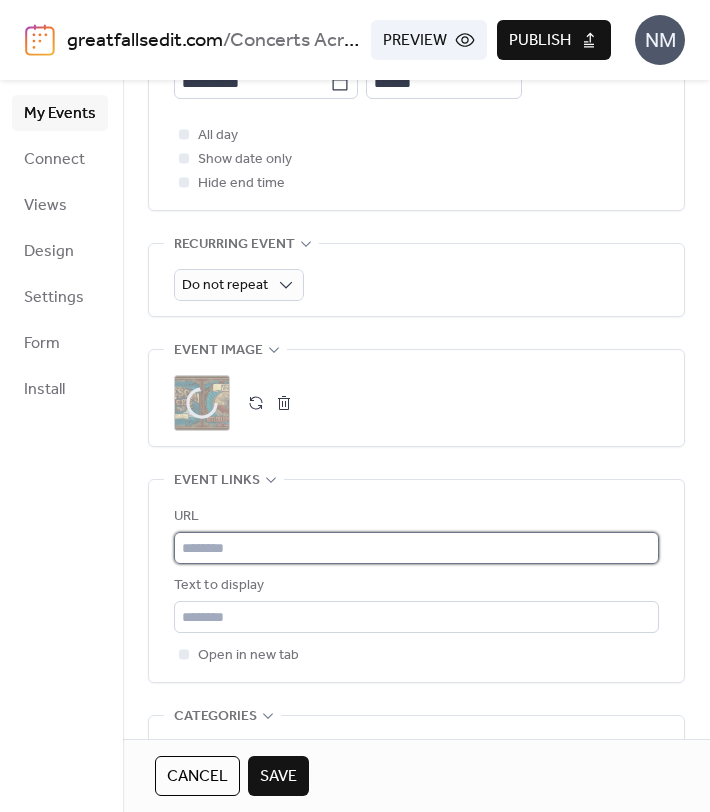 click at bounding box center [416, 548] 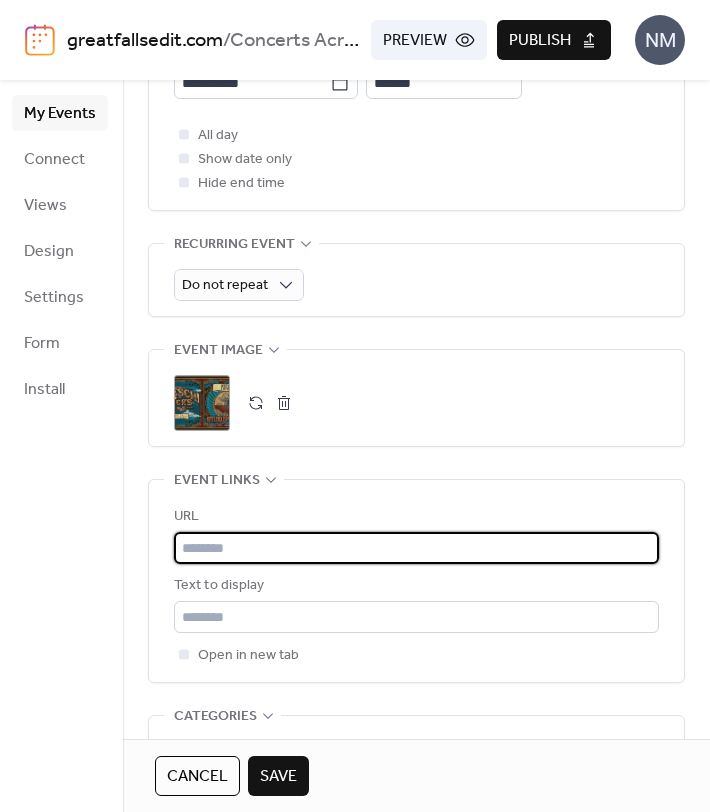 paste on "**********" 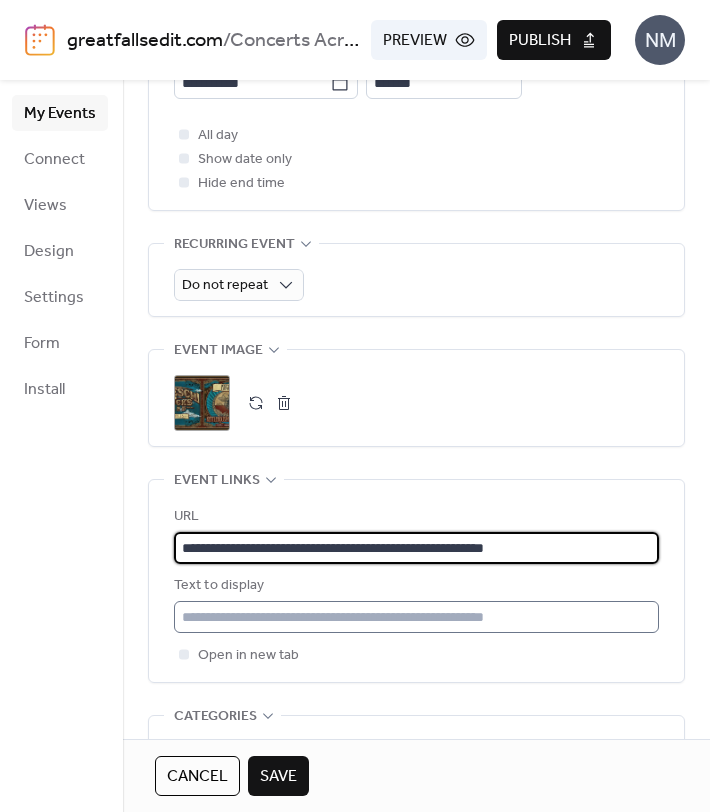 type on "**********" 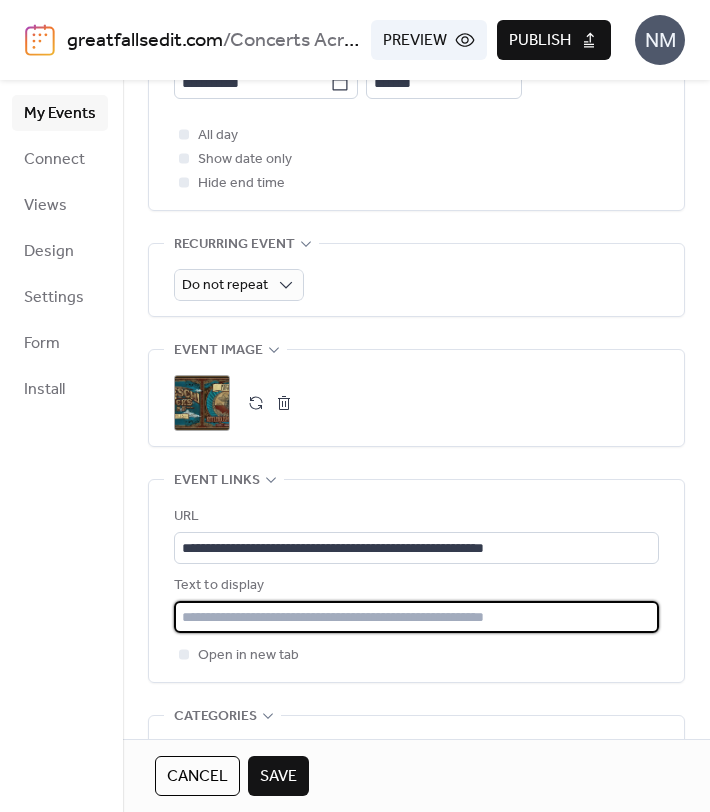 click at bounding box center [416, 617] 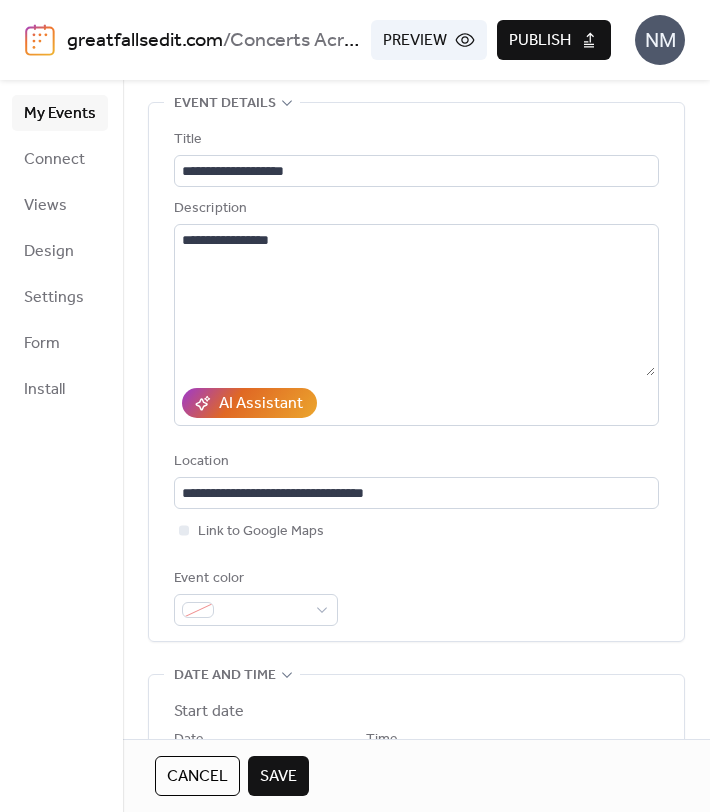 scroll, scrollTop: 88, scrollLeft: 0, axis: vertical 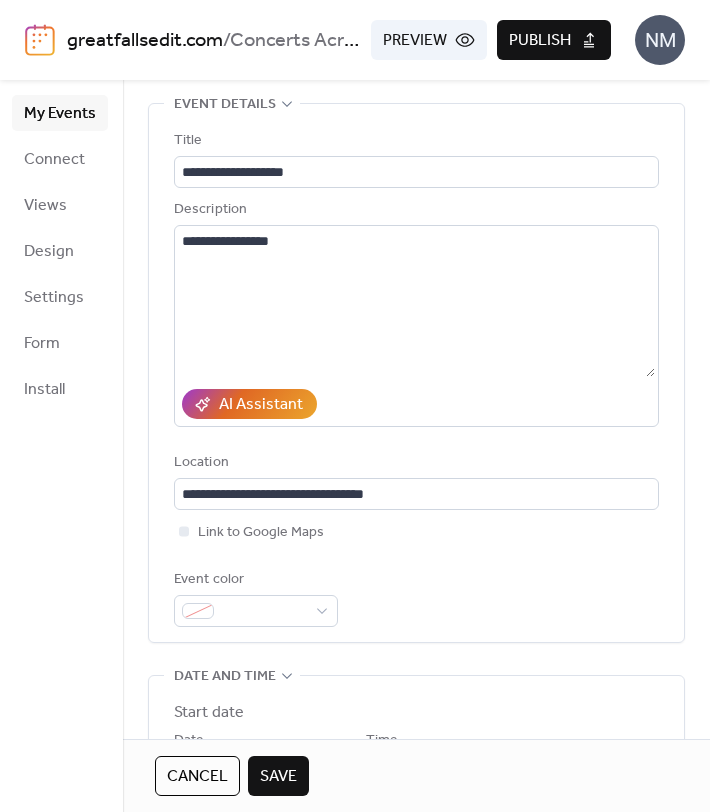 click on "Save" at bounding box center (278, 777) 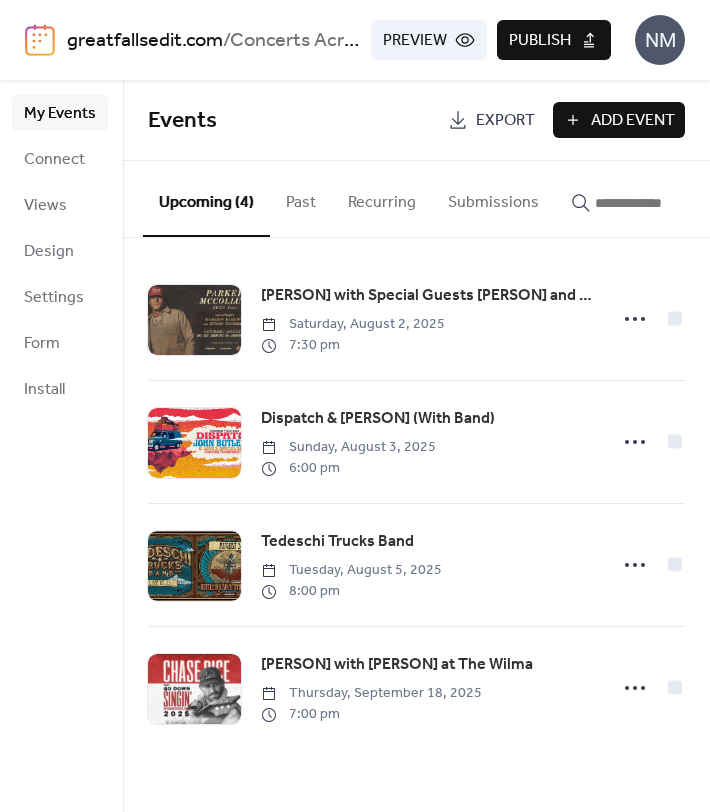 click on "Publish" at bounding box center [540, 41] 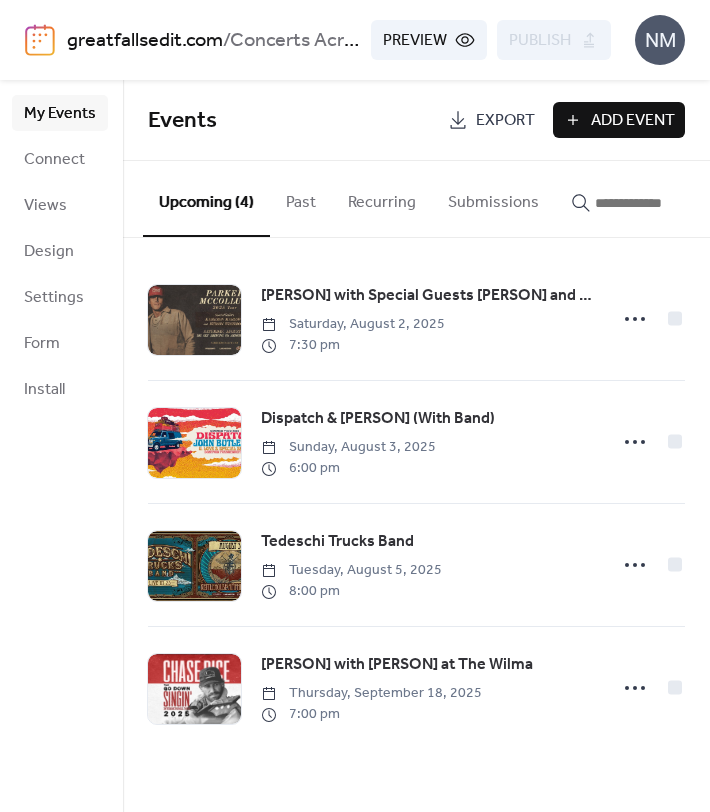 click on "Add Event" at bounding box center [633, 121] 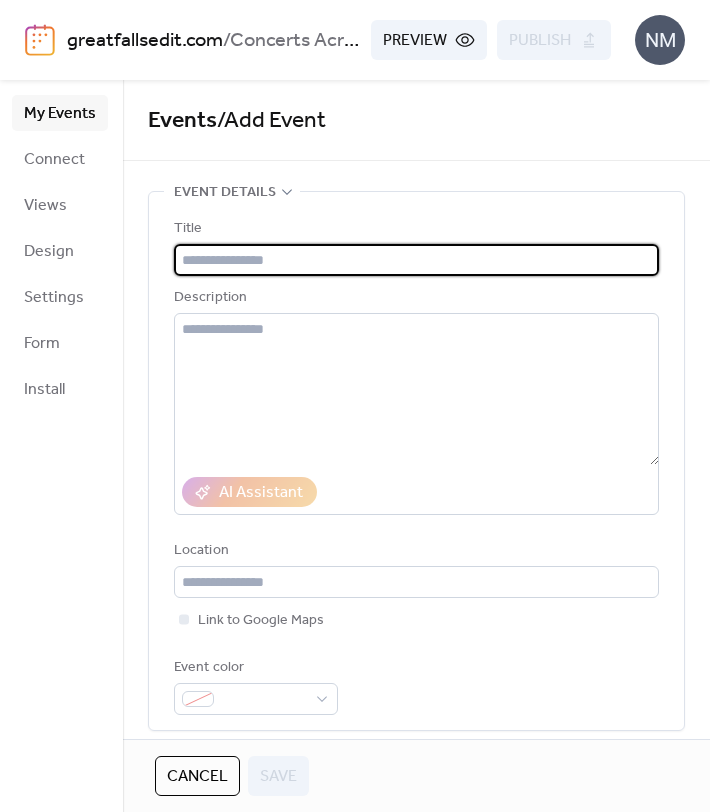 paste on "**********" 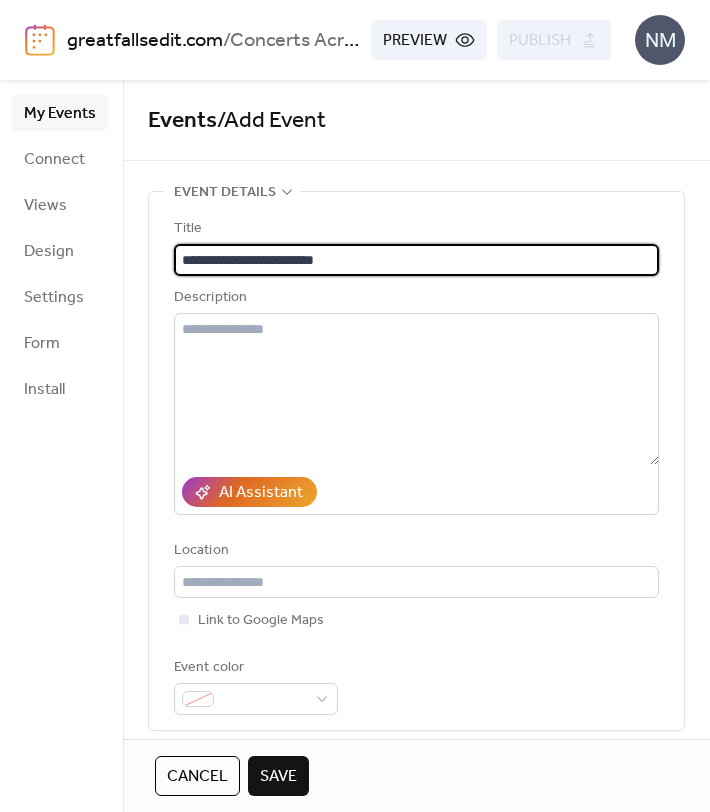 type on "**********" 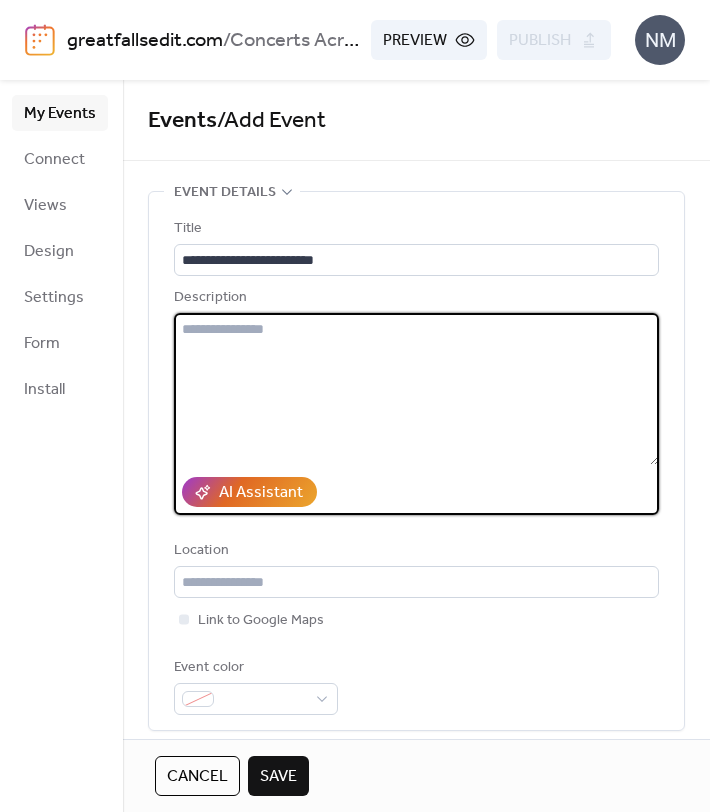 click at bounding box center [416, 389] 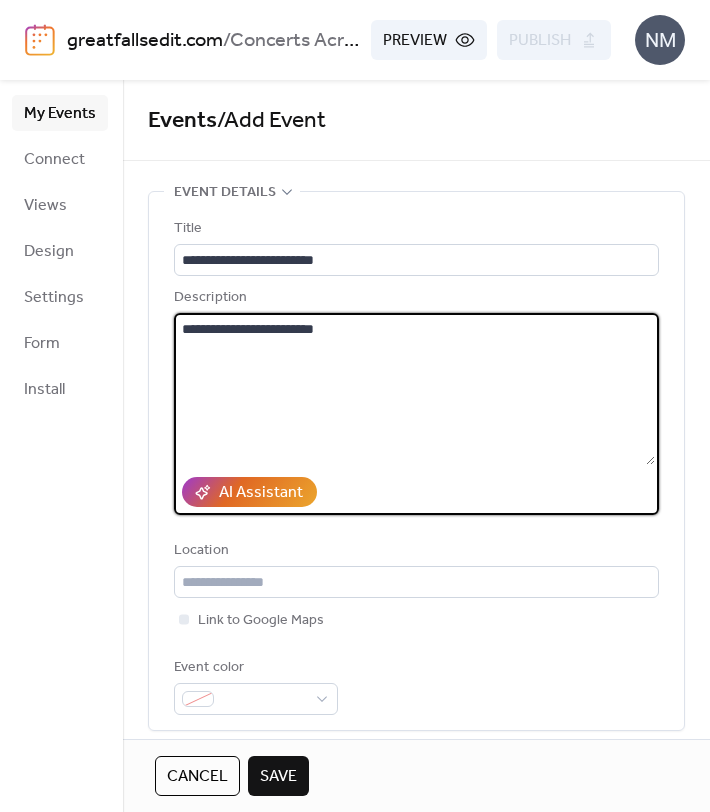 type on "**********" 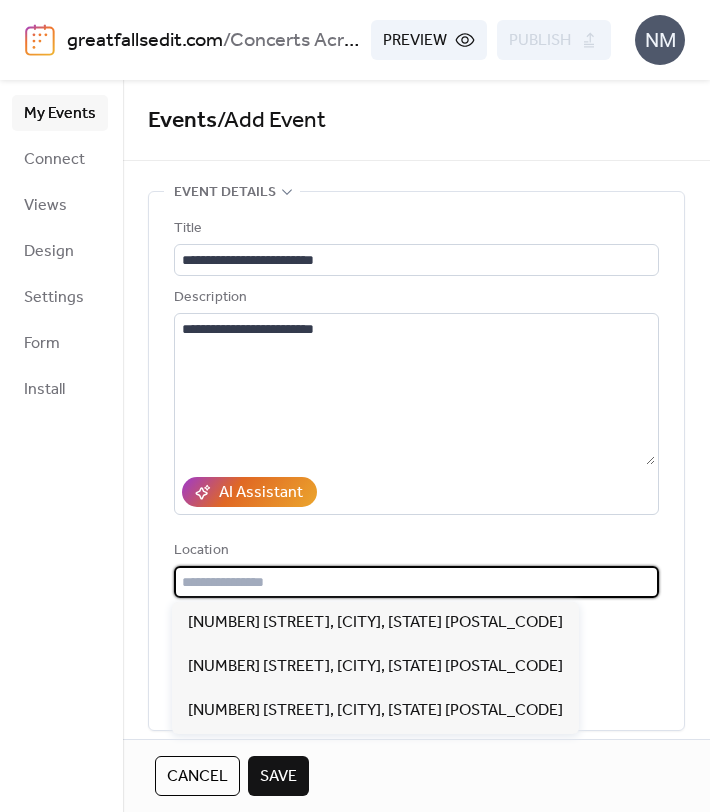 click at bounding box center [416, 582] 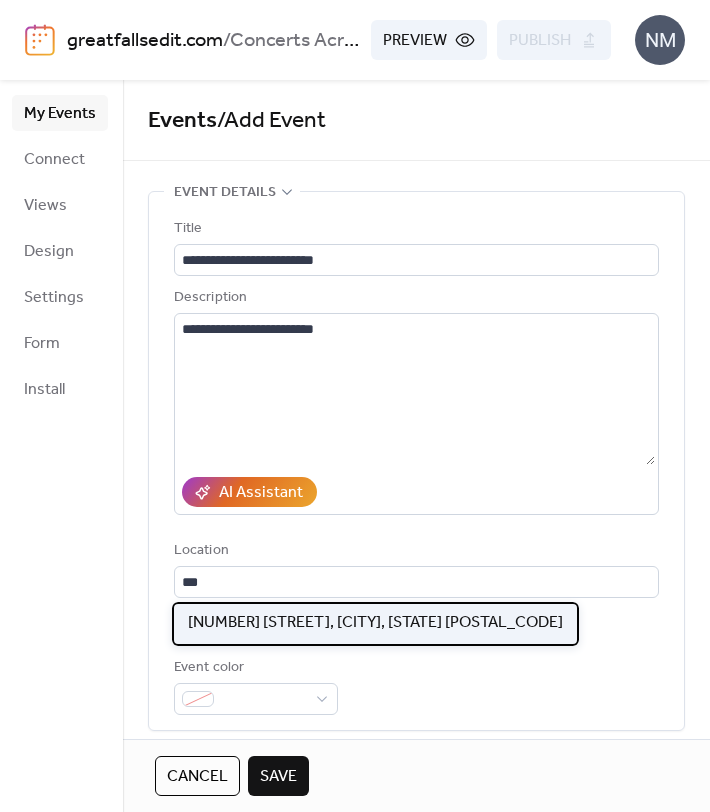 click on "[NUMBER] [STREET], [CITY], [STATE] [POSTAL_CODE]" at bounding box center (375, 623) 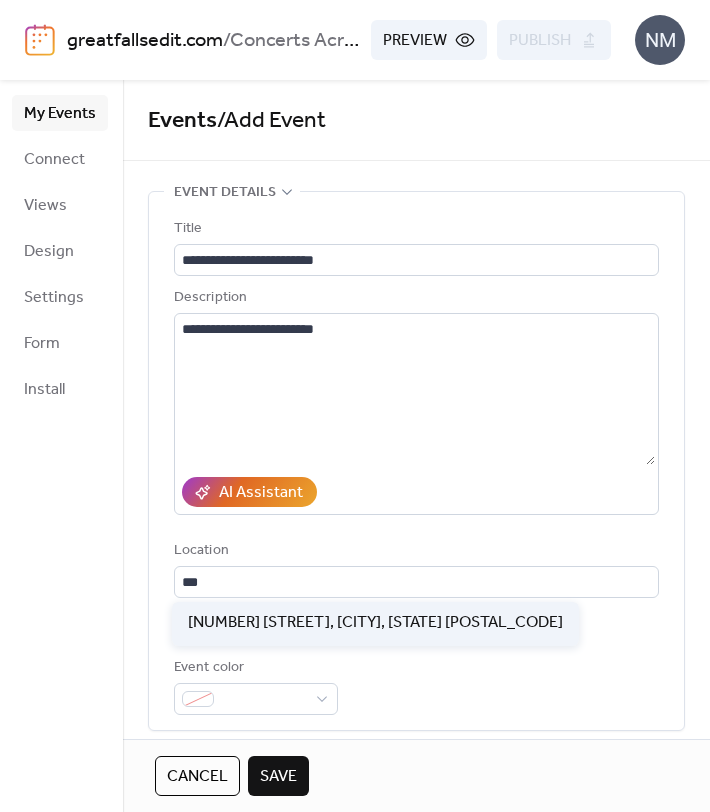 type on "**********" 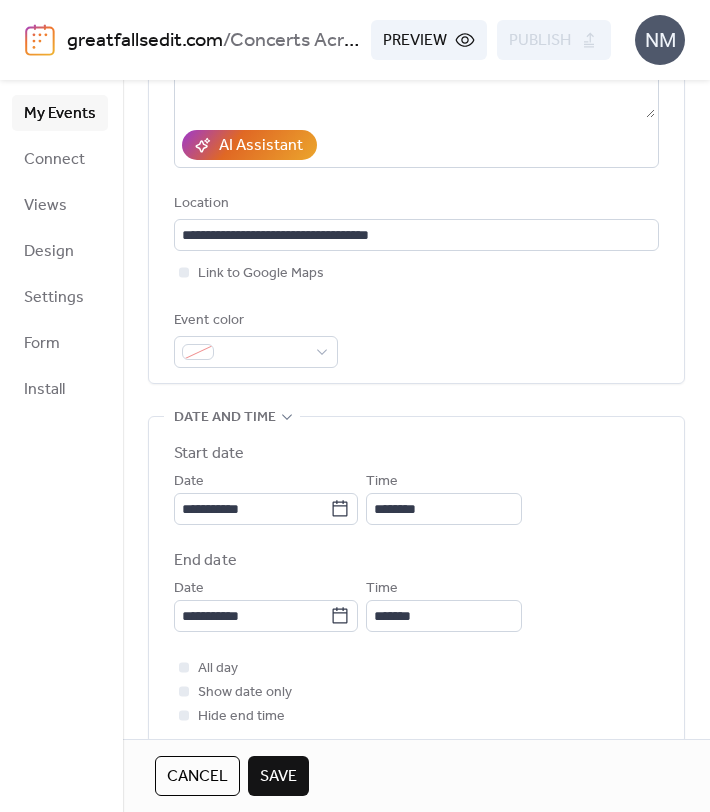 scroll, scrollTop: 374, scrollLeft: 0, axis: vertical 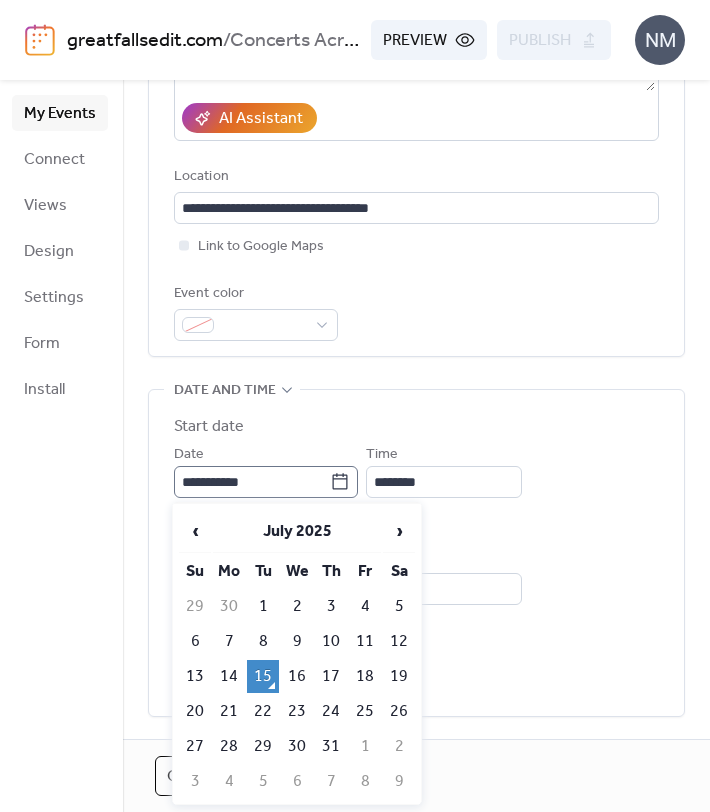 click 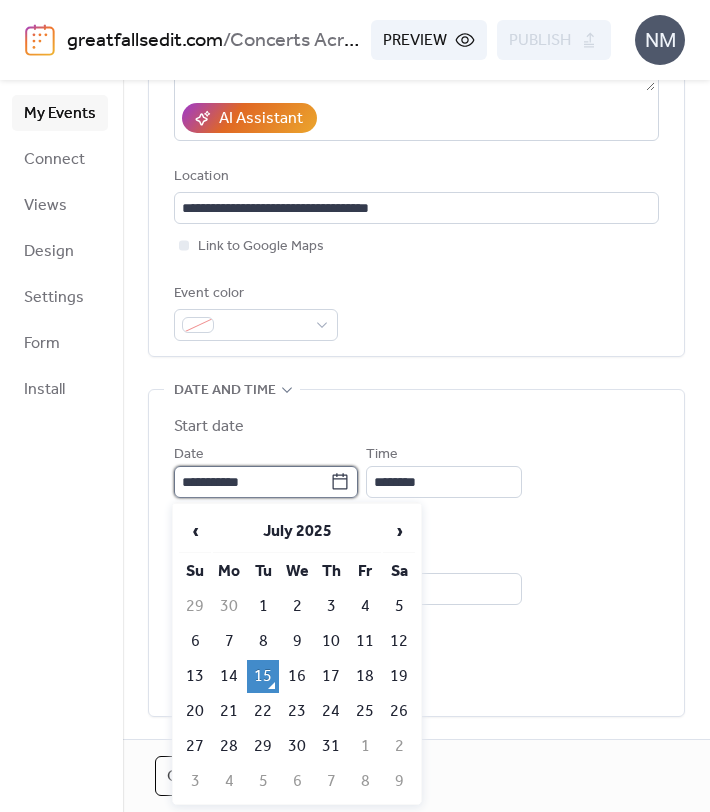 click on "**********" at bounding box center (252, 482) 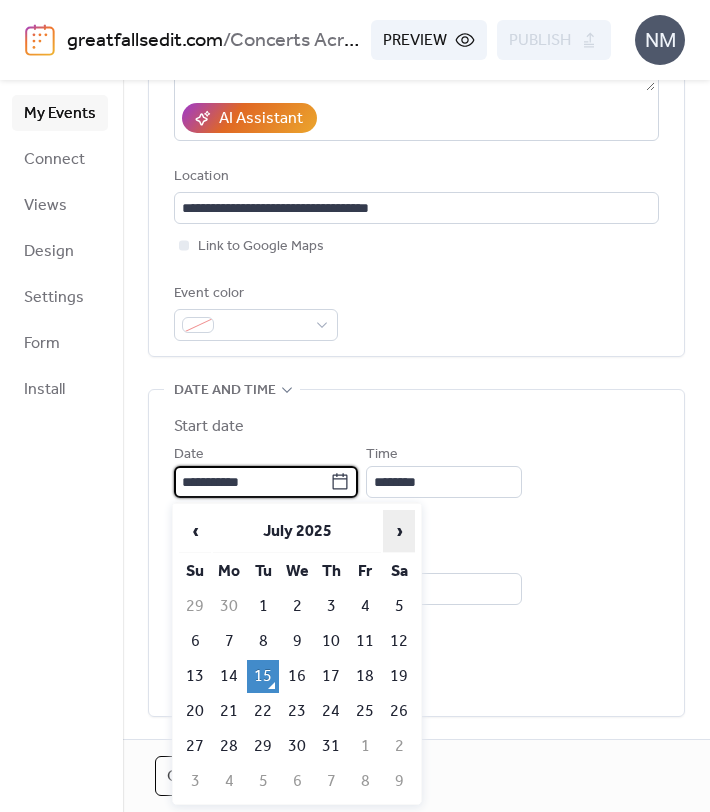 click on "›" at bounding box center [399, 531] 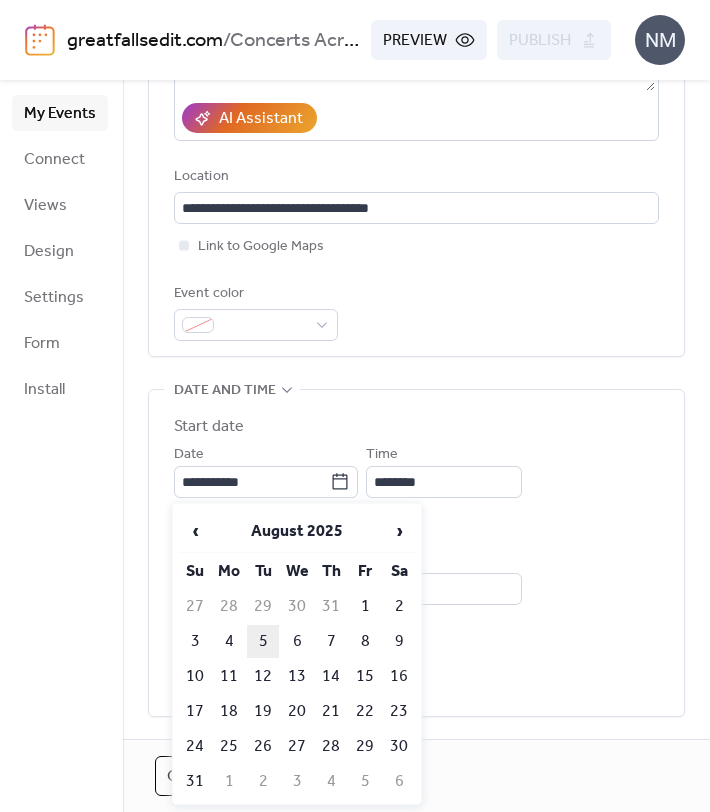 click on "5" at bounding box center (263, 641) 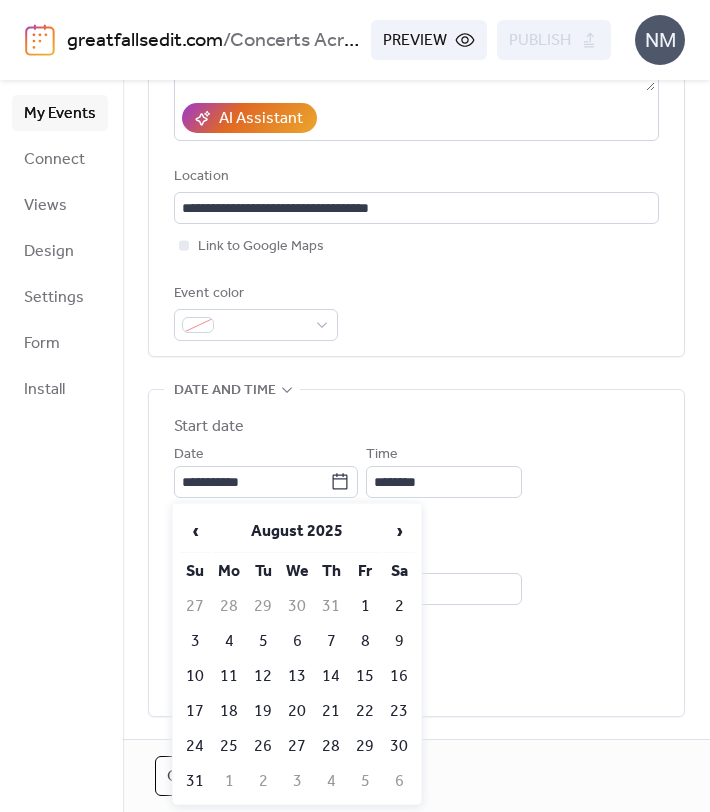 type on "**********" 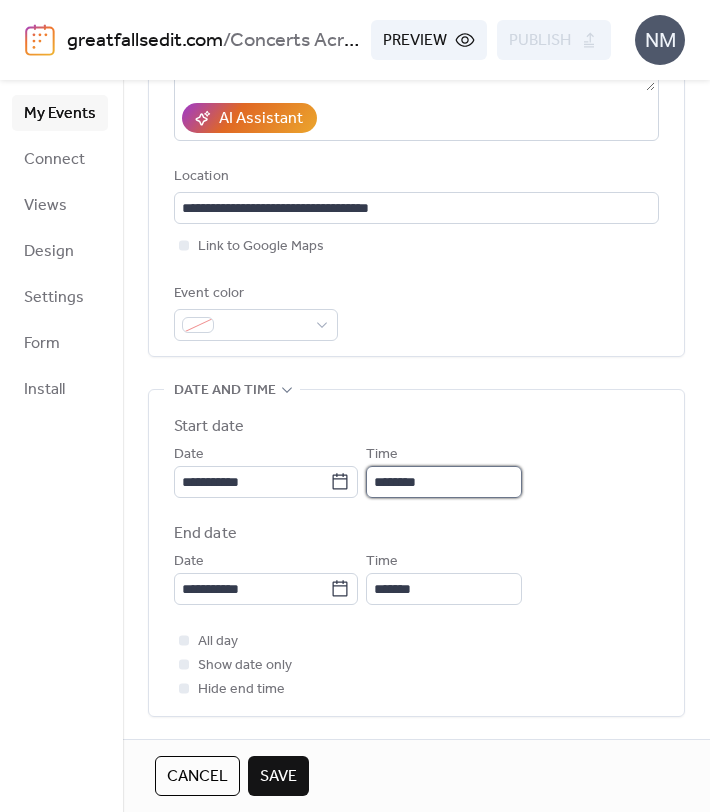 click on "********" at bounding box center (444, 482) 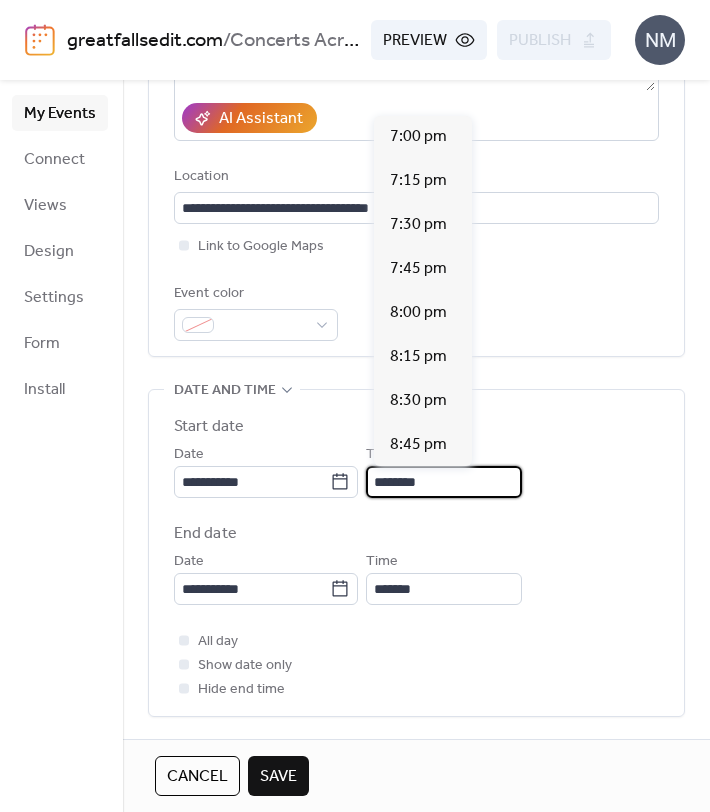 scroll, scrollTop: 3347, scrollLeft: 0, axis: vertical 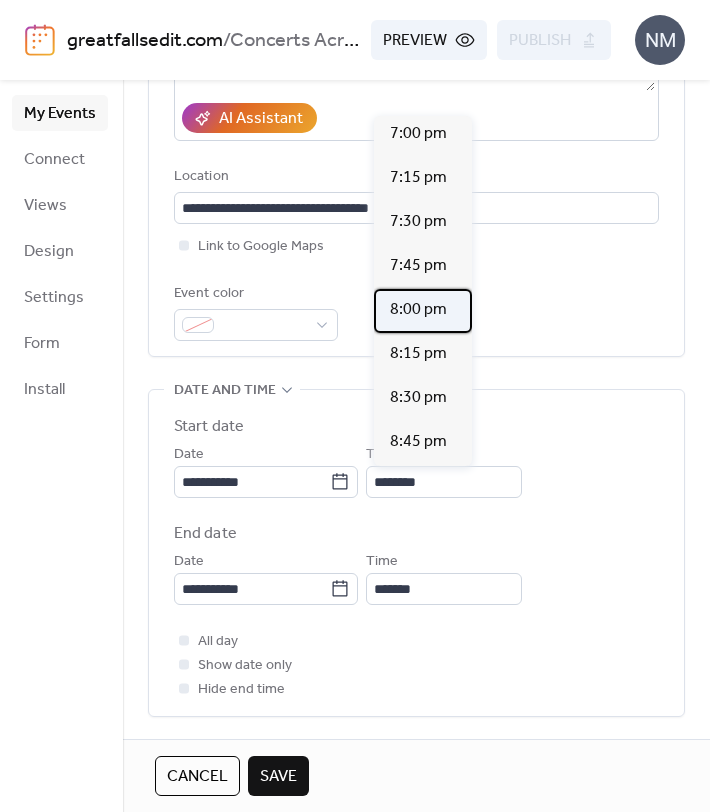 click on "8:00 pm" at bounding box center (418, 310) 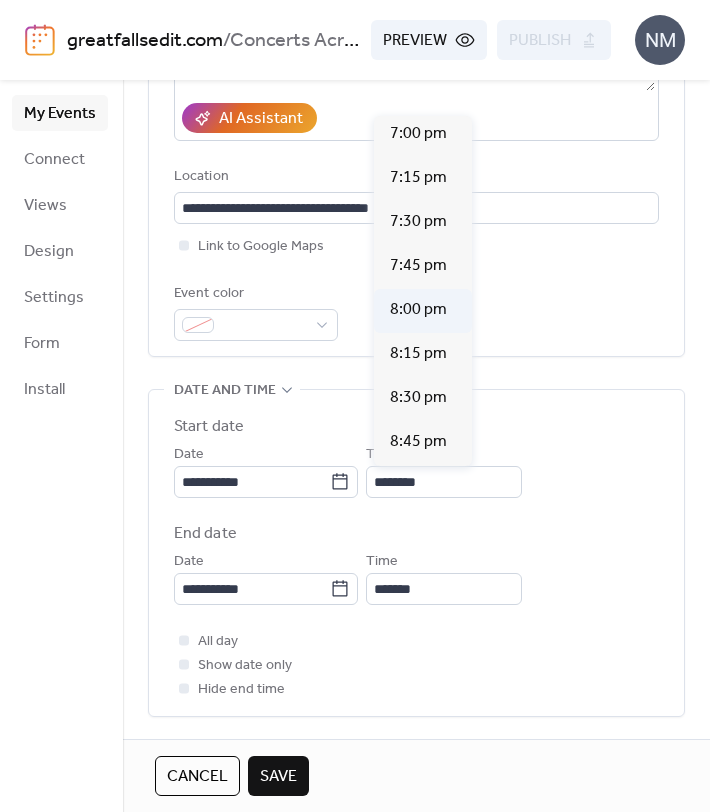 type on "*******" 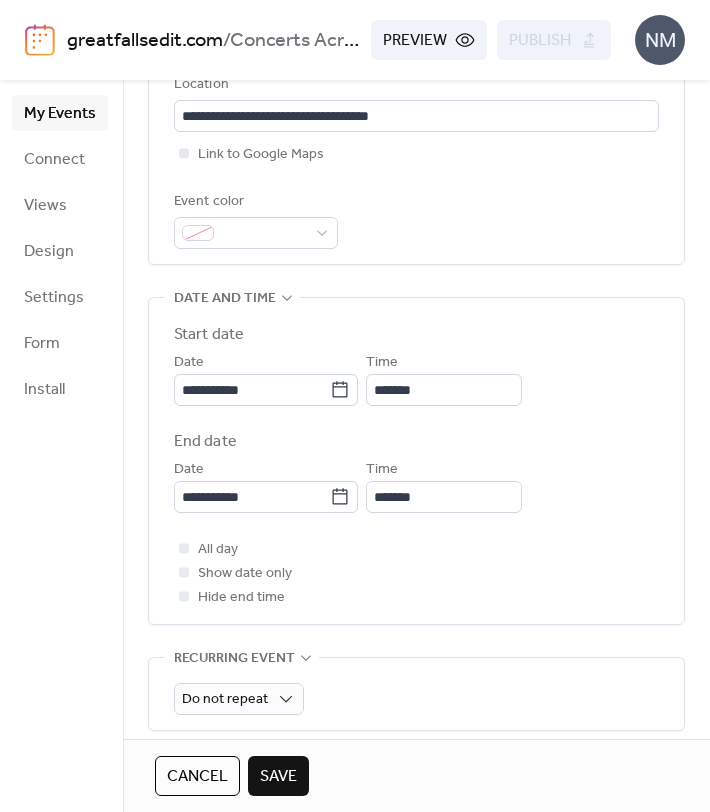 scroll, scrollTop: 520, scrollLeft: 0, axis: vertical 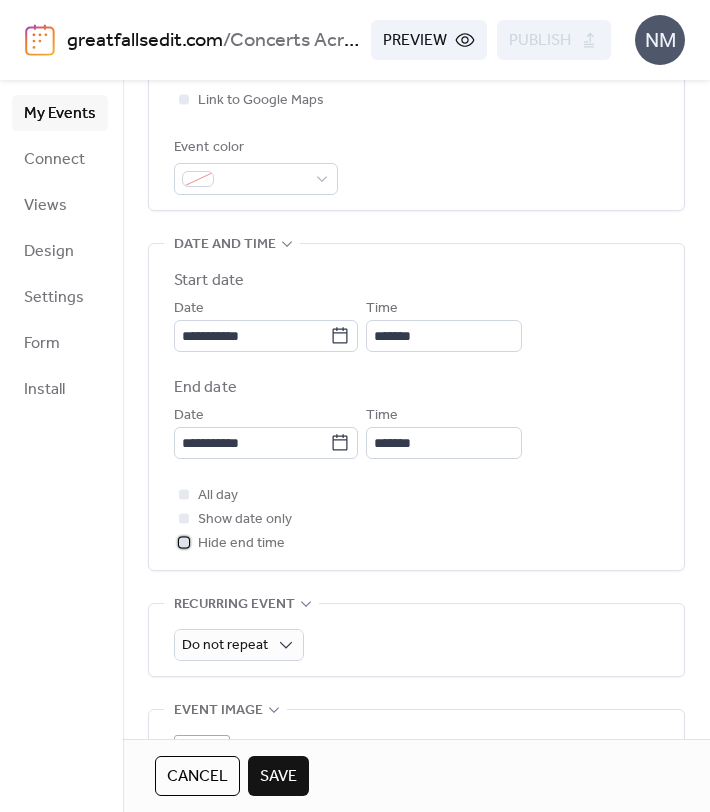 click at bounding box center (184, 542) 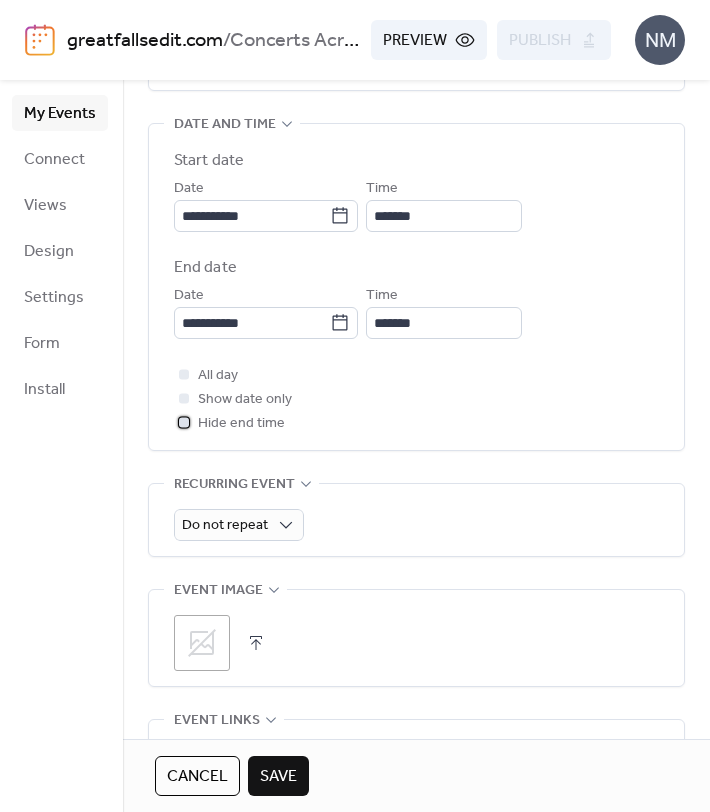 scroll, scrollTop: 669, scrollLeft: 0, axis: vertical 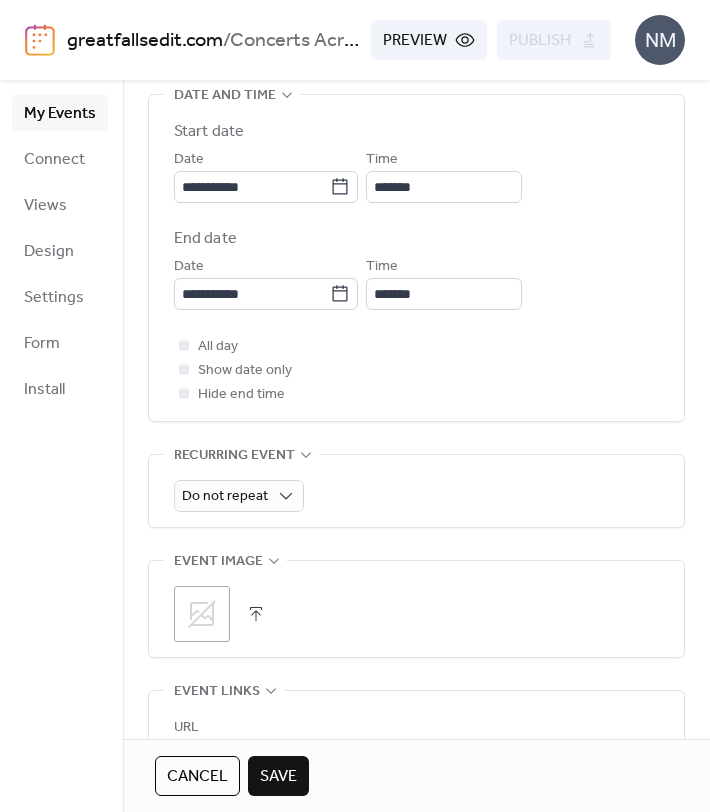 click 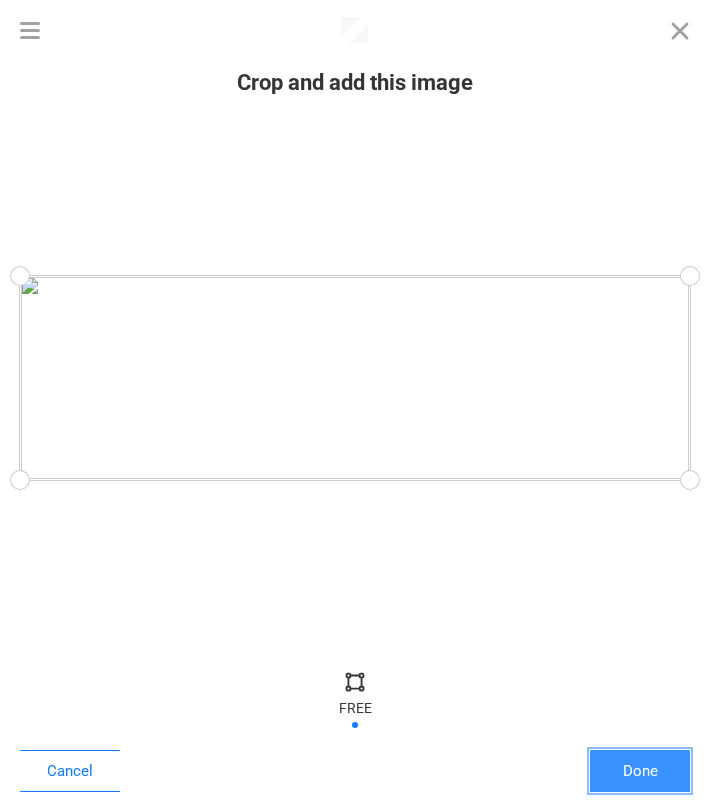 click on "Done" at bounding box center [640, 771] 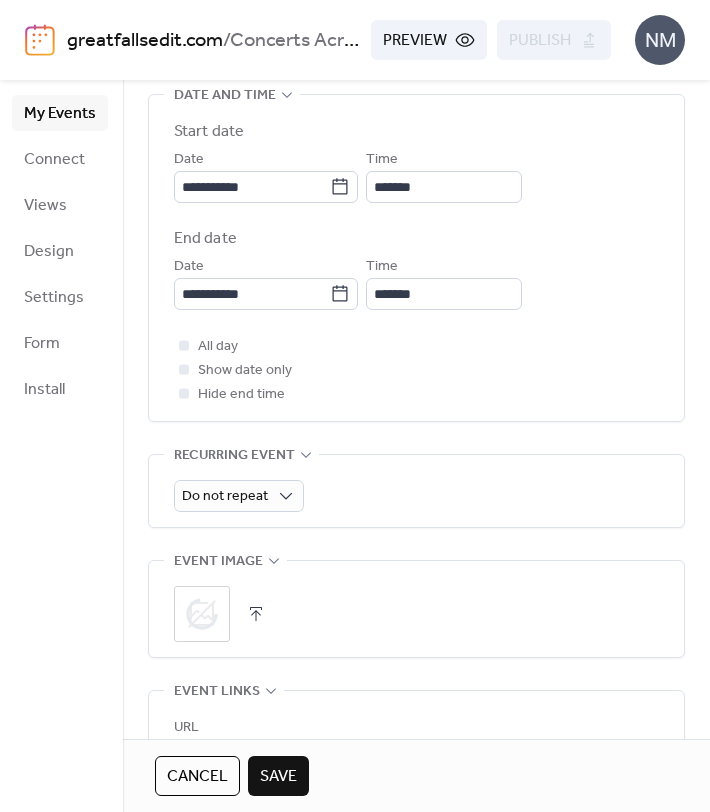 scroll, scrollTop: 793, scrollLeft: 0, axis: vertical 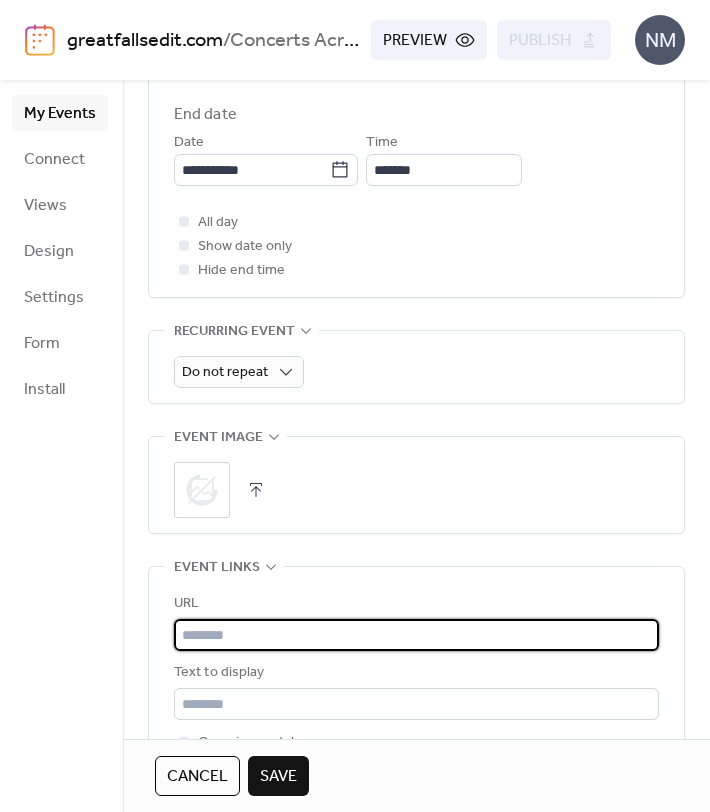 click at bounding box center (416, 635) 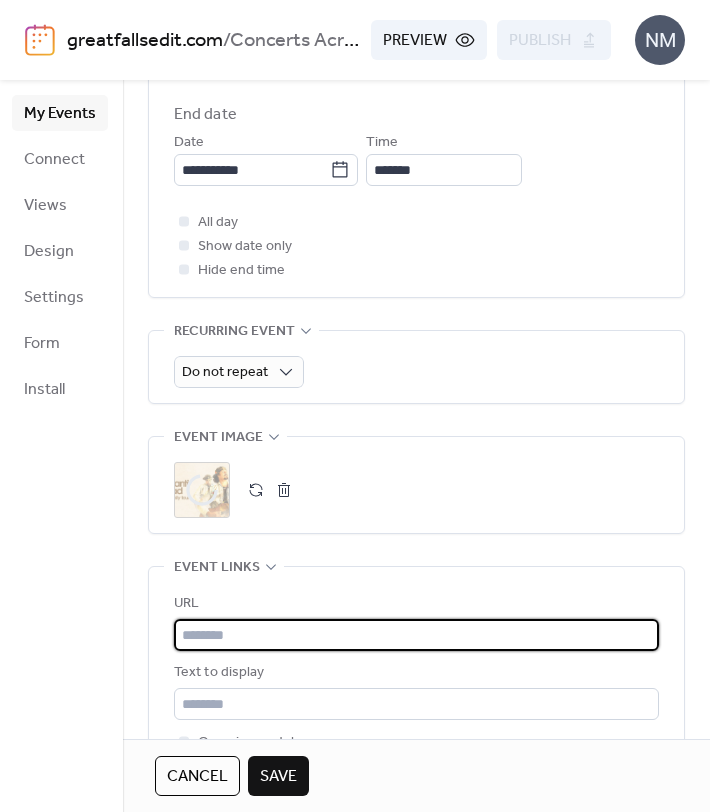 paste on "**********" 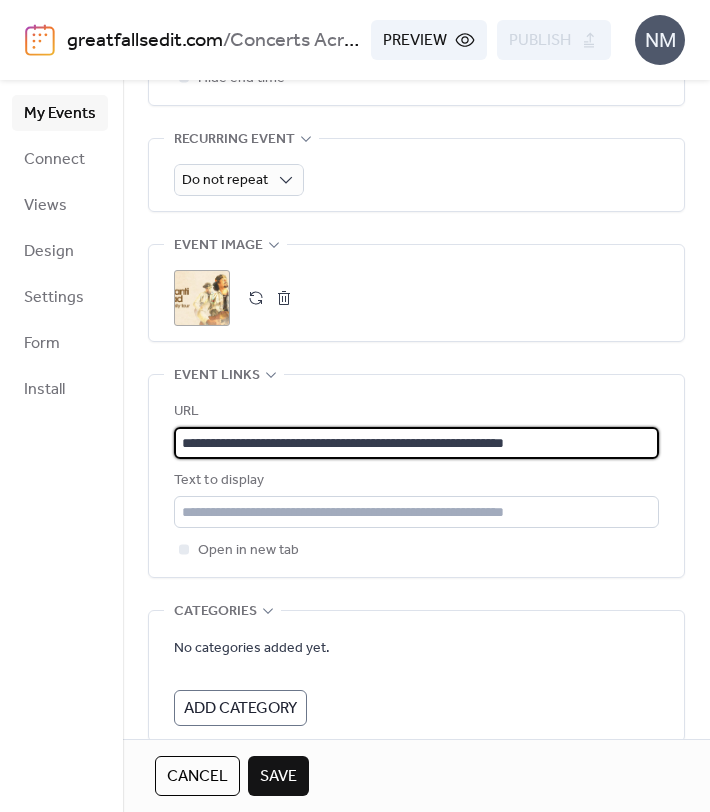 scroll, scrollTop: 1032, scrollLeft: 0, axis: vertical 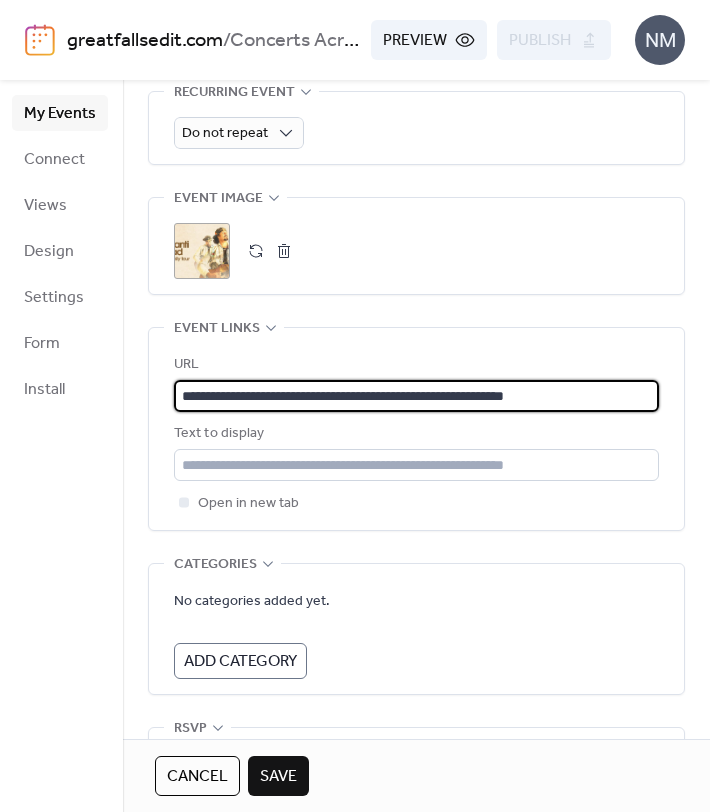 type on "**********" 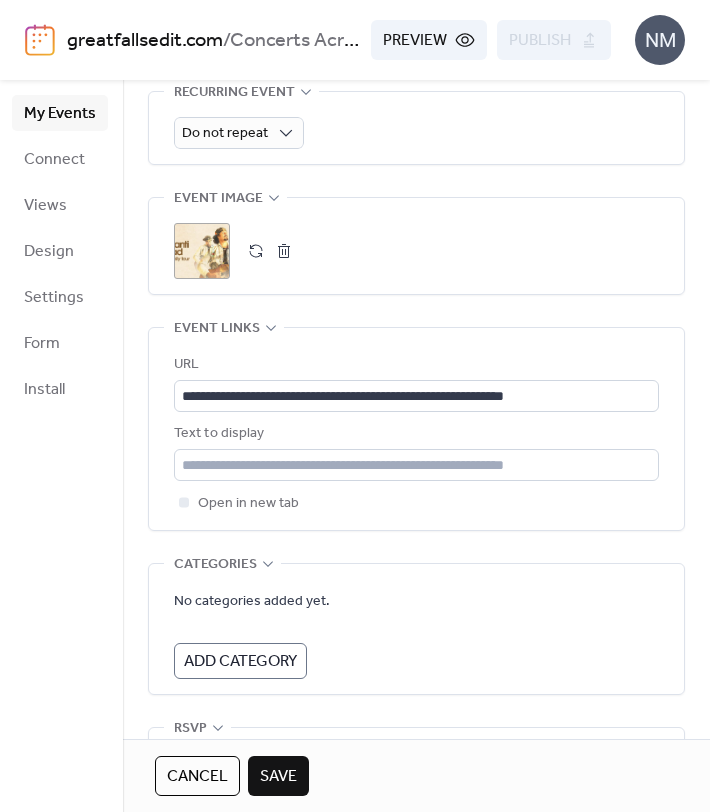 click on "Text to display" at bounding box center (414, 434) 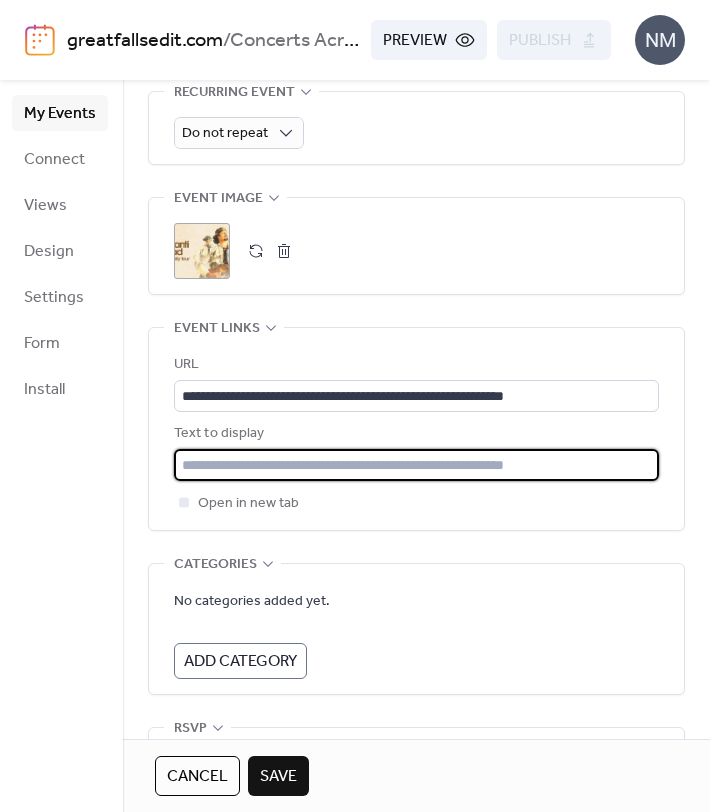 click at bounding box center (416, 465) 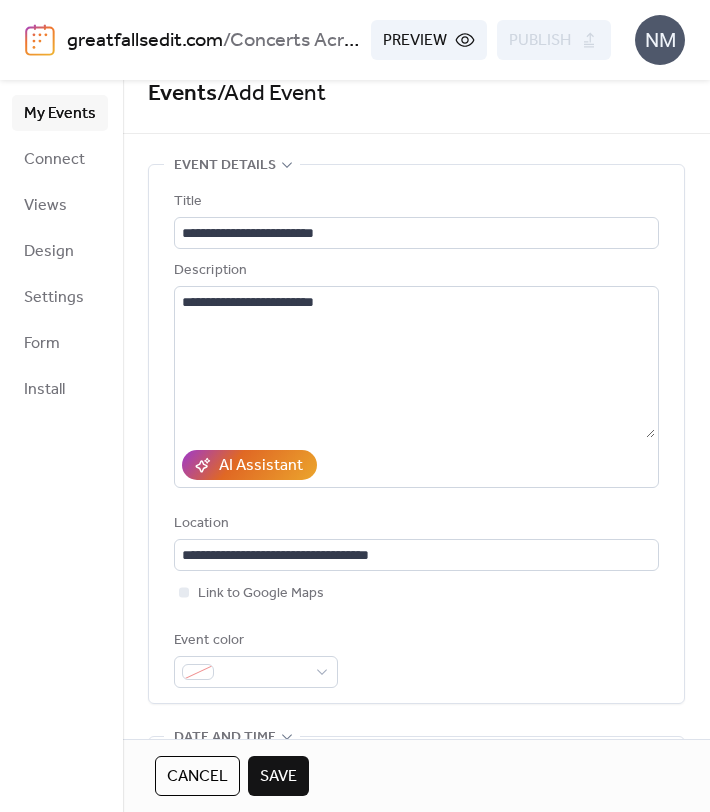 scroll, scrollTop: 0, scrollLeft: 0, axis: both 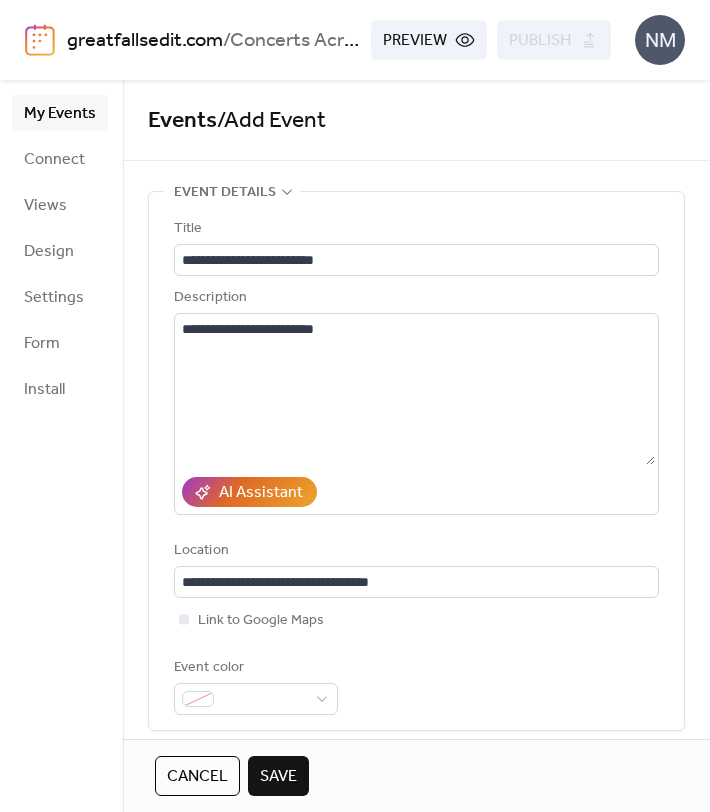 click on "Save" at bounding box center (278, 777) 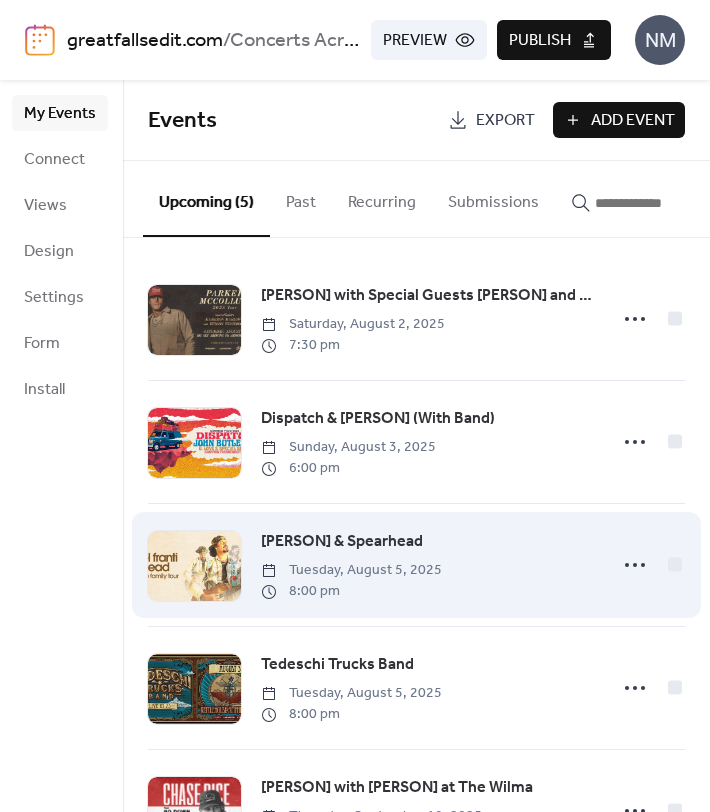 scroll, scrollTop: 0, scrollLeft: 0, axis: both 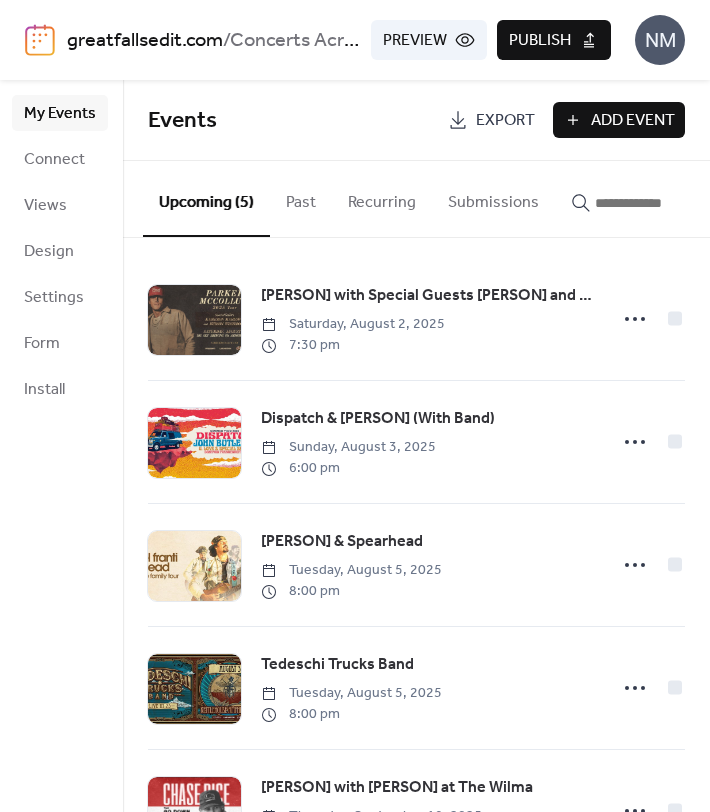 click on "Publish" at bounding box center [554, 40] 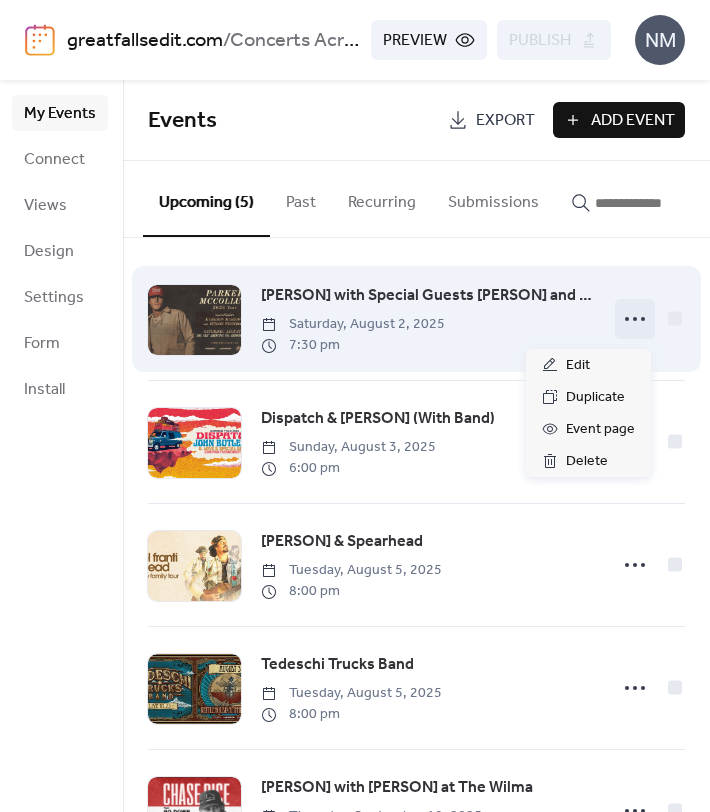 click 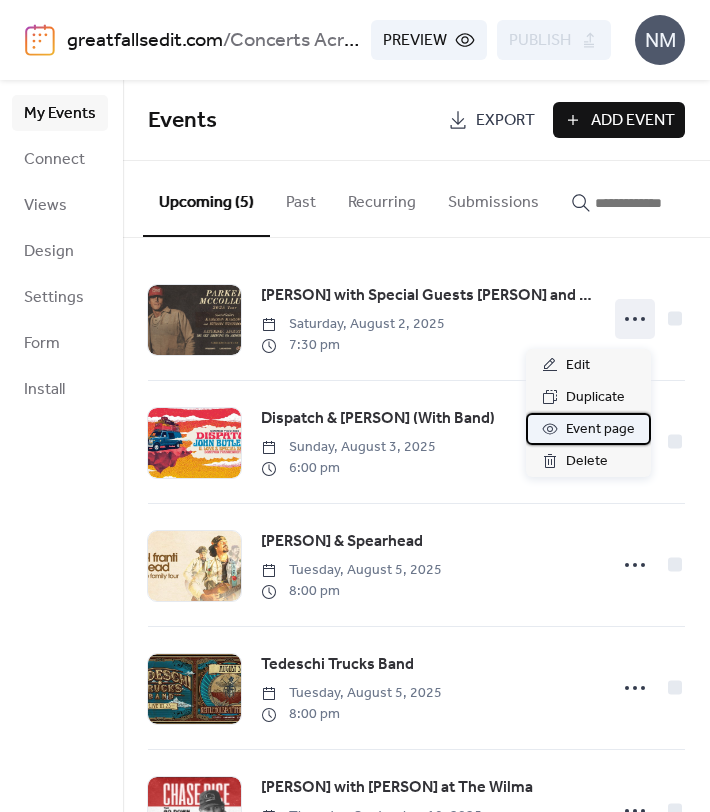 click on "Event page" at bounding box center [600, 430] 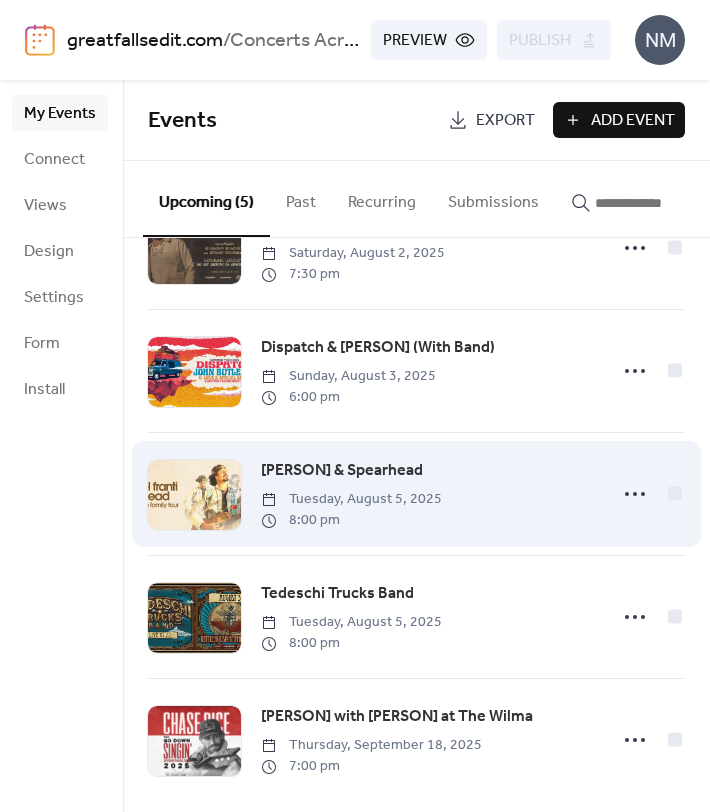 scroll, scrollTop: 88, scrollLeft: 0, axis: vertical 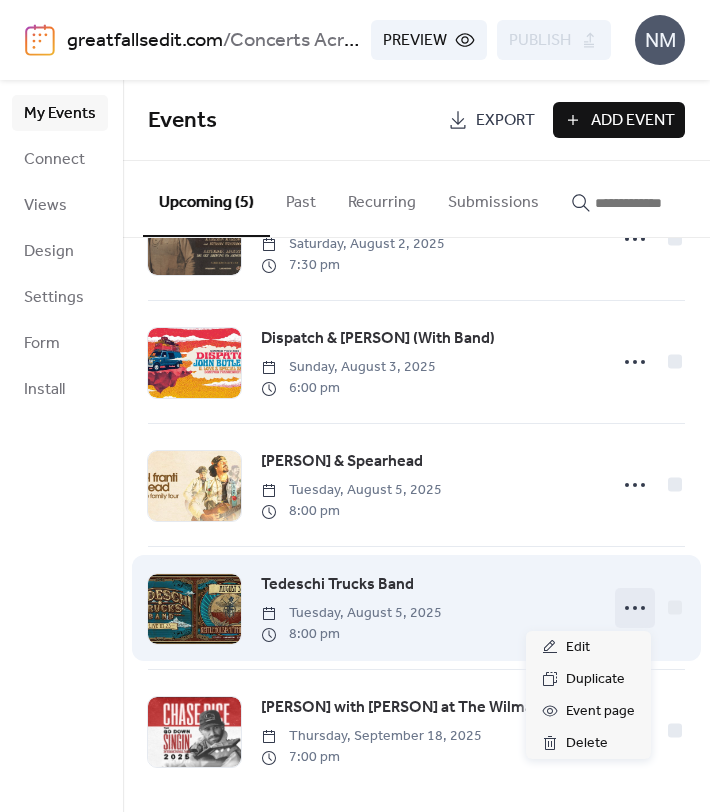 click 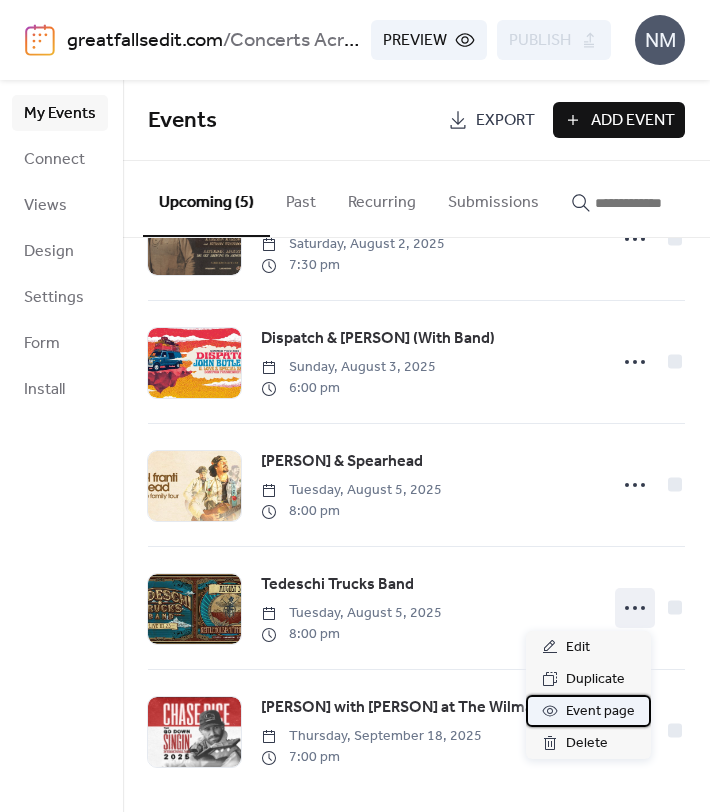 click on "Event page" at bounding box center (600, 712) 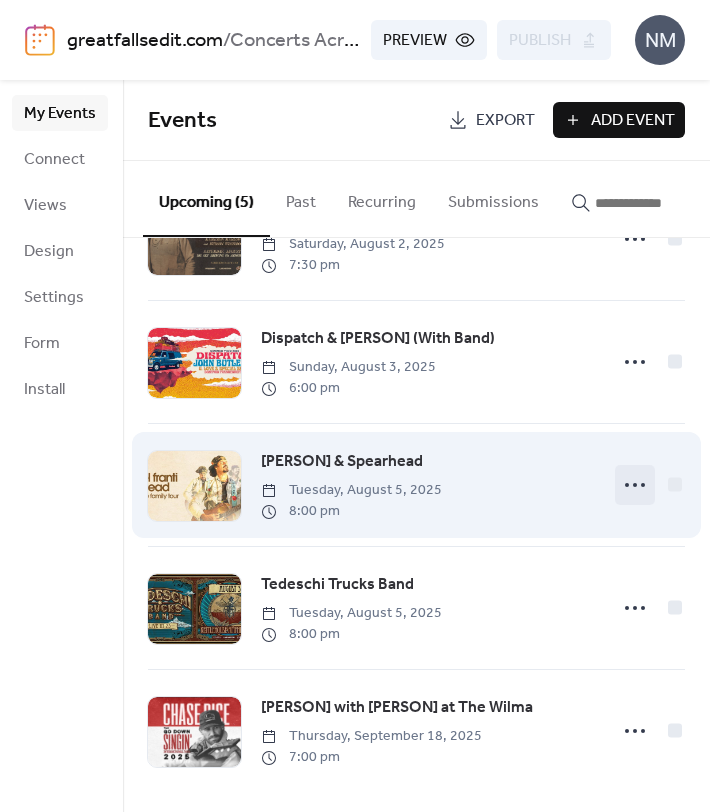click 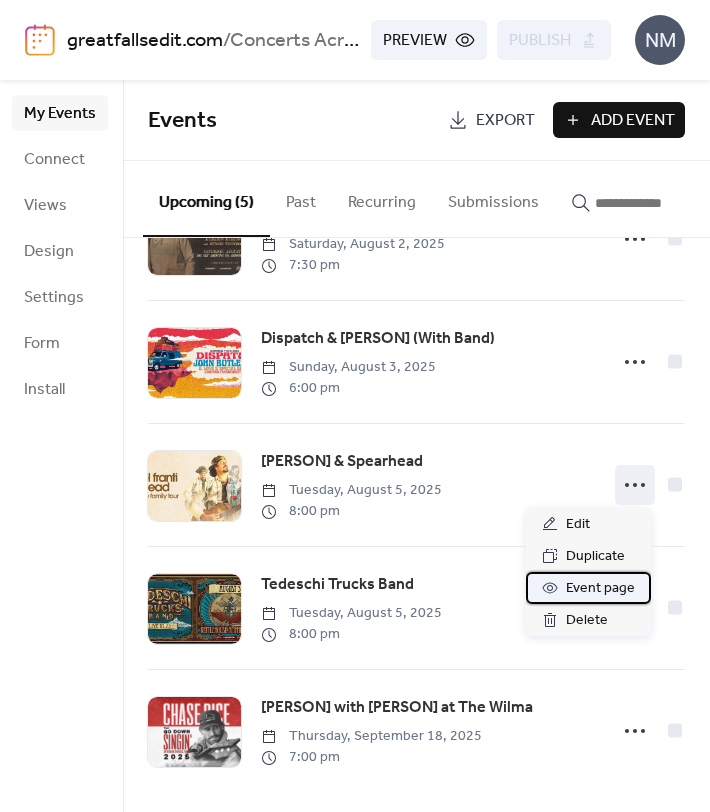 click on "Event page" at bounding box center [600, 589] 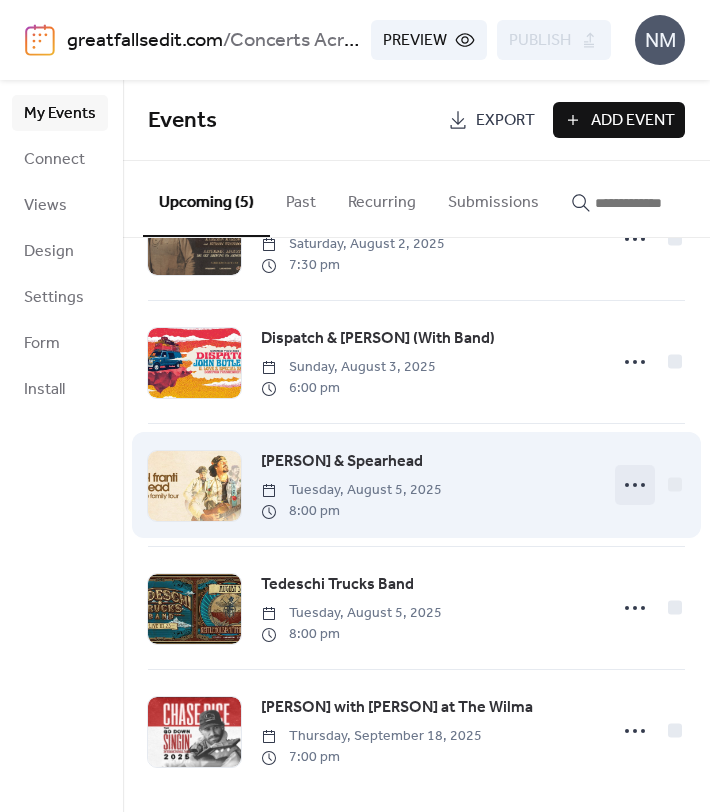 click 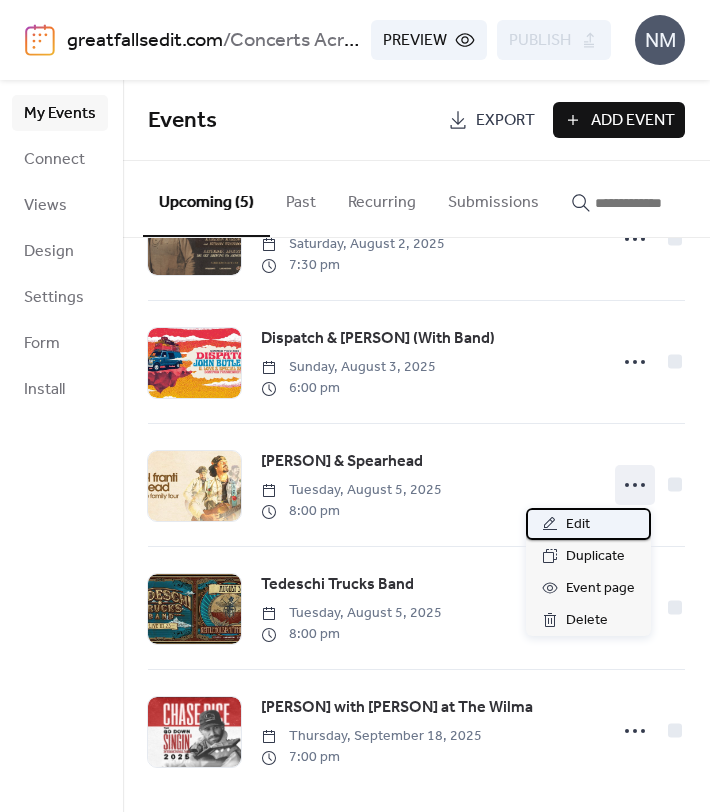 click on "Edit" at bounding box center [588, 524] 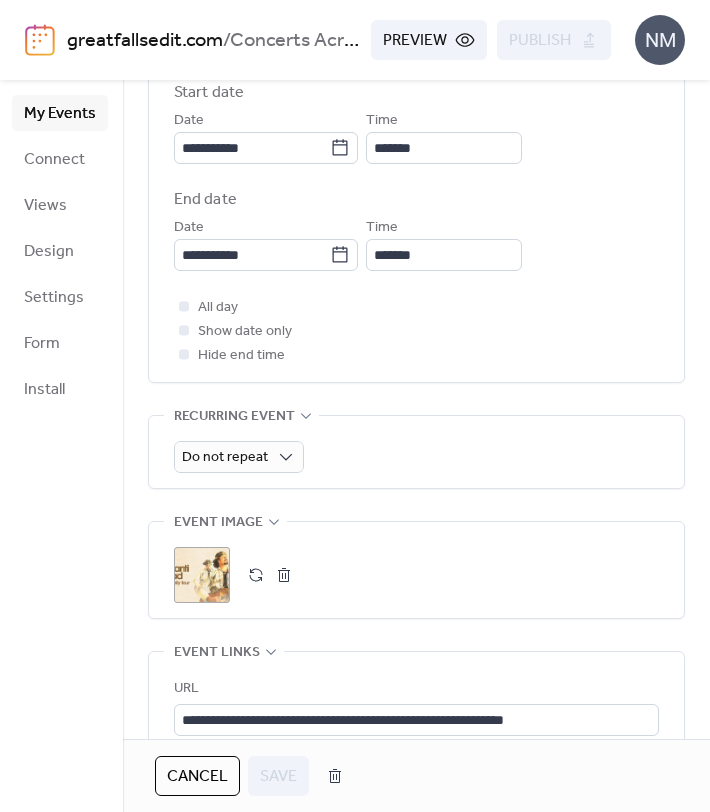 scroll, scrollTop: 750, scrollLeft: 0, axis: vertical 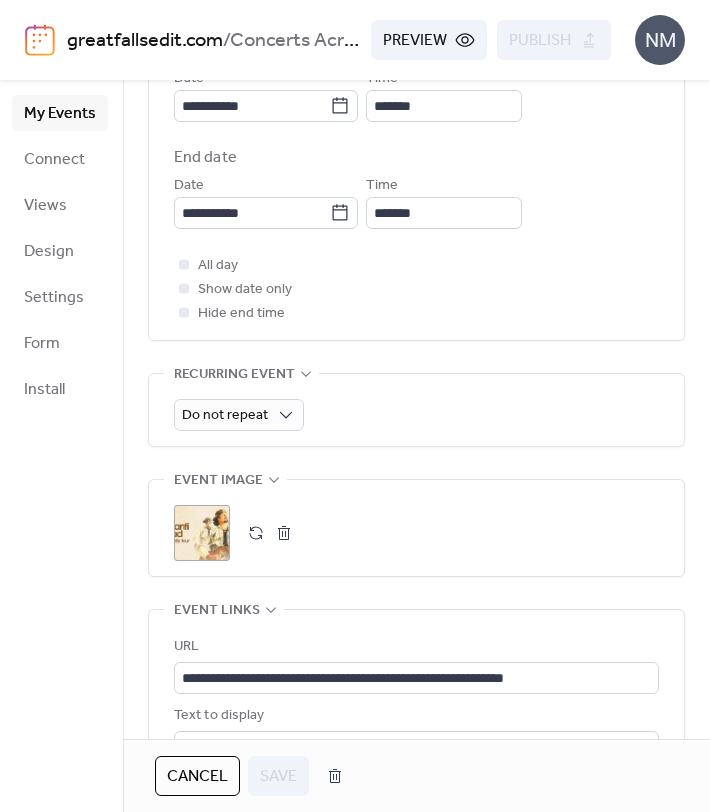 click on ";" at bounding box center (202, 533) 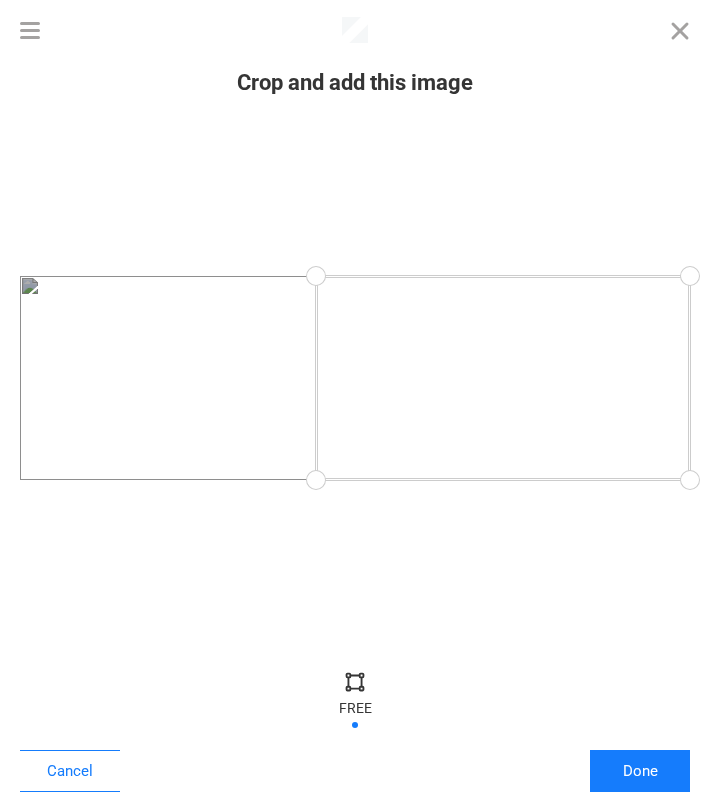 drag, startPoint x: 22, startPoint y: 480, endPoint x: 316, endPoint y: 496, distance: 294.43506 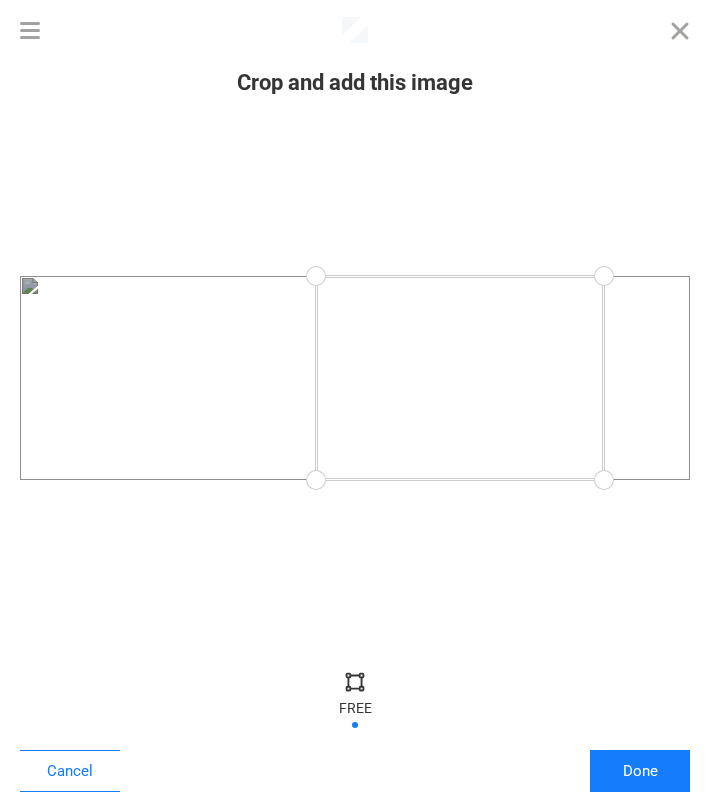drag, startPoint x: 689, startPoint y: 478, endPoint x: 604, endPoint y: 480, distance: 85.02353 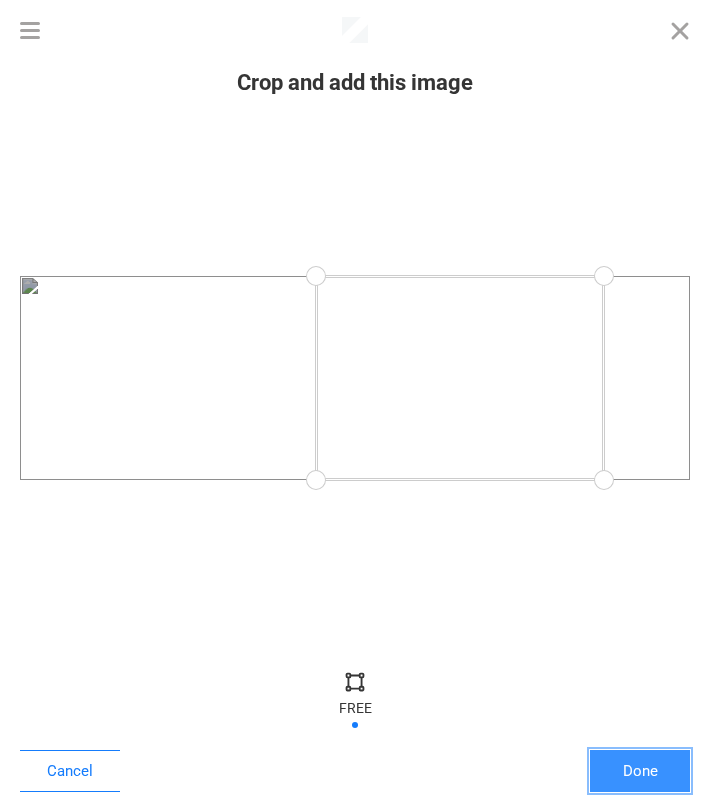 click on "Done" at bounding box center (640, 771) 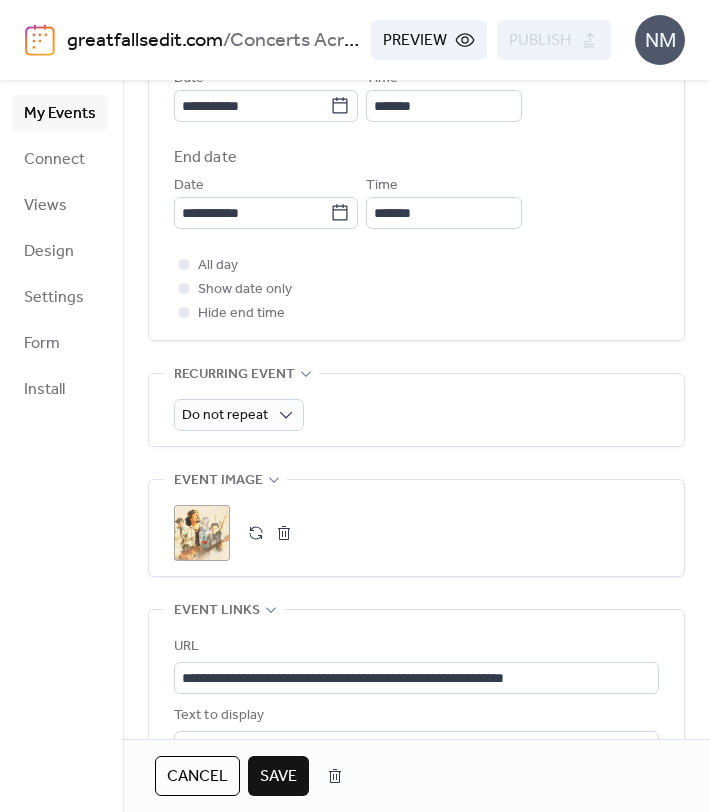 click on "Save" at bounding box center [278, 777] 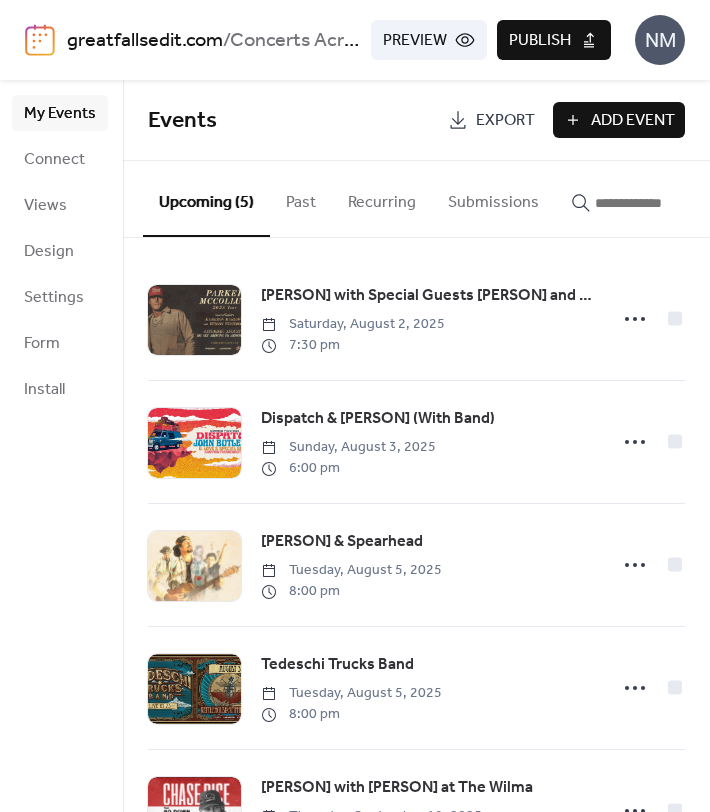 click on "Publish" at bounding box center [540, 41] 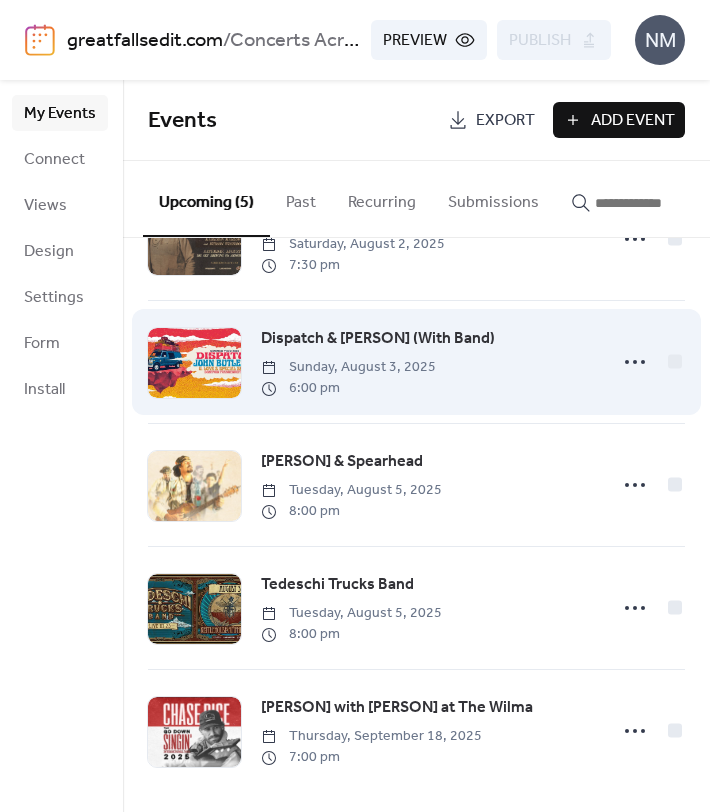 scroll, scrollTop: 0, scrollLeft: 0, axis: both 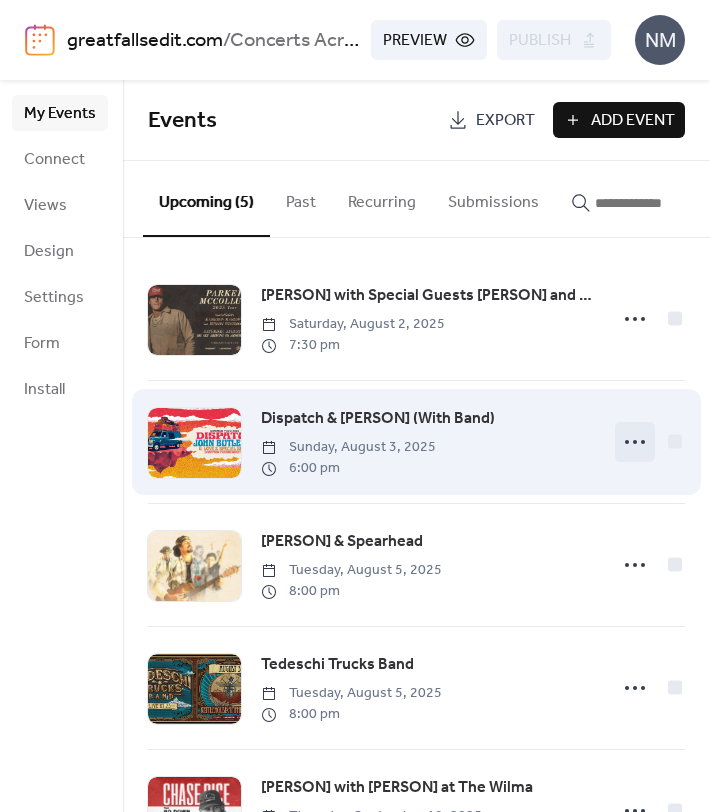 click 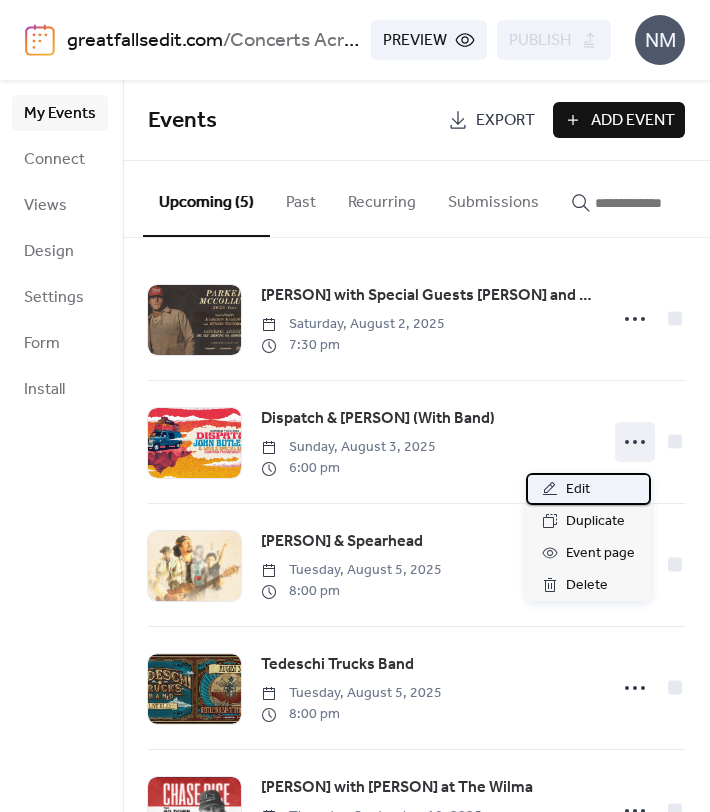 click on "Edit" at bounding box center [578, 490] 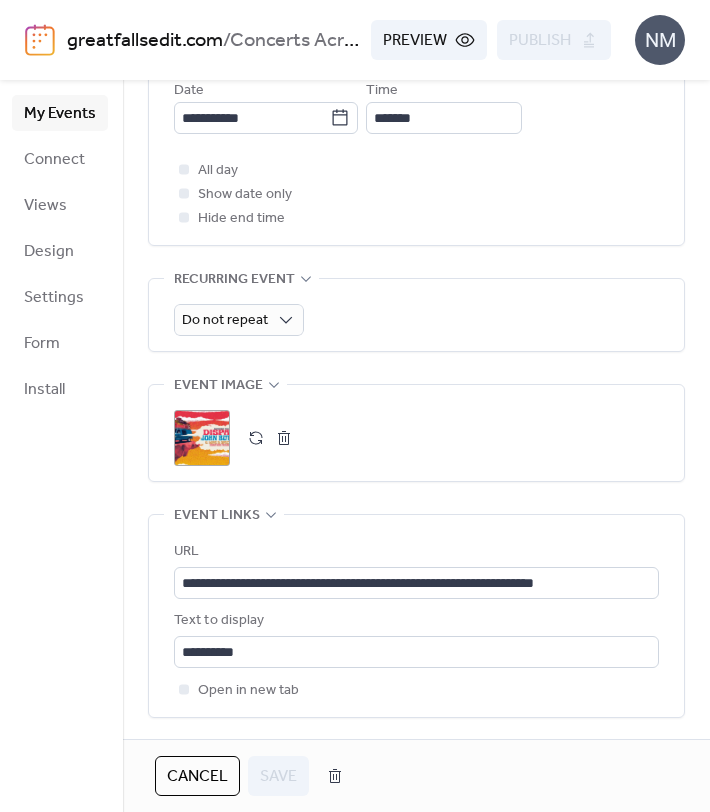 scroll, scrollTop: 878, scrollLeft: 0, axis: vertical 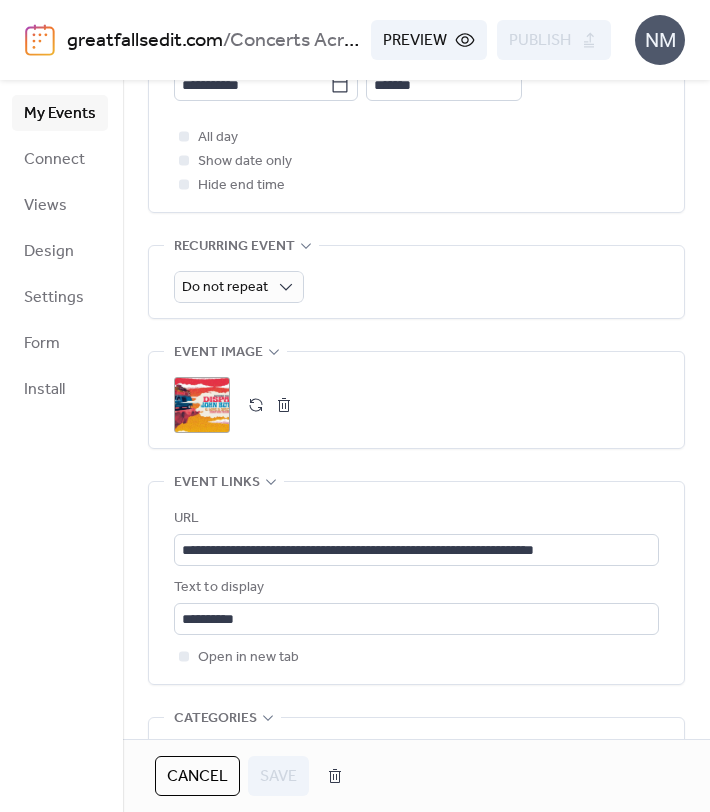 click on ";" at bounding box center [202, 405] 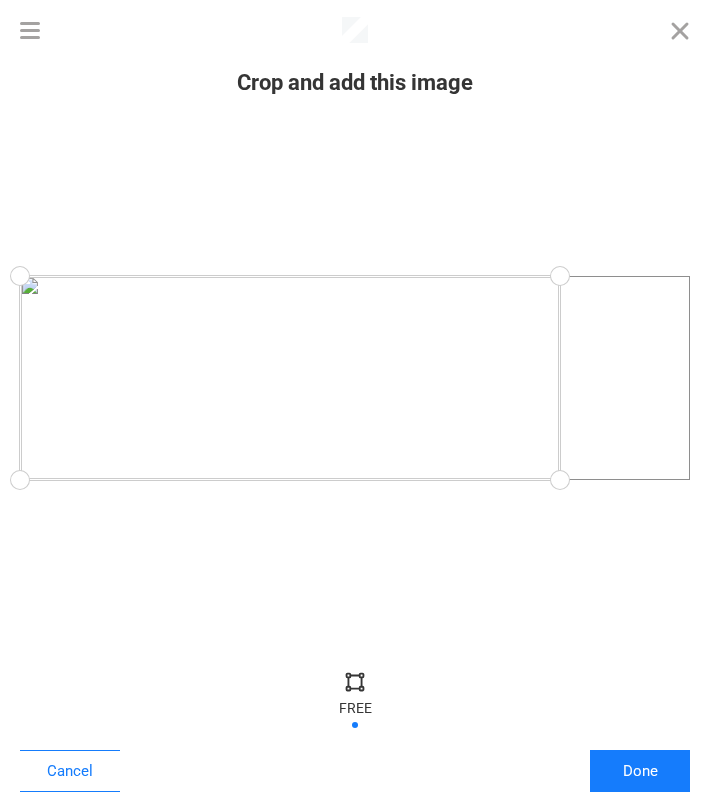 drag, startPoint x: 686, startPoint y: 479, endPoint x: 560, endPoint y: 486, distance: 126.1943 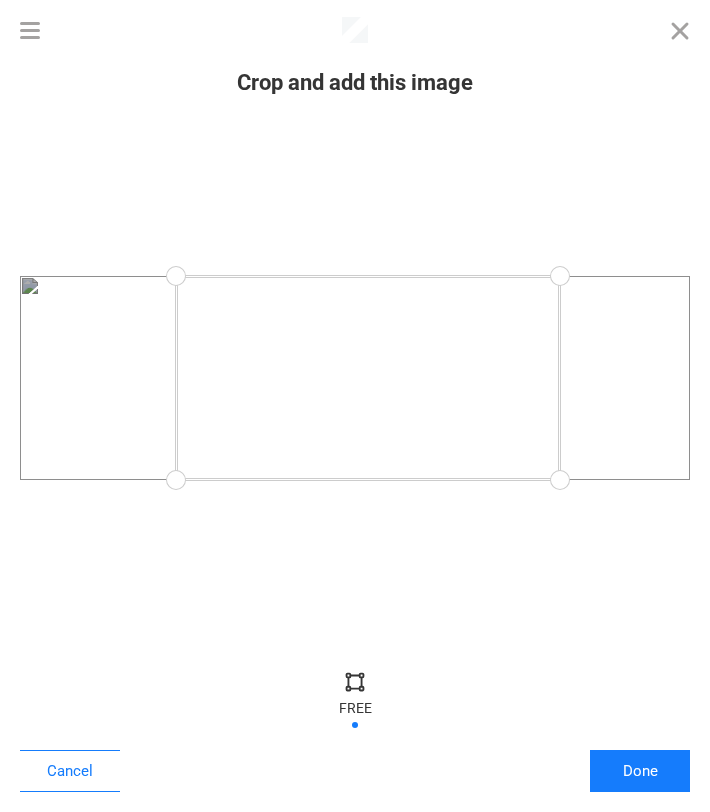 drag, startPoint x: 24, startPoint y: 477, endPoint x: 176, endPoint y: 481, distance: 152.05263 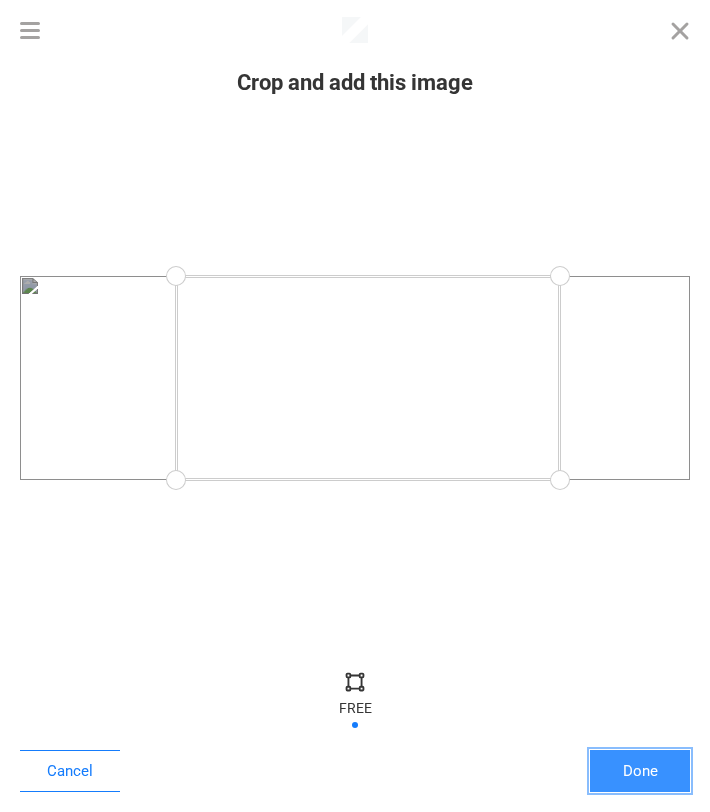 click on "Done" at bounding box center (640, 771) 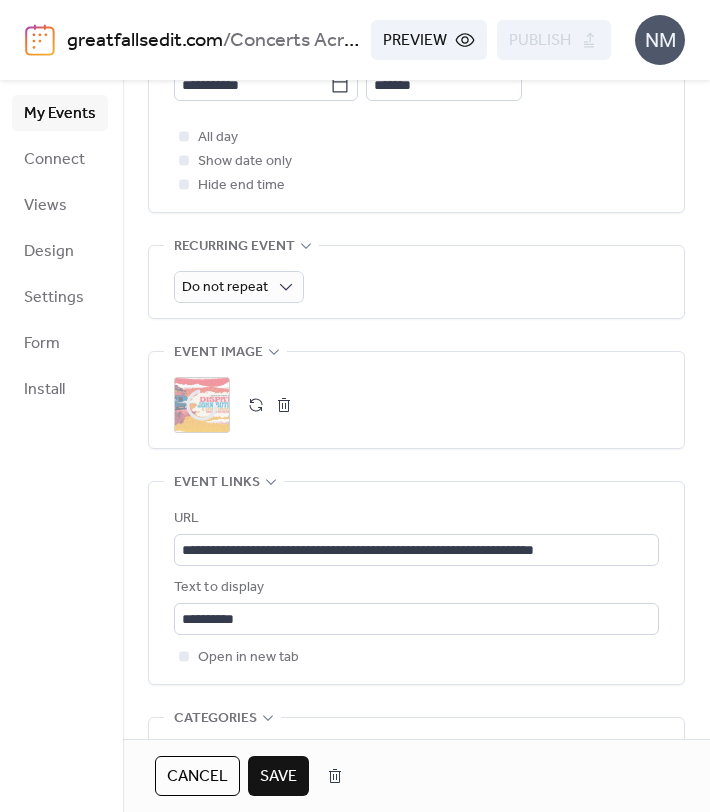 click on "Save" at bounding box center (278, 777) 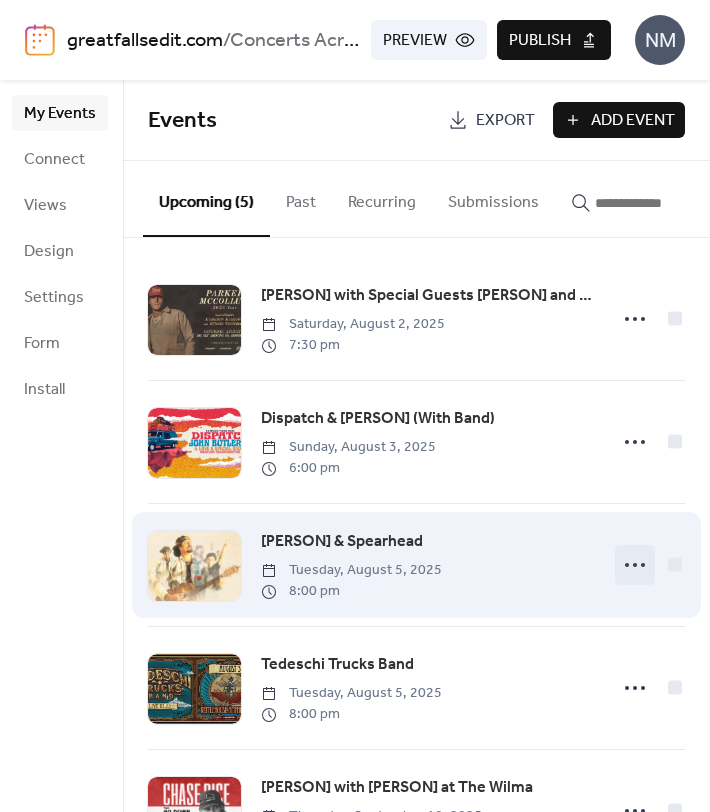 click 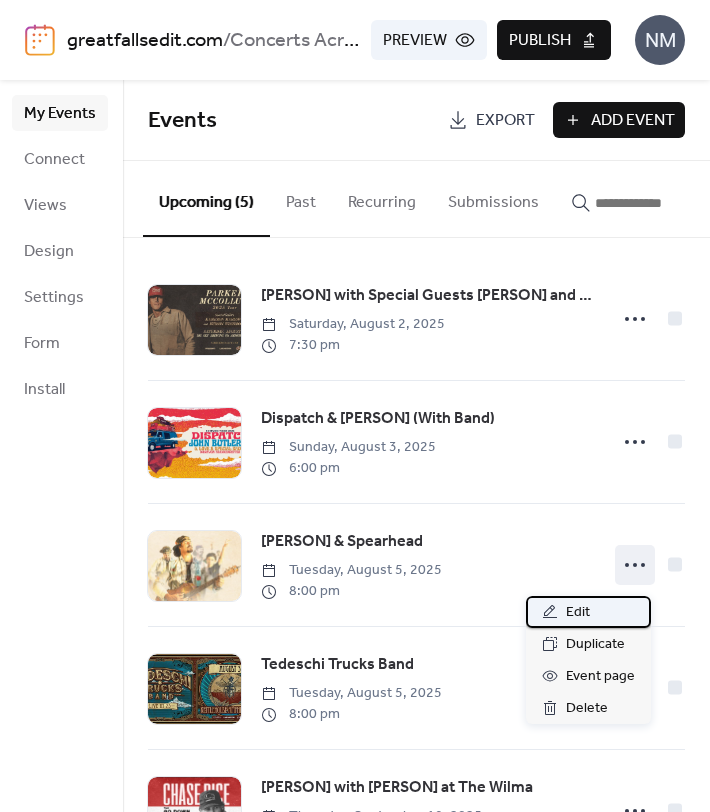 click on "Edit" at bounding box center (588, 612) 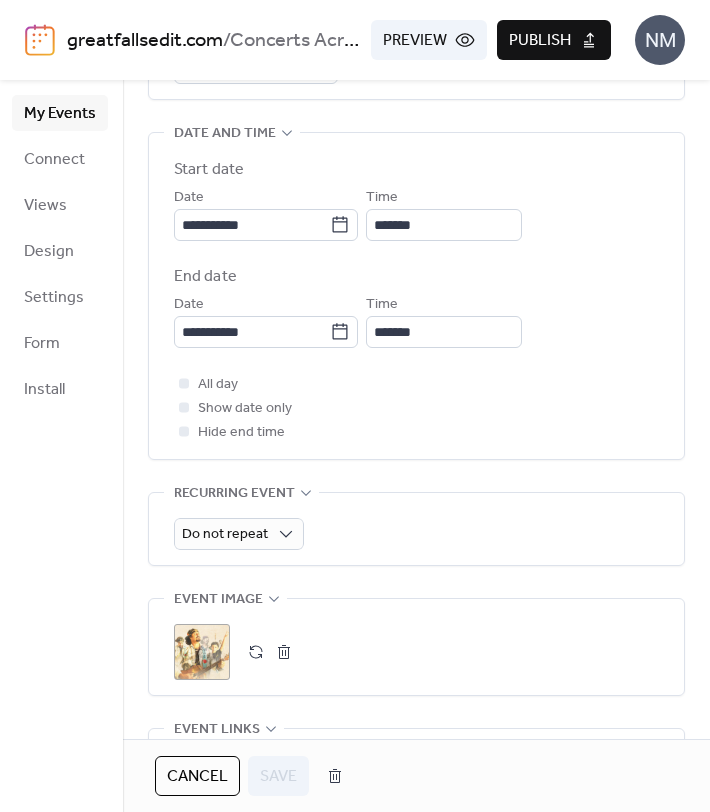 scroll, scrollTop: 635, scrollLeft: 0, axis: vertical 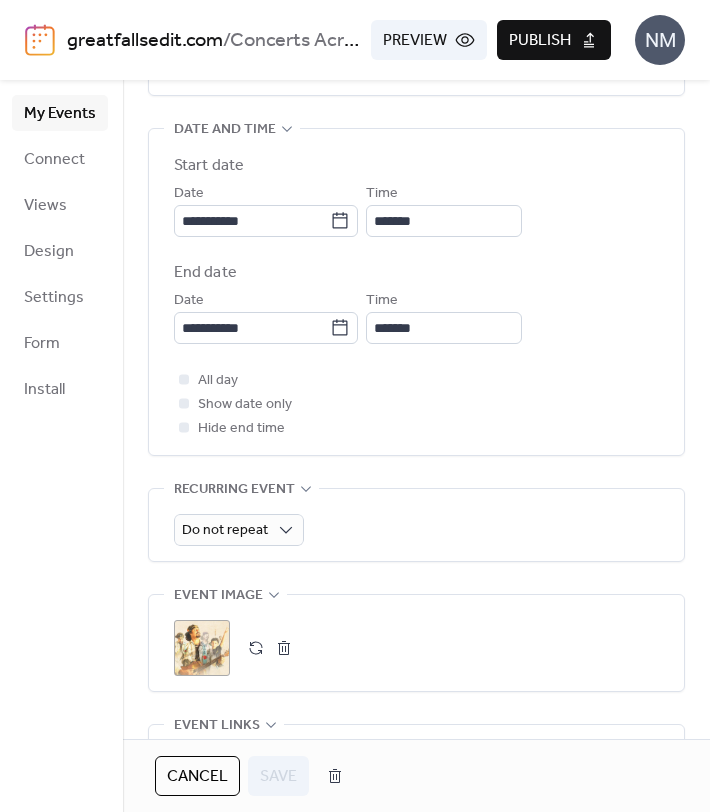 click on ";" at bounding box center [202, 648] 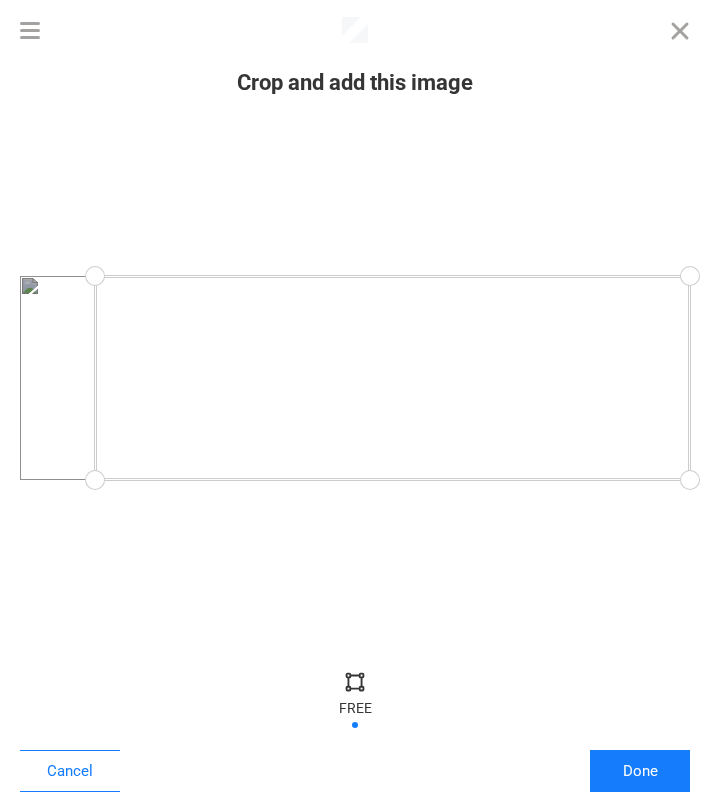 drag, startPoint x: 21, startPoint y: 478, endPoint x: 94, endPoint y: 480, distance: 73.02739 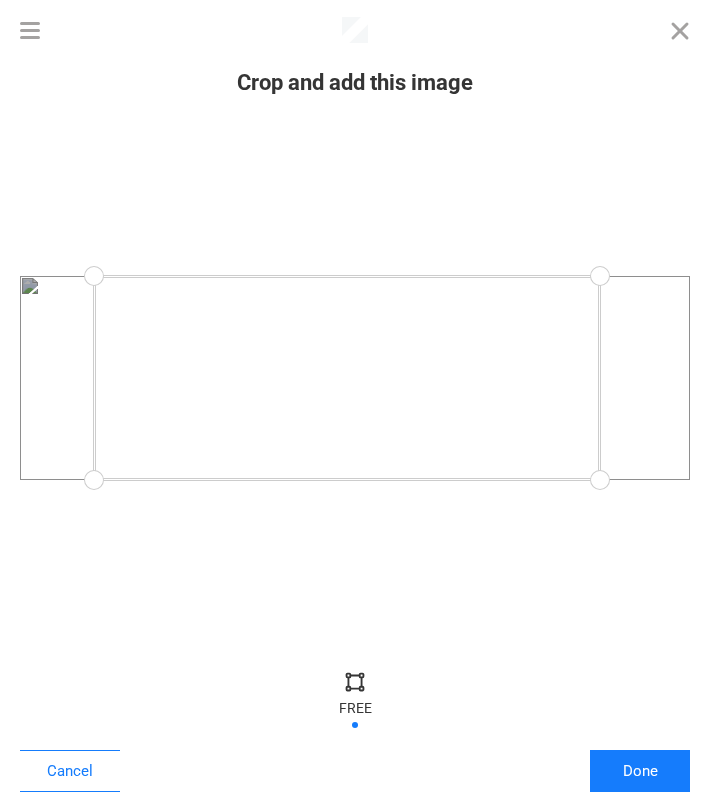 drag, startPoint x: 688, startPoint y: 482, endPoint x: 600, endPoint y: 483, distance: 88.005684 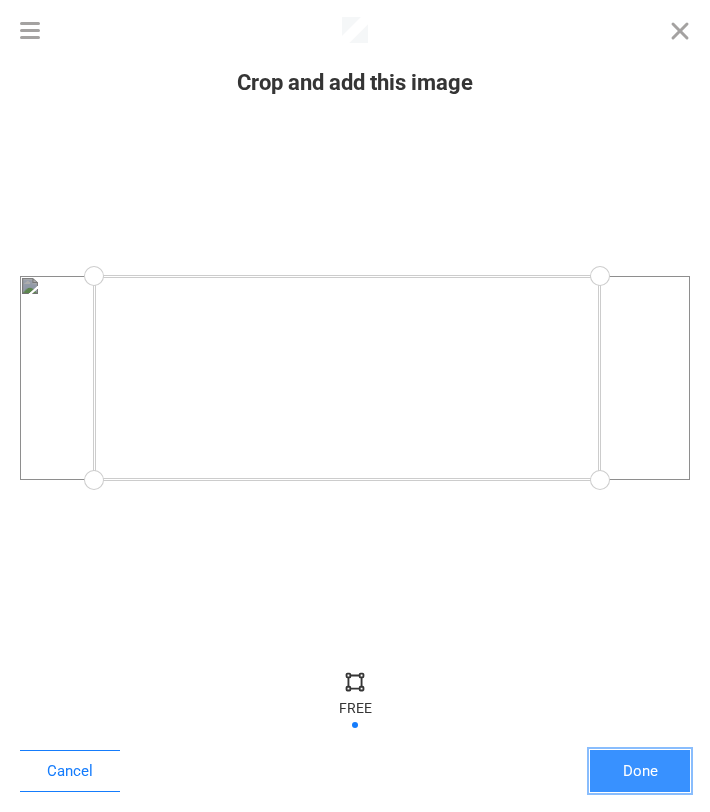 click on "Done" at bounding box center (640, 771) 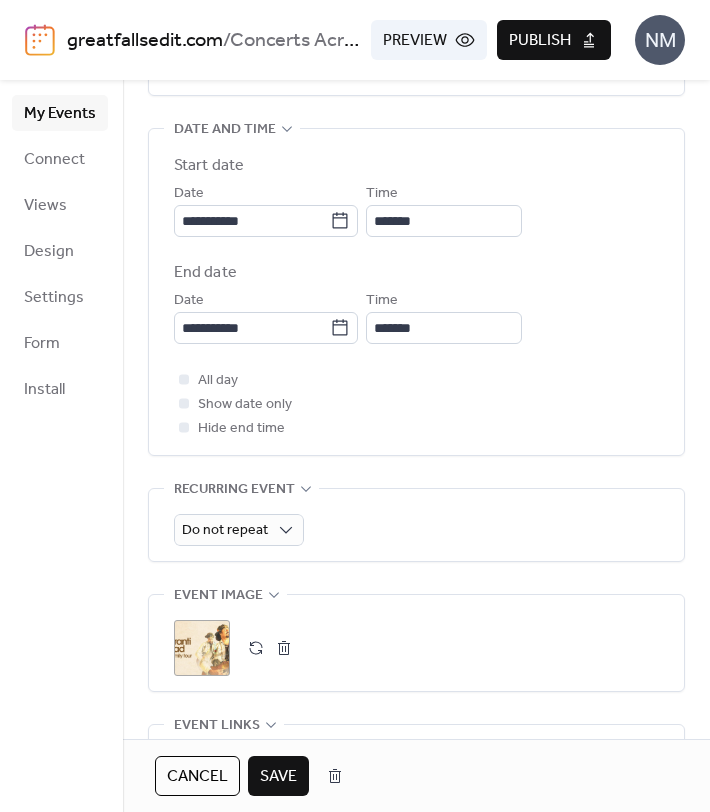 click on "Save" at bounding box center [278, 777] 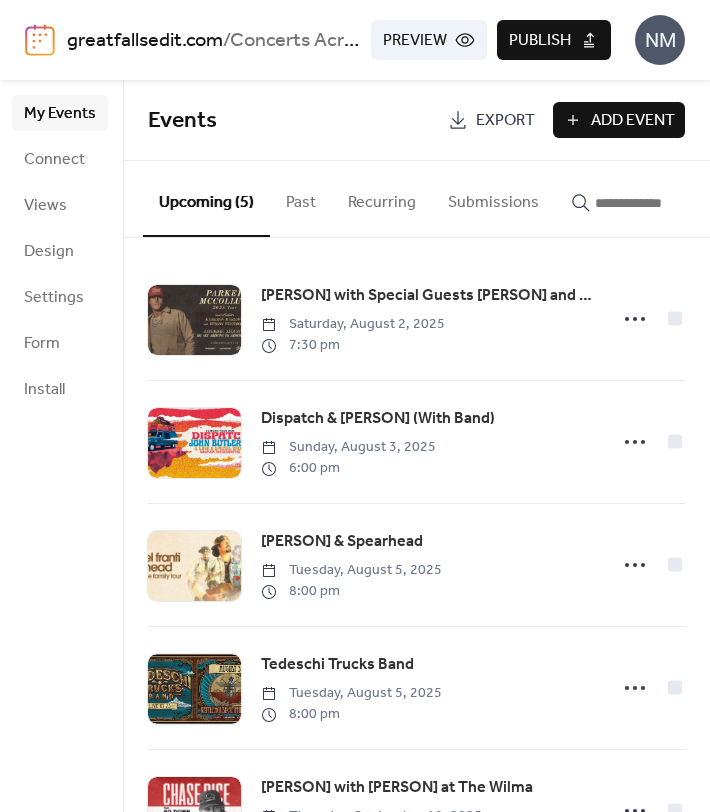click on "Publish" at bounding box center (540, 41) 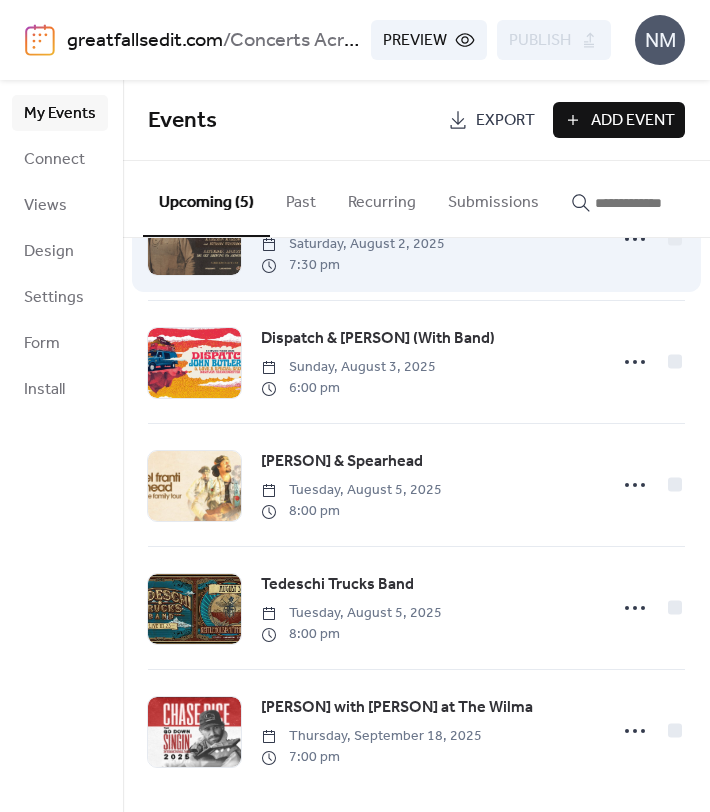 scroll, scrollTop: 0, scrollLeft: 0, axis: both 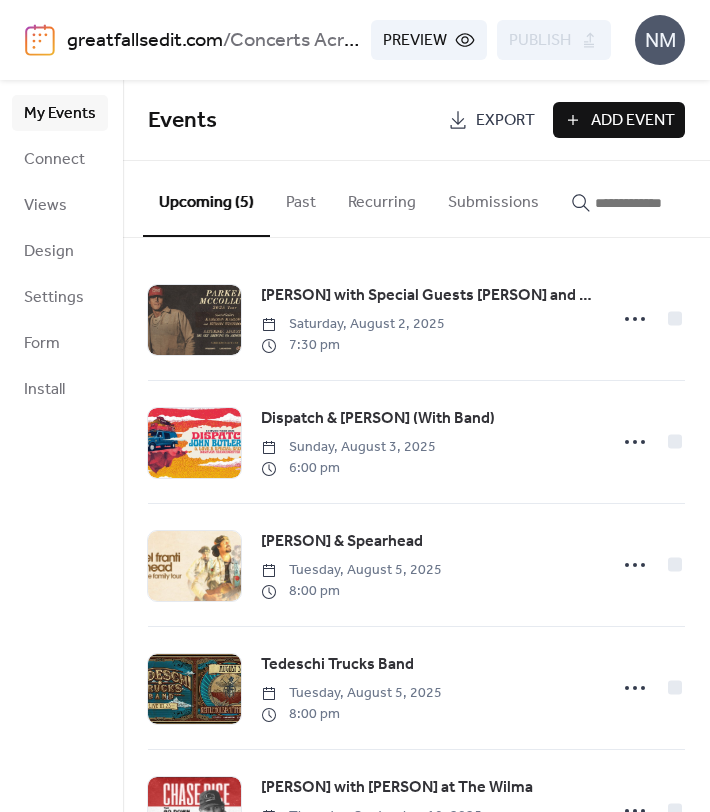 click on "Add Event" at bounding box center (633, 121) 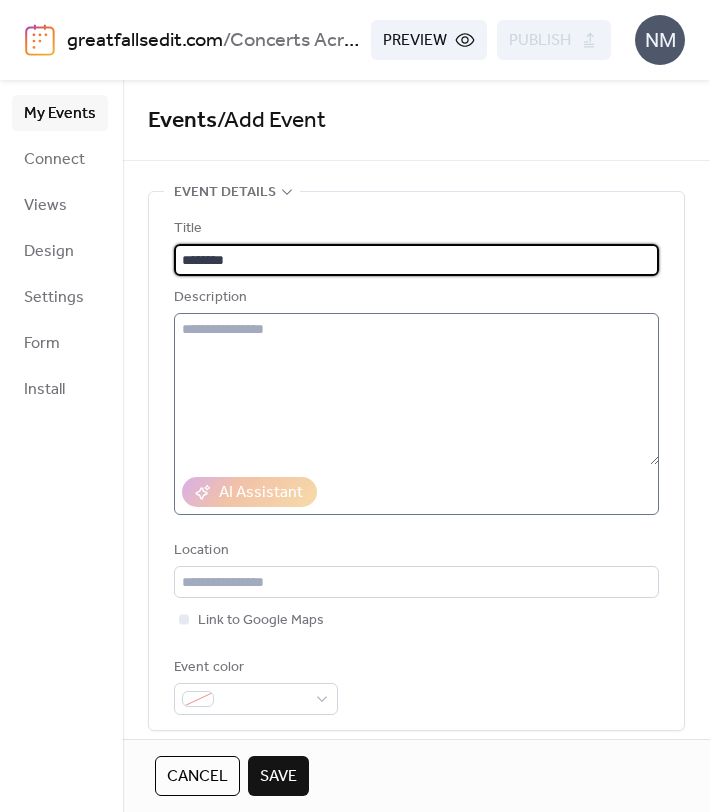 paste on "**********" 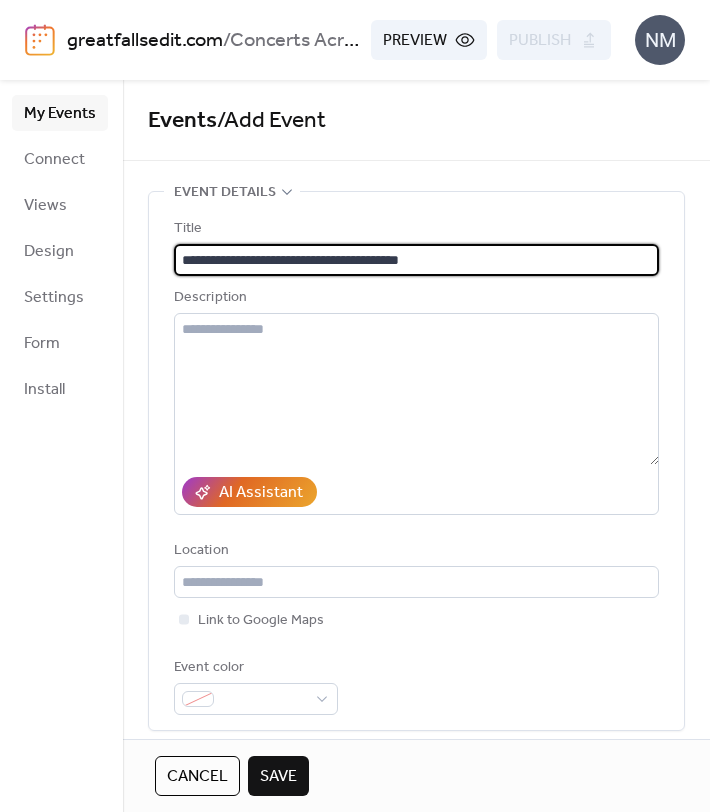 drag, startPoint x: 227, startPoint y: 258, endPoint x: 709, endPoint y: 214, distance: 484.00412 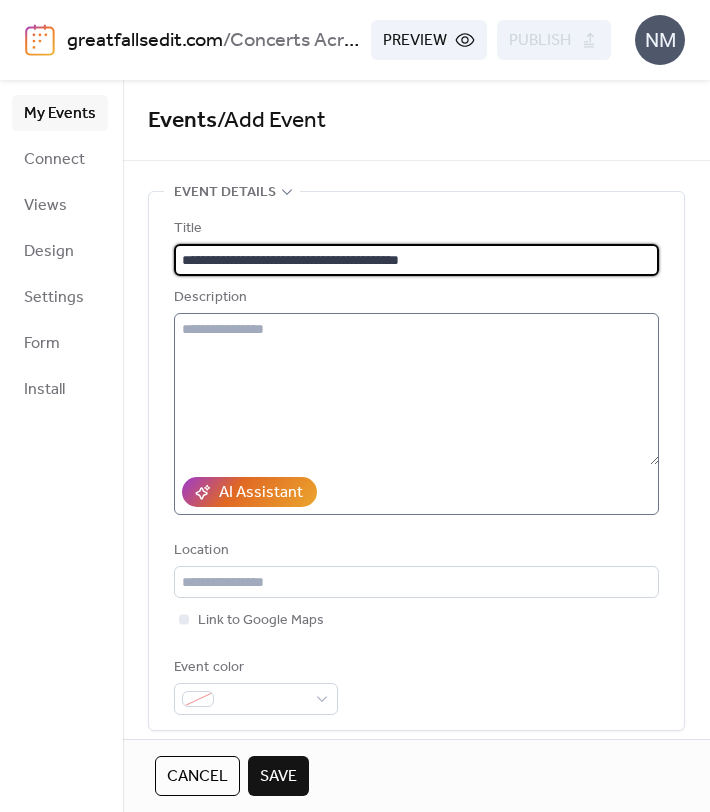 type on "**********" 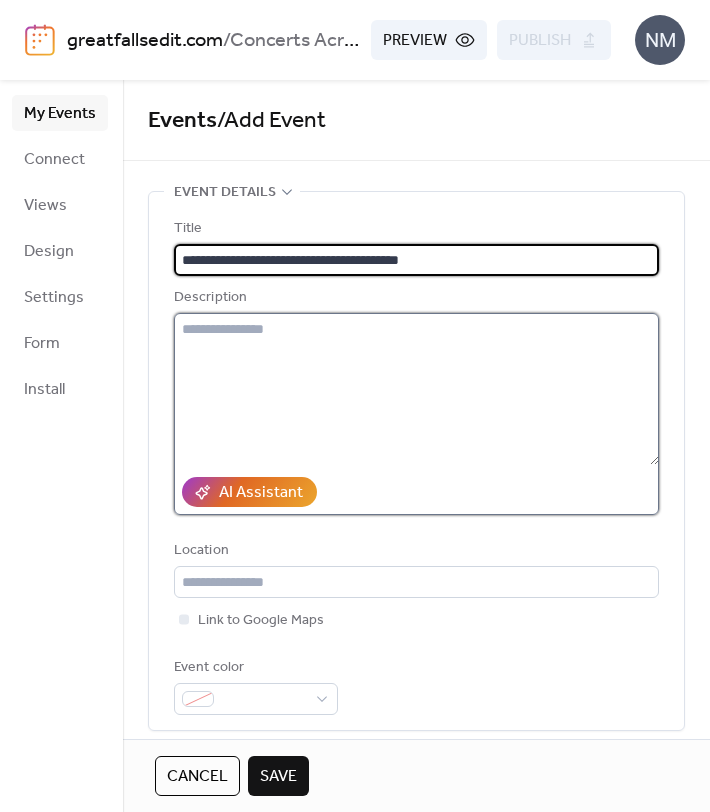 click at bounding box center (416, 389) 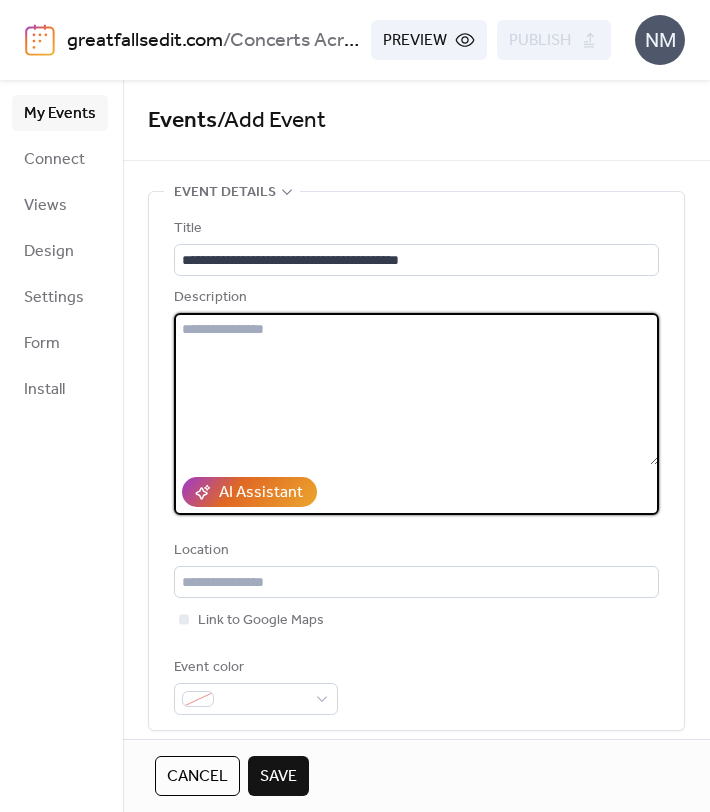 paste on "**********" 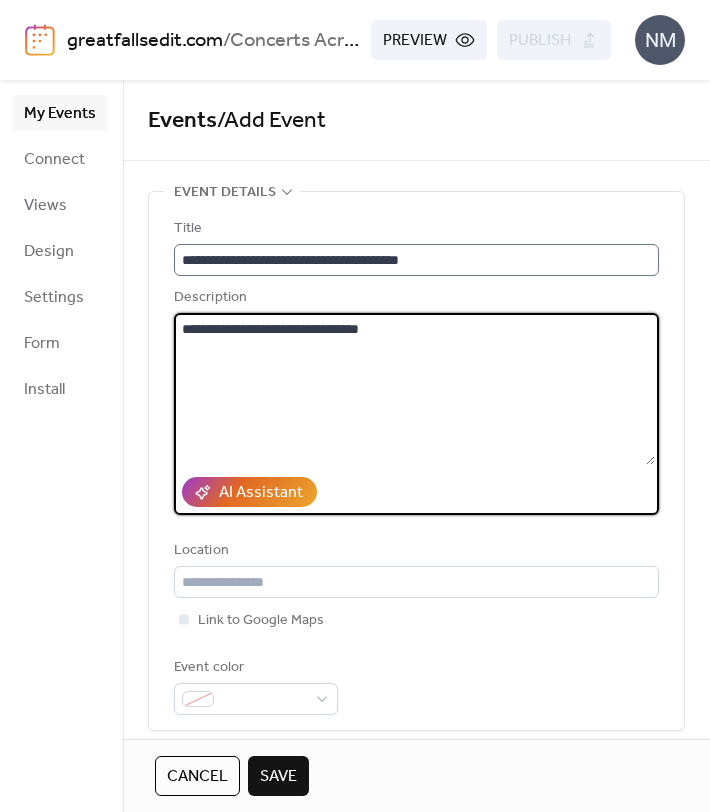 type on "**********" 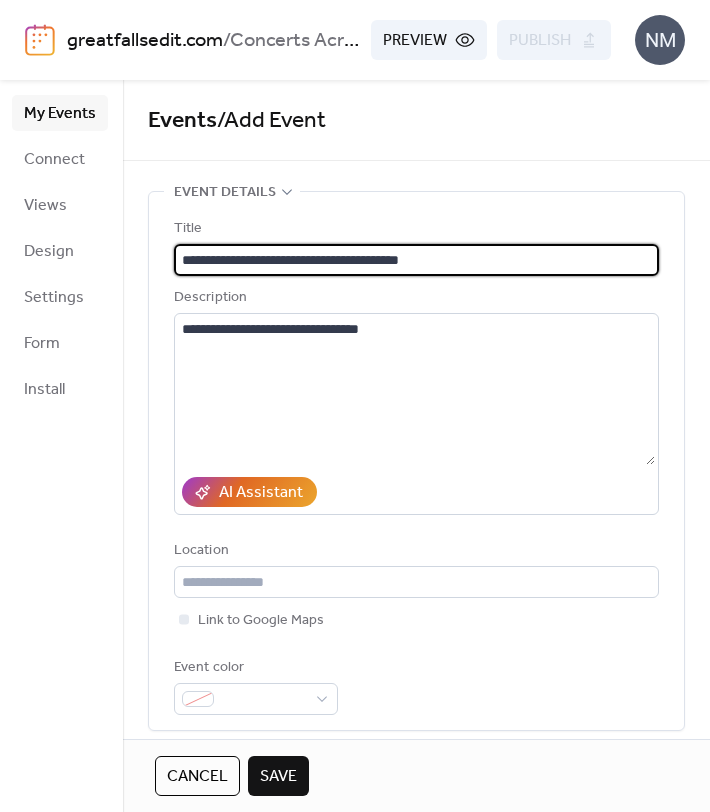 scroll, scrollTop: 1, scrollLeft: 0, axis: vertical 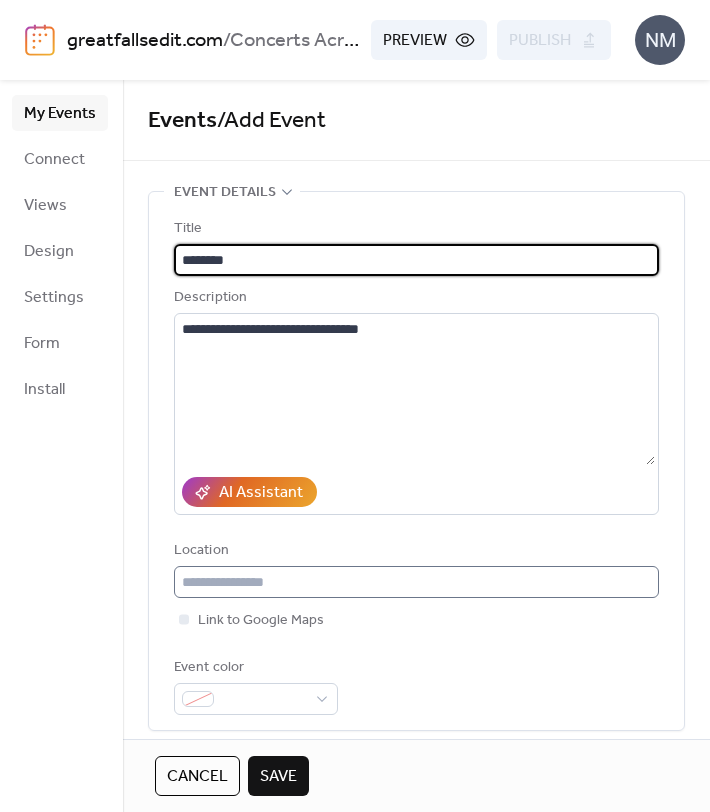 type on "********" 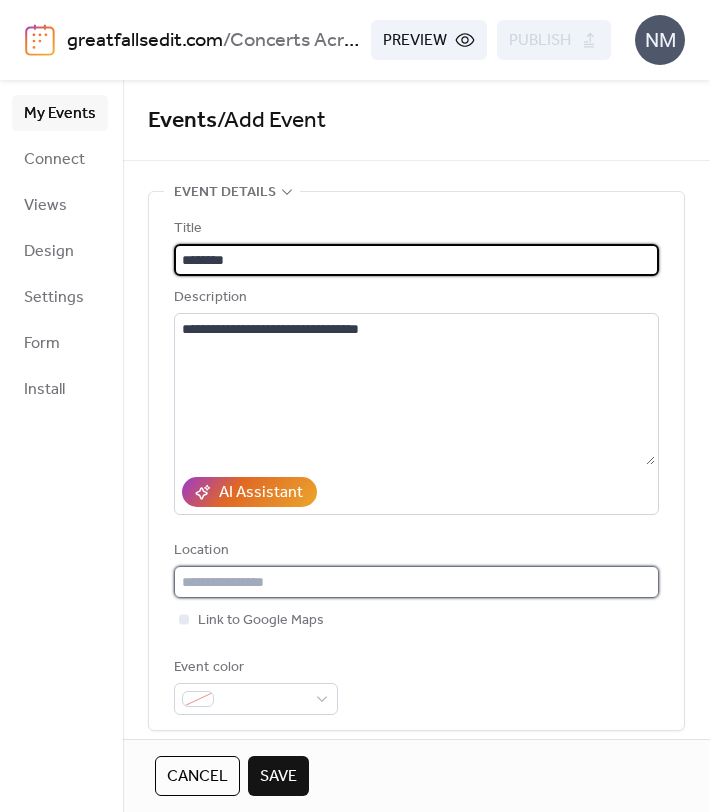 scroll, scrollTop: 0, scrollLeft: 0, axis: both 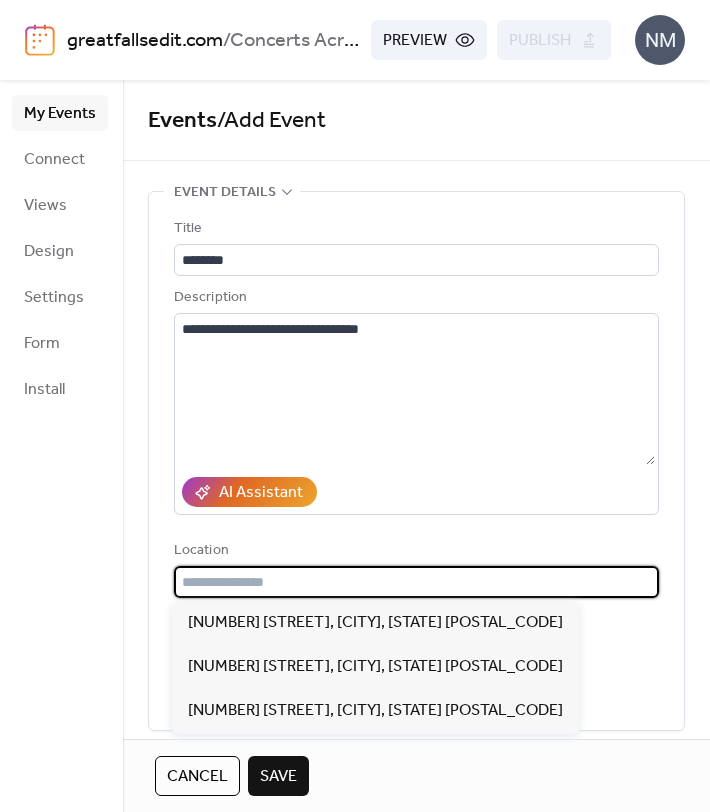 click at bounding box center (416, 582) 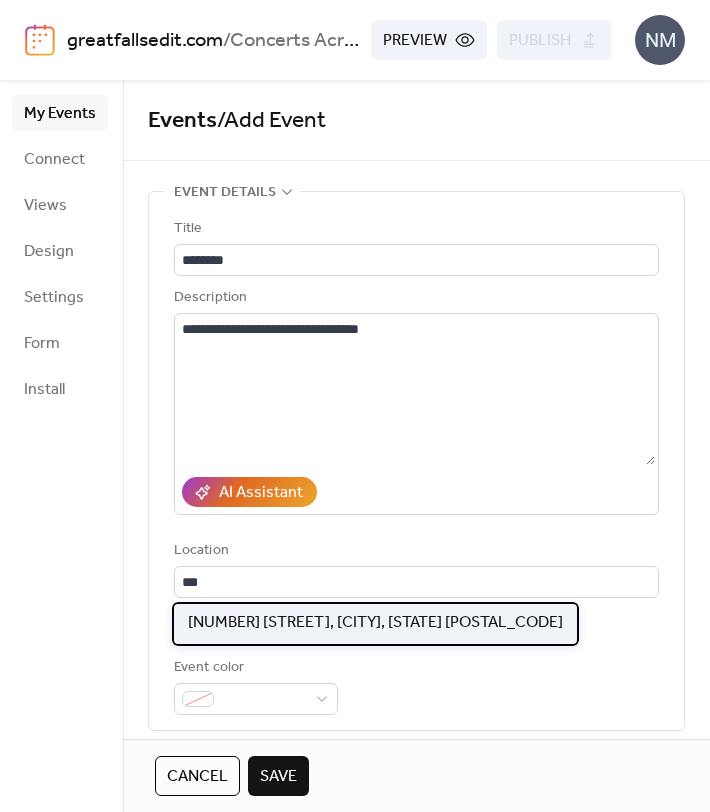 click on "[NUMBER] [STREET], [CITY], [STATE] [POSTAL_CODE]" at bounding box center (375, 623) 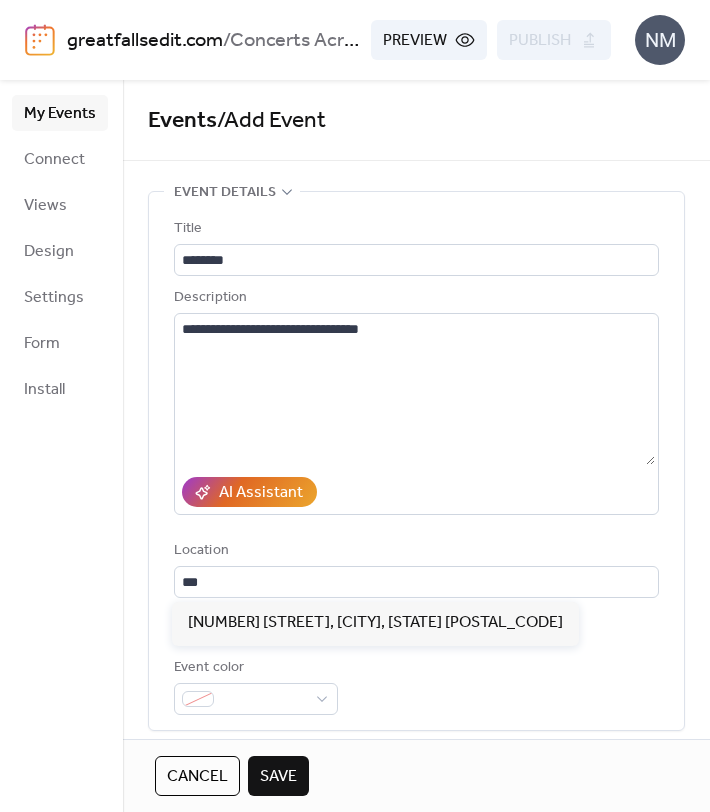 type on "**********" 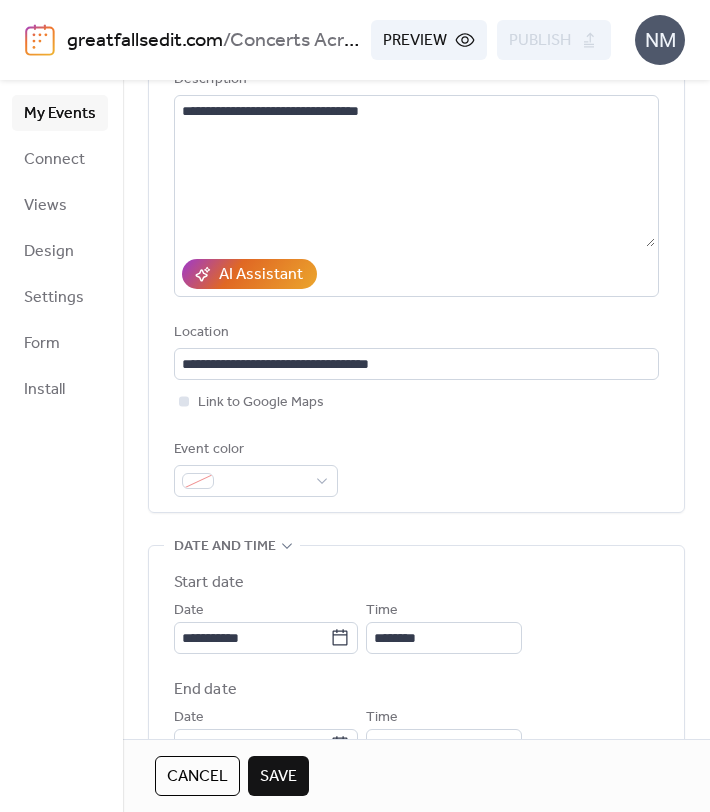 scroll, scrollTop: 228, scrollLeft: 0, axis: vertical 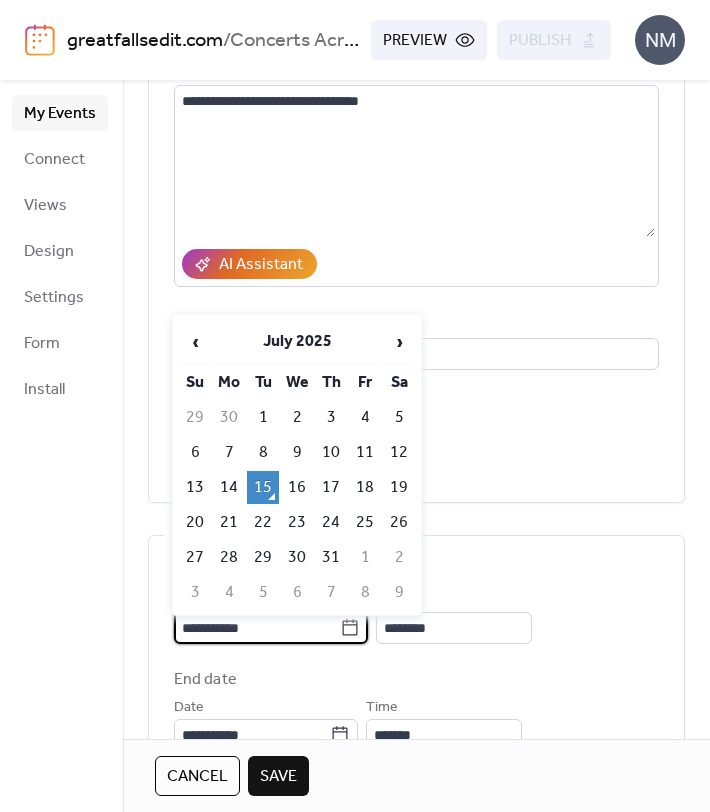 click on "**********" at bounding box center [257, 628] 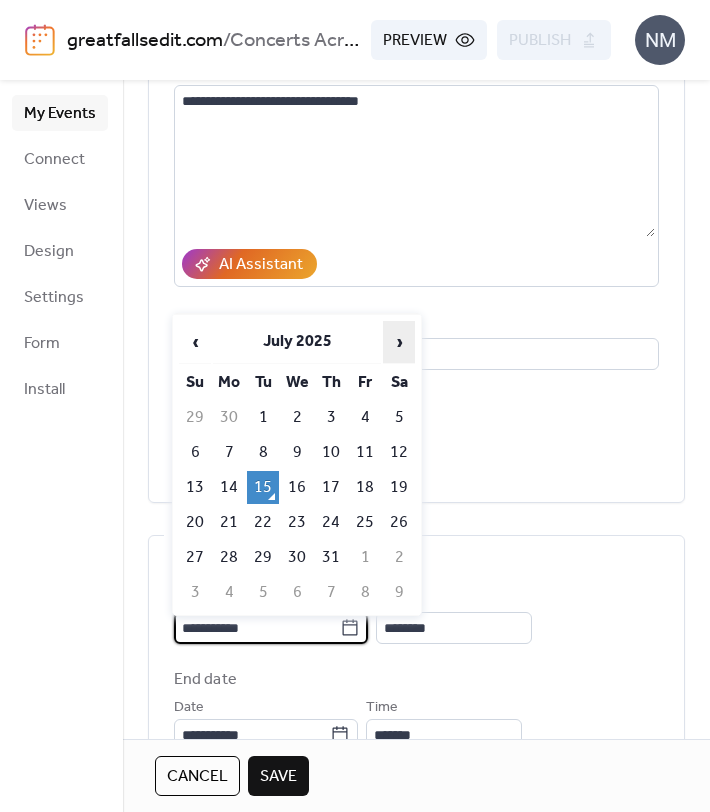 scroll, scrollTop: 0, scrollLeft: 0, axis: both 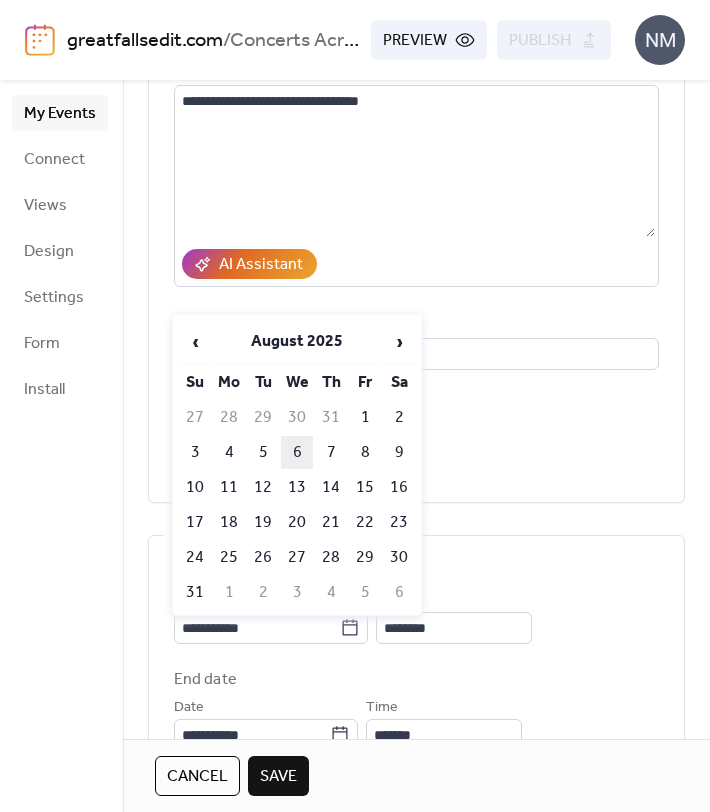 click on "6" at bounding box center [297, 452] 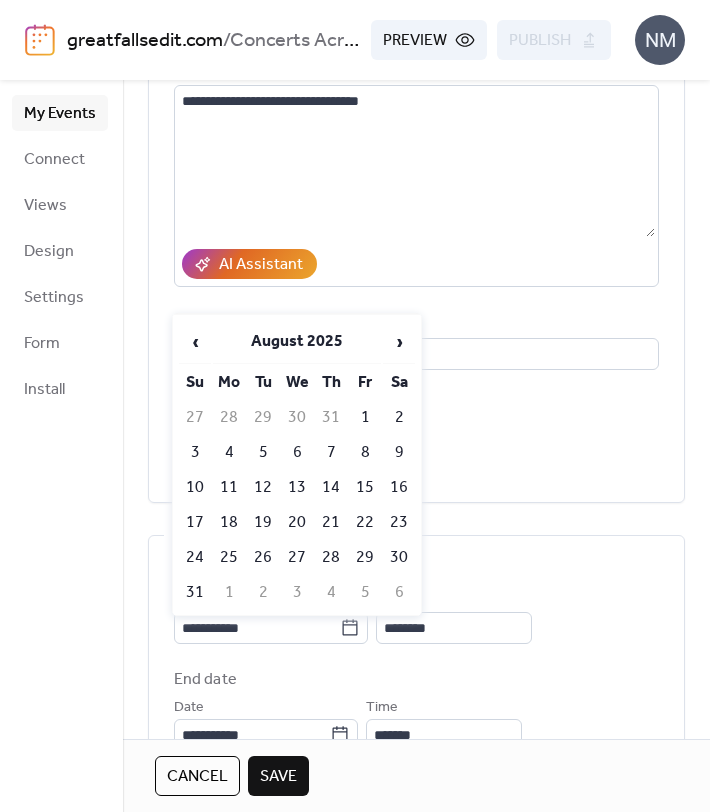 type on "**********" 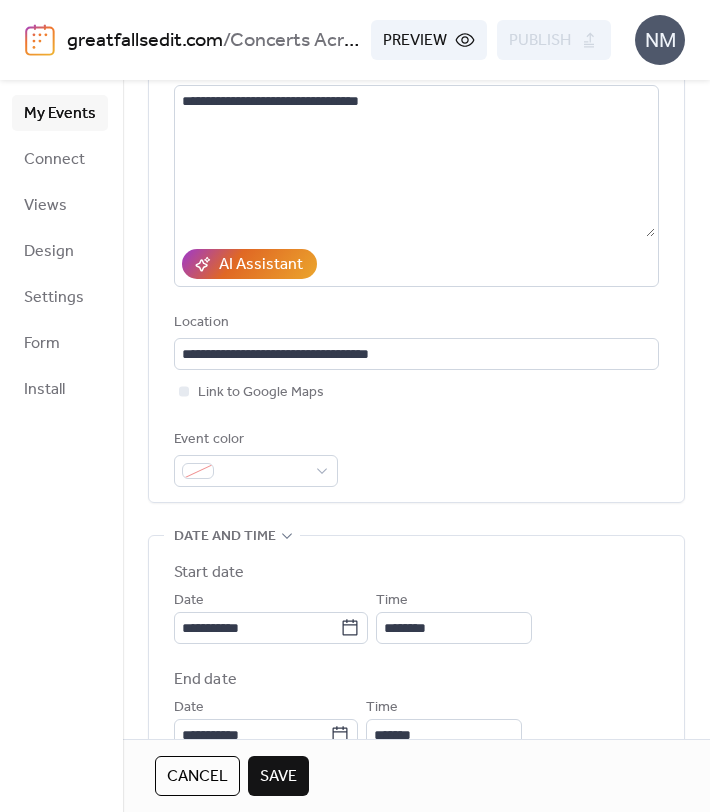 scroll, scrollTop: 1, scrollLeft: 0, axis: vertical 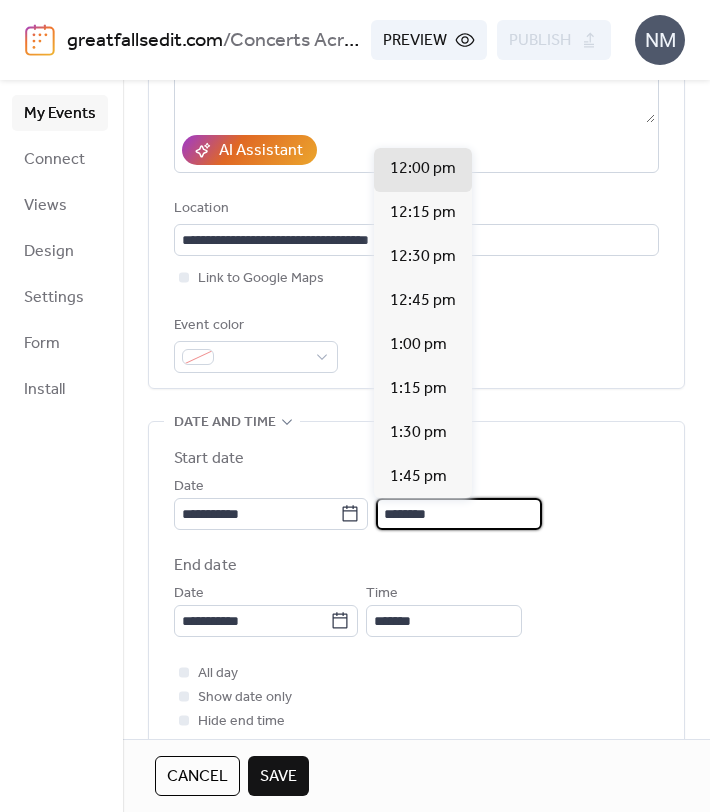 click on "********" at bounding box center (459, 514) 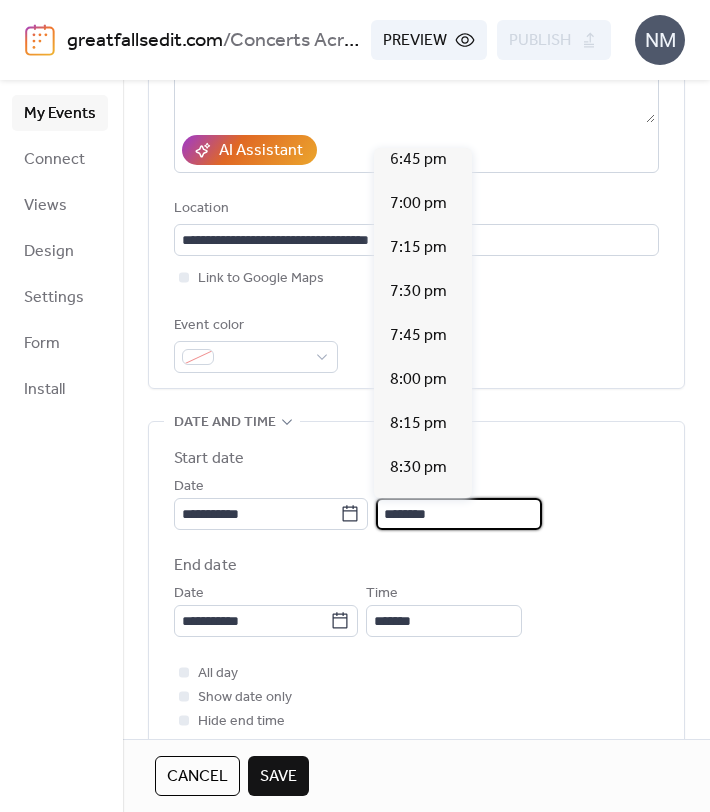 scroll, scrollTop: 3334, scrollLeft: 0, axis: vertical 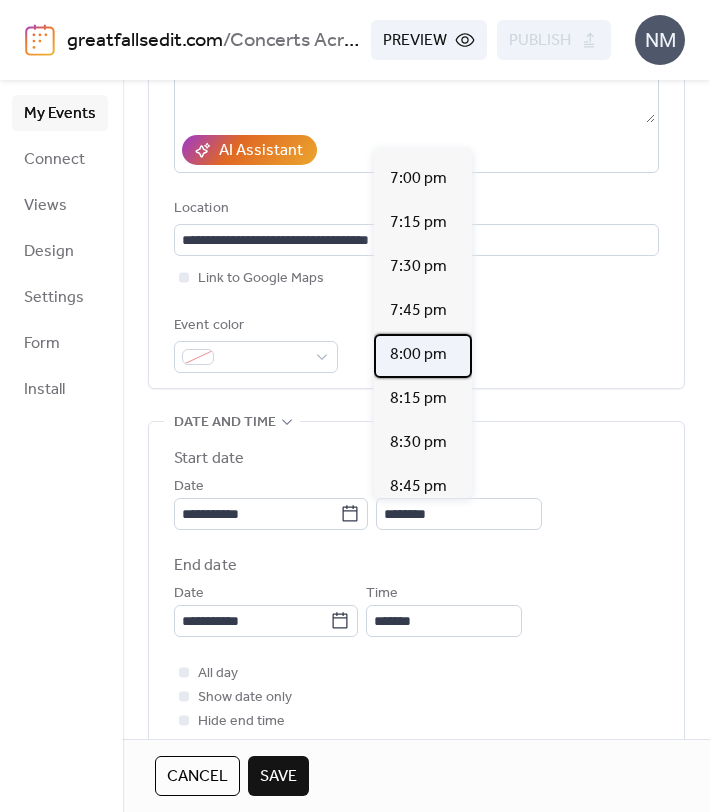 click on "8:00 pm" at bounding box center [418, 355] 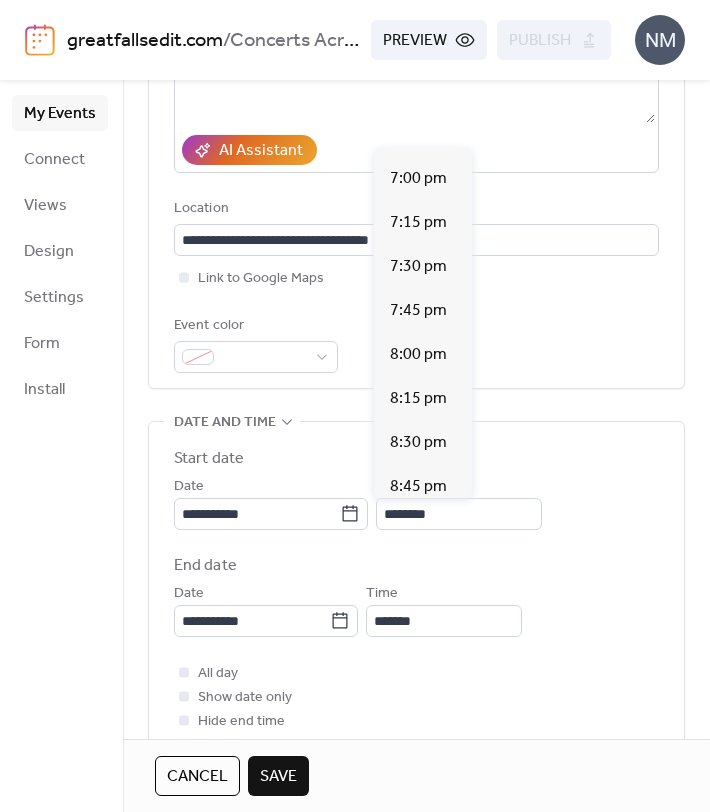 type on "*******" 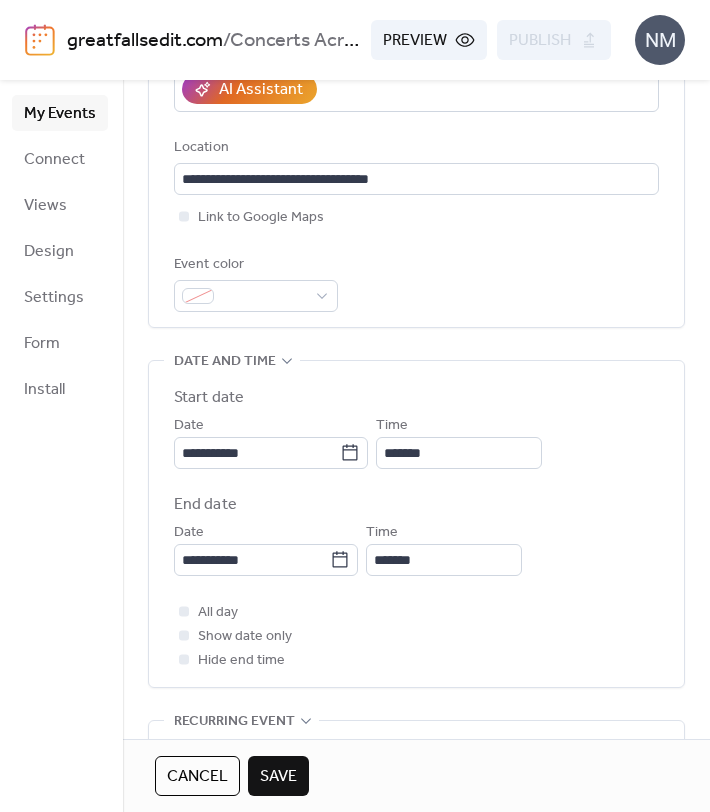 scroll, scrollTop: 420, scrollLeft: 0, axis: vertical 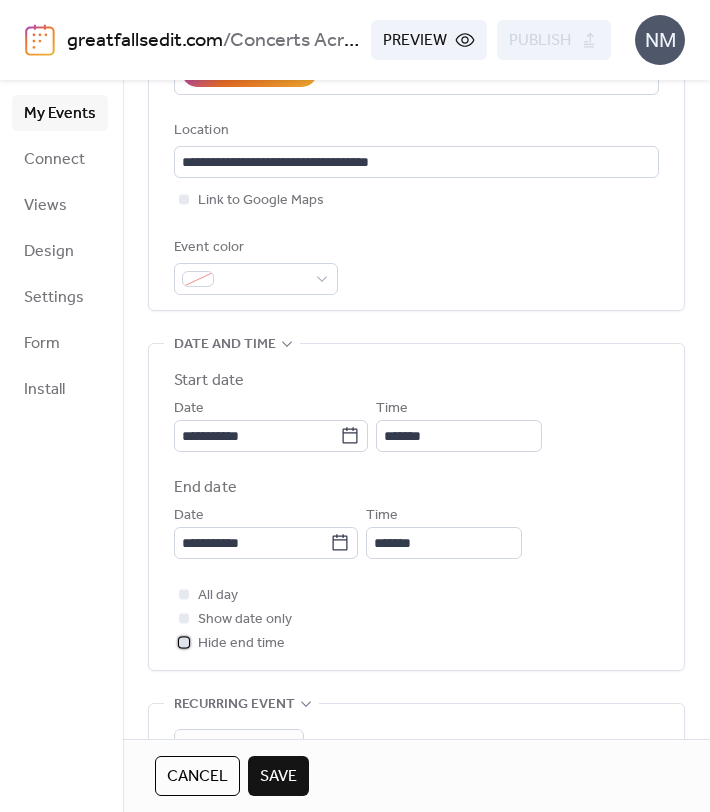 click at bounding box center [184, 642] 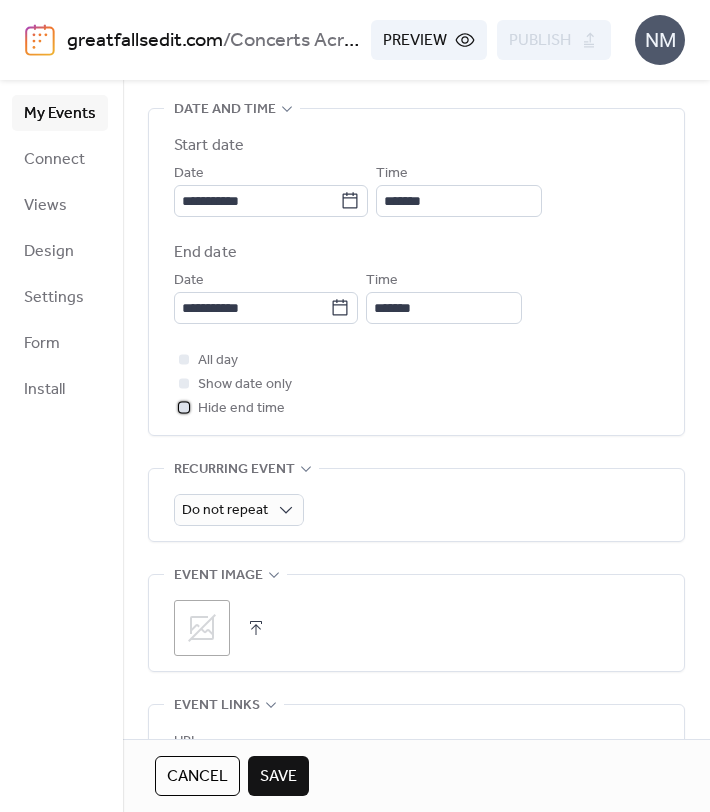 scroll, scrollTop: 668, scrollLeft: 0, axis: vertical 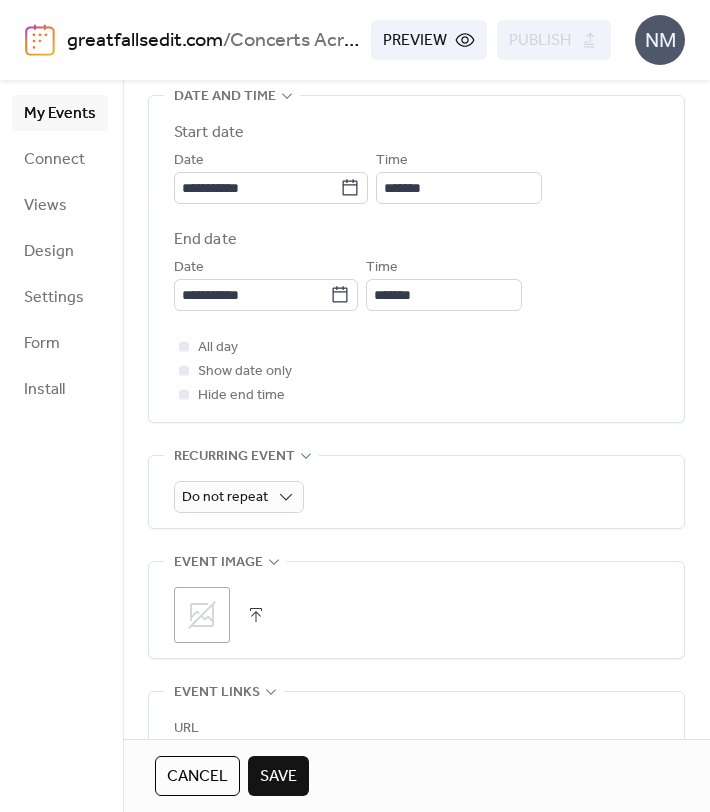 click on ";" at bounding box center [202, 615] 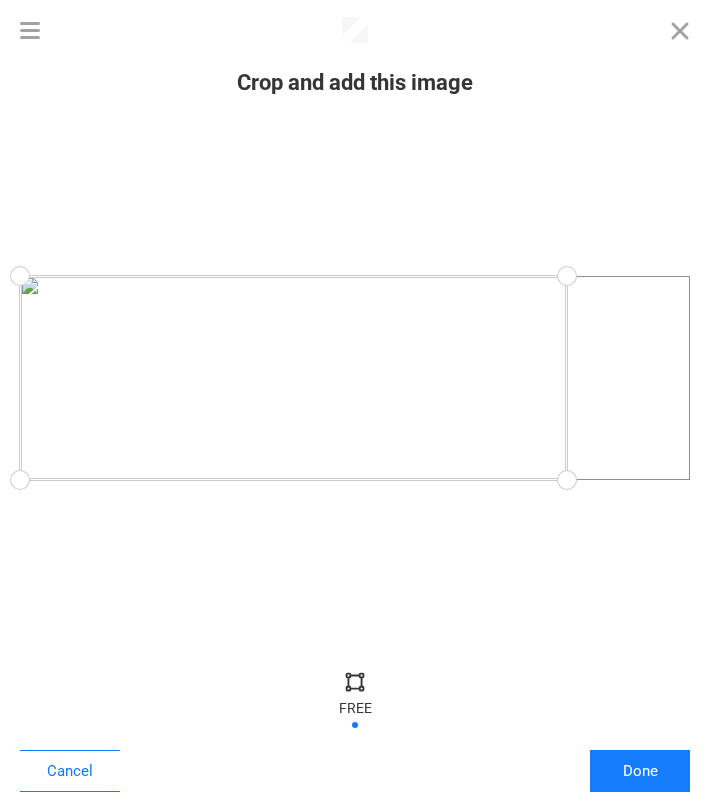 drag, startPoint x: 691, startPoint y: 478, endPoint x: 567, endPoint y: 484, distance: 124.14507 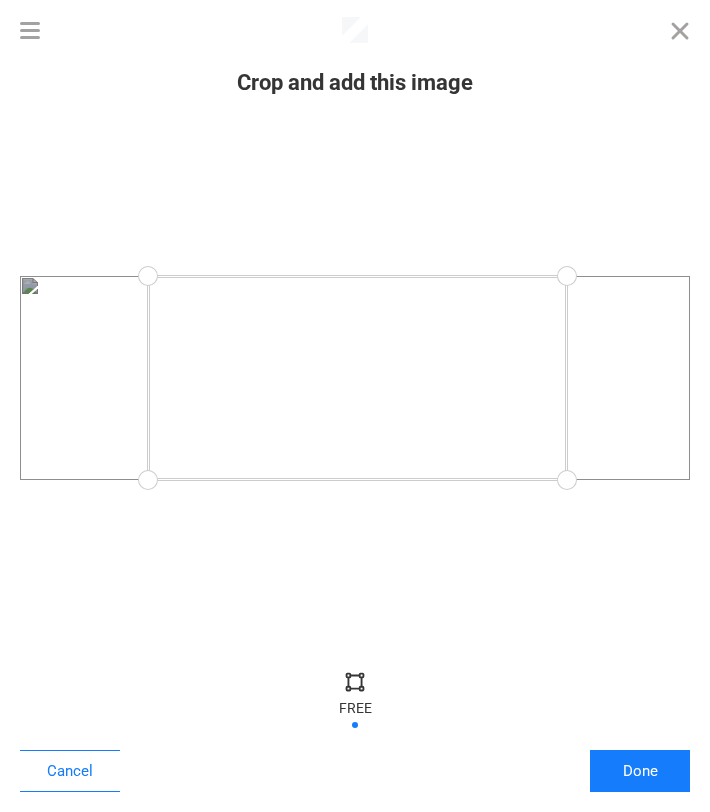 drag, startPoint x: 21, startPoint y: 474, endPoint x: 148, endPoint y: 486, distance: 127.56567 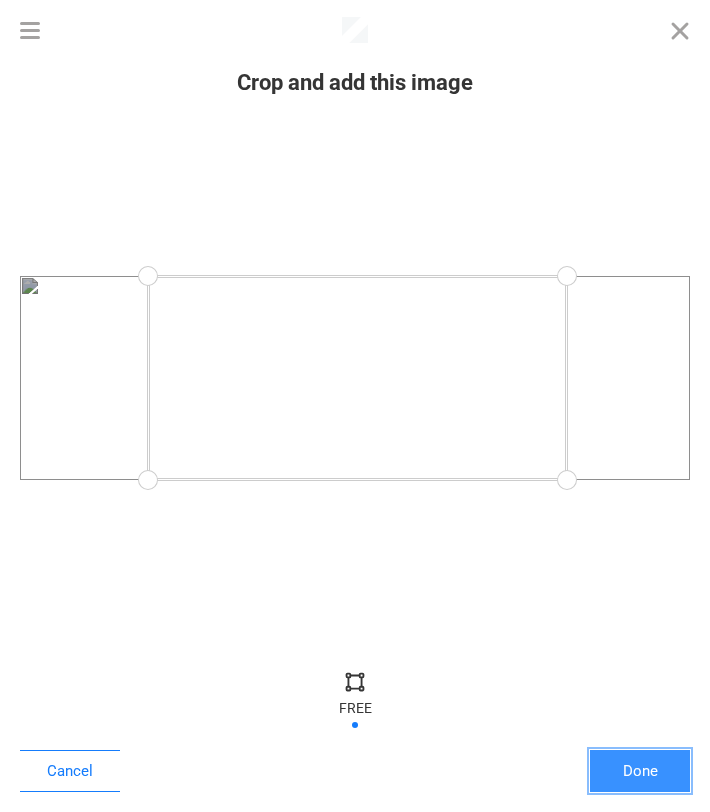 click on "Done" at bounding box center (640, 771) 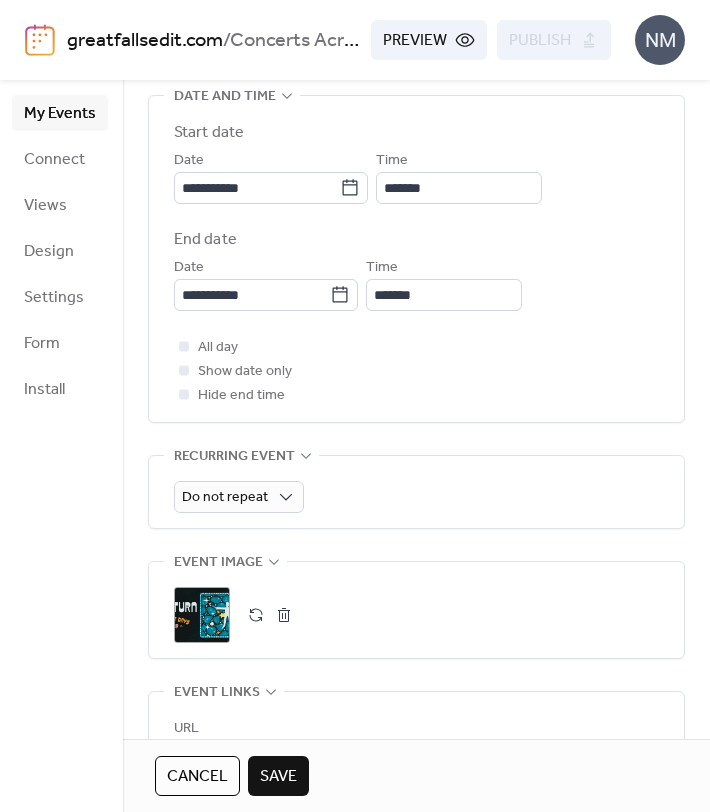 scroll, scrollTop: 735, scrollLeft: 0, axis: vertical 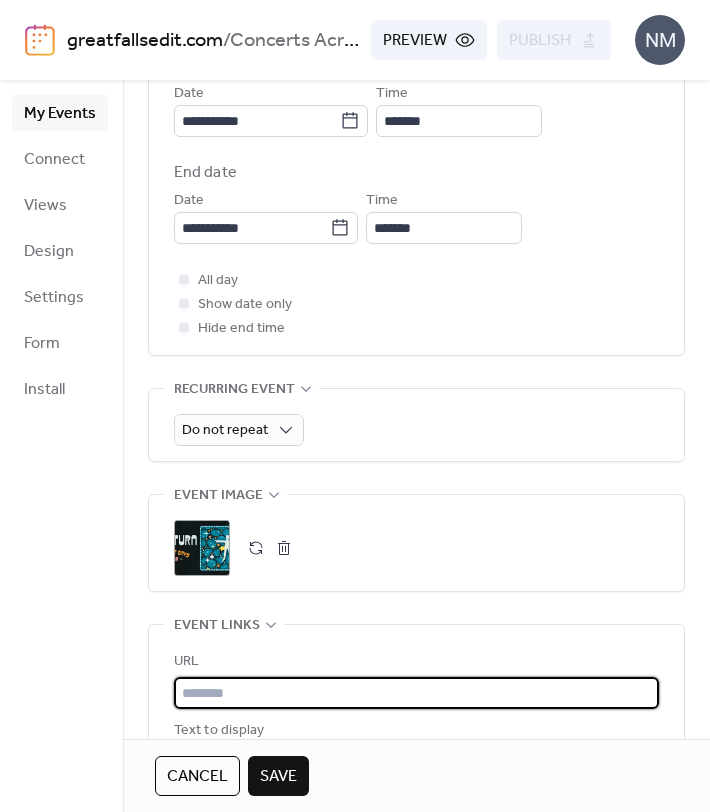 click at bounding box center [416, 693] 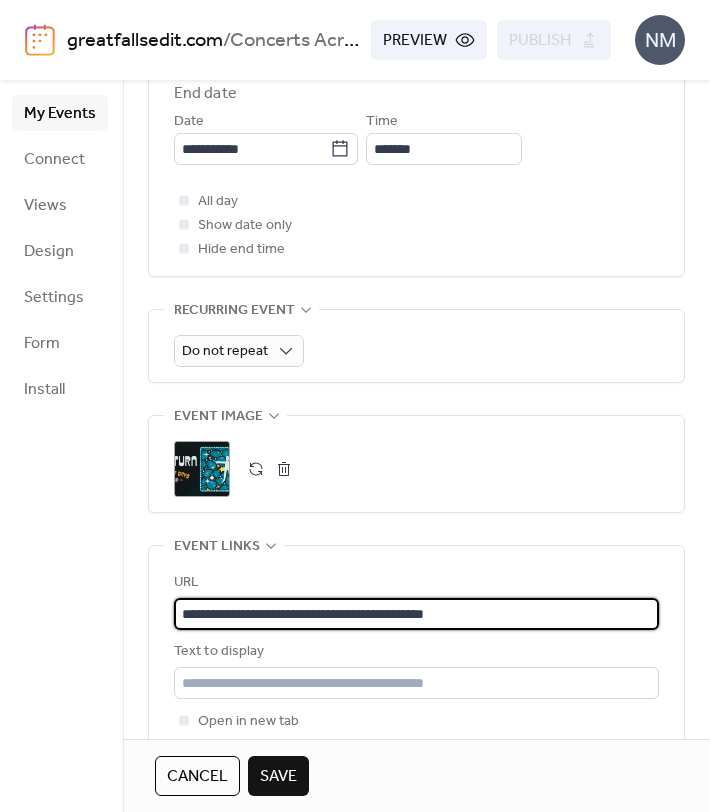 scroll, scrollTop: 815, scrollLeft: 0, axis: vertical 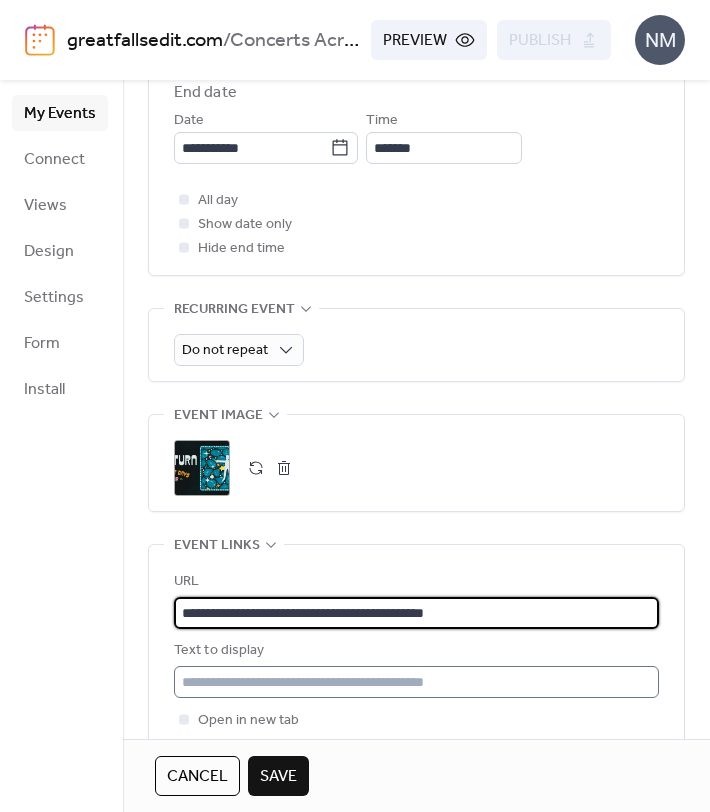 type on "**********" 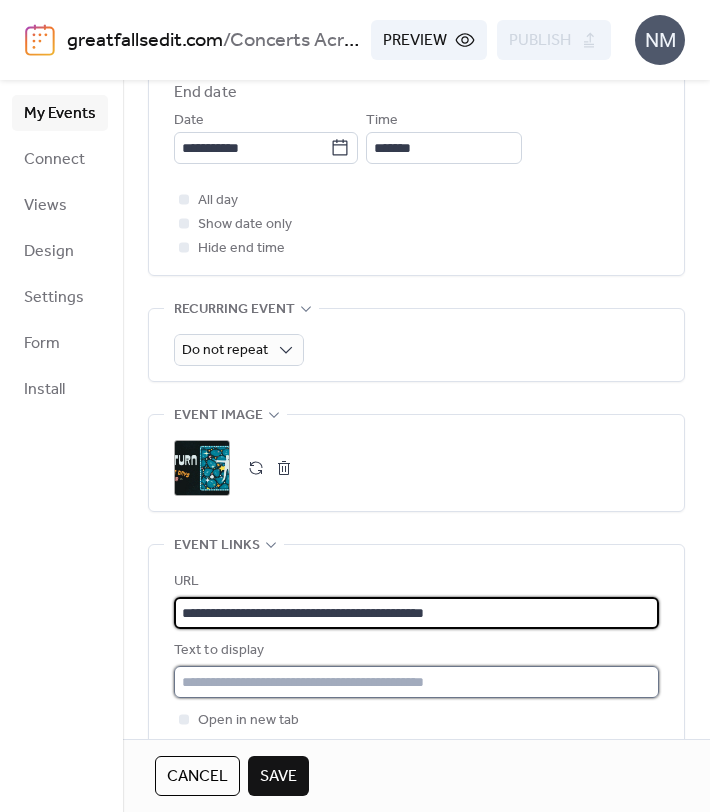 click at bounding box center [416, 682] 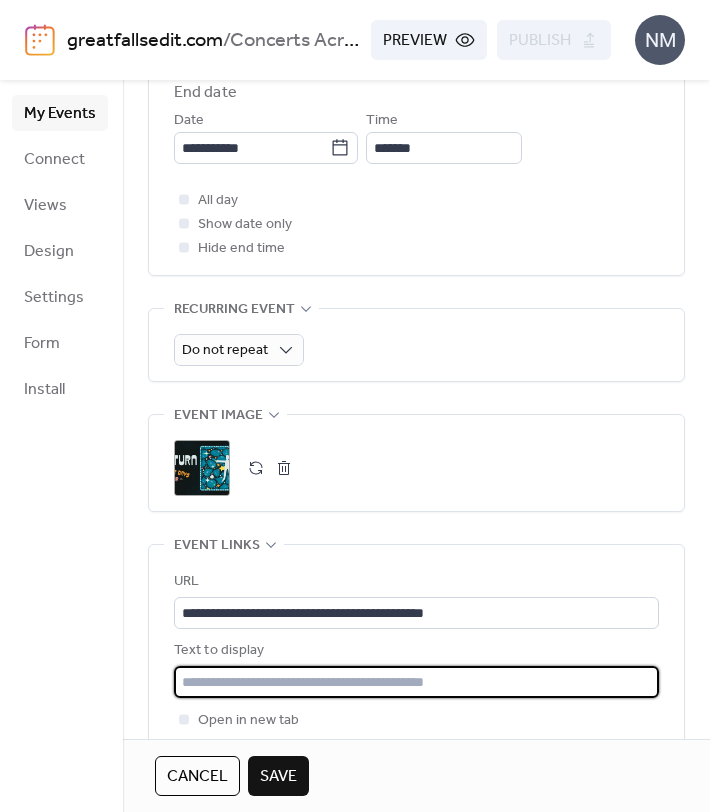 type on "**********" 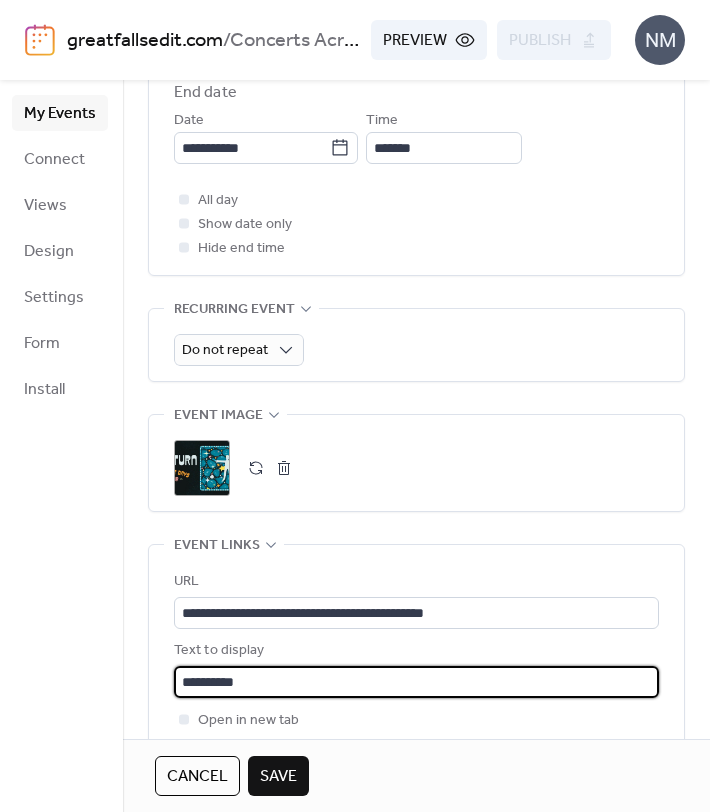 click on "Event image ; •••" at bounding box center [416, 463] 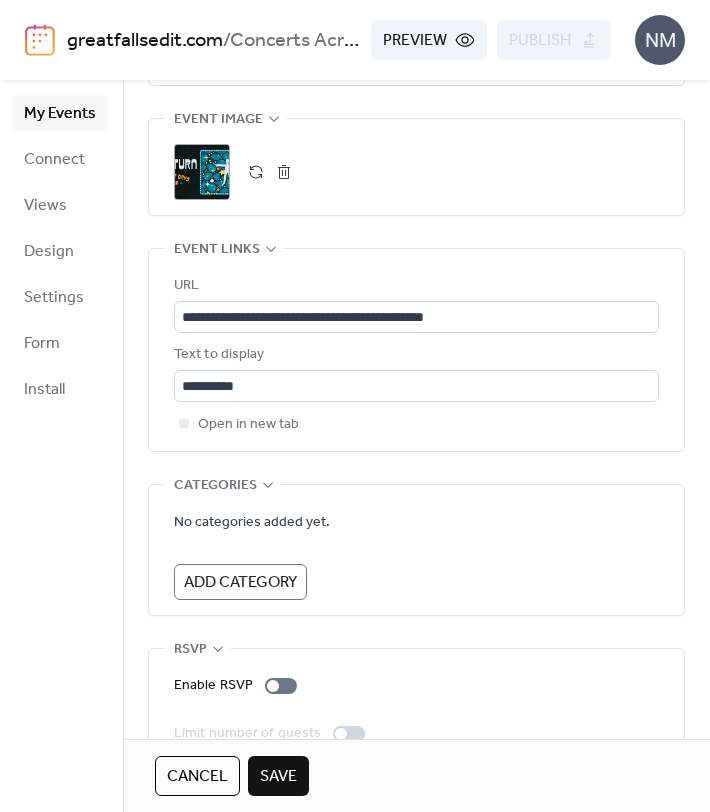 scroll, scrollTop: 1158, scrollLeft: 0, axis: vertical 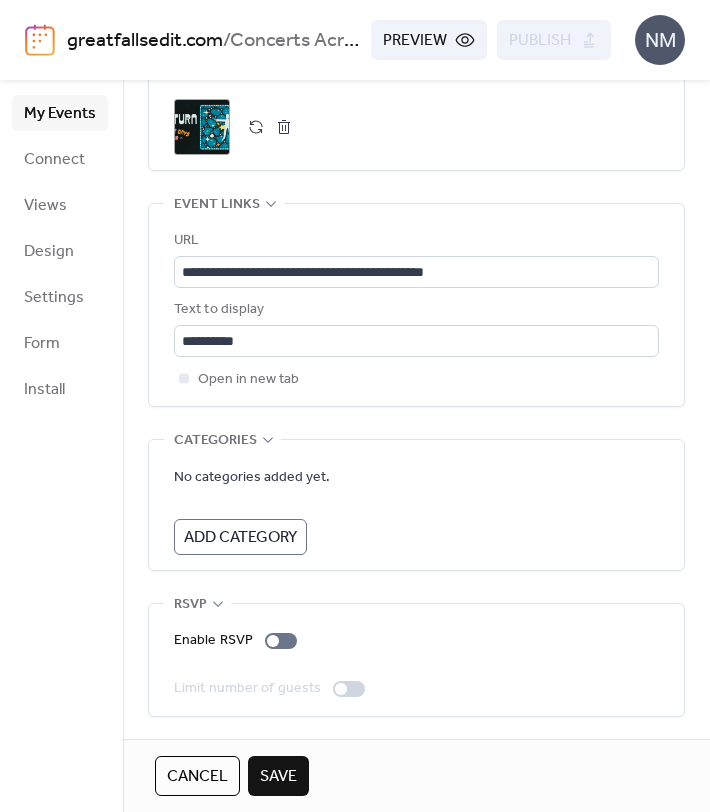 click on "Save" at bounding box center [278, 777] 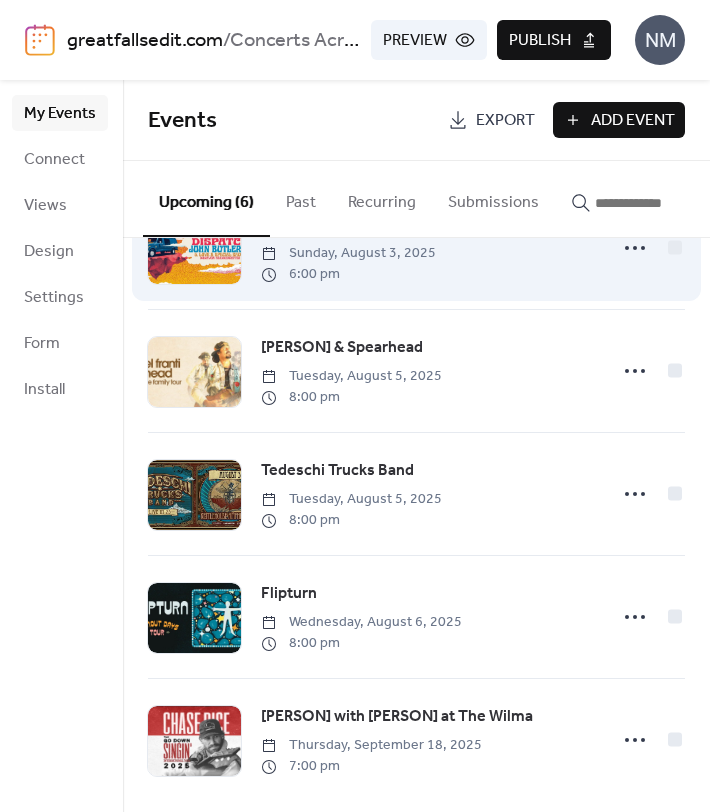 scroll, scrollTop: 212, scrollLeft: 0, axis: vertical 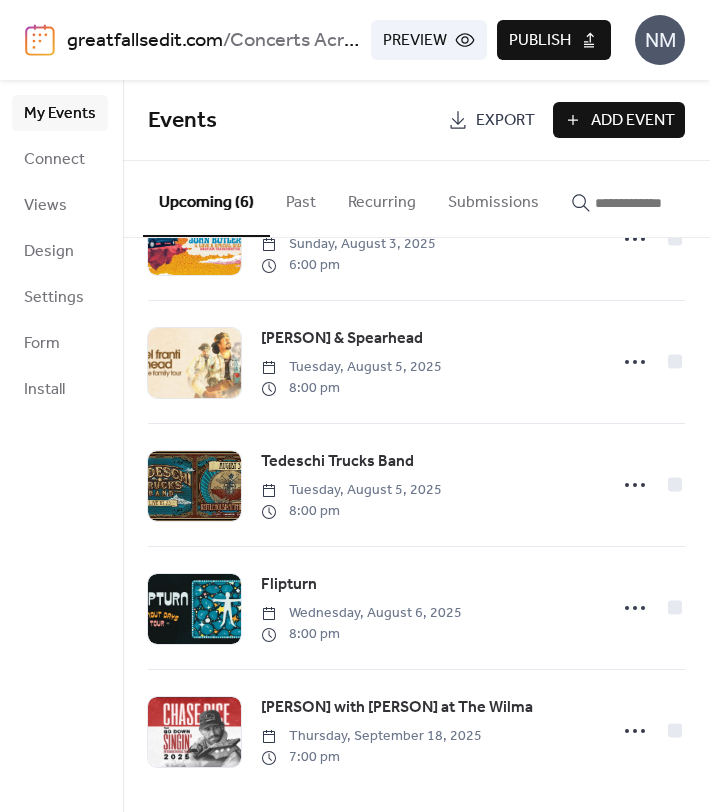 click on "Publish" at bounding box center [540, 41] 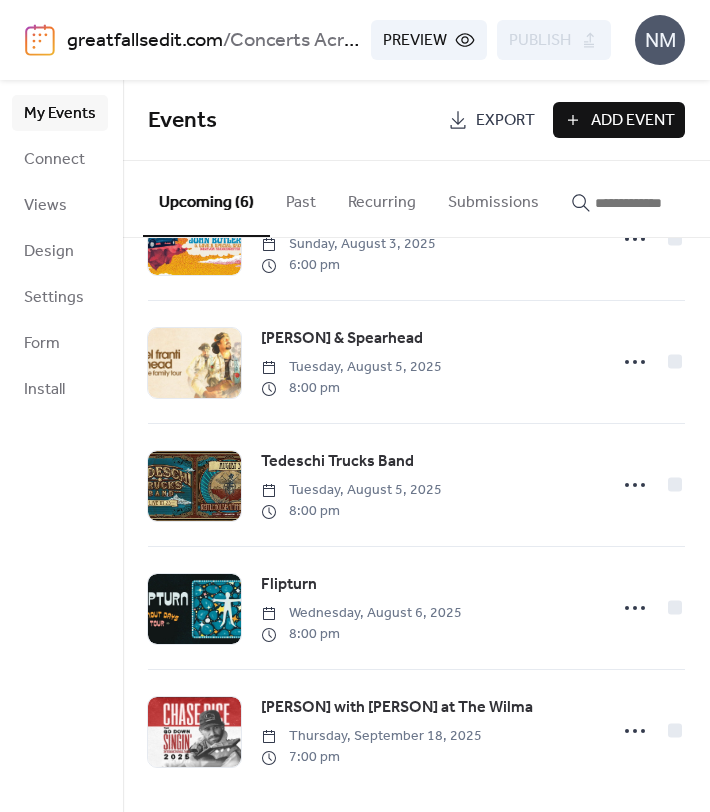 click on "Add Event" at bounding box center [633, 121] 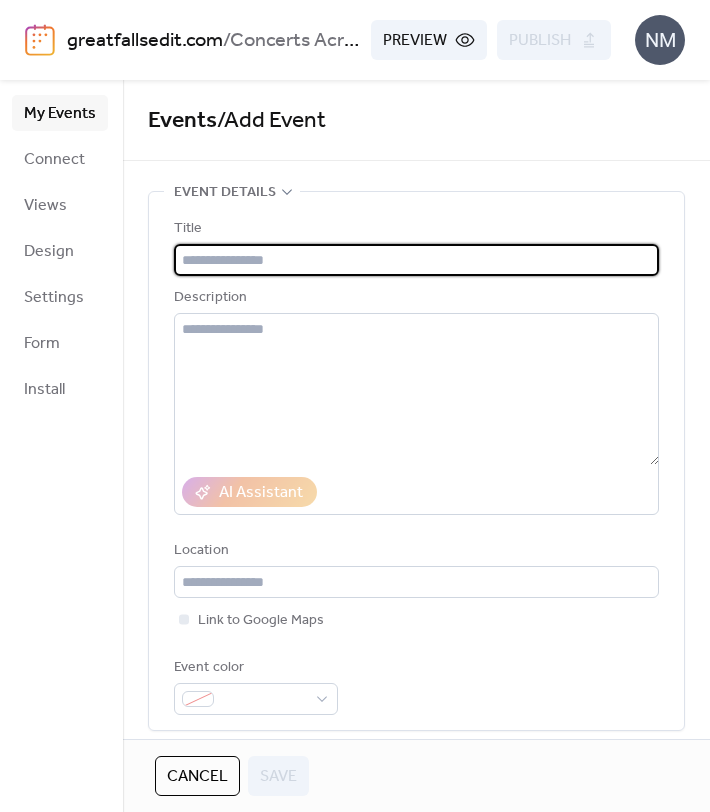 paste on "**********" 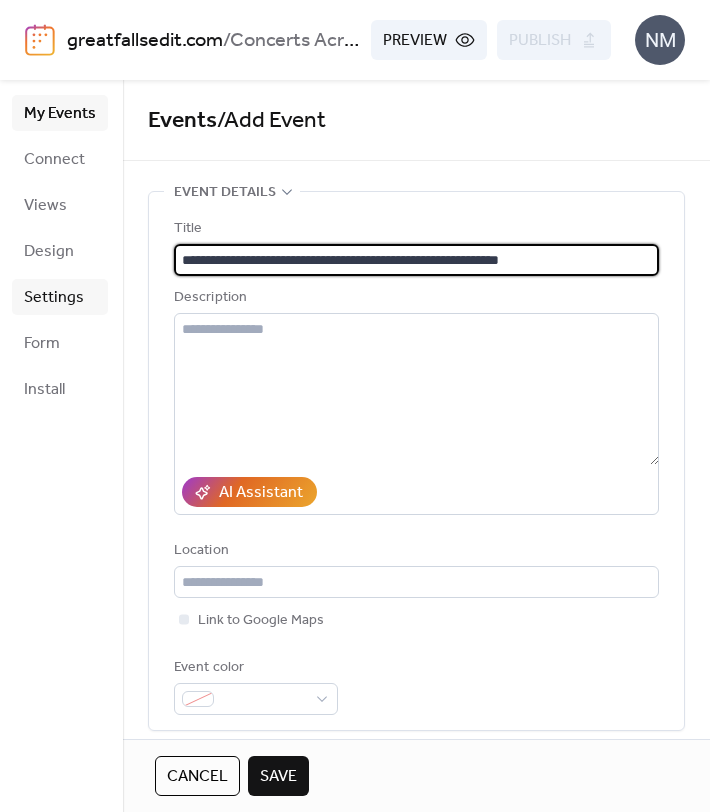 type on "**********" 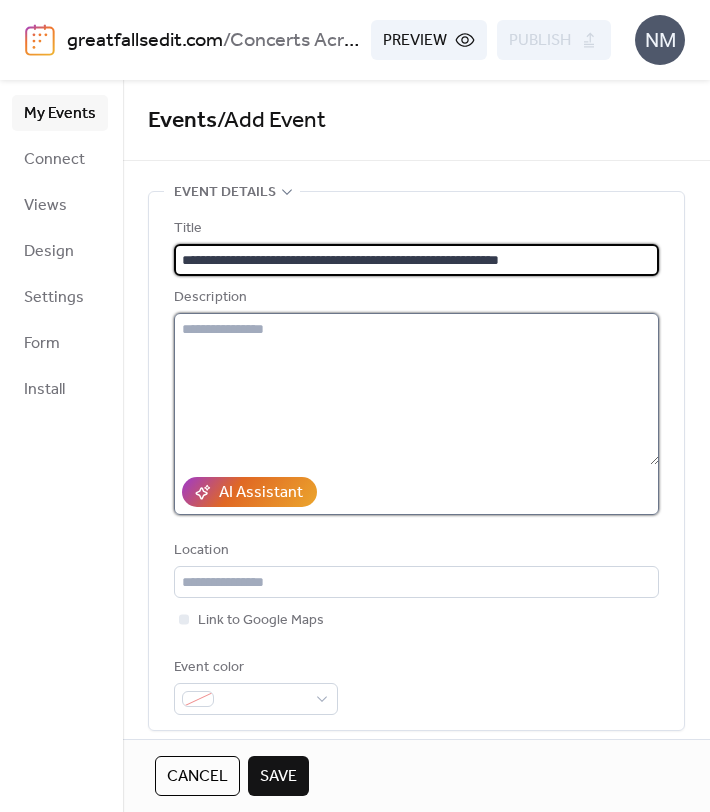 click at bounding box center (416, 389) 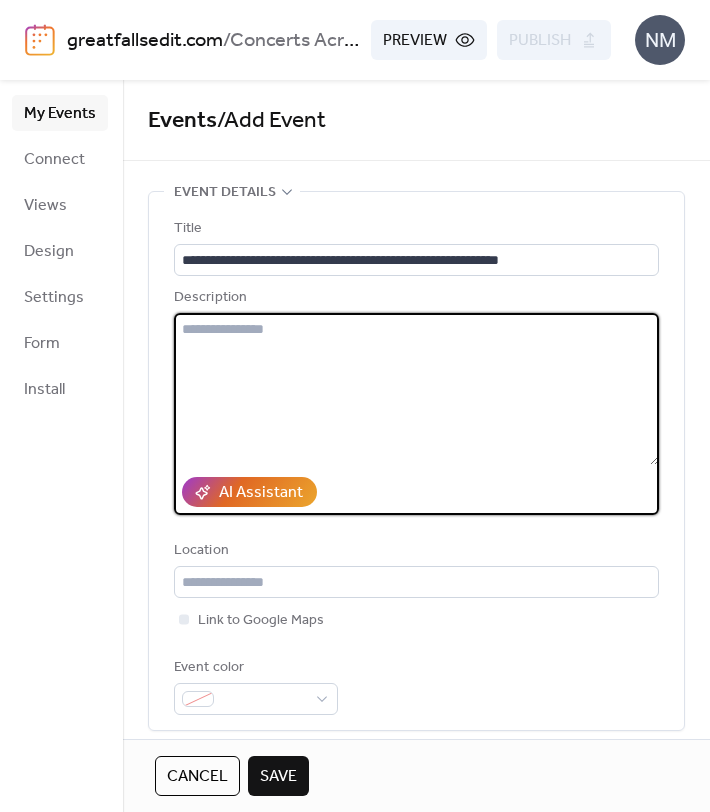 paste on "**********" 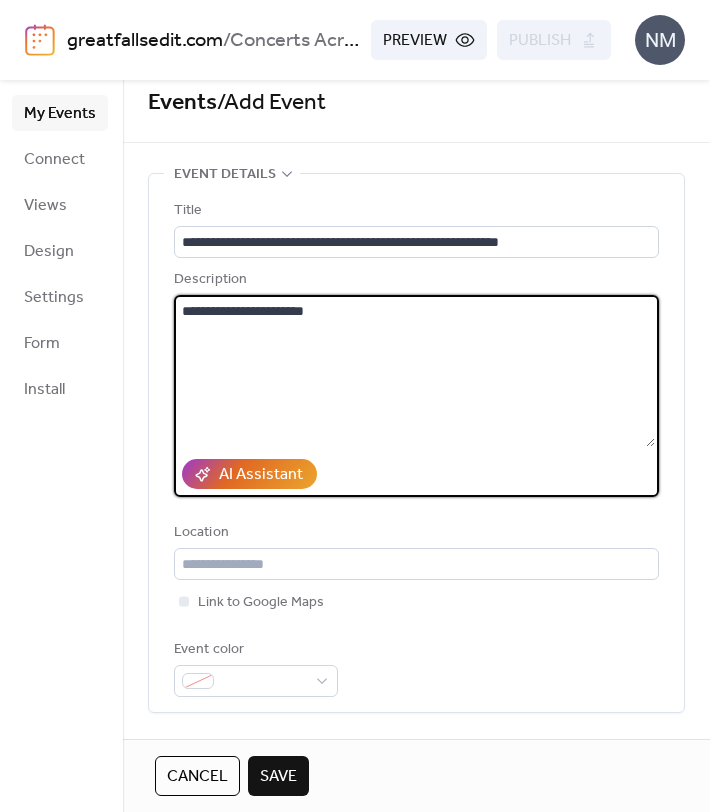 scroll, scrollTop: 19, scrollLeft: 0, axis: vertical 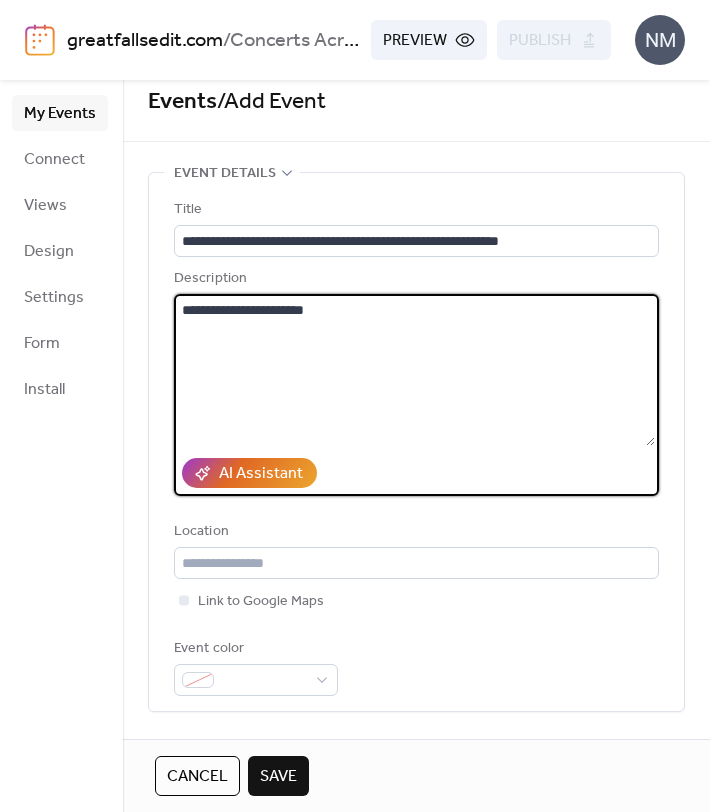 type on "**********" 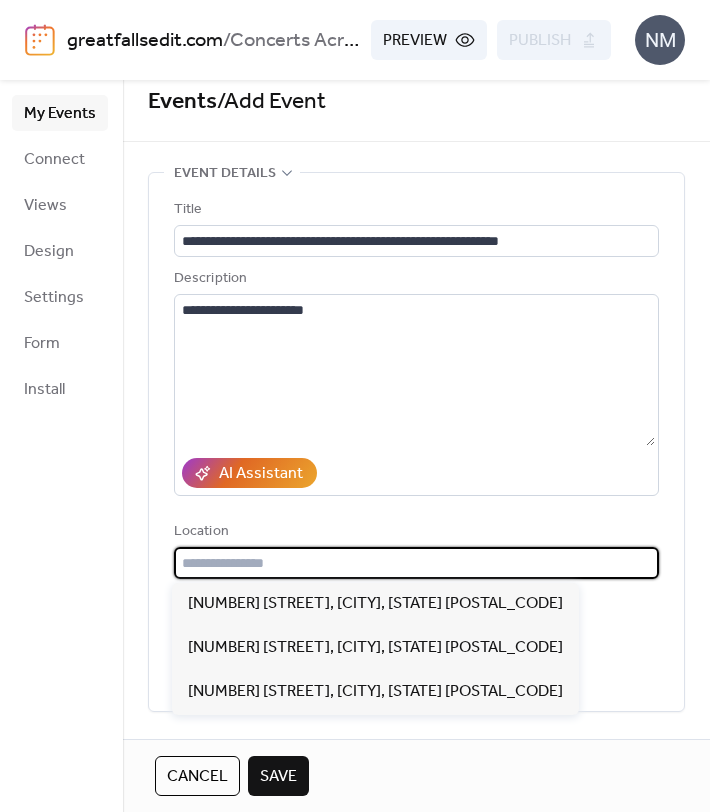 click at bounding box center [416, 563] 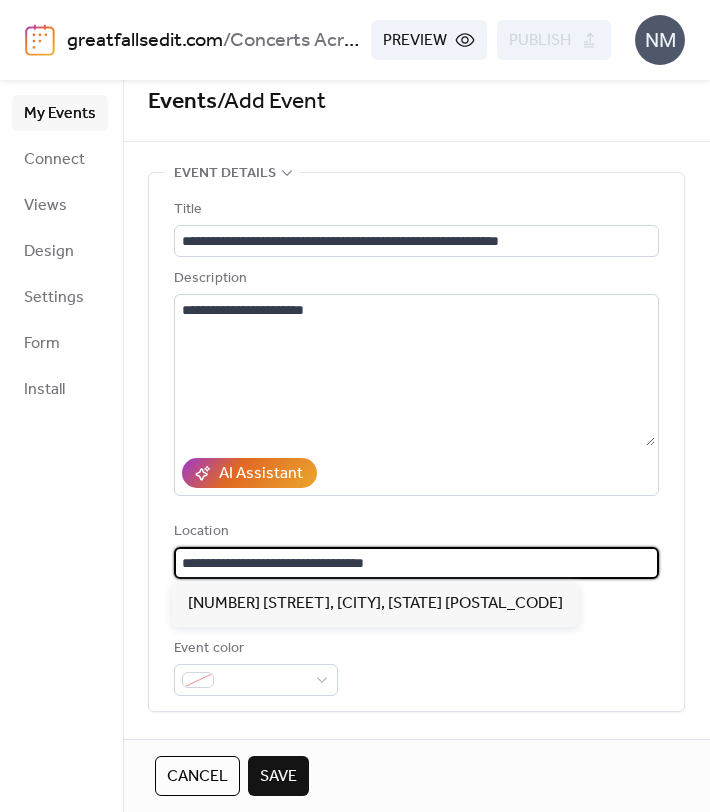 type on "**********" 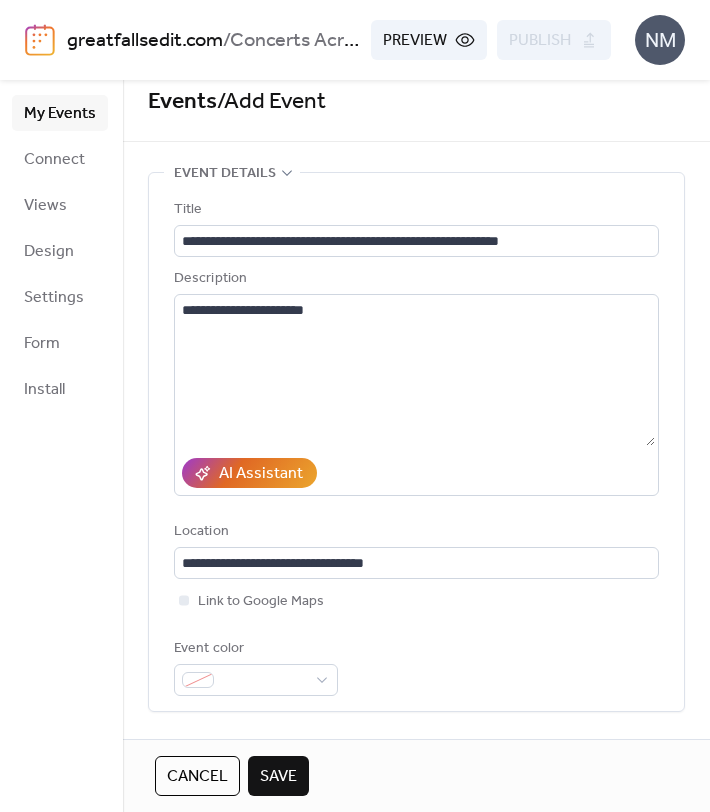 click on "Event color" at bounding box center (416, 666) 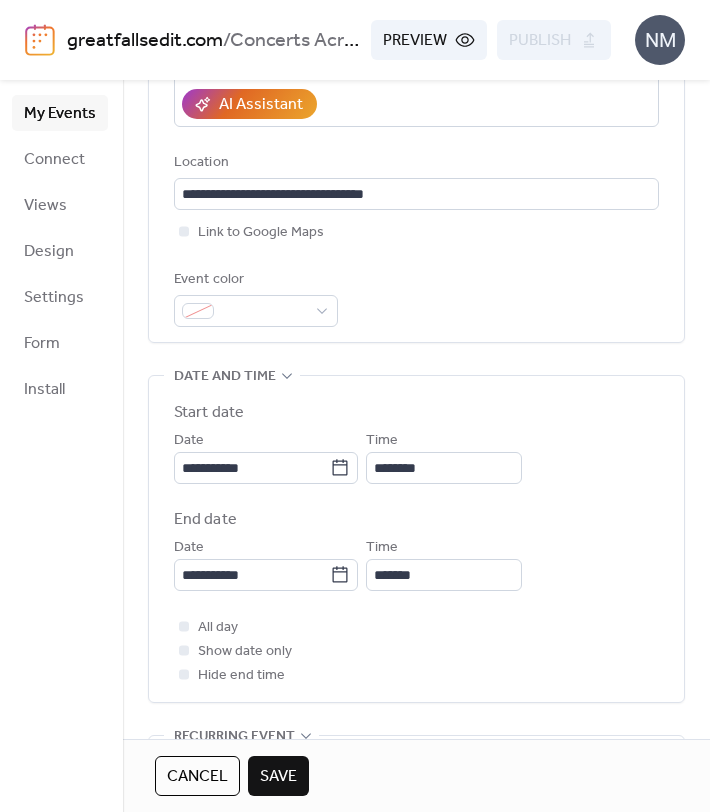scroll, scrollTop: 411, scrollLeft: 0, axis: vertical 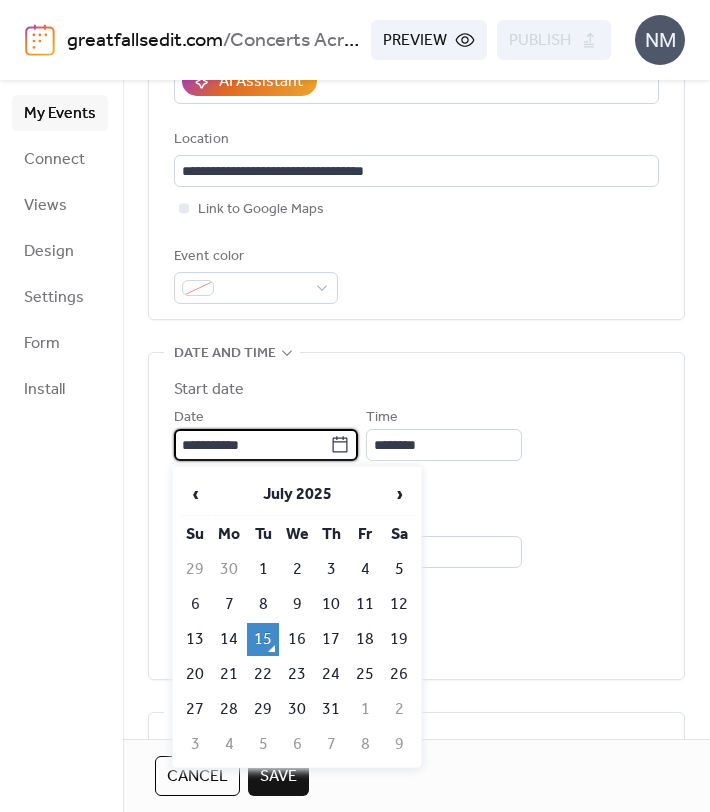 click on "**********" at bounding box center [252, 445] 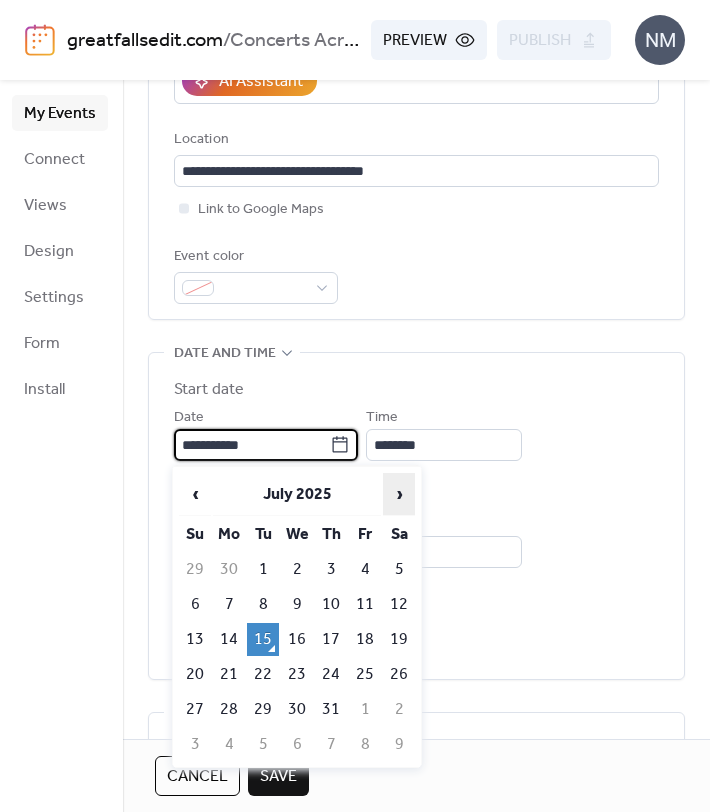 click on "›" at bounding box center (399, 494) 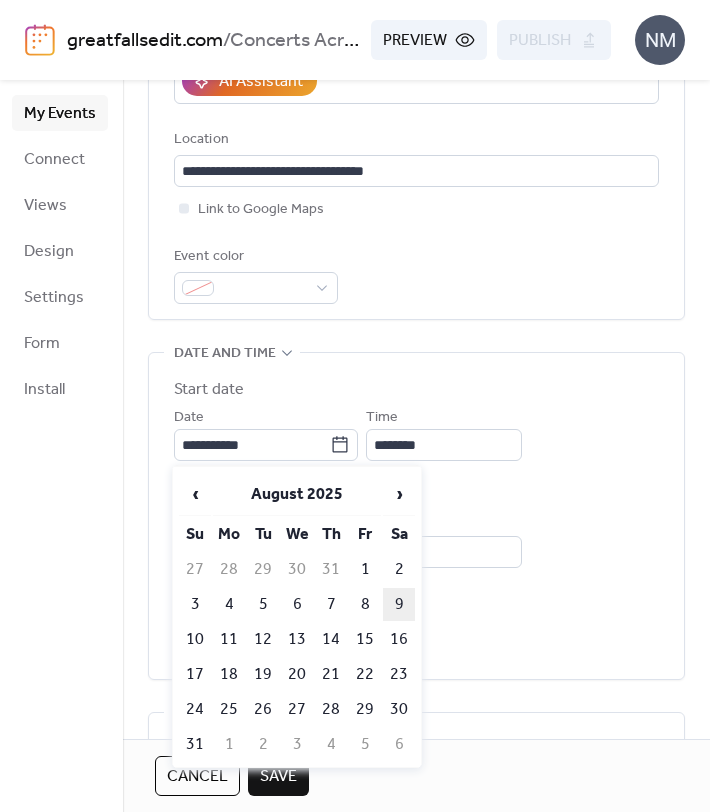 click on "9" at bounding box center [399, 604] 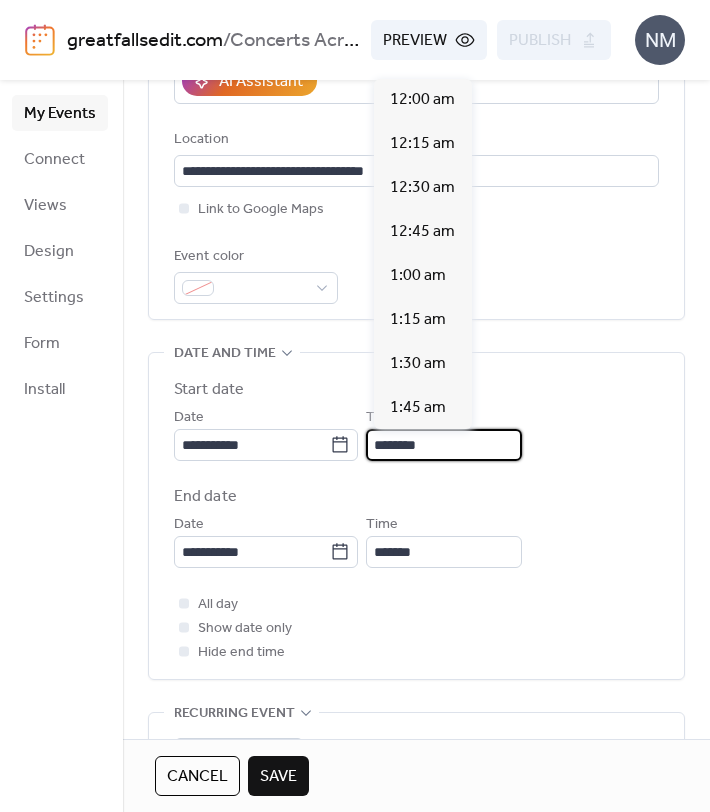 scroll, scrollTop: 2112, scrollLeft: 0, axis: vertical 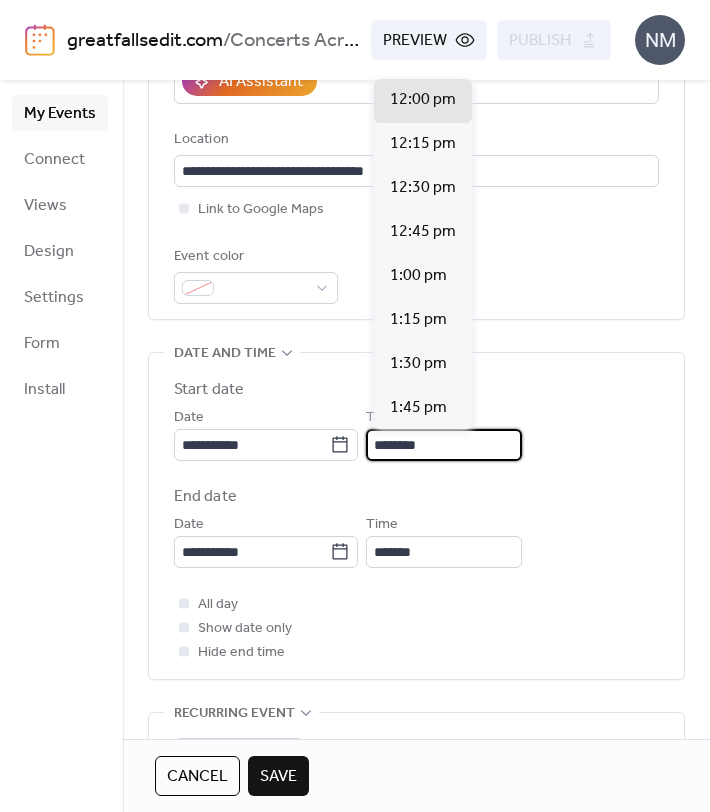click on "********" at bounding box center (444, 445) 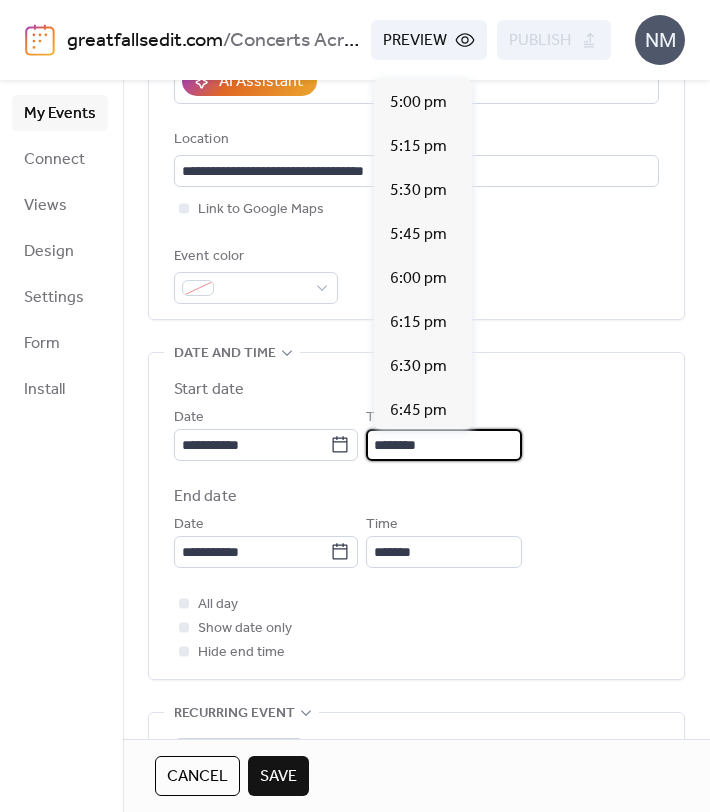 scroll, scrollTop: 2998, scrollLeft: 0, axis: vertical 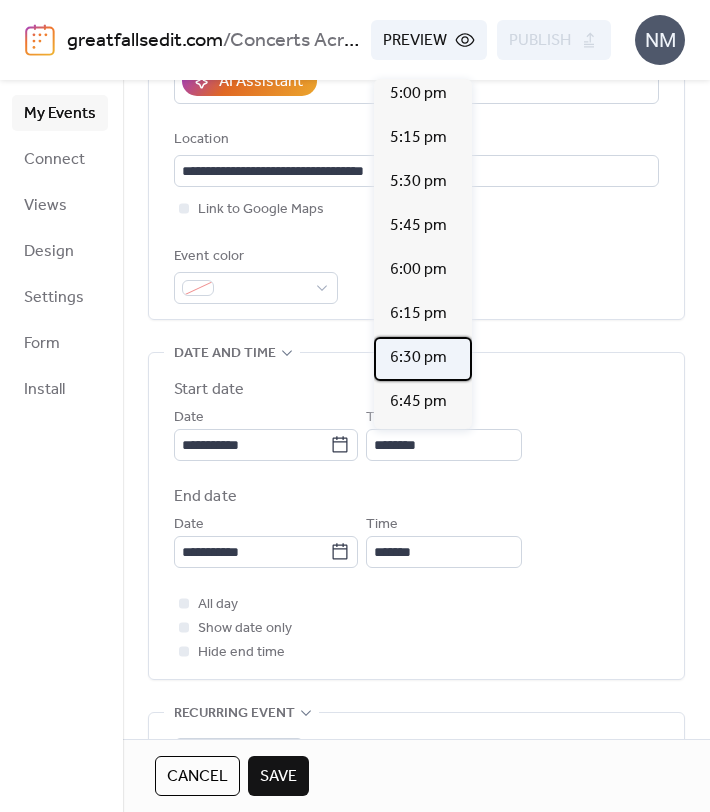 click on "6:30 pm" at bounding box center (418, 358) 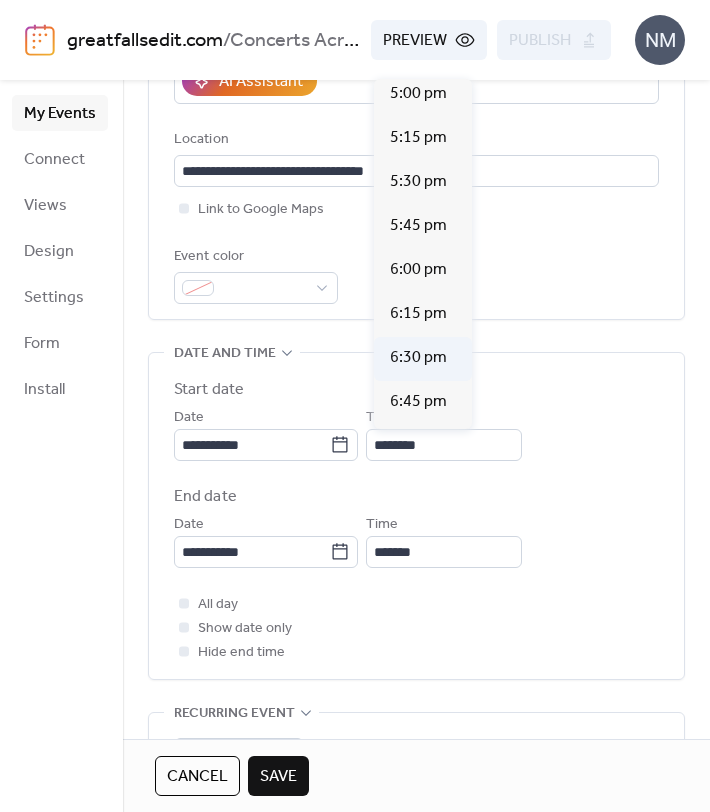type on "*******" 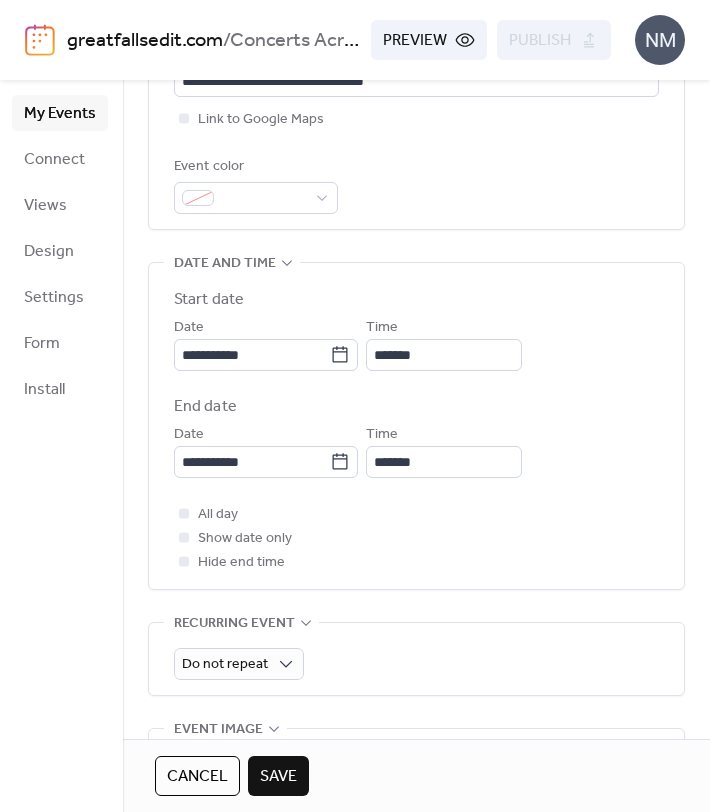 scroll, scrollTop: 504, scrollLeft: 0, axis: vertical 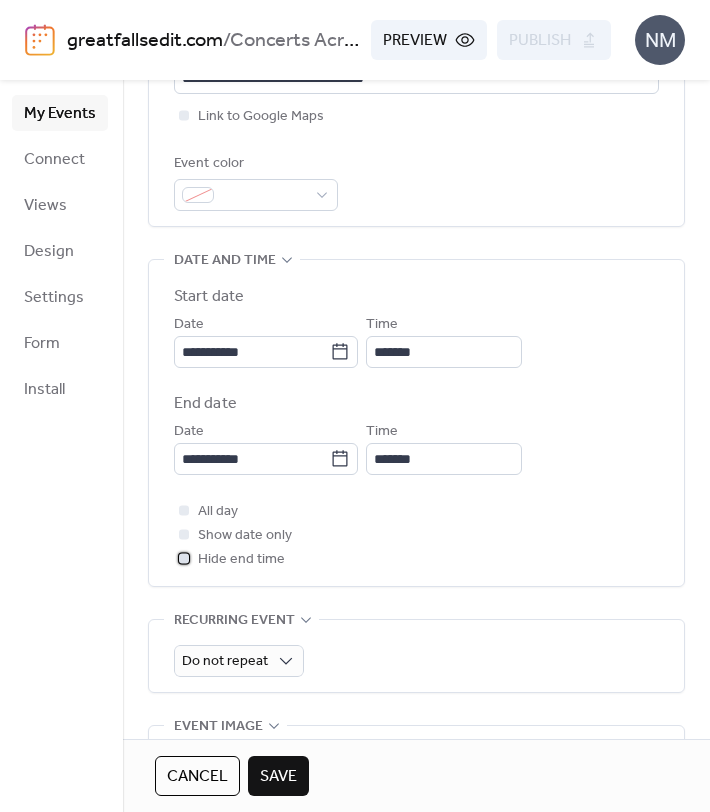click at bounding box center (184, 558) 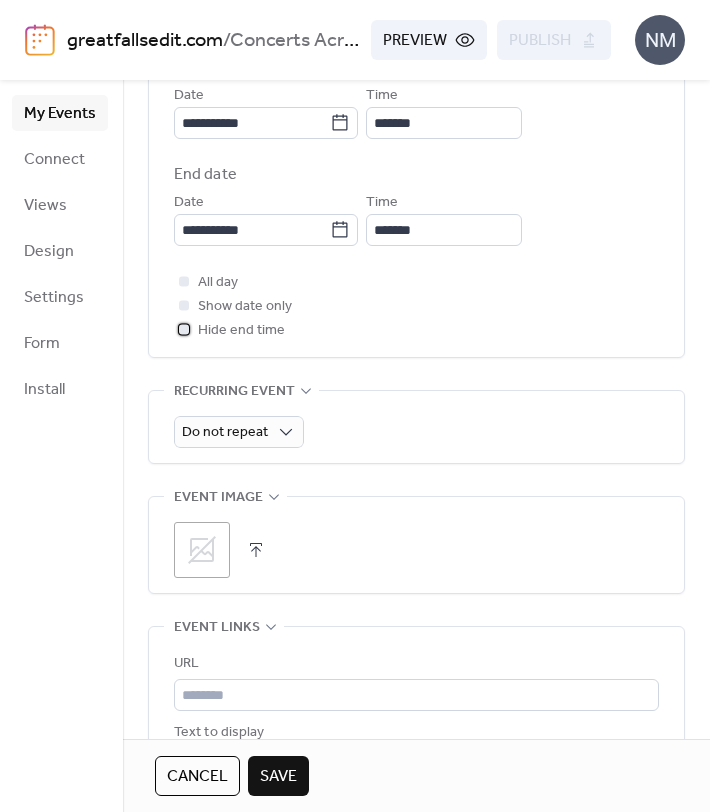 scroll, scrollTop: 815, scrollLeft: 0, axis: vertical 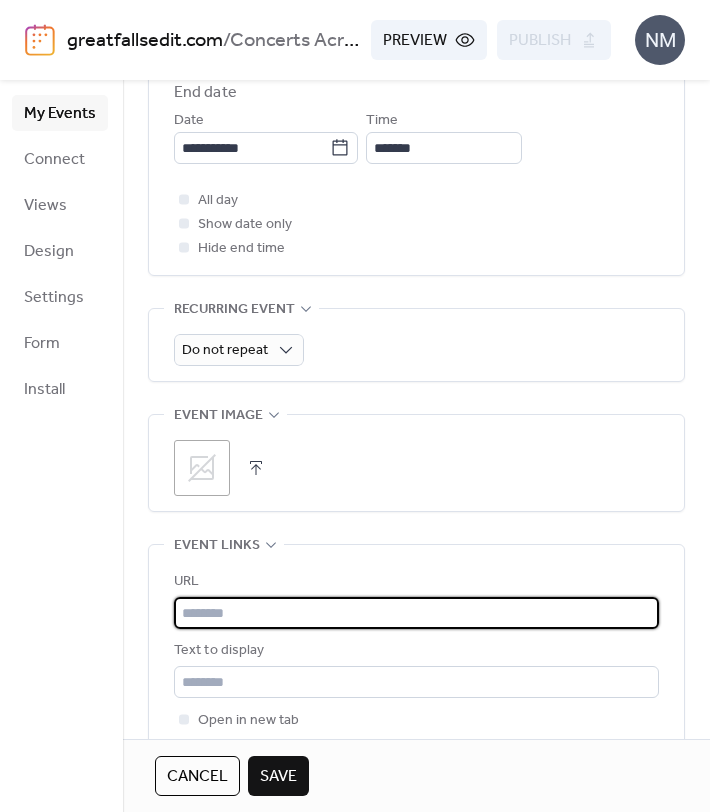 click at bounding box center (416, 613) 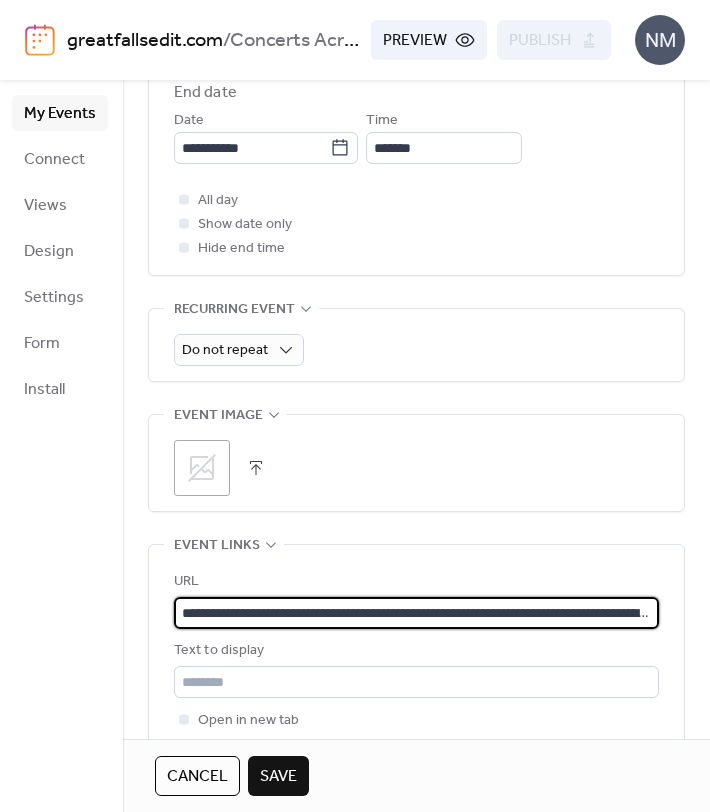 scroll, scrollTop: 0, scrollLeft: 177, axis: horizontal 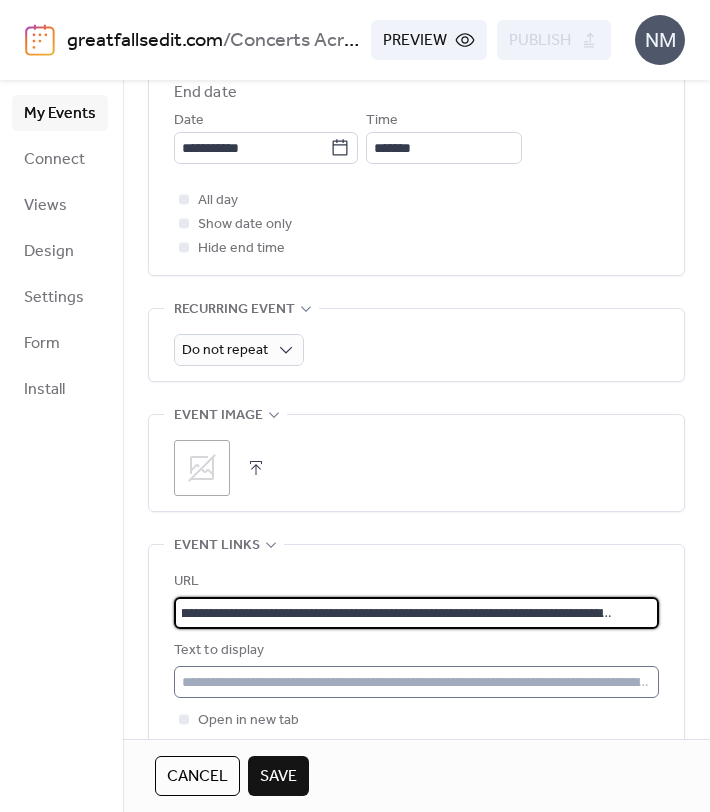 type on "**********" 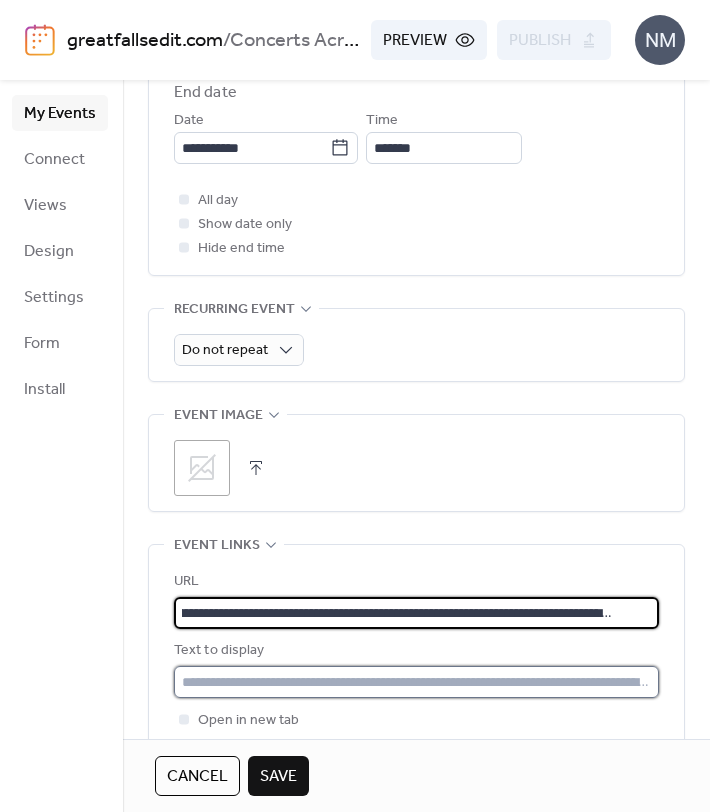 scroll, scrollTop: 0, scrollLeft: 0, axis: both 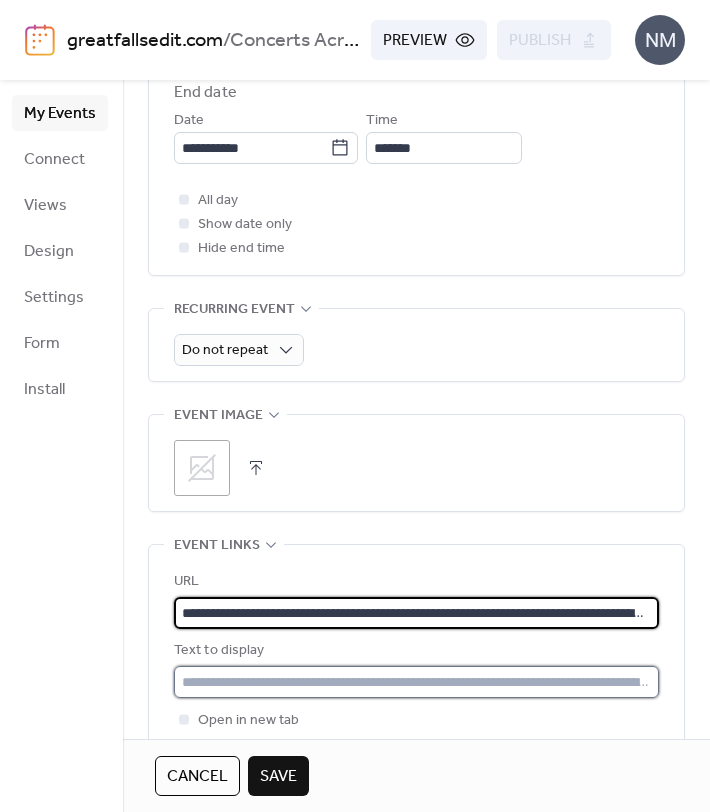 click at bounding box center (416, 682) 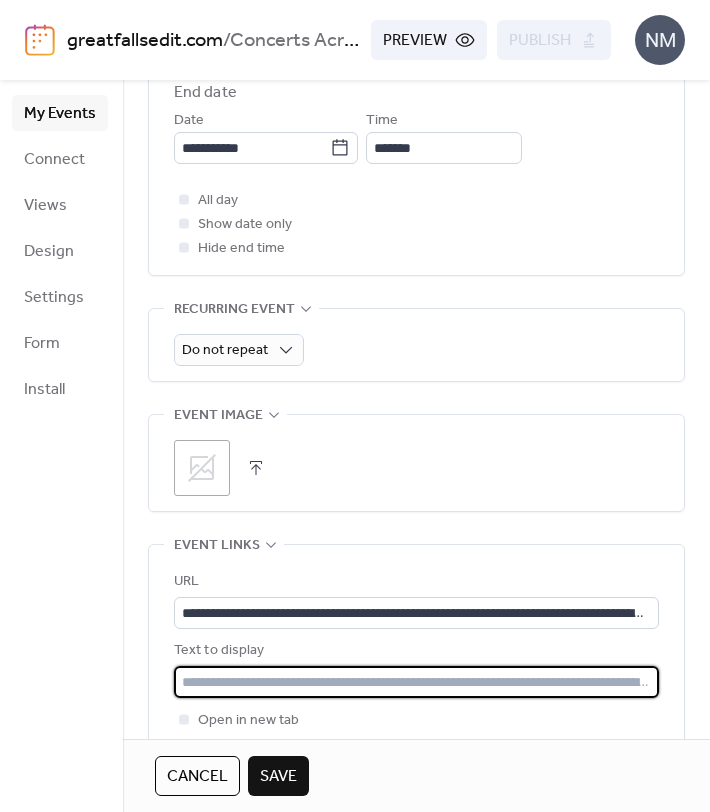 click at bounding box center [416, 682] 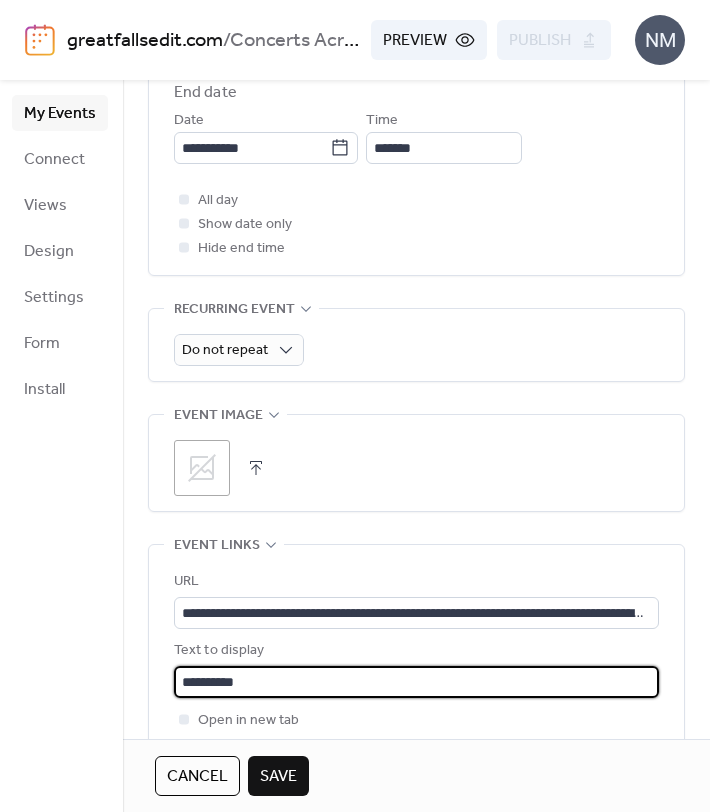 click on "Open in new tab" at bounding box center [416, 720] 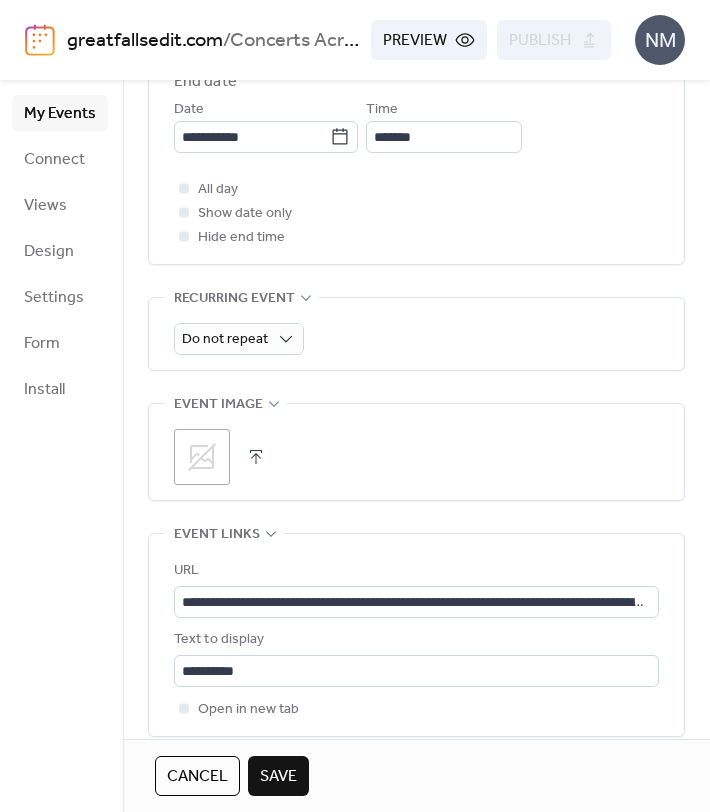 scroll, scrollTop: 819, scrollLeft: 0, axis: vertical 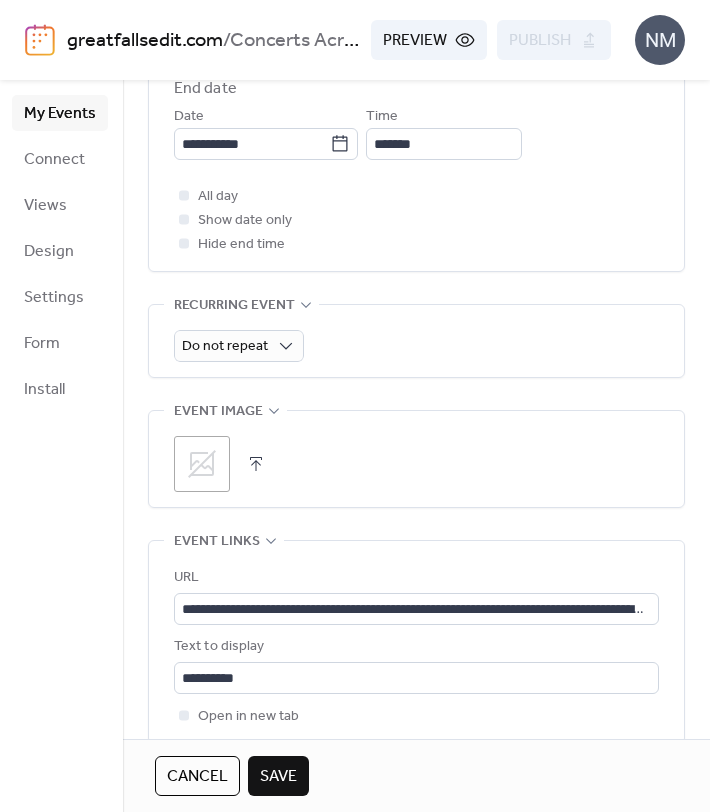 click 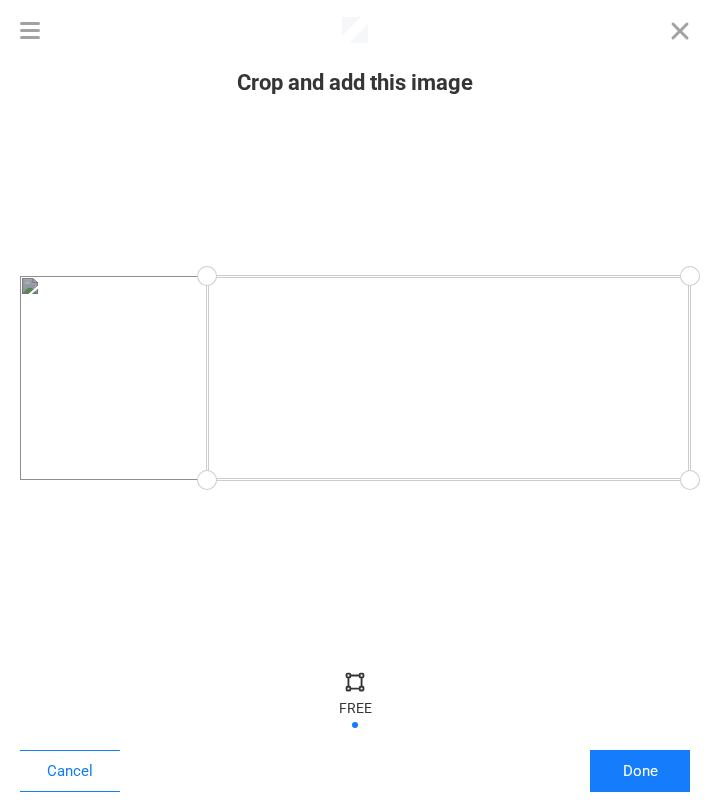 drag, startPoint x: 23, startPoint y: 474, endPoint x: 209, endPoint y: 496, distance: 187.29655 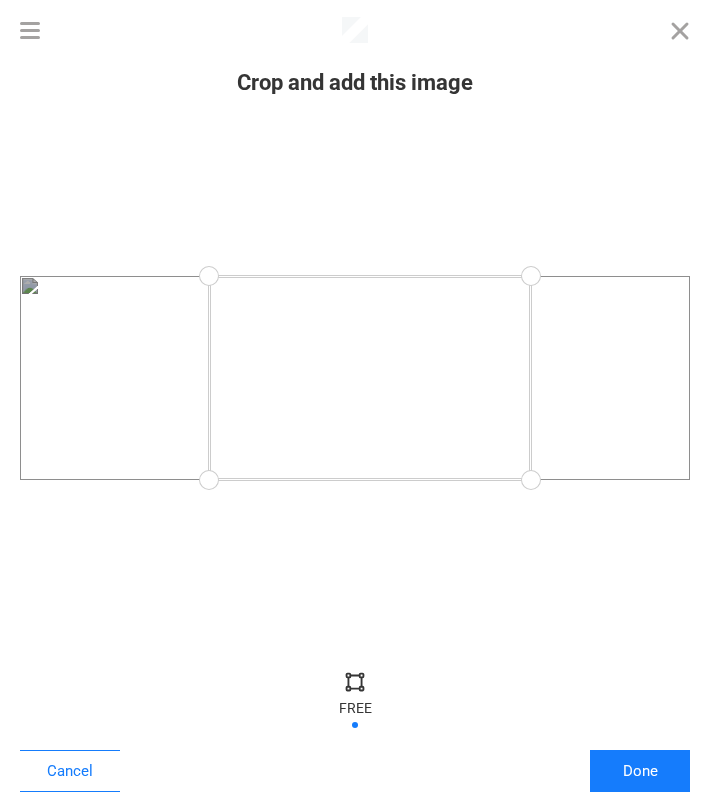 drag, startPoint x: 690, startPoint y: 478, endPoint x: 531, endPoint y: 487, distance: 159.25452 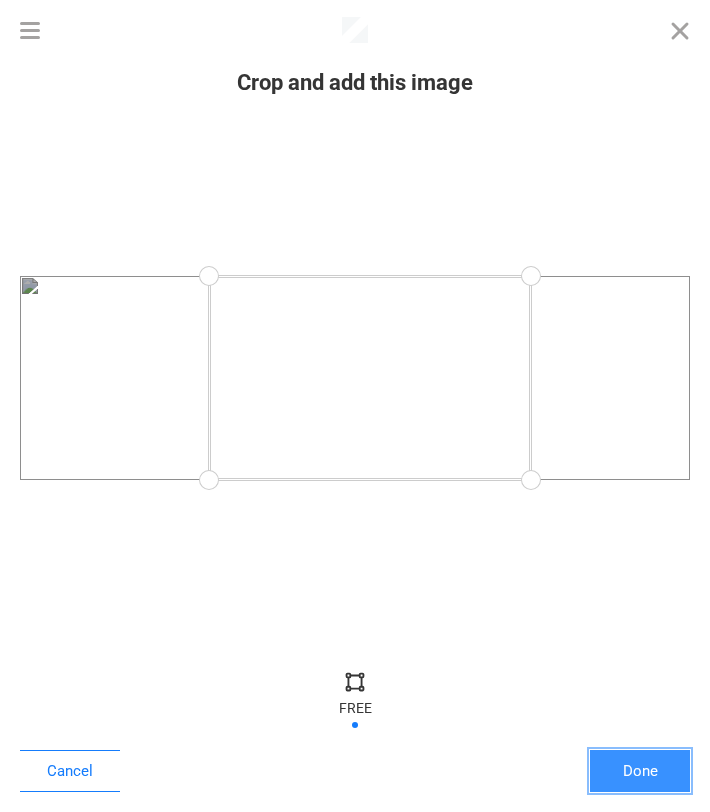 click on "Done" at bounding box center (640, 771) 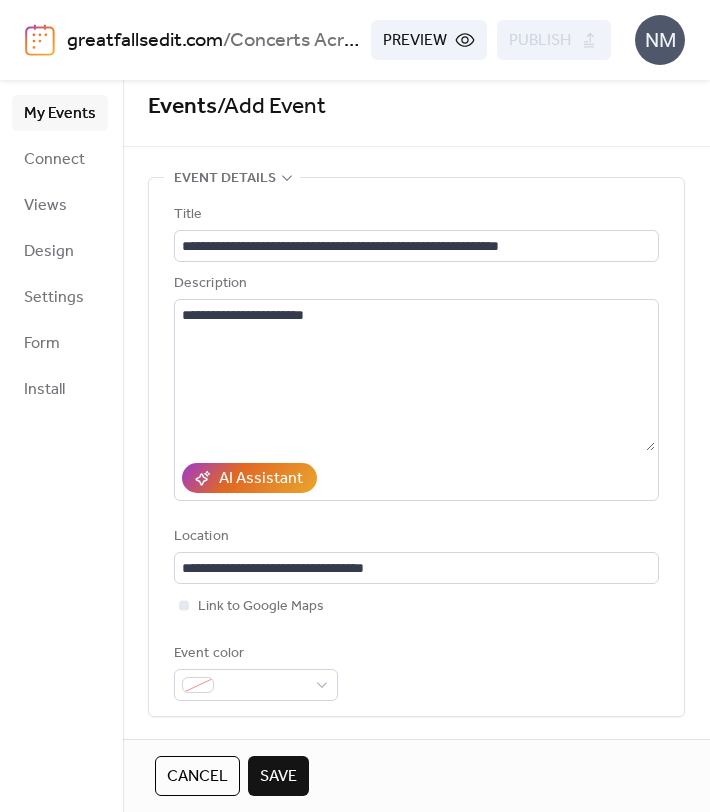 scroll, scrollTop: 0, scrollLeft: 0, axis: both 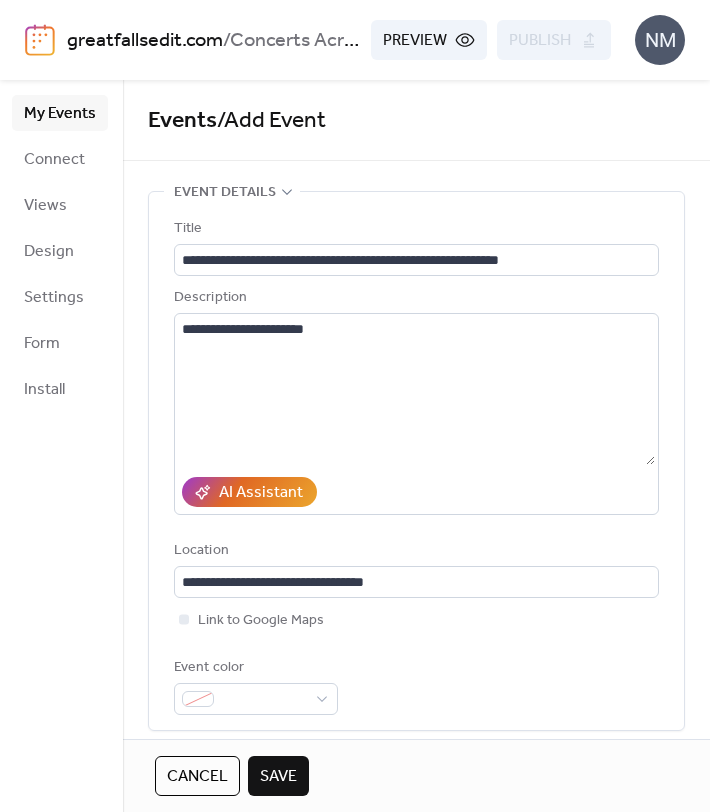 click on "Save" at bounding box center [278, 777] 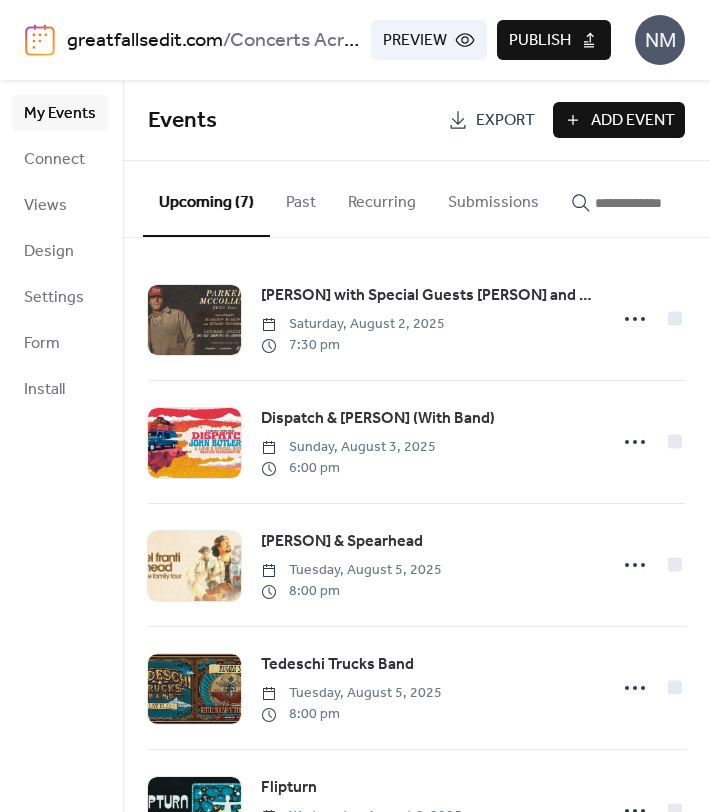 click on "Publish" at bounding box center (540, 41) 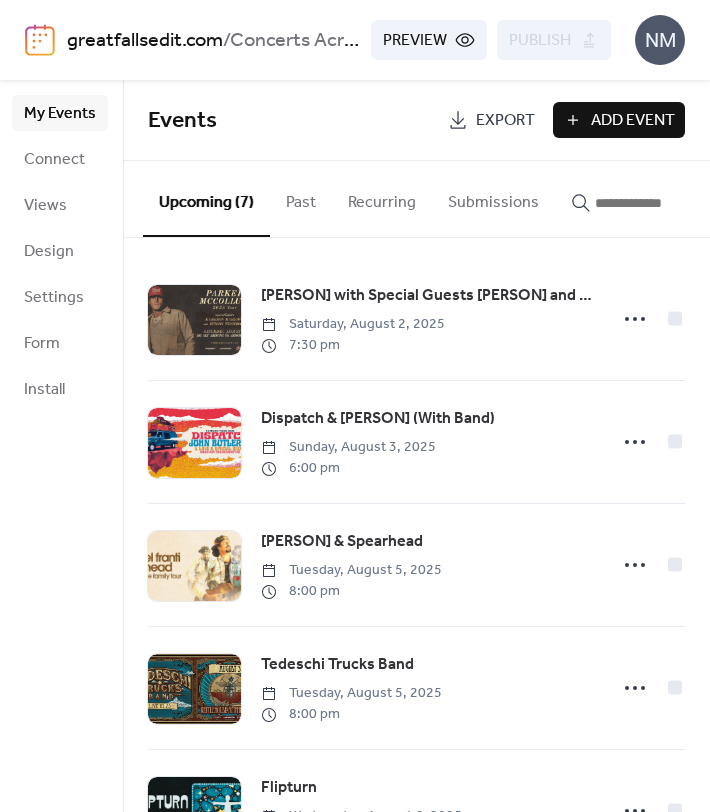 click on "Add Event" at bounding box center (633, 121) 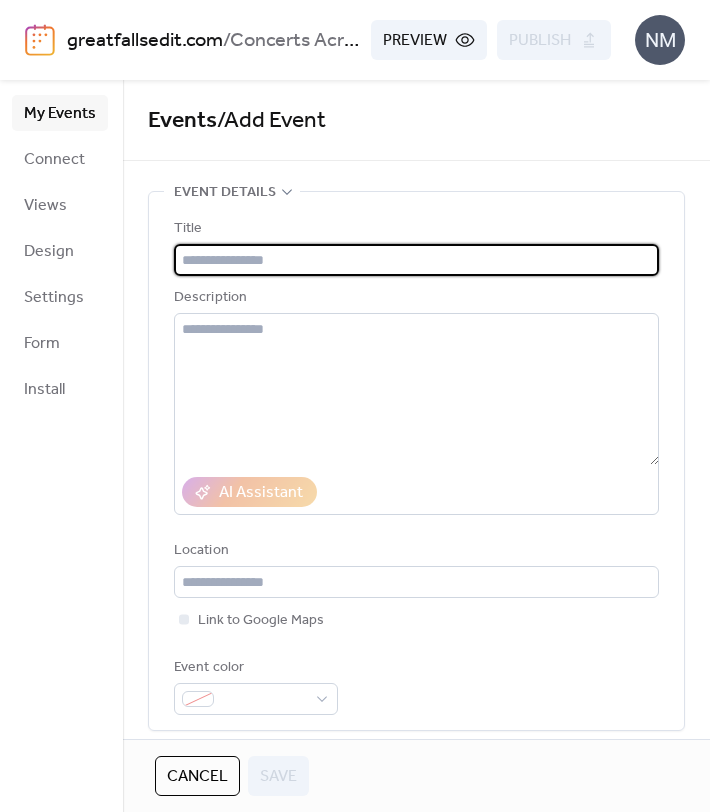 paste on "**********" 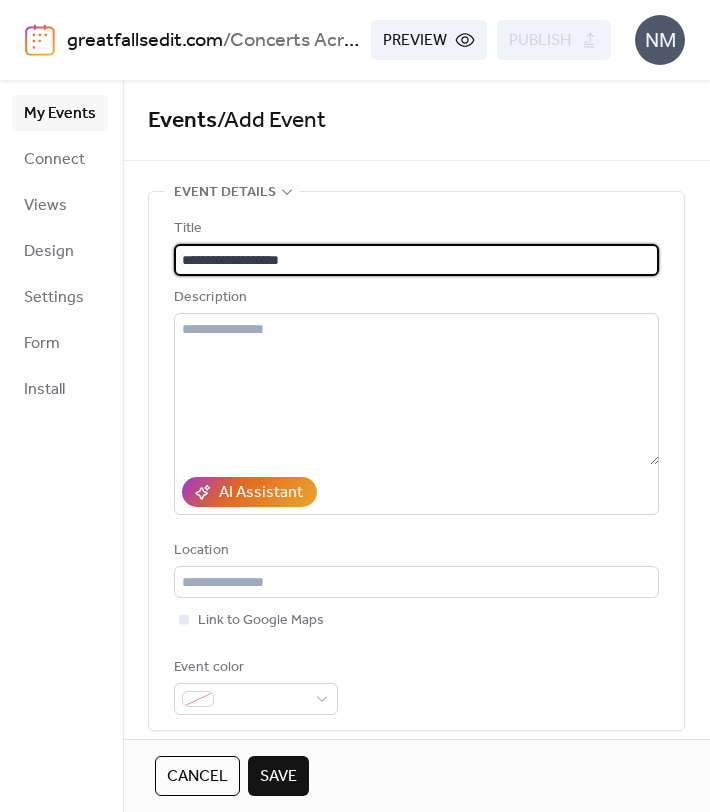 type on "**********" 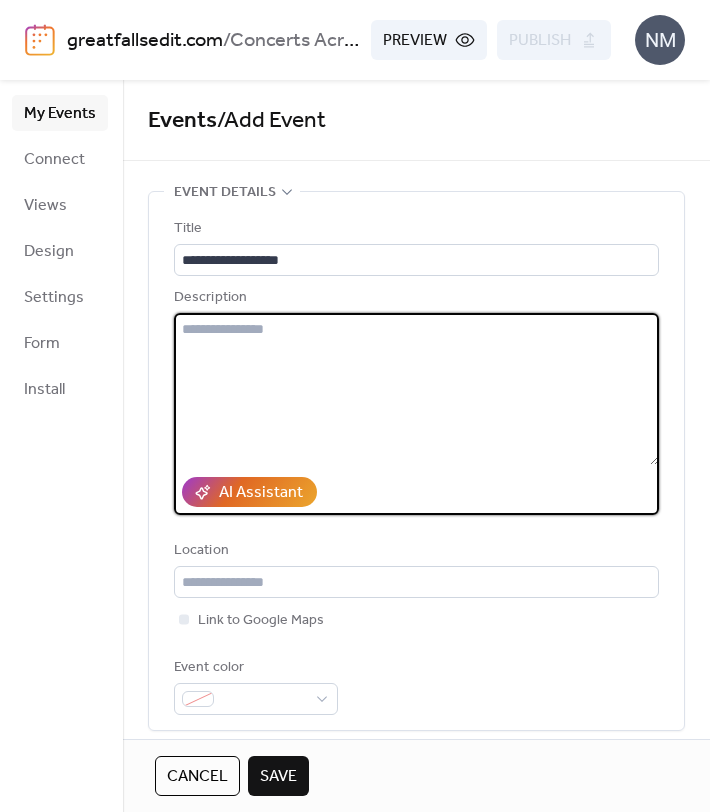 click at bounding box center (416, 389) 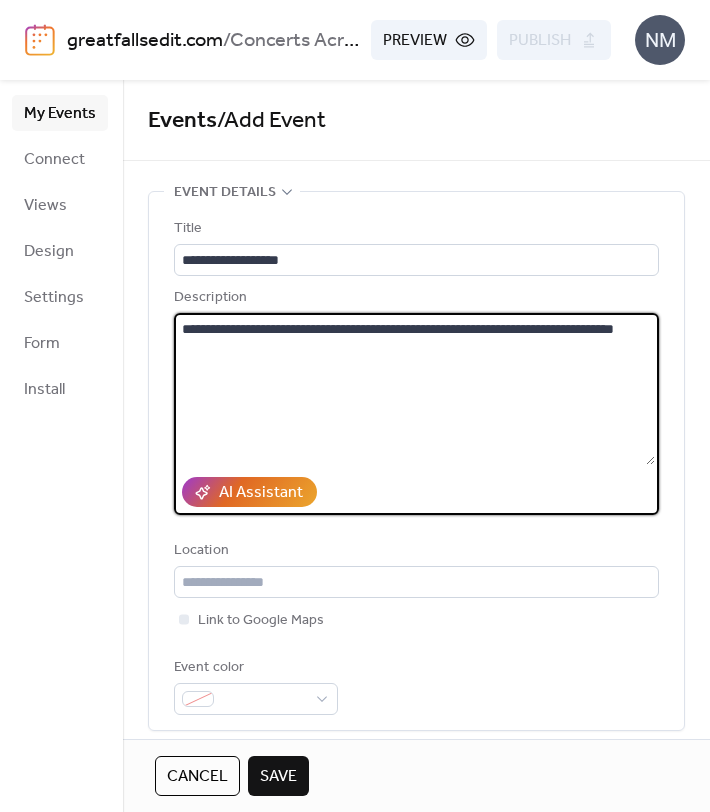 type on "**********" 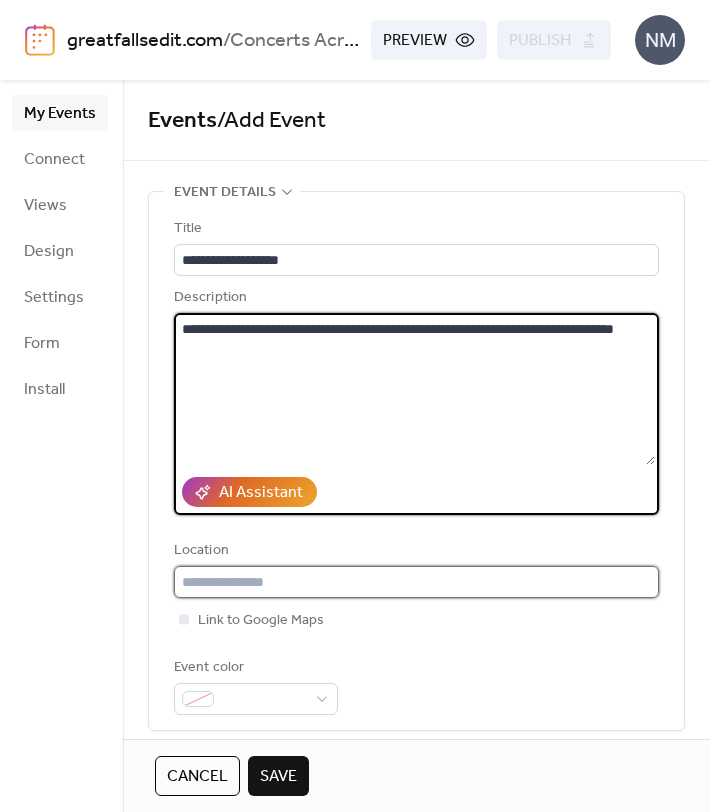 click at bounding box center [416, 582] 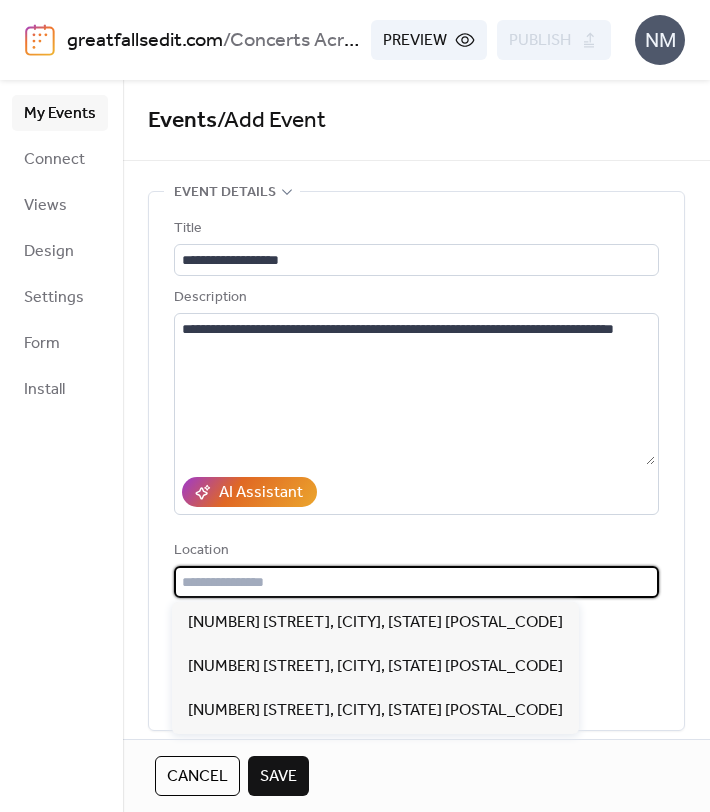 paste on "**********" 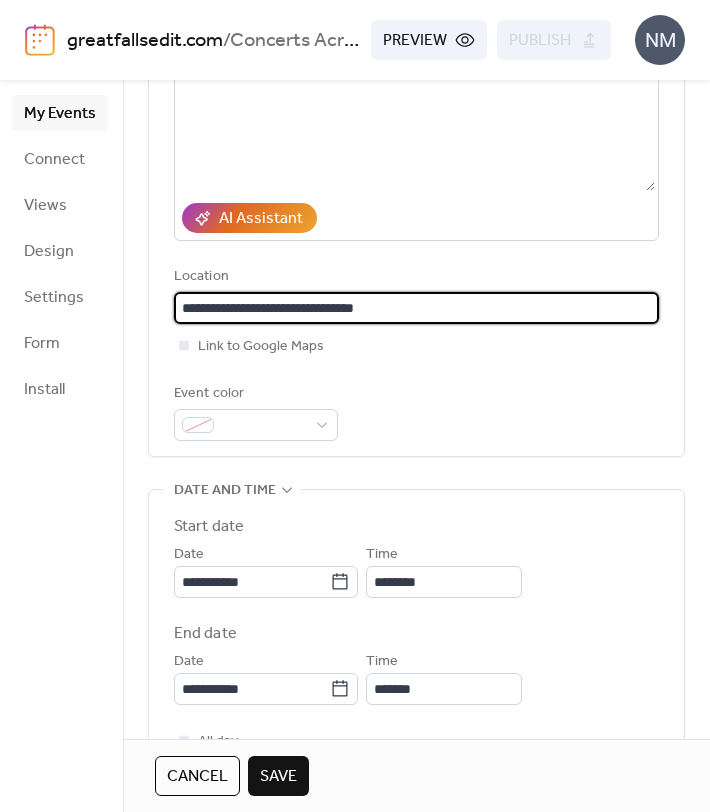 scroll, scrollTop: 349, scrollLeft: 0, axis: vertical 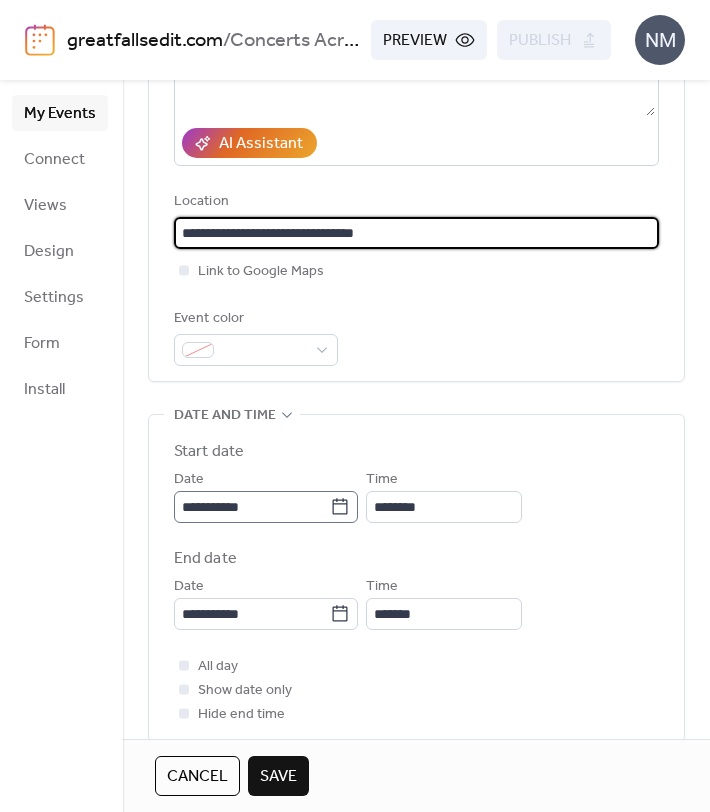 type on "**********" 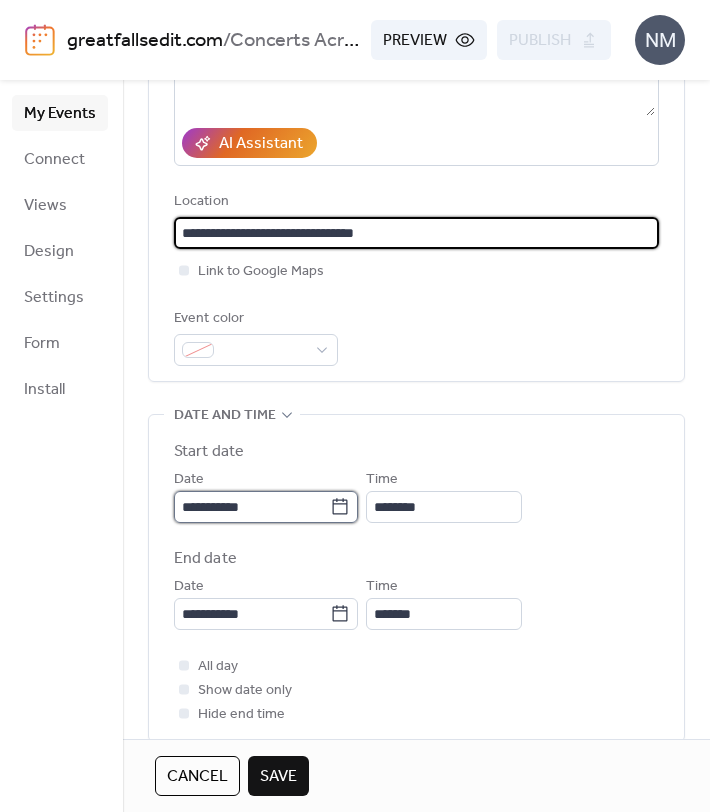 click on "**********" at bounding box center [252, 507] 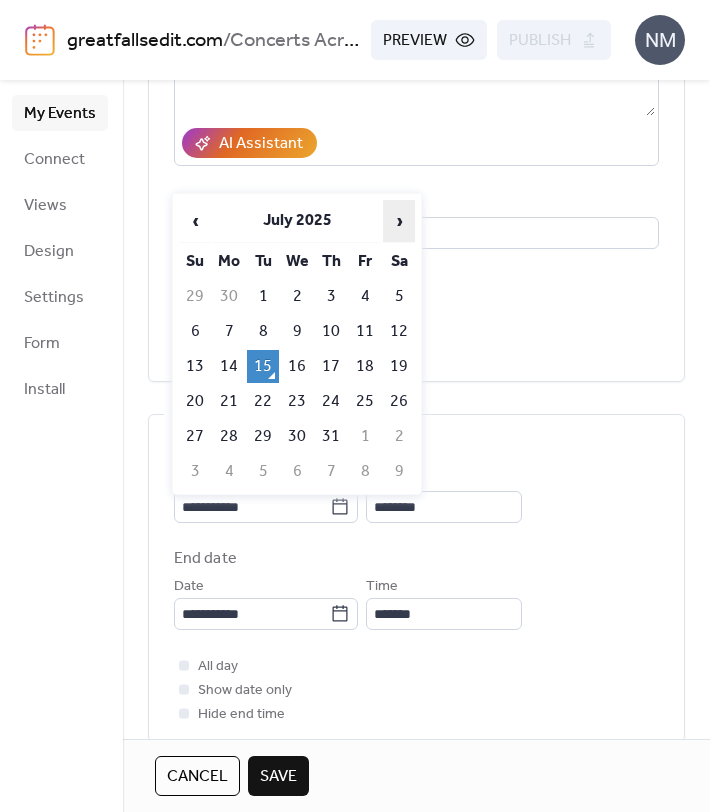 click on "›" at bounding box center (399, 221) 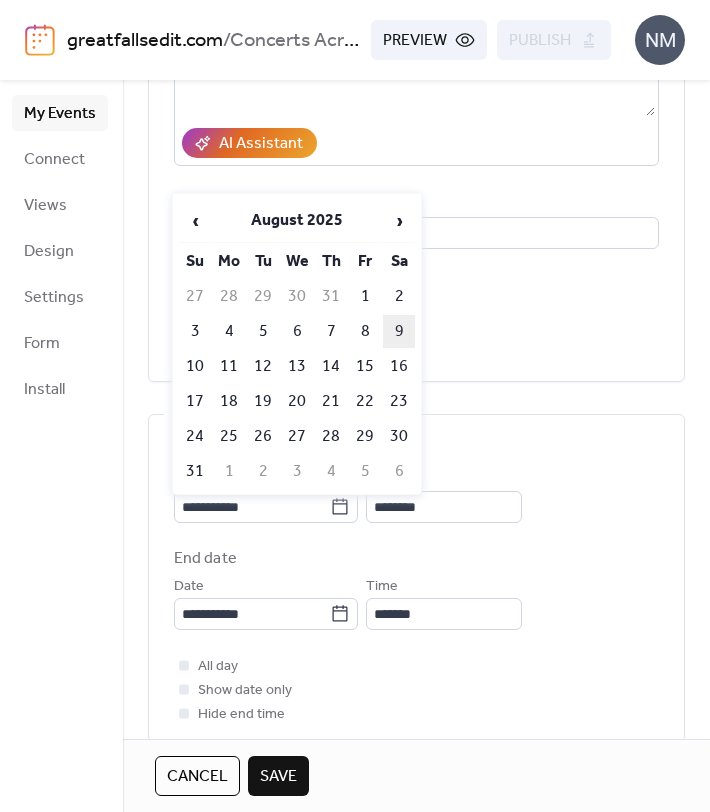 click on "9" at bounding box center [399, 331] 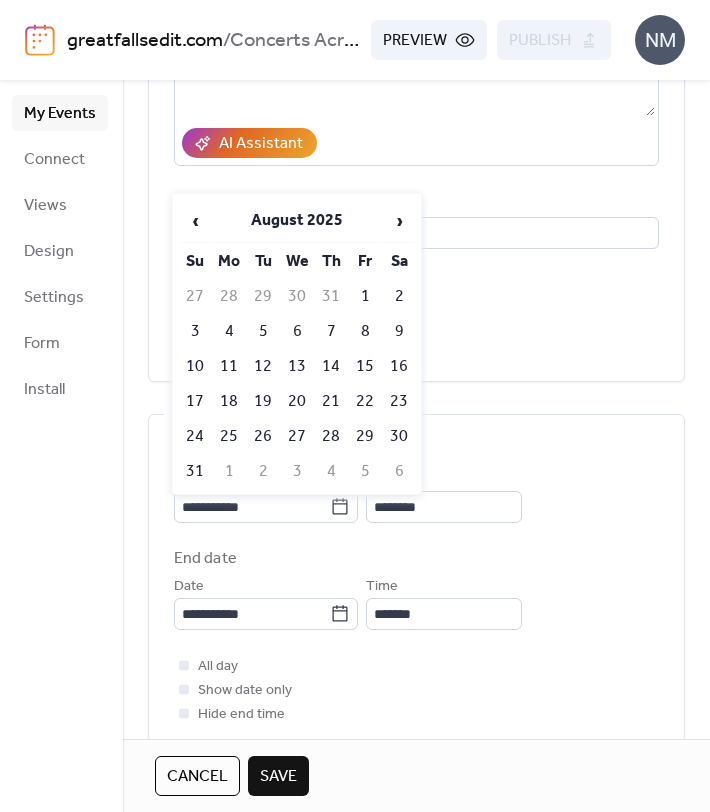 type on "**********" 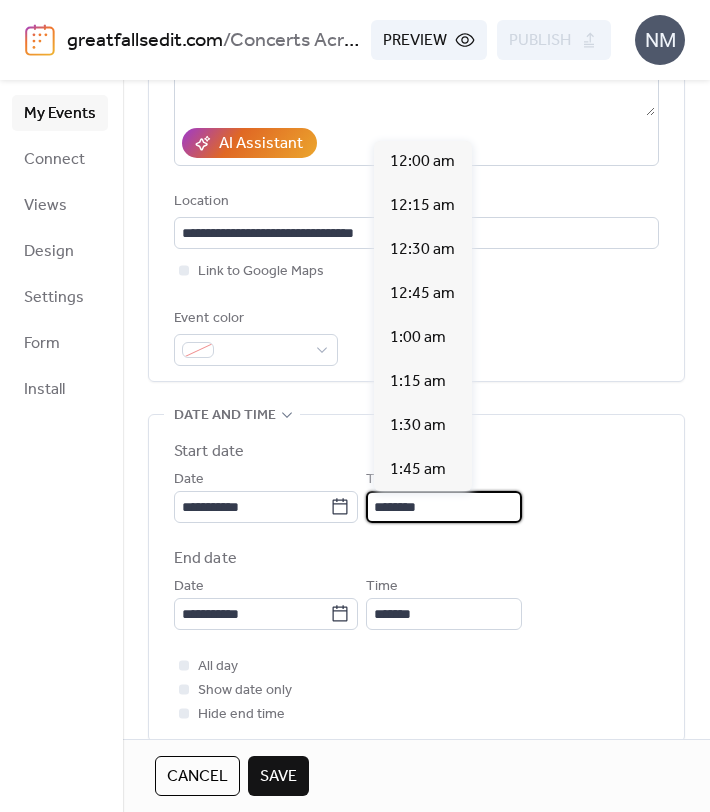 click on "********" at bounding box center (444, 507) 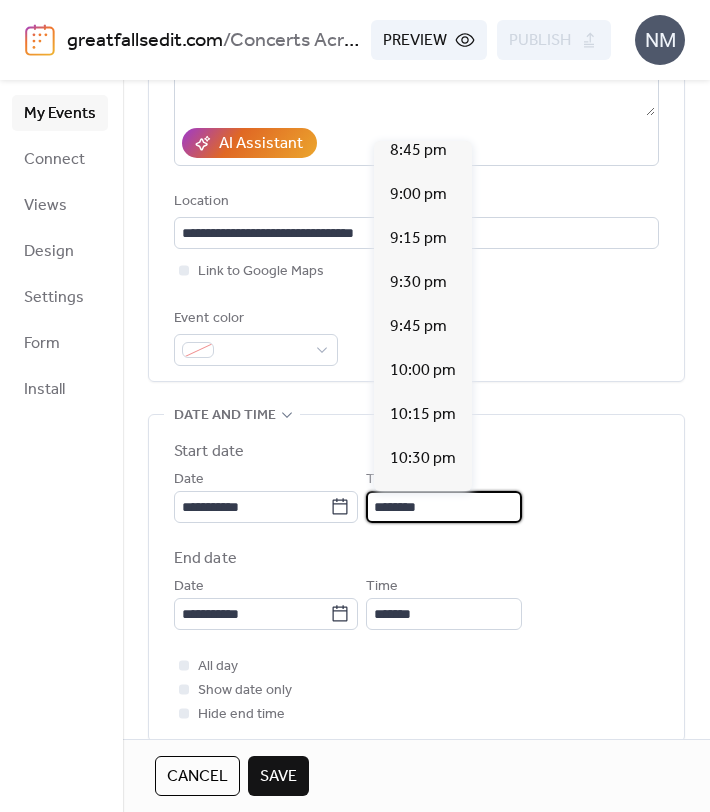scroll, scrollTop: 3700, scrollLeft: 0, axis: vertical 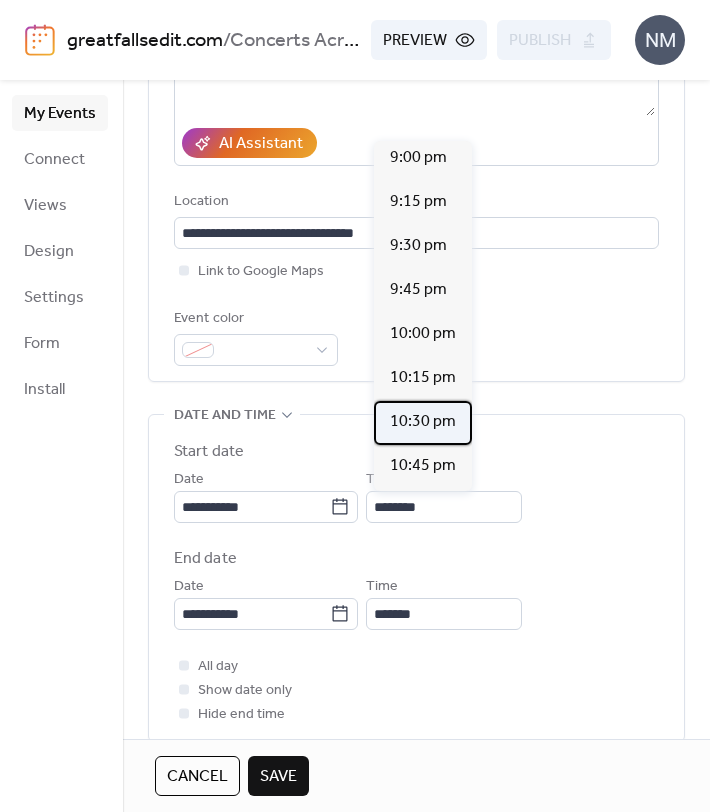 click on "10:30 pm" at bounding box center (423, 422) 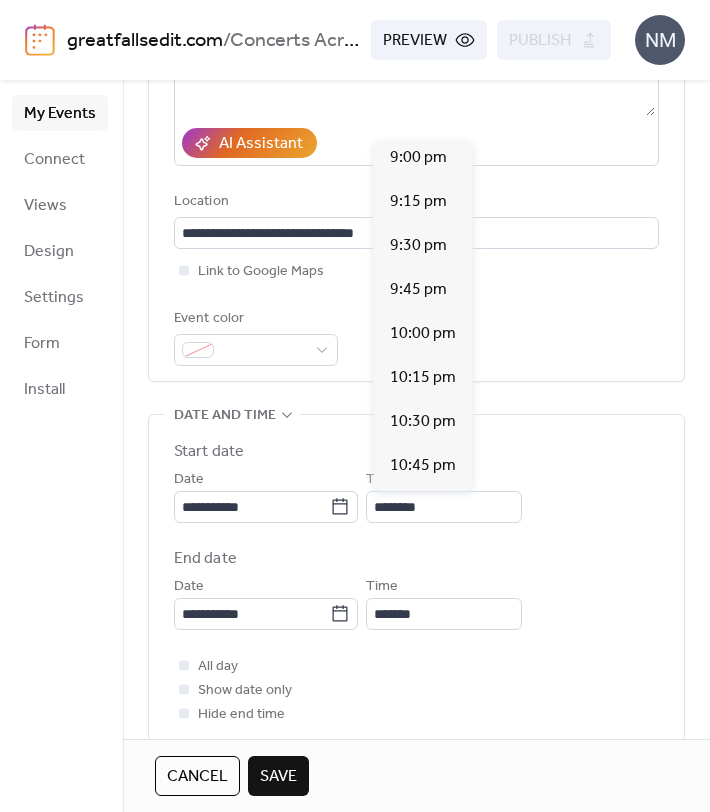 type on "********" 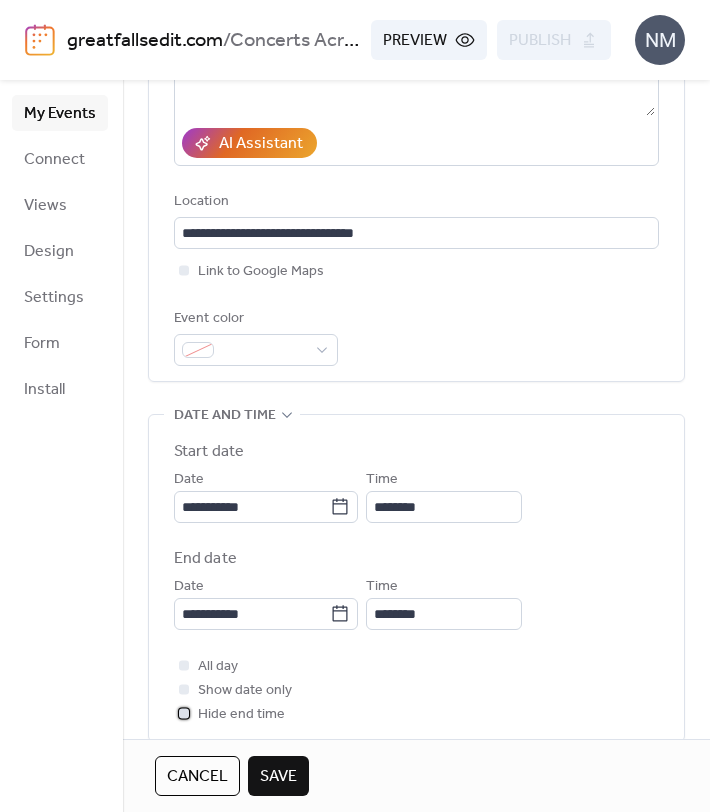click at bounding box center [184, 713] 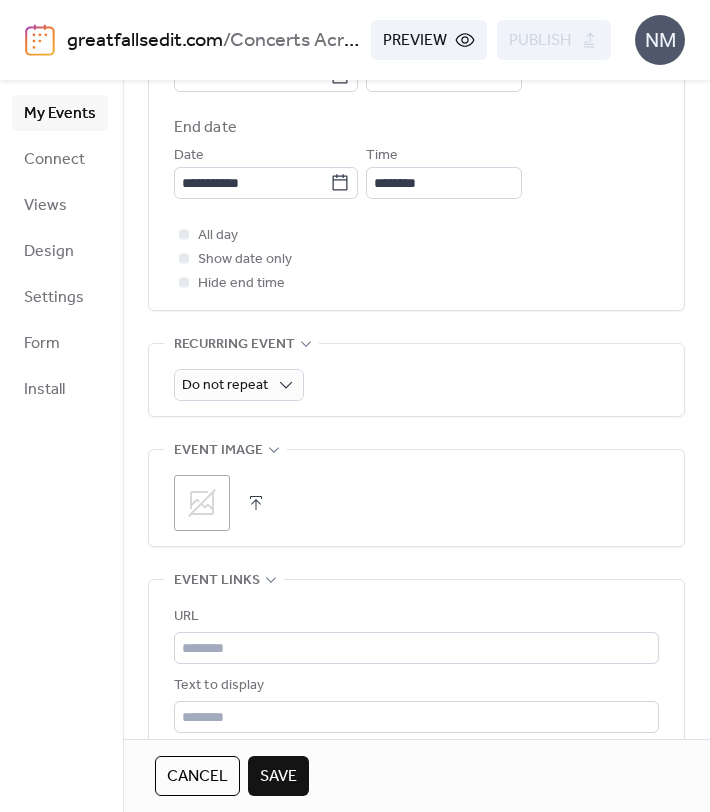 scroll, scrollTop: 783, scrollLeft: 0, axis: vertical 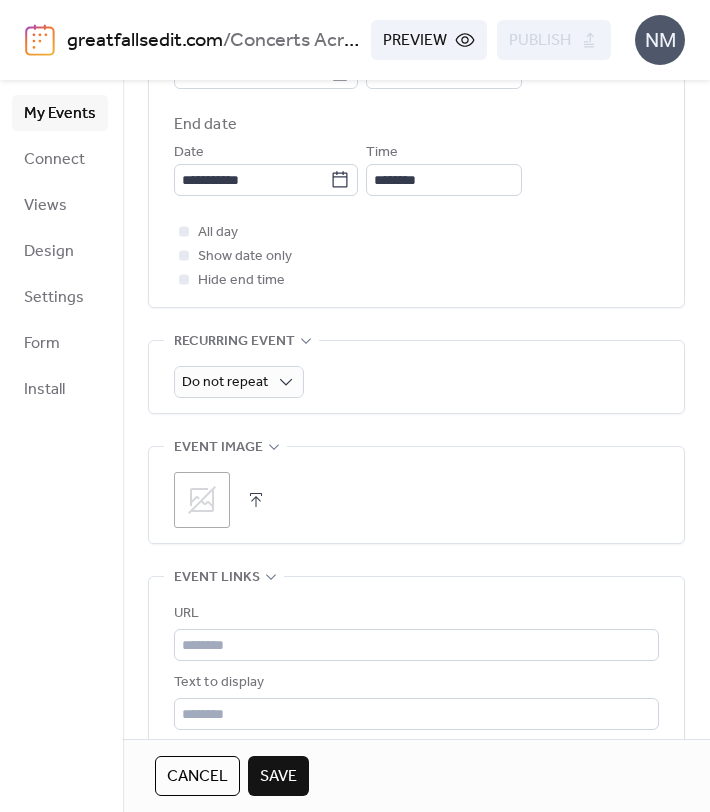 click 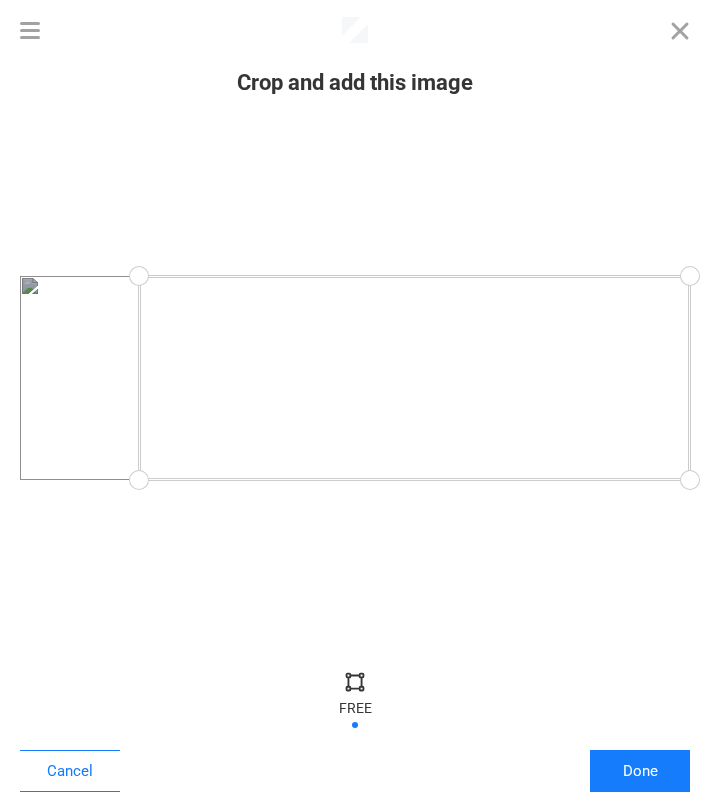 drag, startPoint x: 20, startPoint y: 475, endPoint x: 139, endPoint y: 491, distance: 120.070816 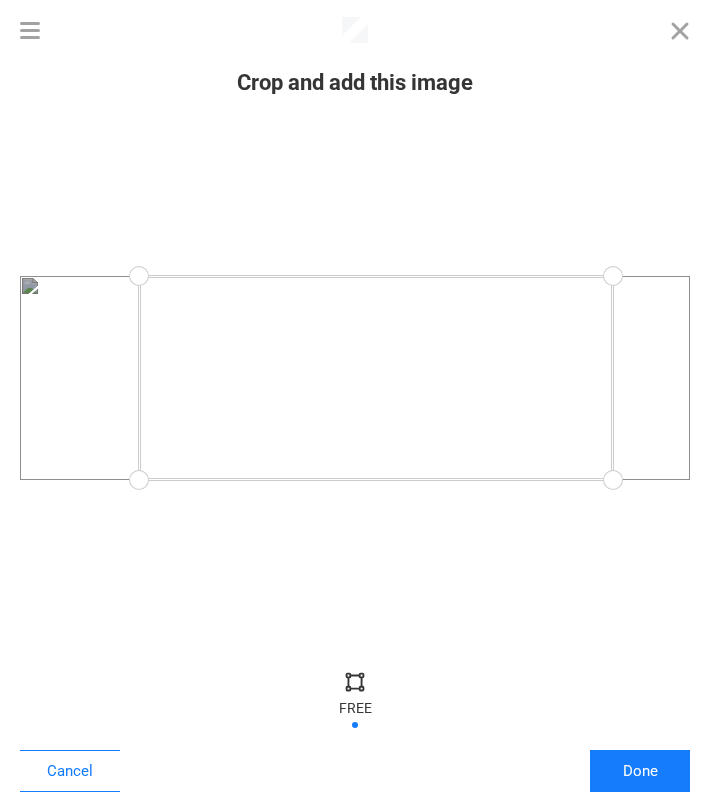 drag, startPoint x: 690, startPoint y: 476, endPoint x: 613, endPoint y: 485, distance: 77.52419 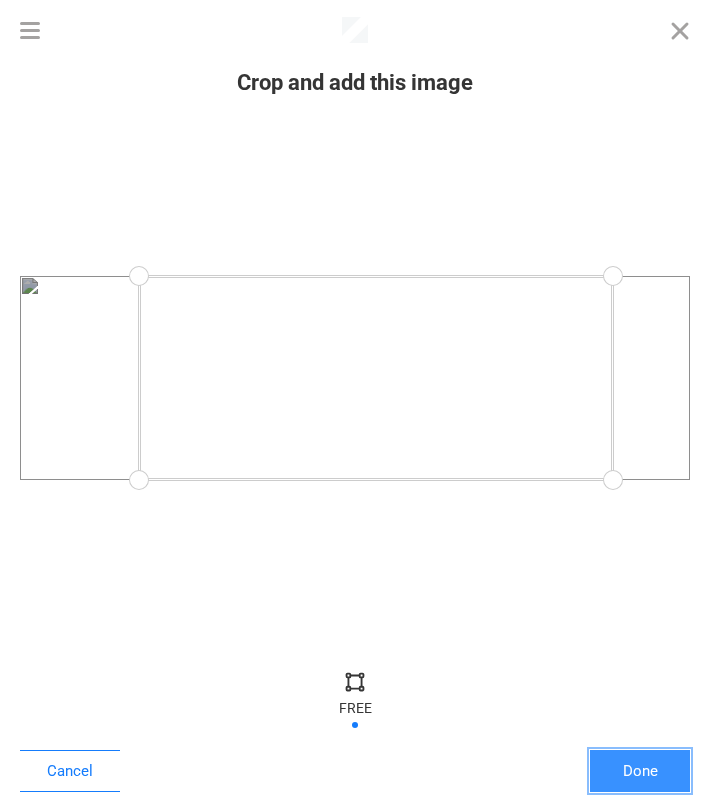 click on "Done" at bounding box center (640, 771) 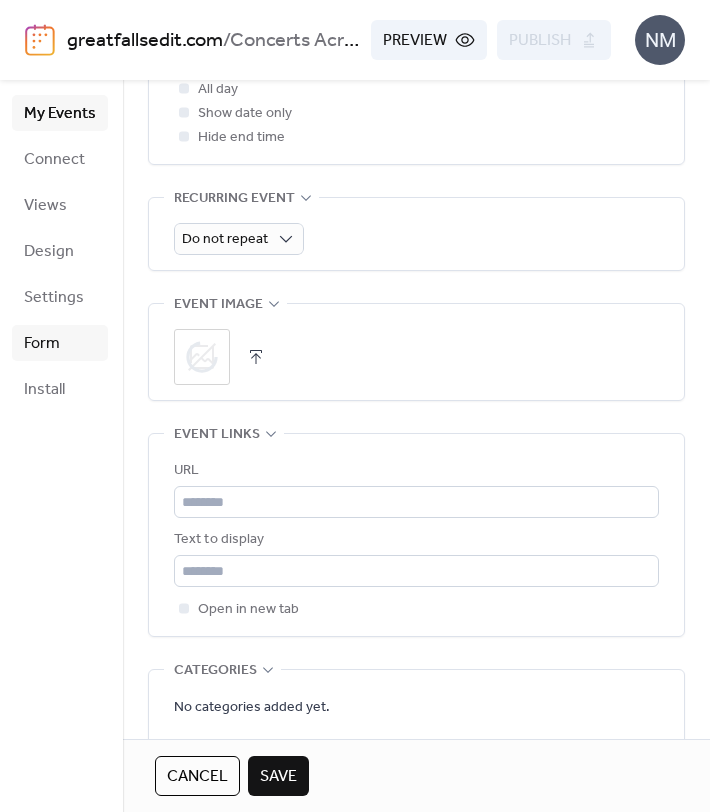 scroll, scrollTop: 942, scrollLeft: 0, axis: vertical 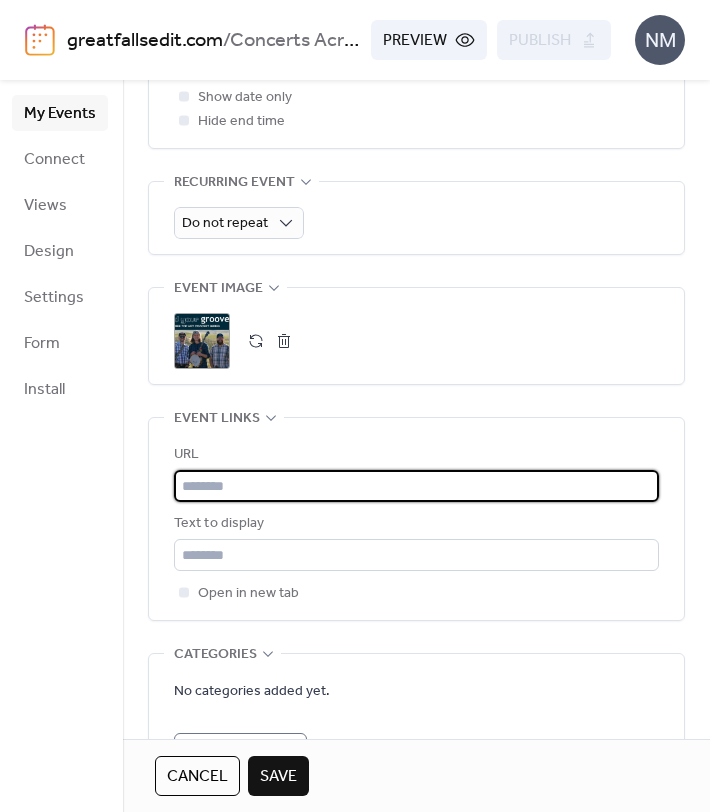 click at bounding box center (416, 486) 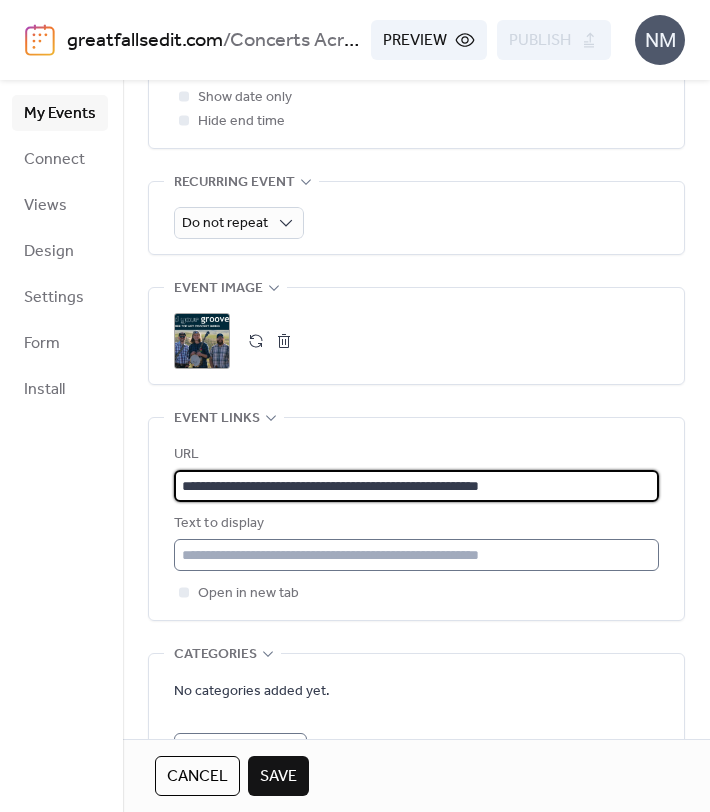 type on "**********" 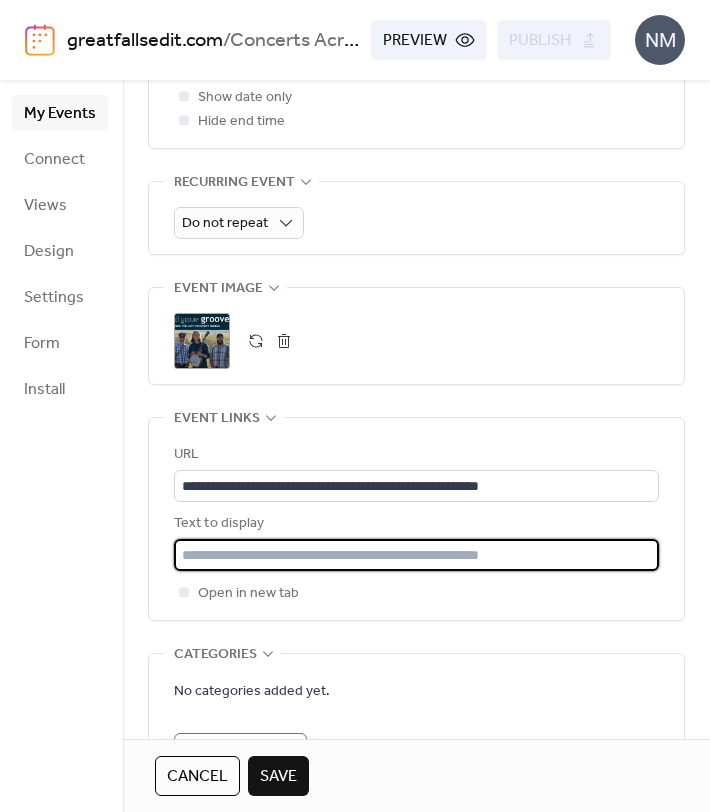click at bounding box center (416, 555) 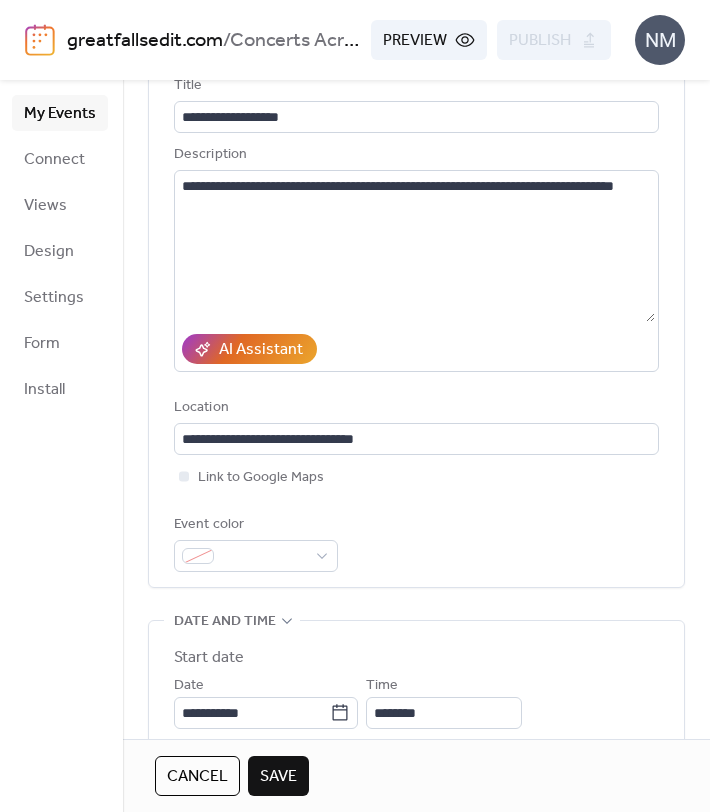 scroll, scrollTop: 0, scrollLeft: 0, axis: both 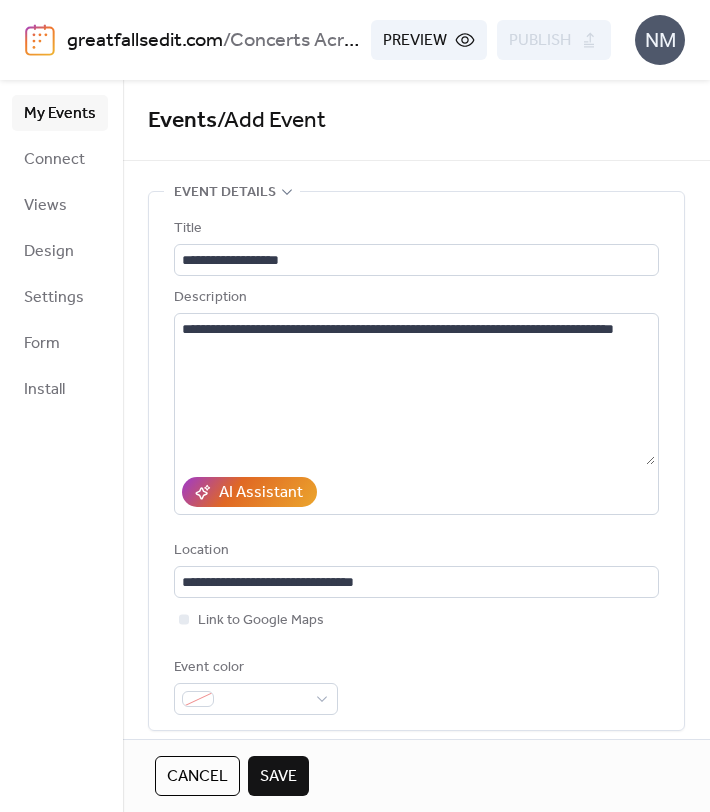 click on "Save" at bounding box center (278, 777) 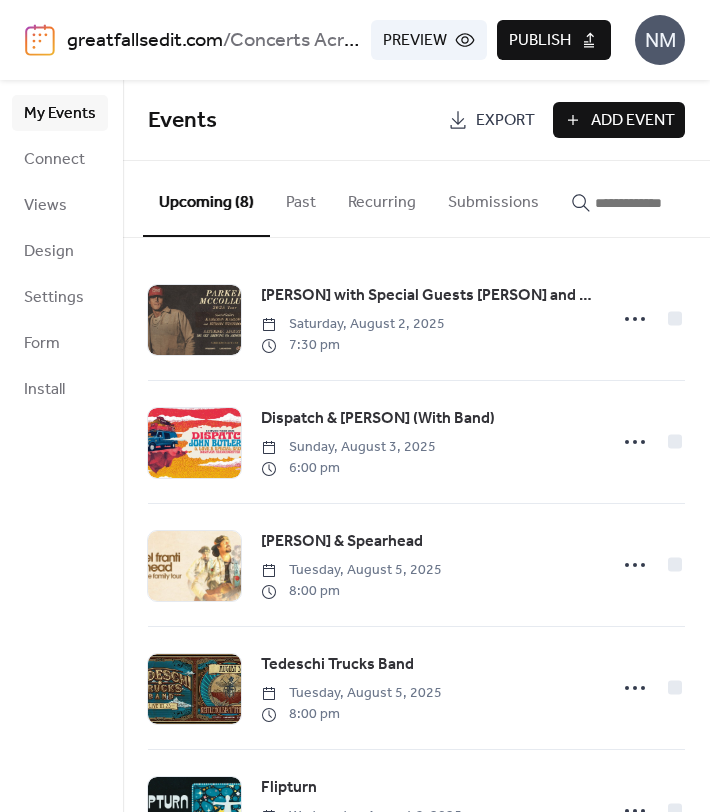 click on "Publish" at bounding box center [540, 41] 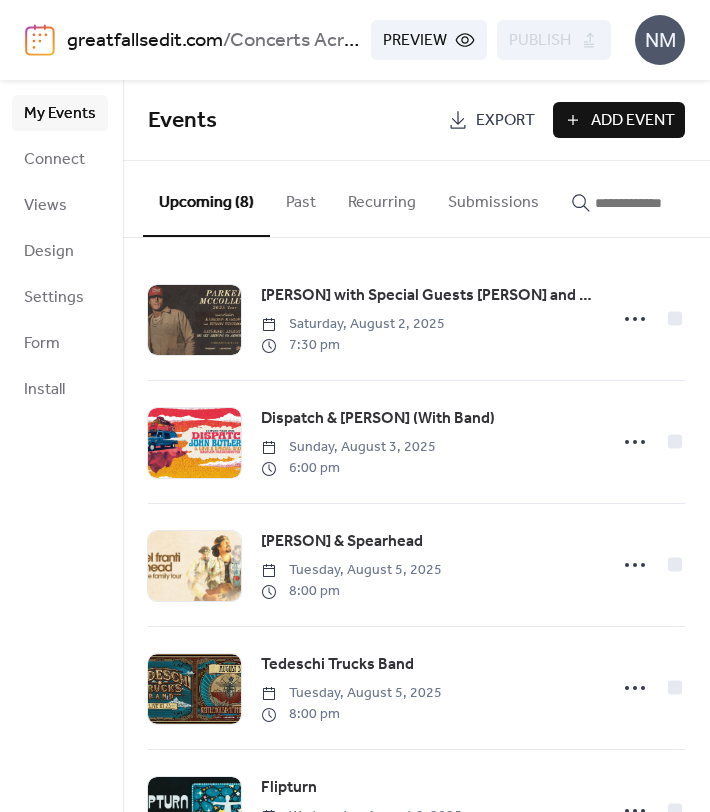 click on "Add Event" at bounding box center (633, 121) 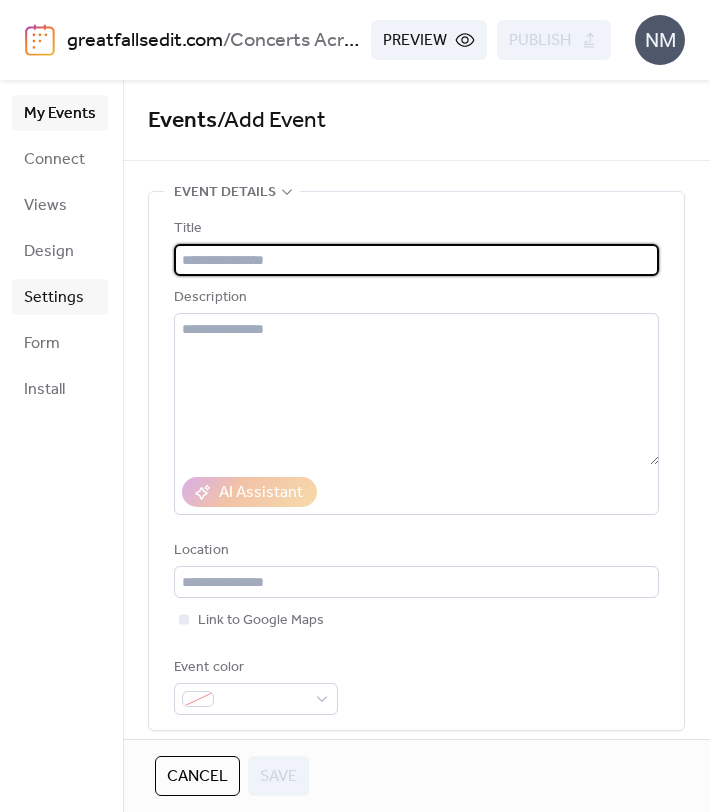 paste on "**********" 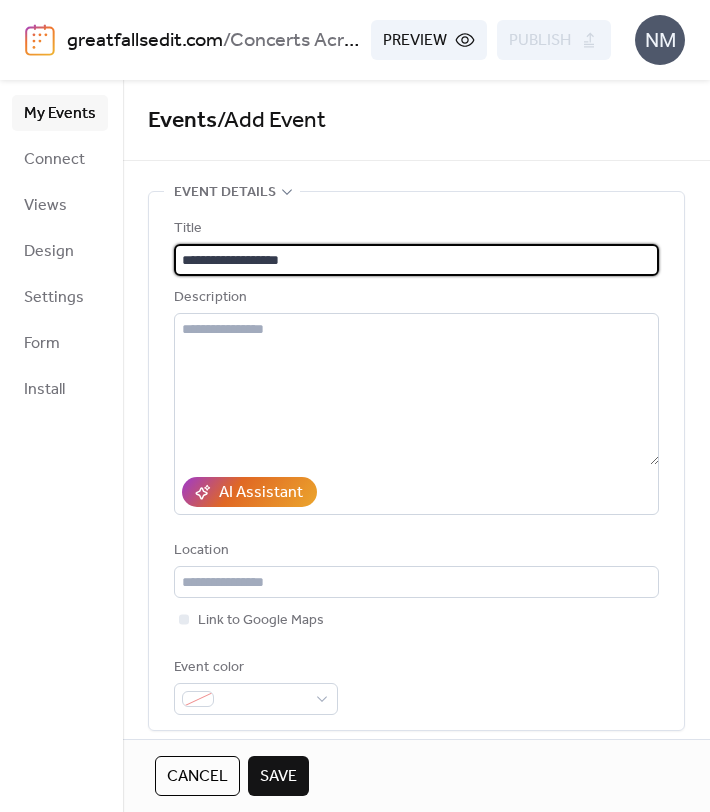 type on "**********" 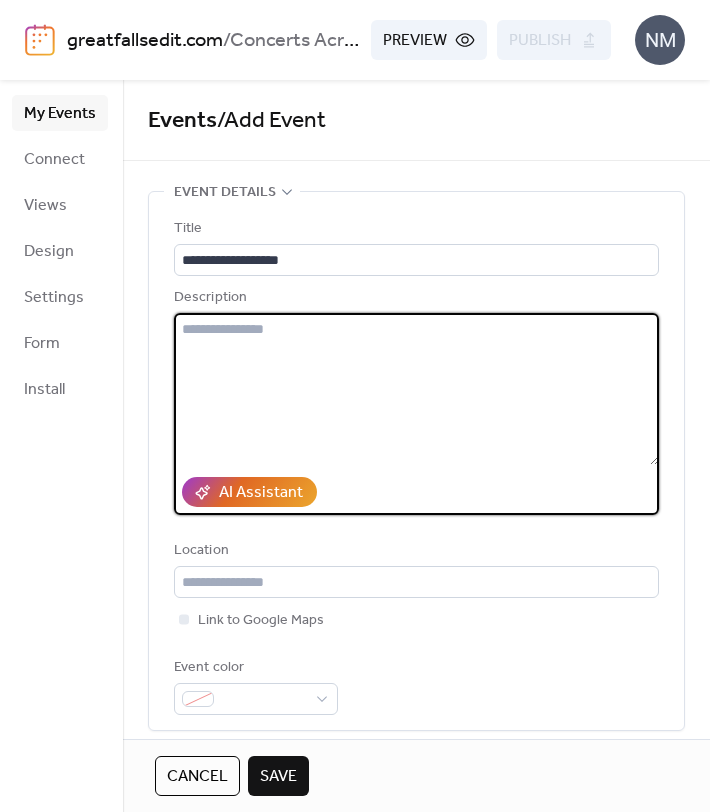click at bounding box center (416, 389) 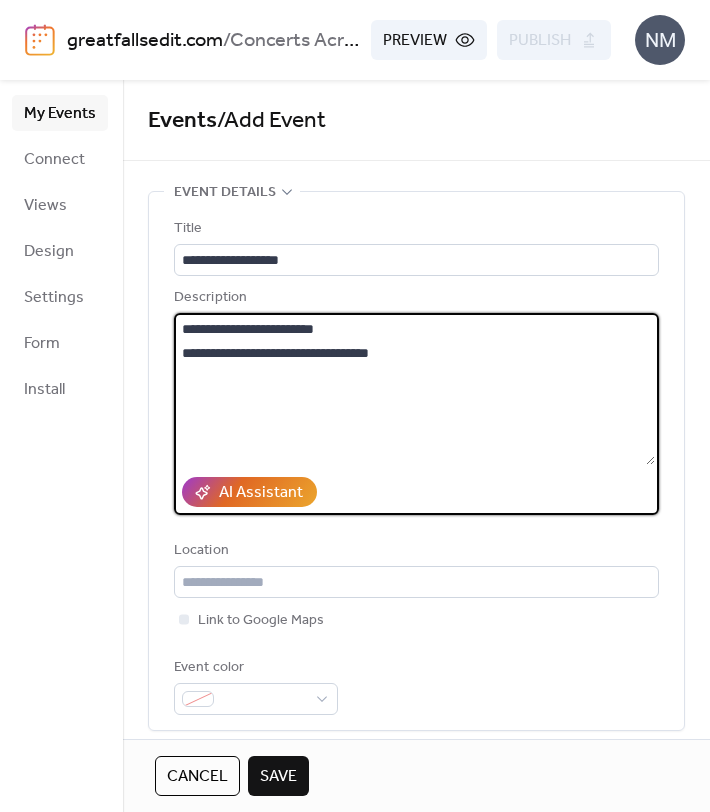 type on "**********" 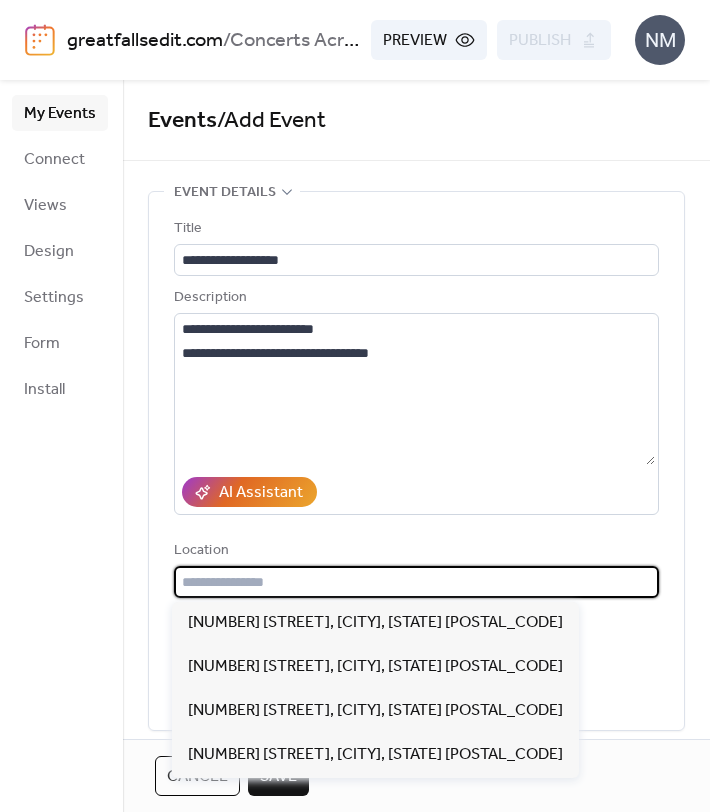 click at bounding box center [416, 582] 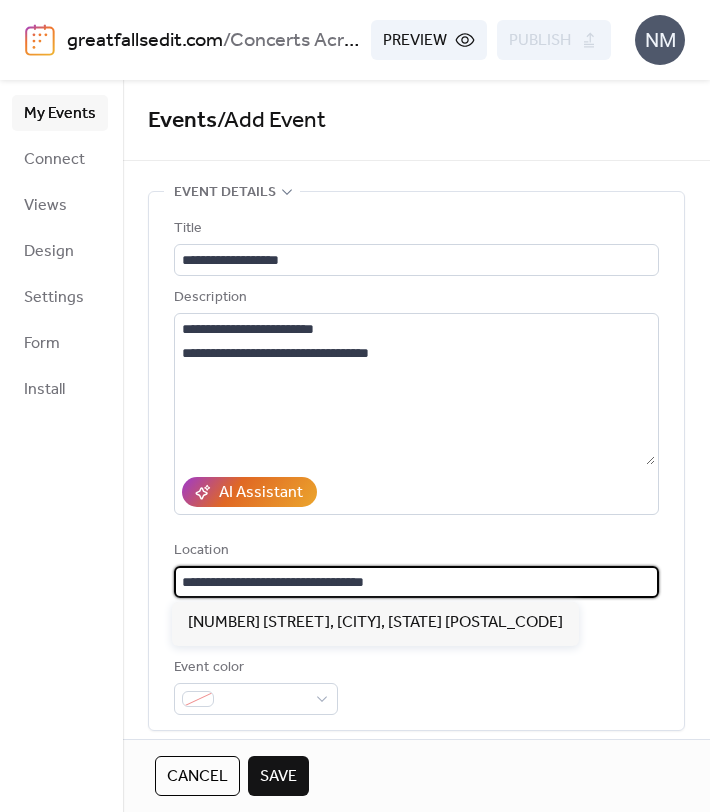 type on "**********" 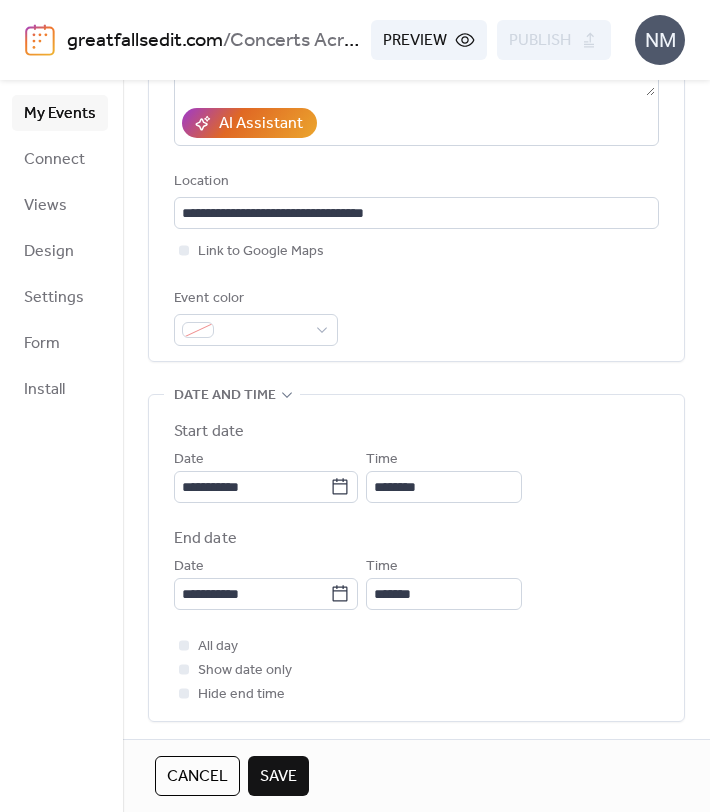 scroll, scrollTop: 371, scrollLeft: 0, axis: vertical 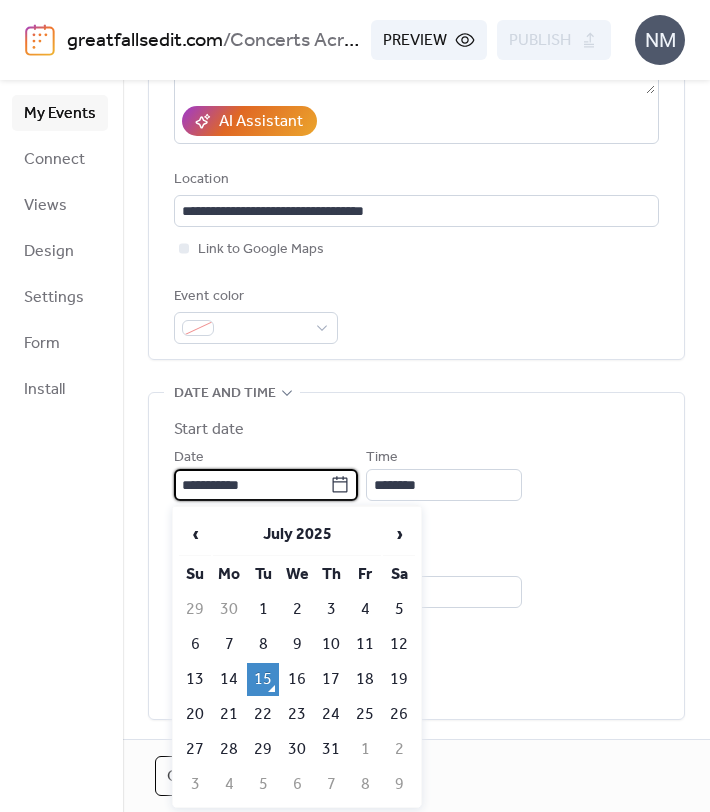 click on "**********" at bounding box center [252, 485] 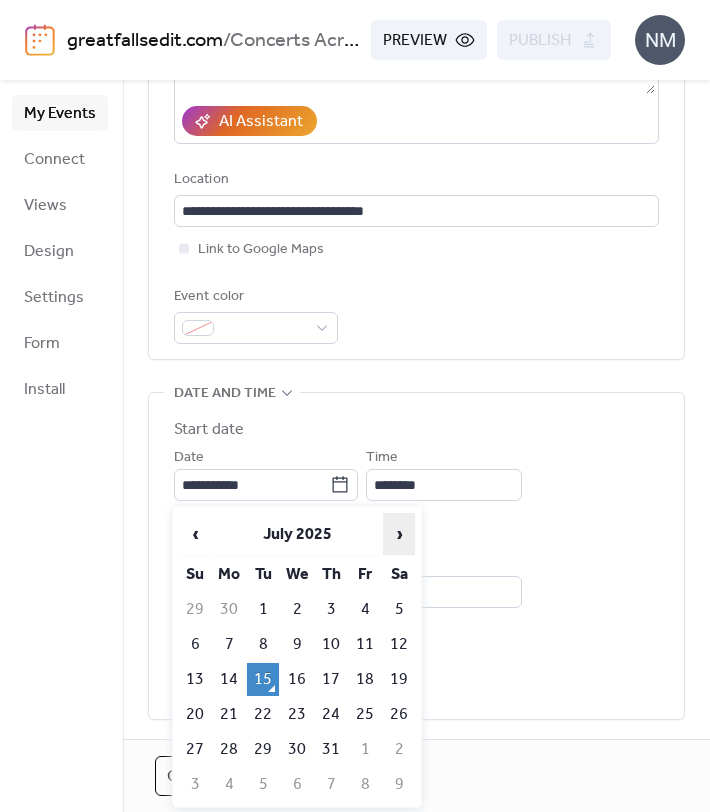 click on "›" at bounding box center (399, 534) 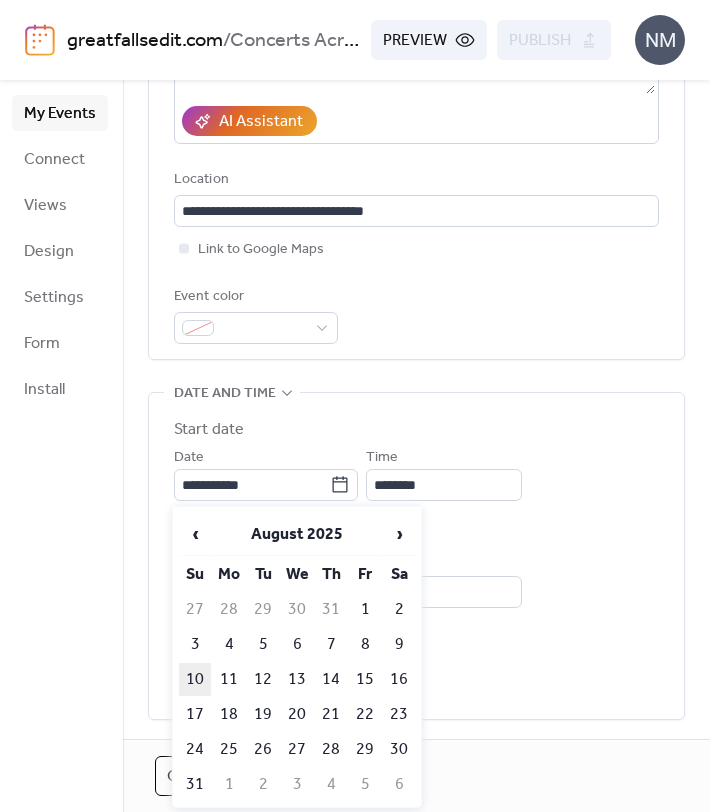 click on "10" at bounding box center [195, 679] 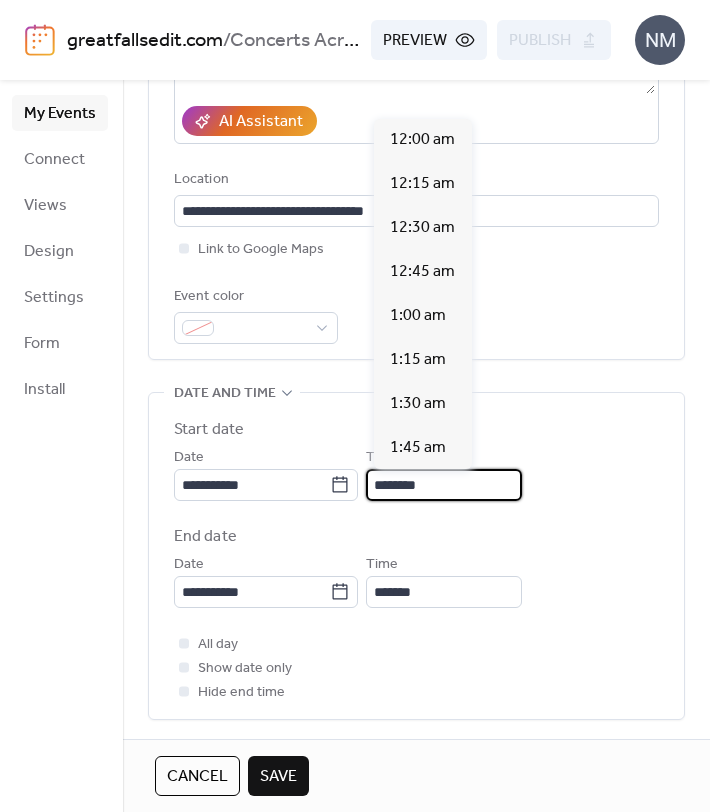 click on "********" at bounding box center (444, 485) 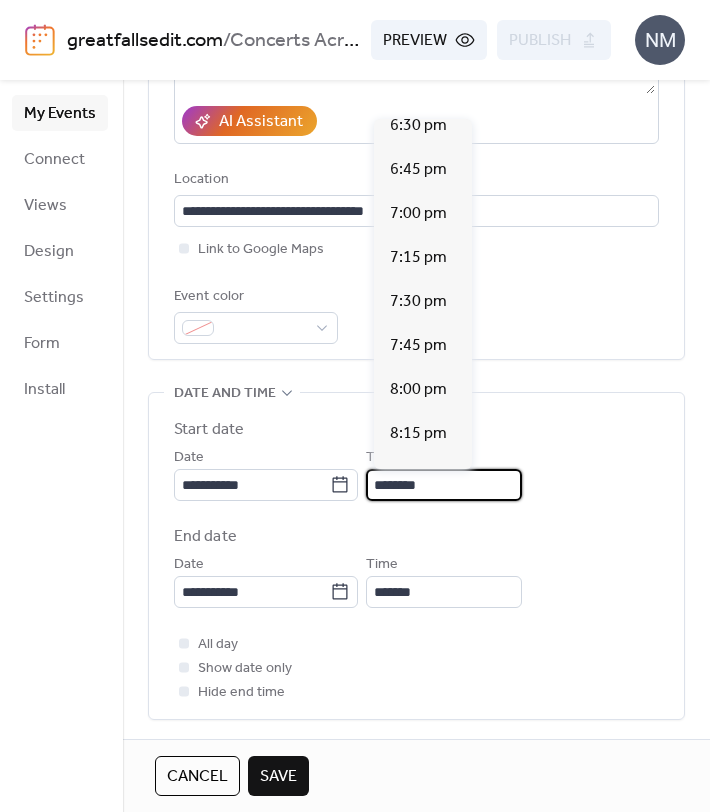 scroll, scrollTop: 3279, scrollLeft: 0, axis: vertical 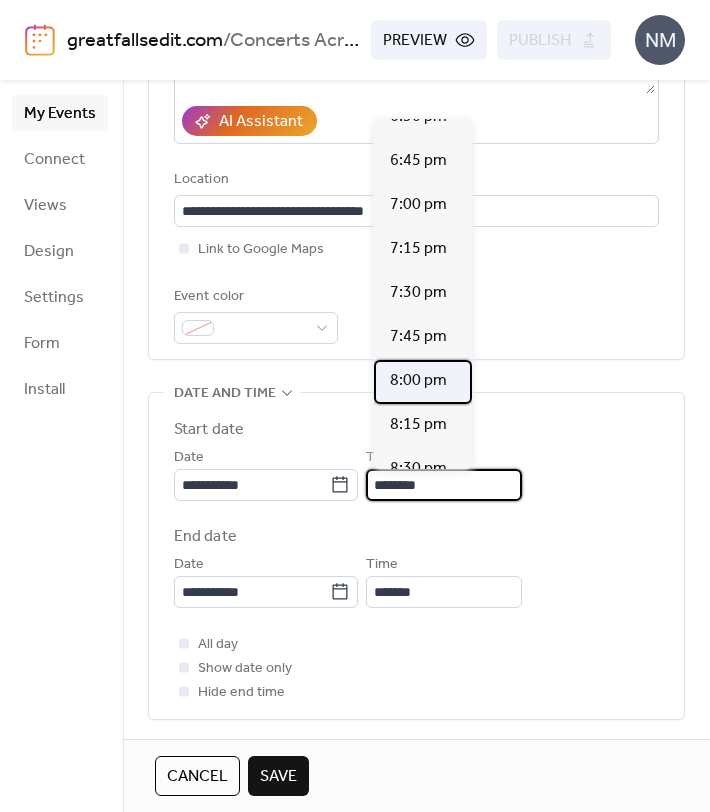 click on "8:00 pm" at bounding box center [418, 381] 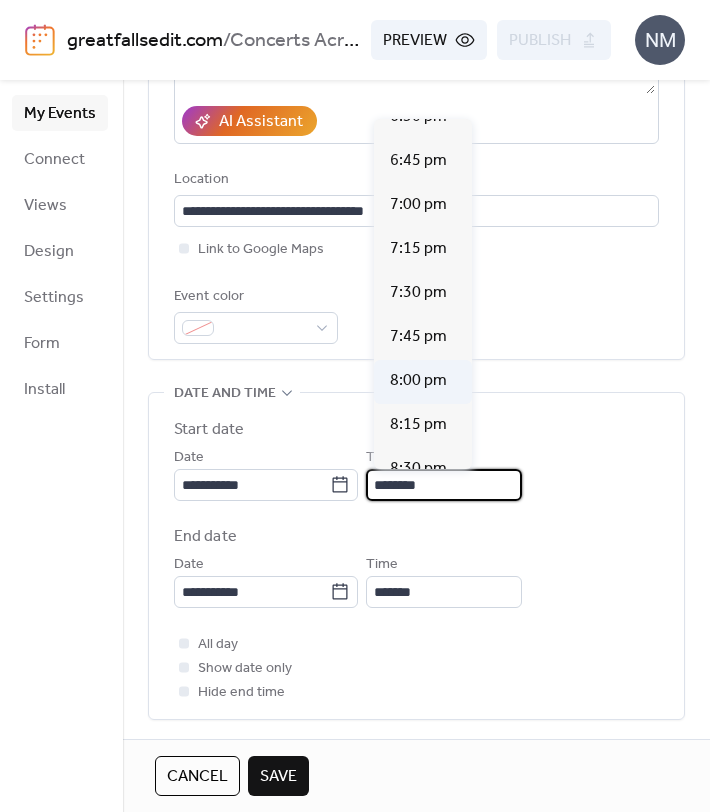 type on "*******" 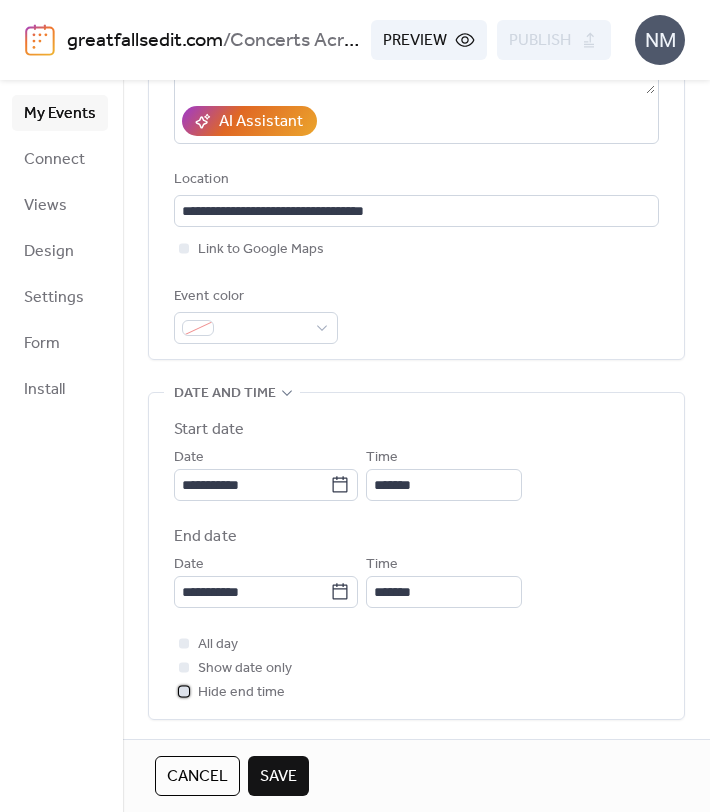 click at bounding box center (184, 691) 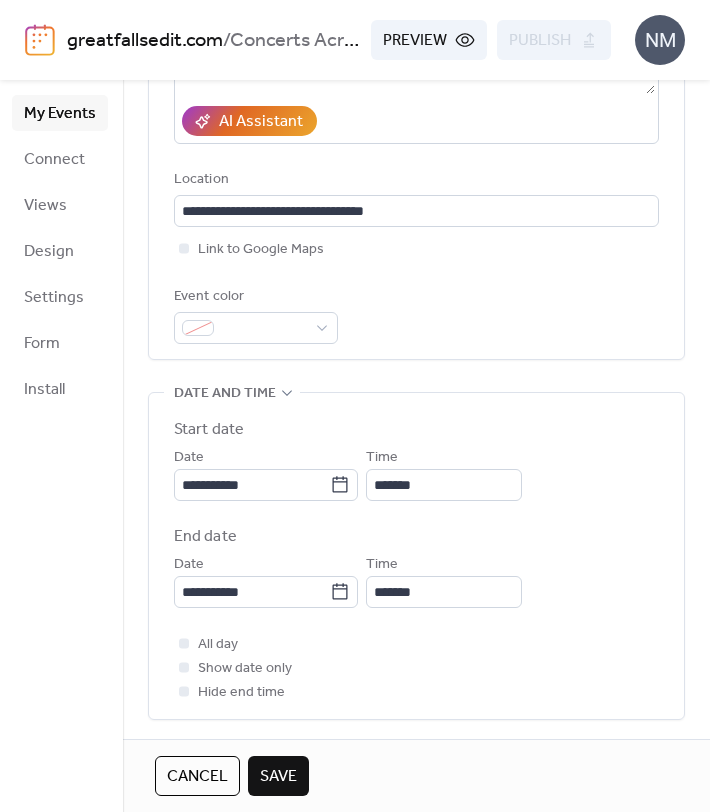 click on "All day Show date only Hide end time" at bounding box center (416, 668) 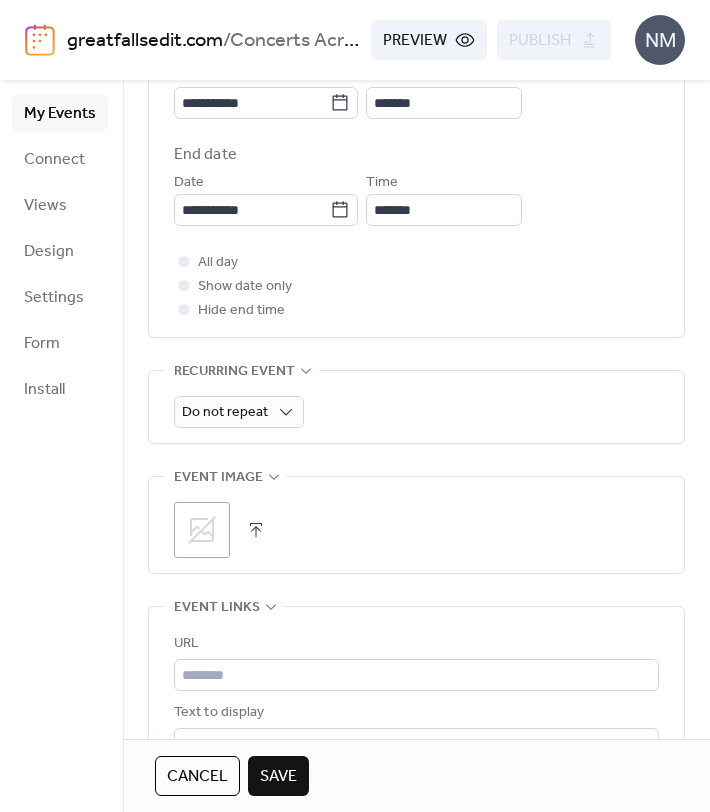 scroll, scrollTop: 755, scrollLeft: 0, axis: vertical 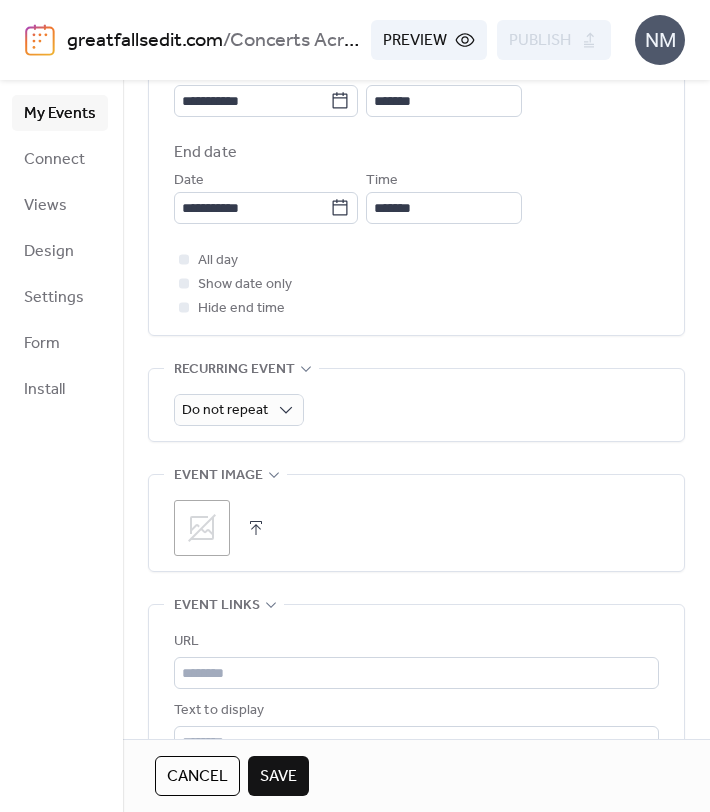 click 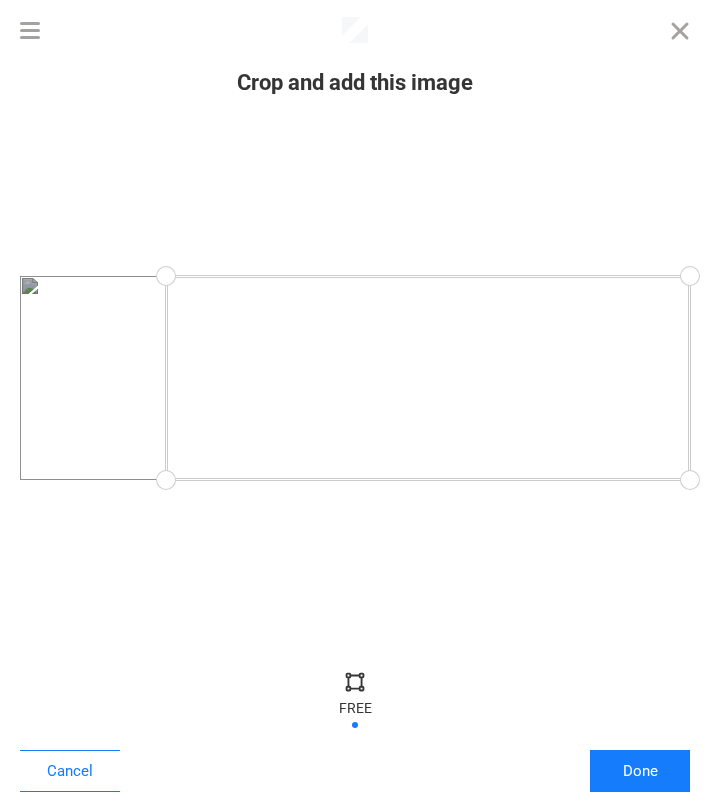 drag, startPoint x: 25, startPoint y: 475, endPoint x: 166, endPoint y: 481, distance: 141.12761 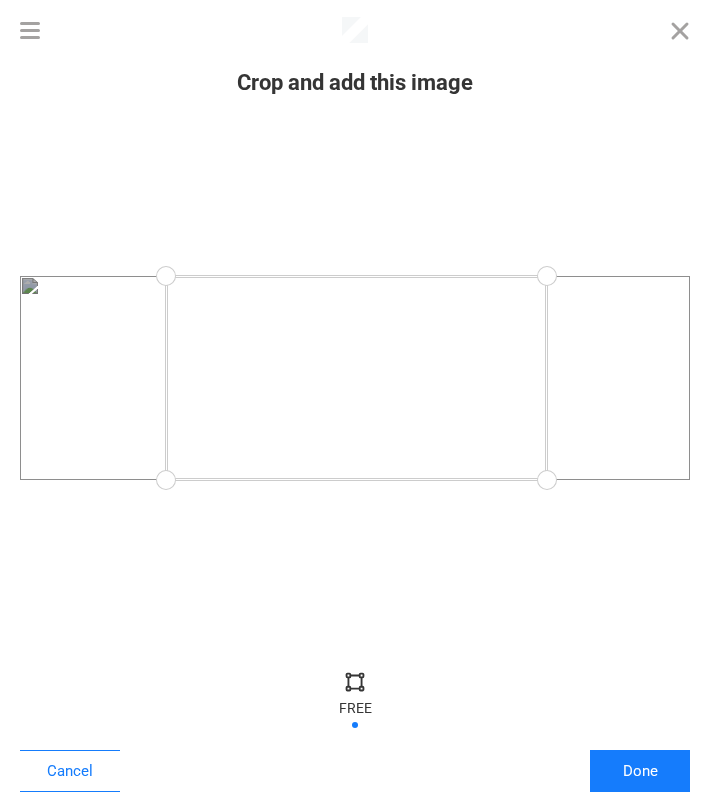 drag, startPoint x: 691, startPoint y: 480, endPoint x: 547, endPoint y: 495, distance: 144.77914 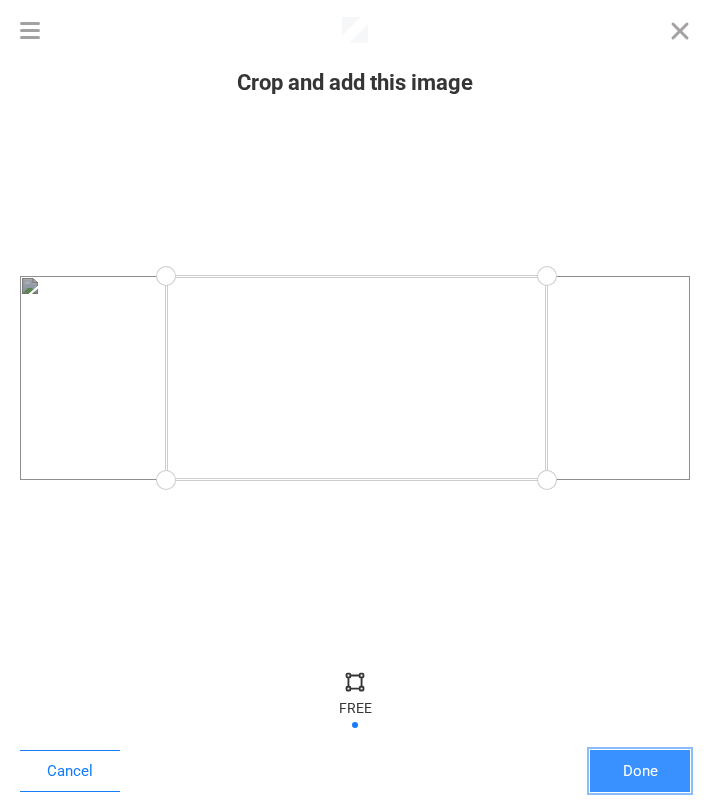 click on "Done" at bounding box center (640, 771) 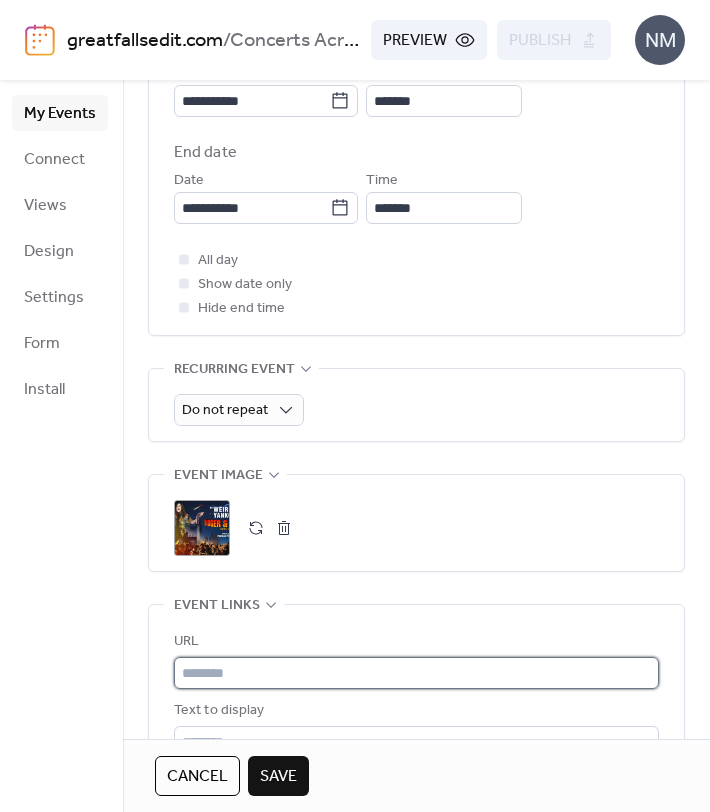 click at bounding box center [416, 673] 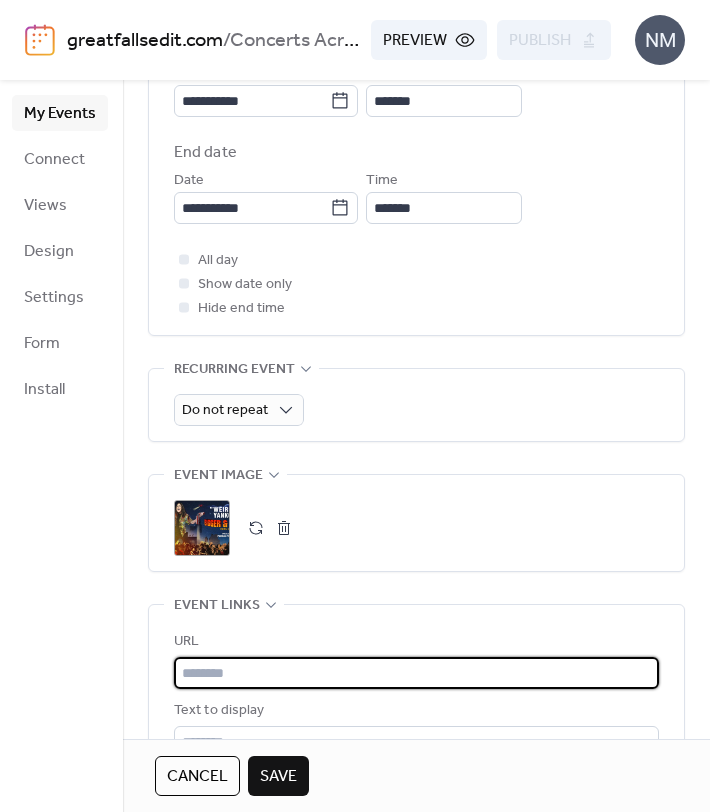 paste on "**********" 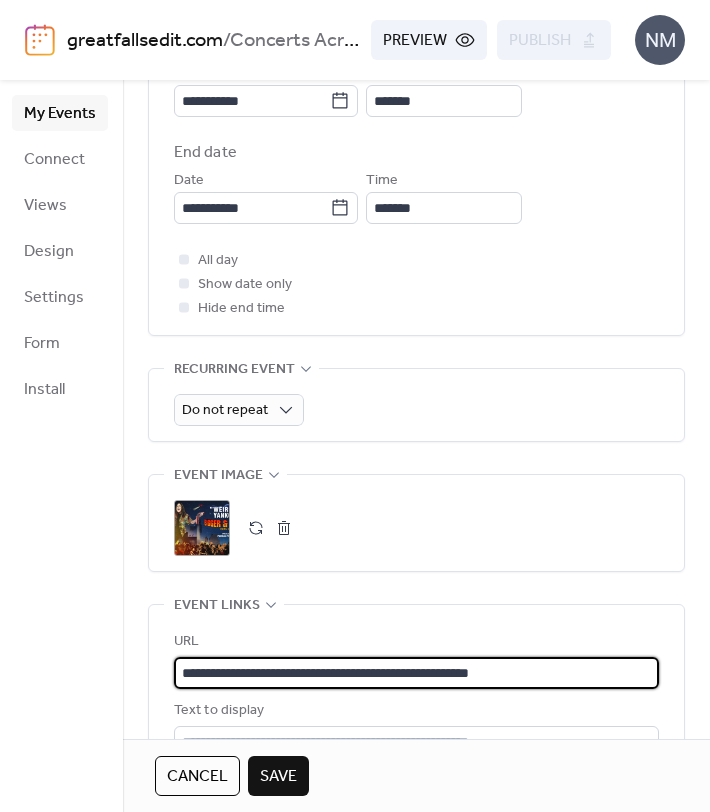 scroll, scrollTop: 1, scrollLeft: 0, axis: vertical 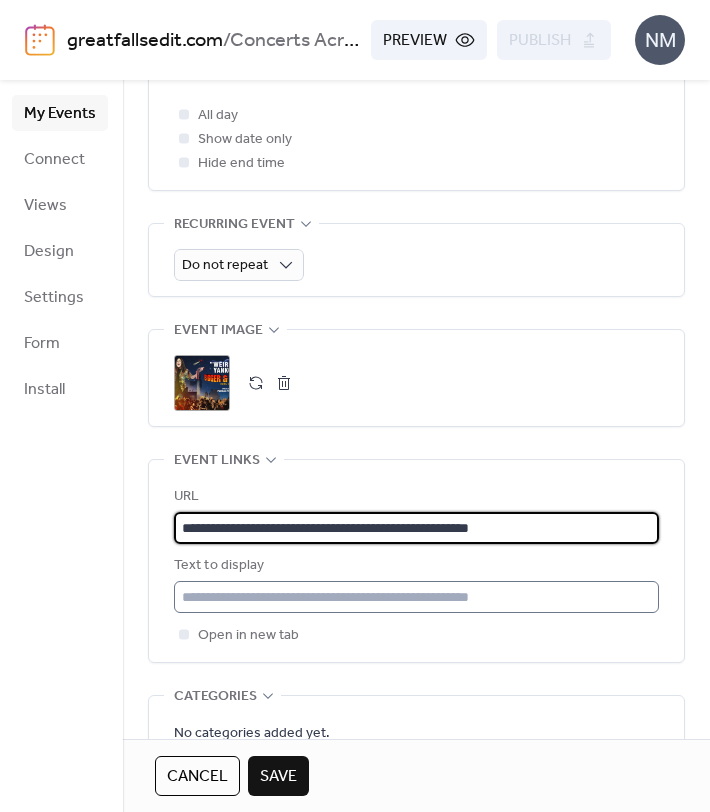 type on "**********" 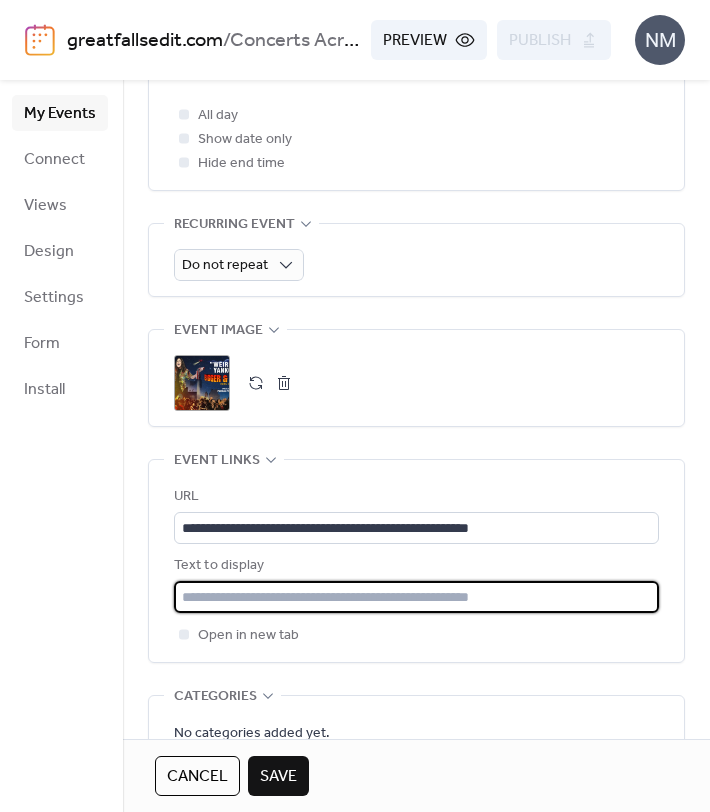 scroll, scrollTop: 0, scrollLeft: 0, axis: both 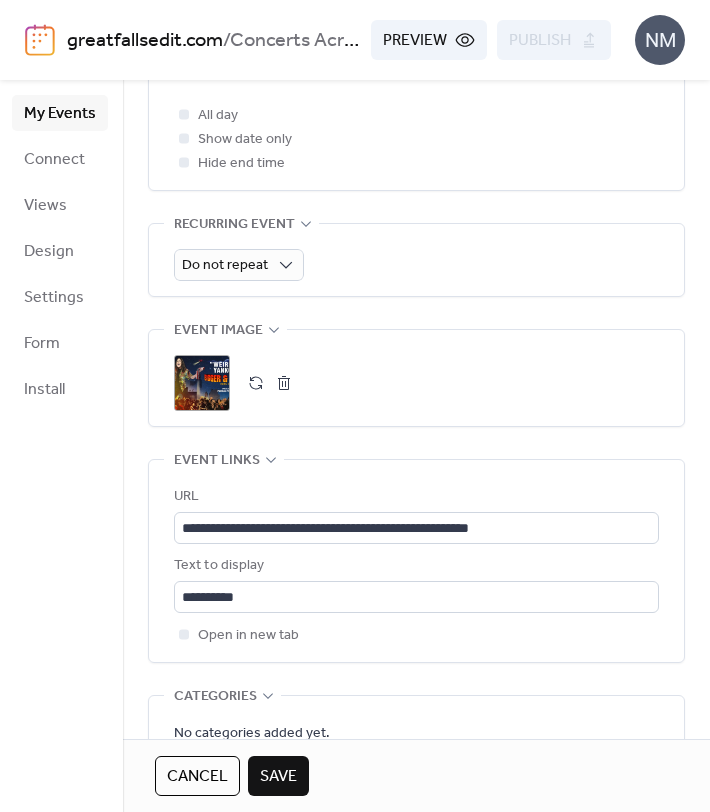 click on "Open in new tab" at bounding box center (416, 635) 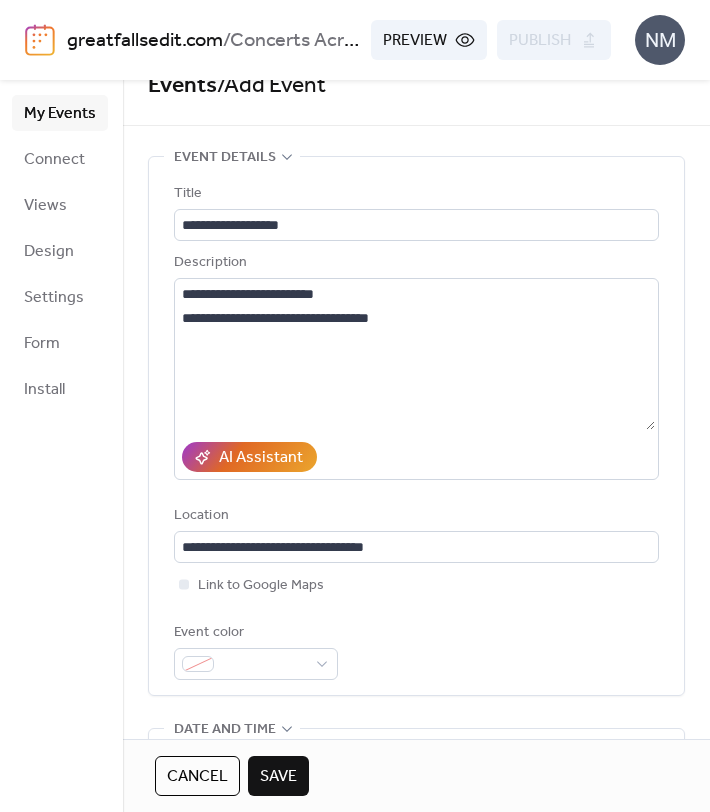 scroll, scrollTop: 0, scrollLeft: 0, axis: both 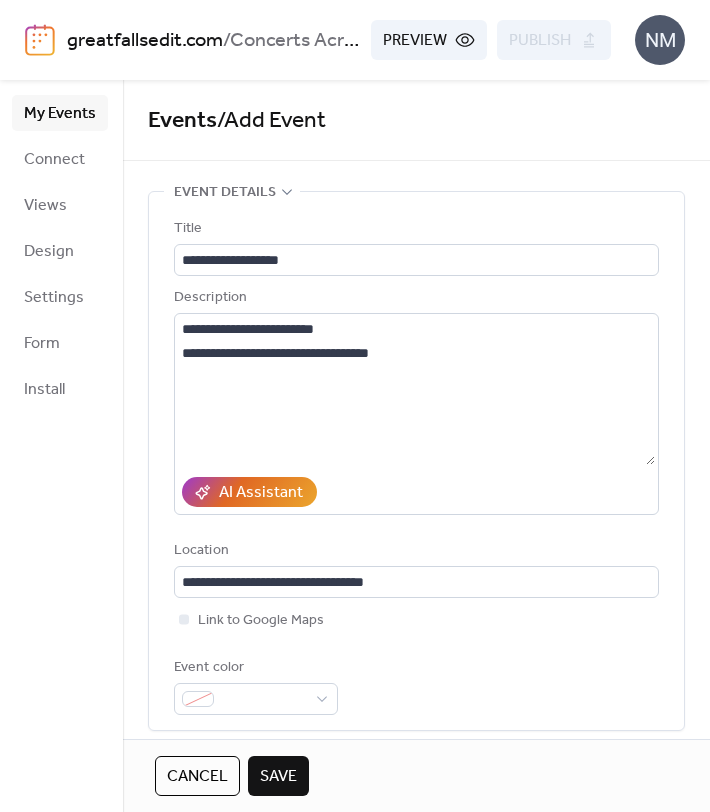 click on "Save" at bounding box center (278, 777) 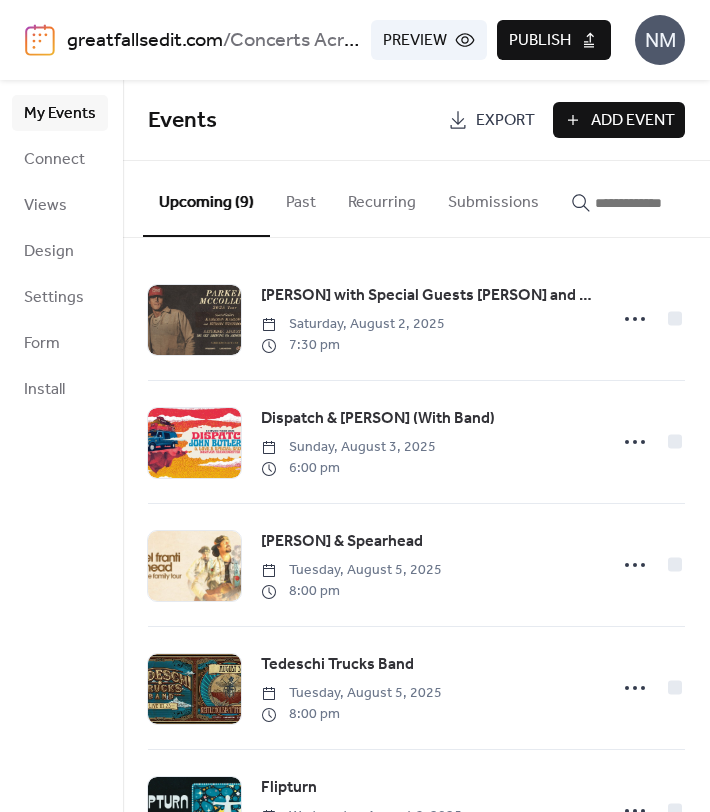 click on "Publish" at bounding box center (540, 41) 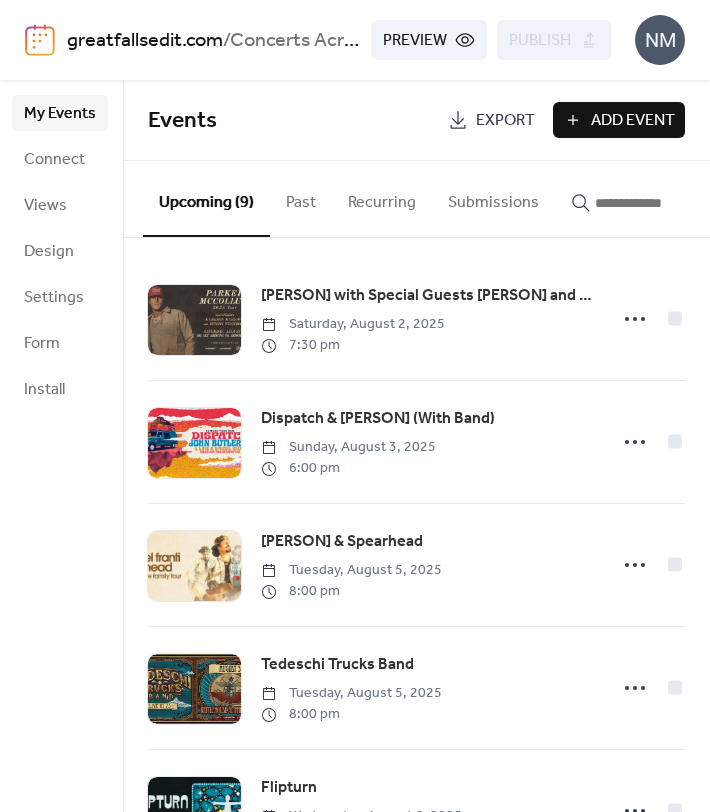 click on "Add Event" at bounding box center (633, 121) 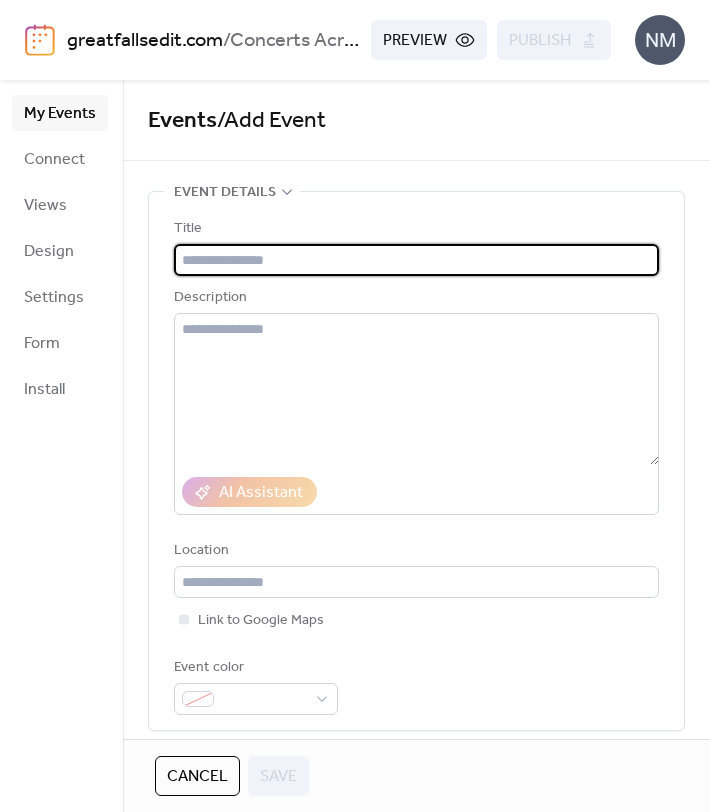paste on "**********" 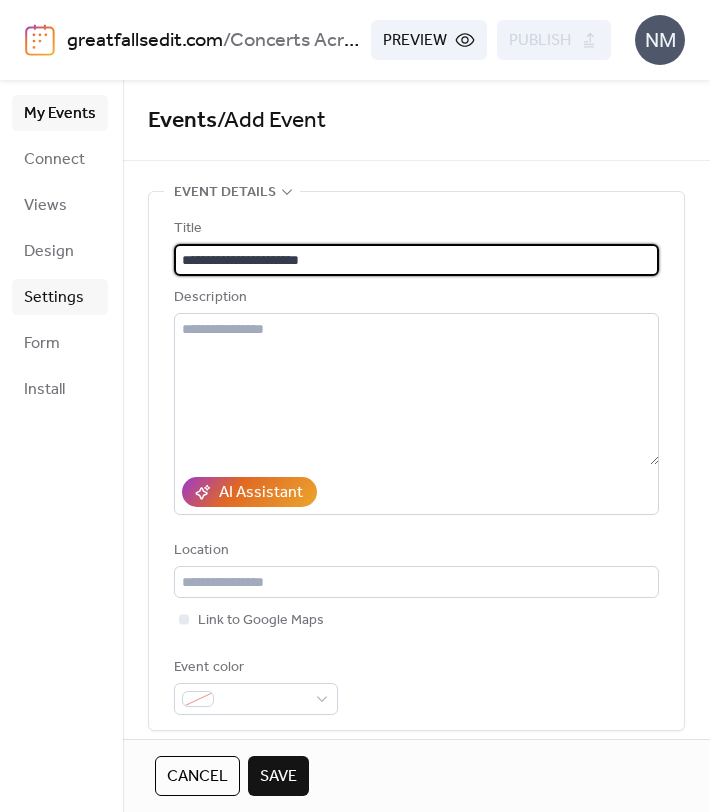 type on "**********" 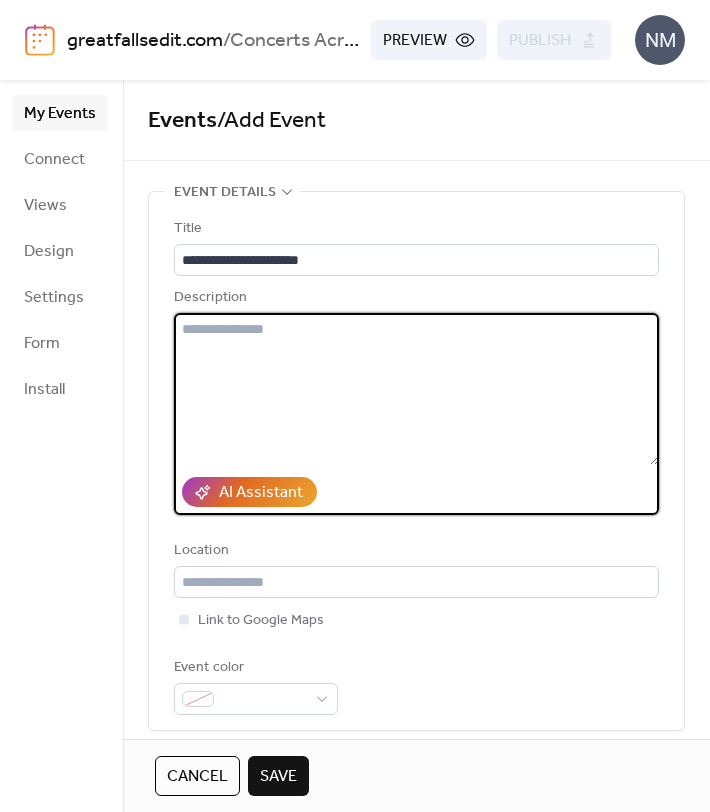 click at bounding box center (416, 389) 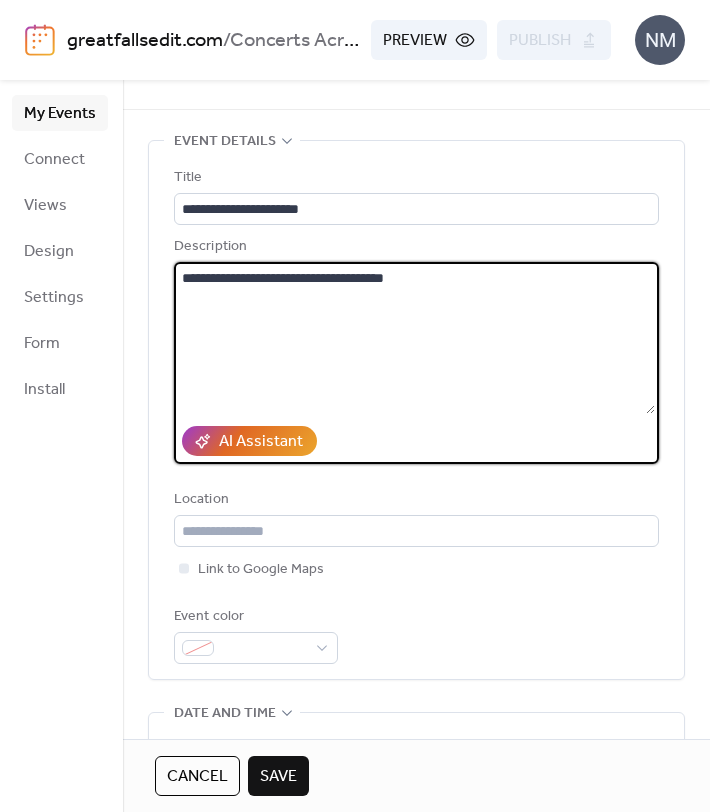 scroll, scrollTop: 69, scrollLeft: 0, axis: vertical 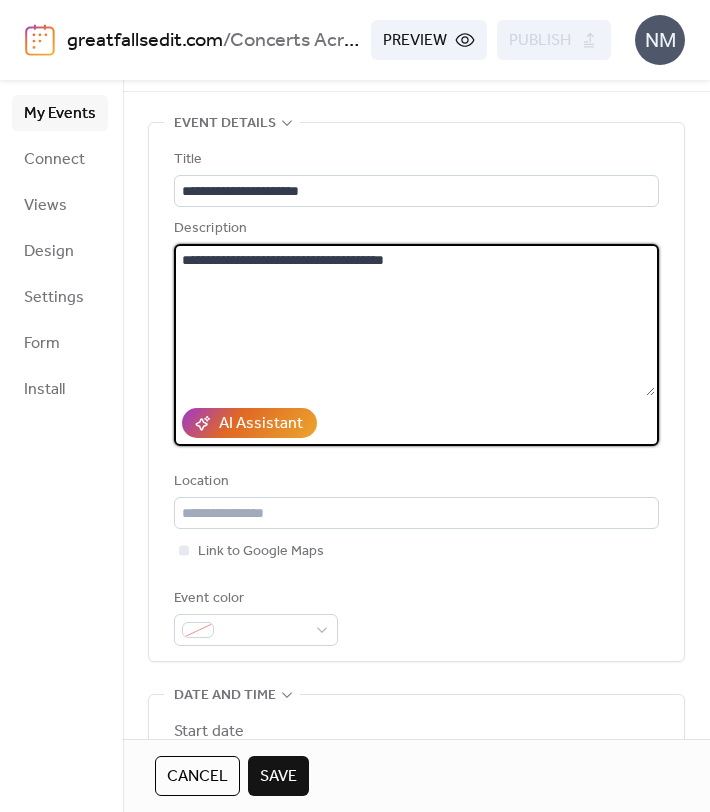 type on "**********" 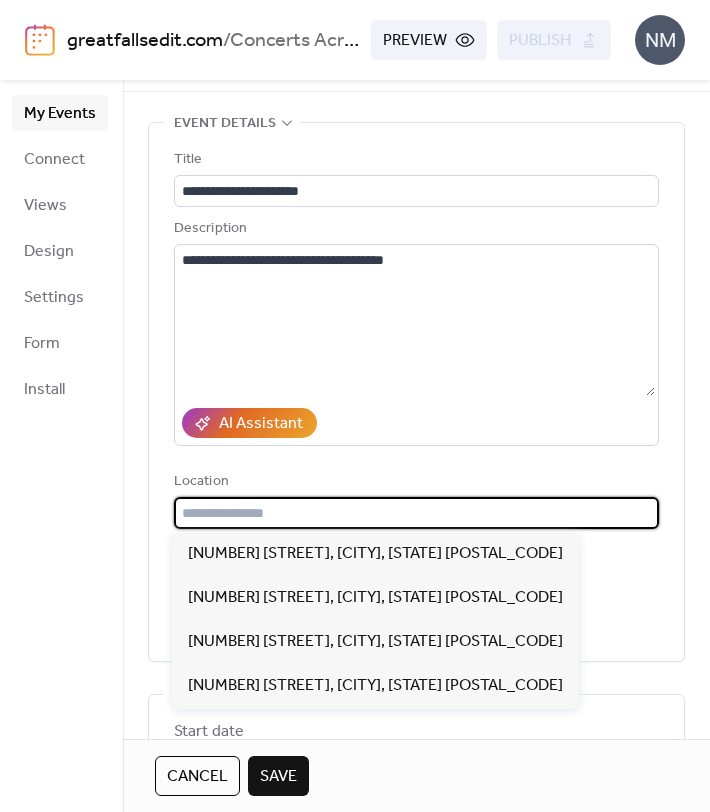 click at bounding box center [416, 513] 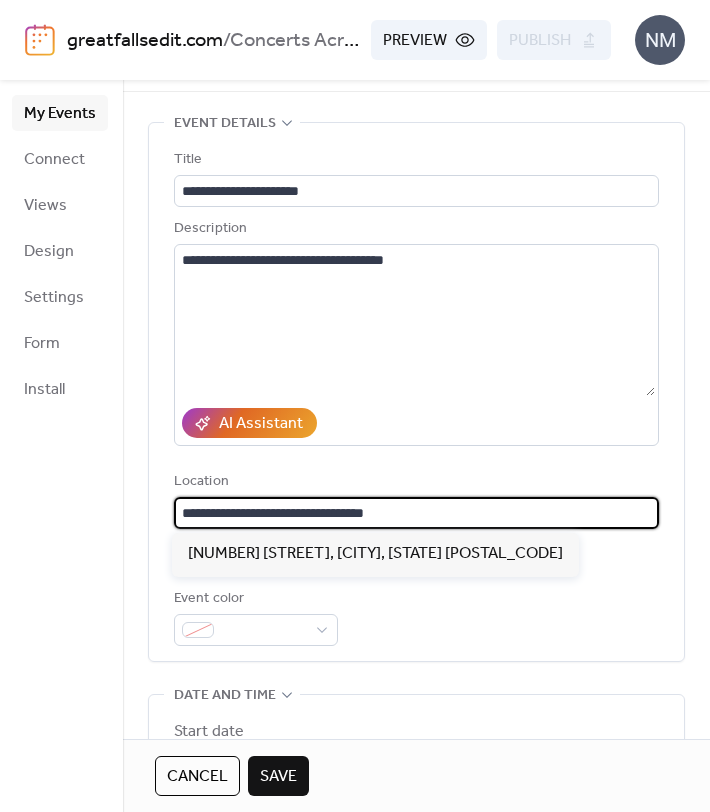 scroll, scrollTop: 1, scrollLeft: 0, axis: vertical 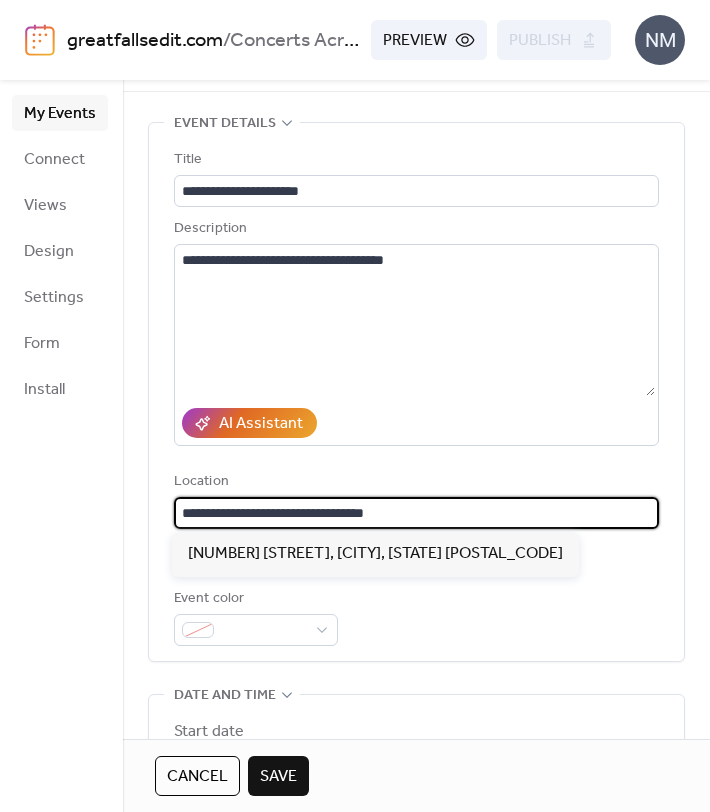 type on "**********" 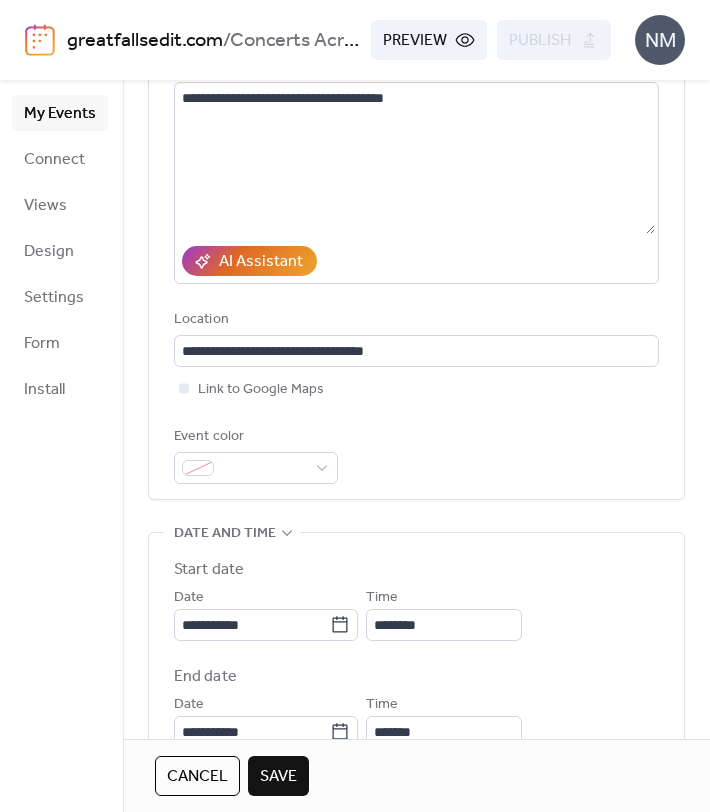 scroll, scrollTop: 268, scrollLeft: 0, axis: vertical 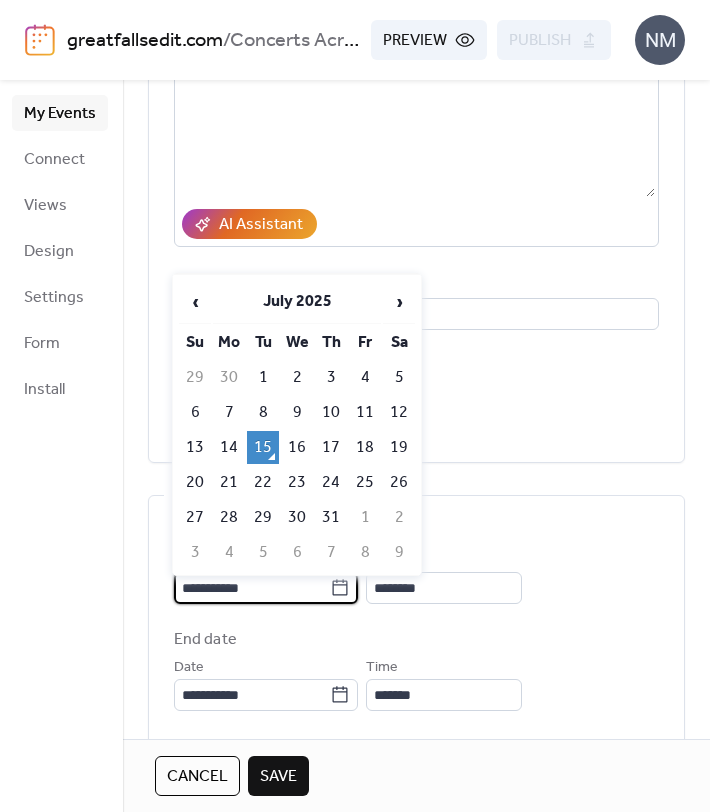 click on "**********" at bounding box center [252, 588] 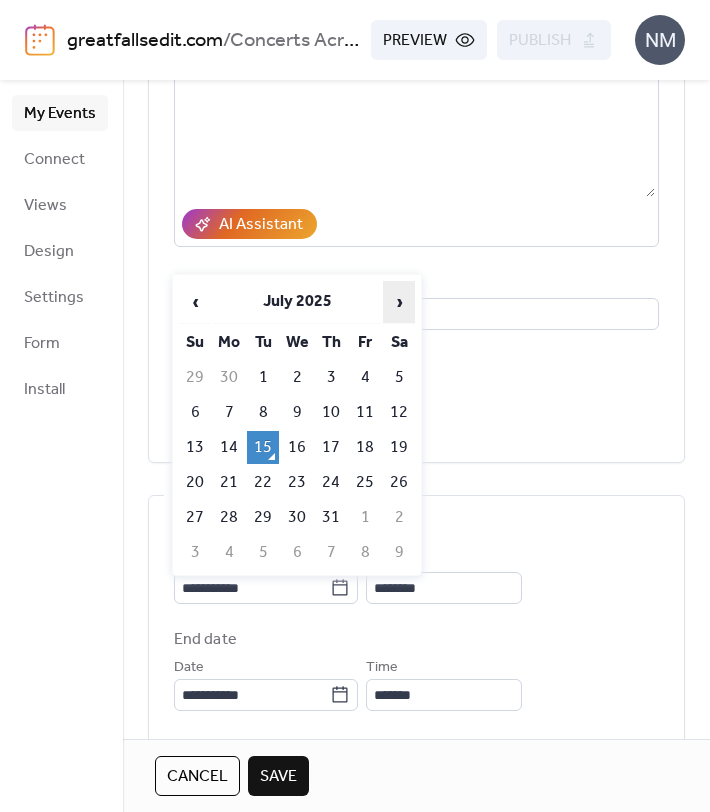 click on "›" at bounding box center [399, 302] 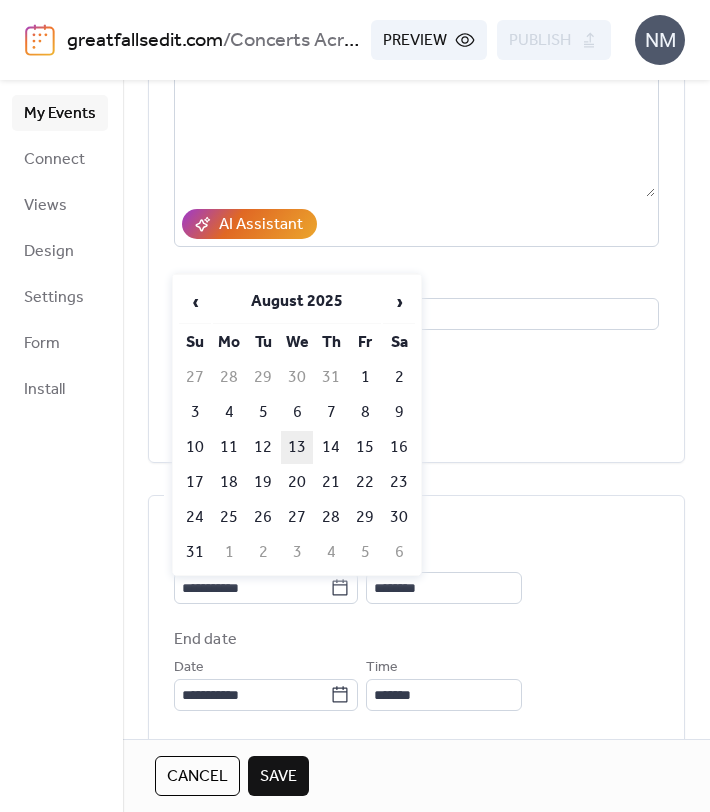 click on "13" at bounding box center [297, 447] 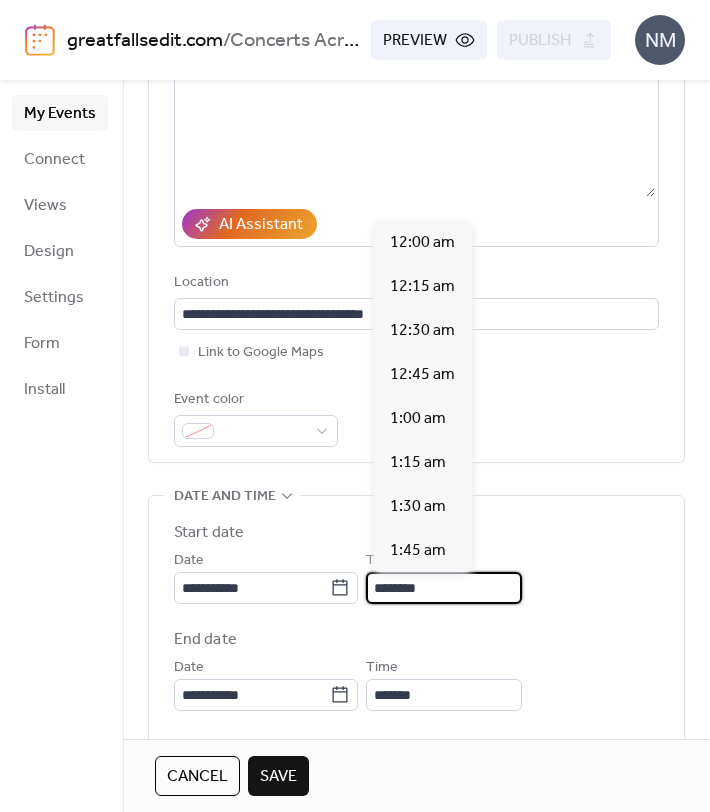 click on "********" at bounding box center [444, 588] 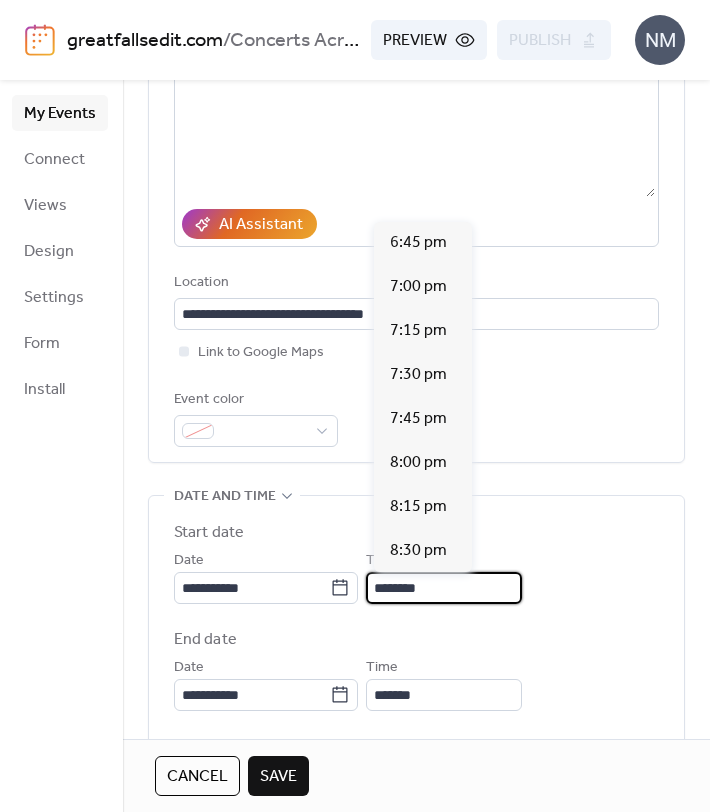 scroll, scrollTop: 3301, scrollLeft: 0, axis: vertical 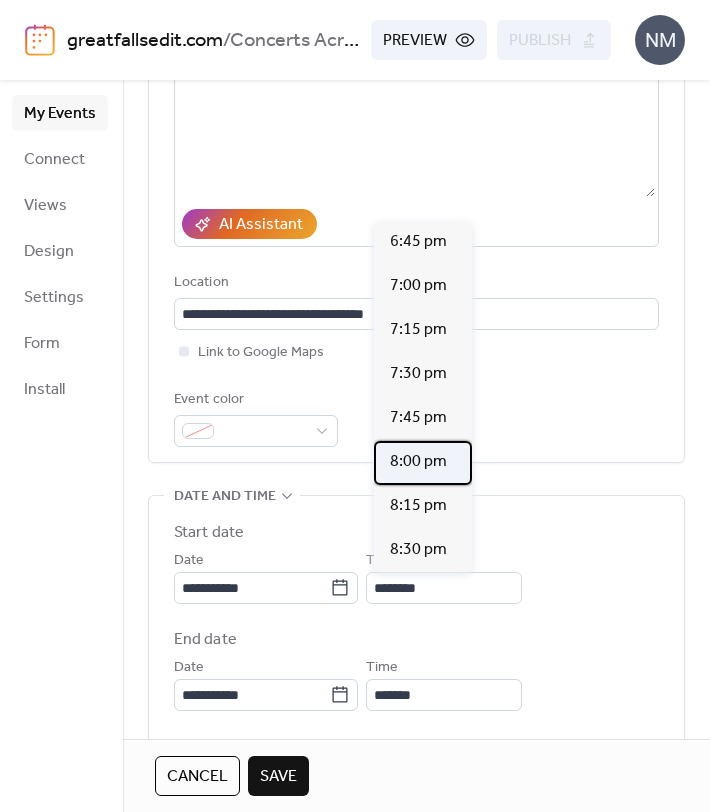 click on "8:00 pm" at bounding box center (418, 462) 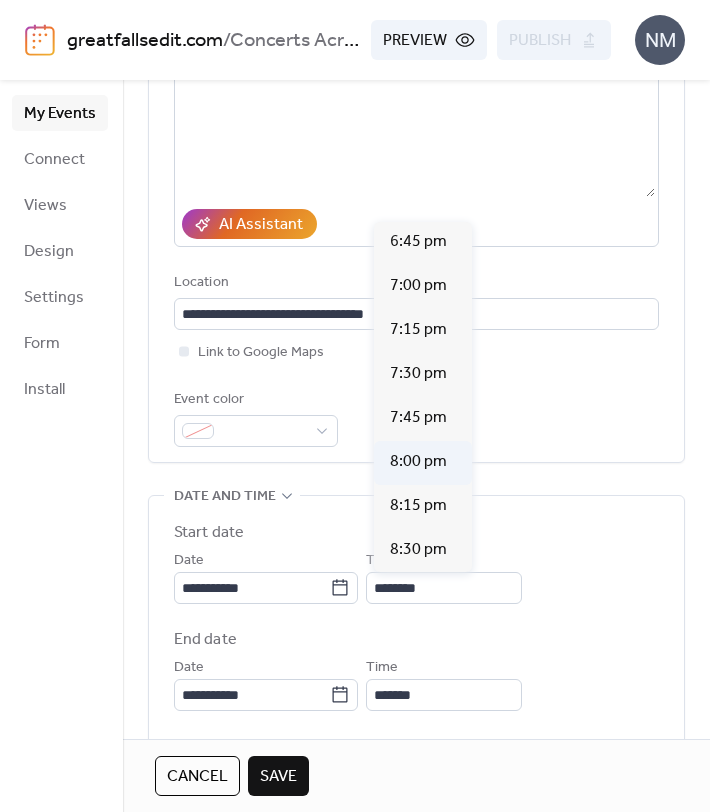 type on "*******" 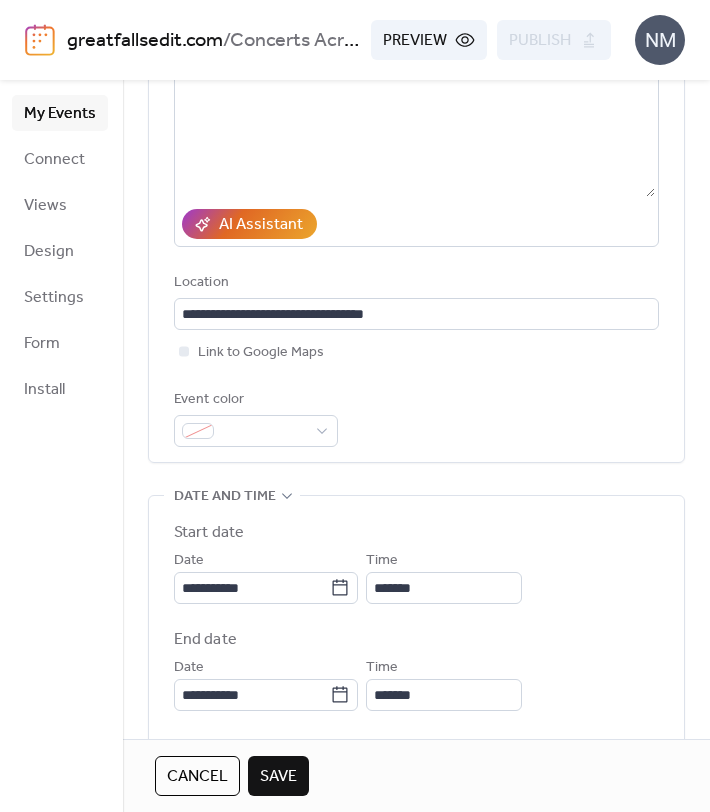 click on "**********" at bounding box center (416, 576) 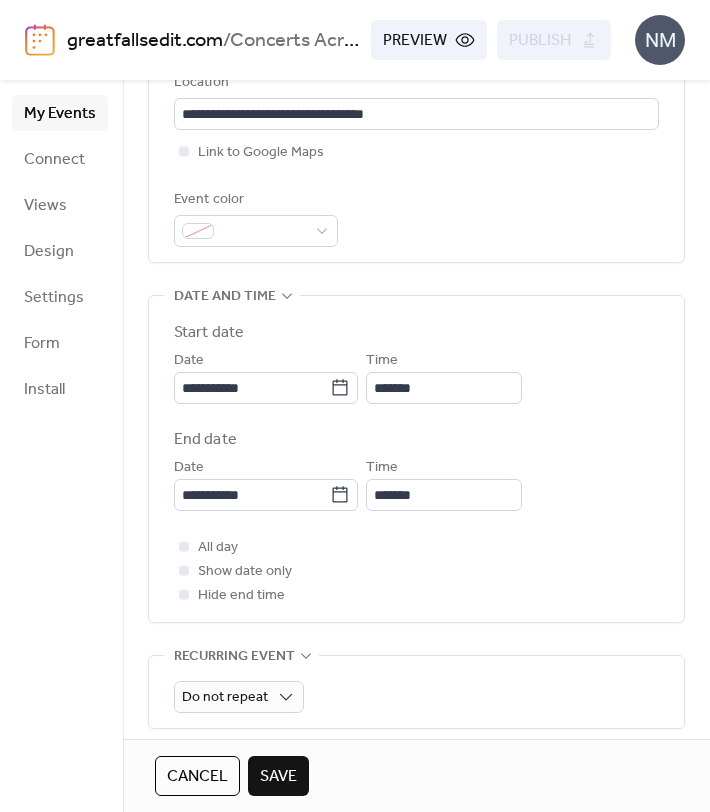 scroll, scrollTop: 477, scrollLeft: 0, axis: vertical 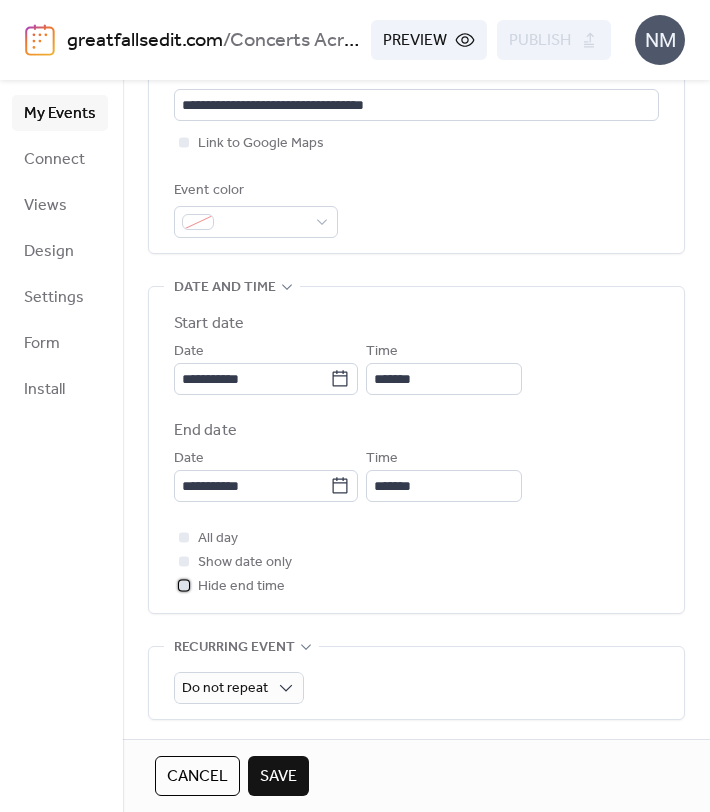 click at bounding box center (184, 585) 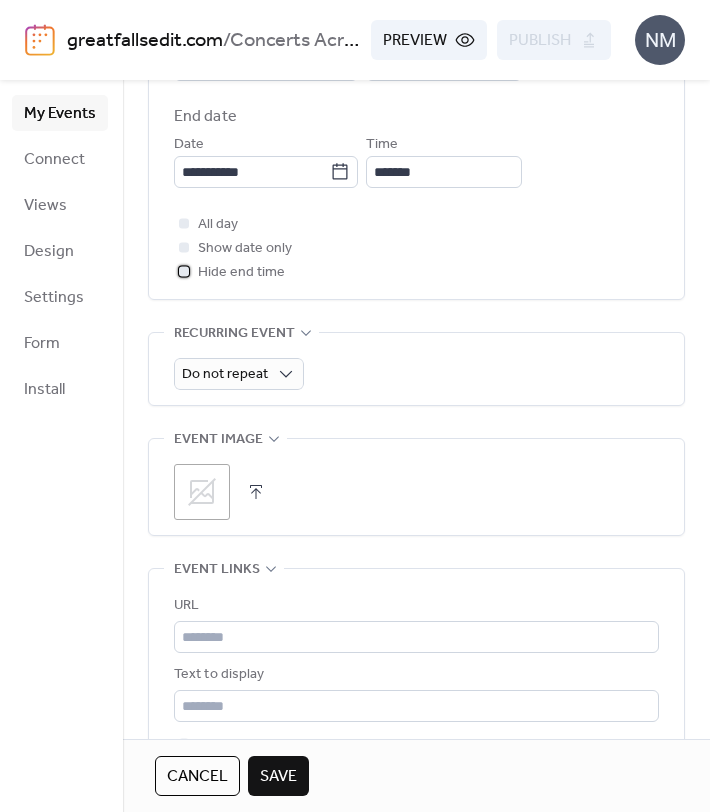 scroll, scrollTop: 793, scrollLeft: 0, axis: vertical 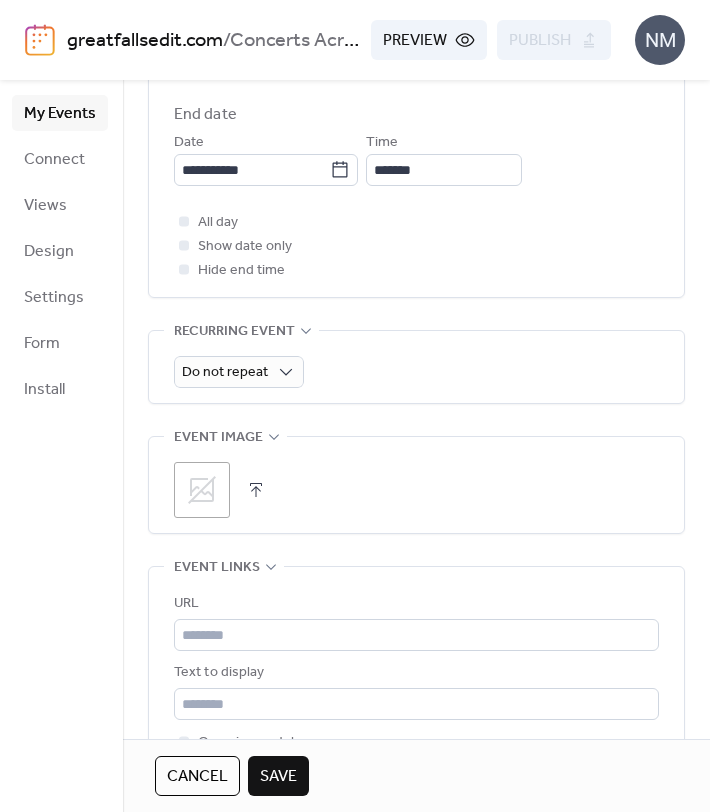 click 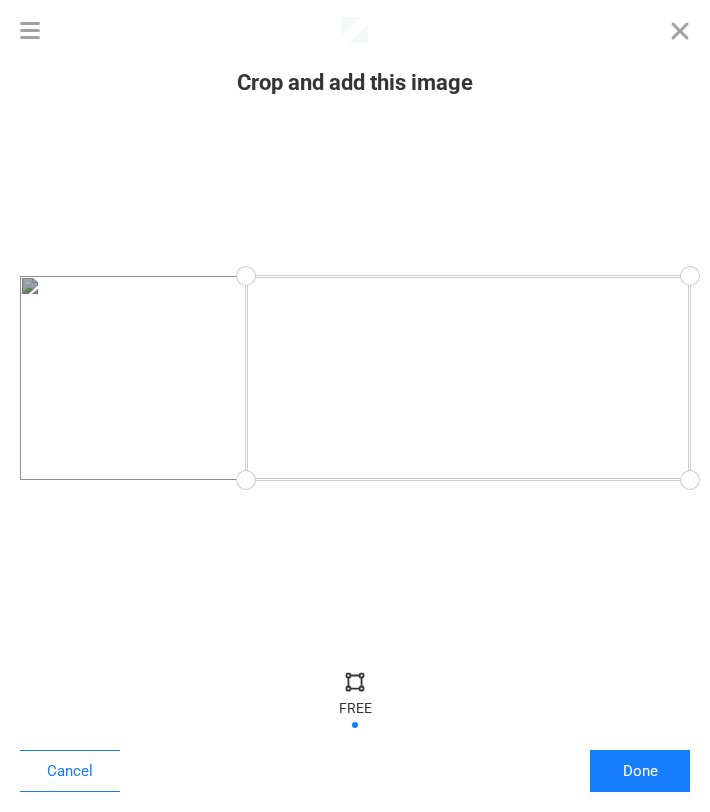 drag, startPoint x: 21, startPoint y: 477, endPoint x: 246, endPoint y: 498, distance: 225.97787 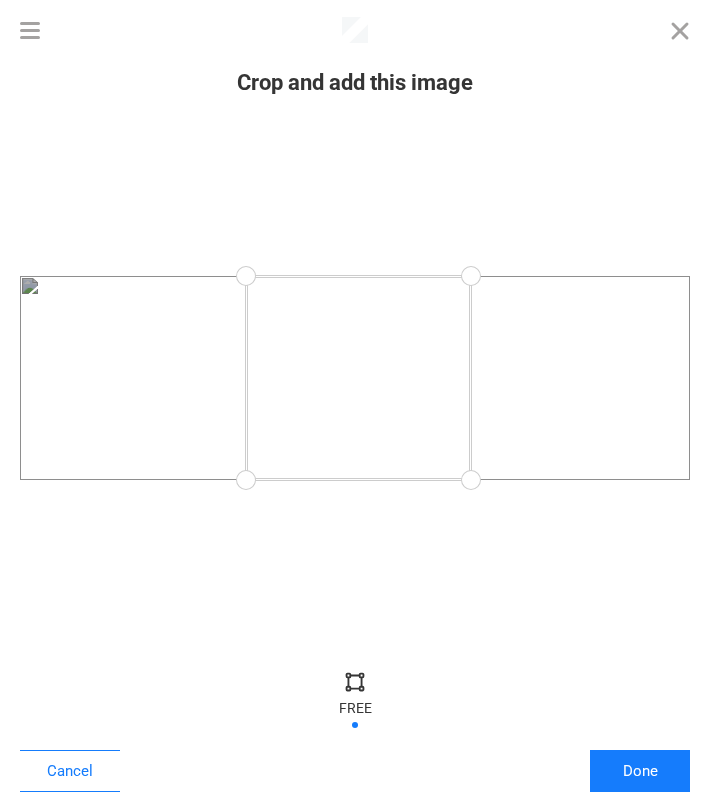 drag, startPoint x: 695, startPoint y: 475, endPoint x: 472, endPoint y: 511, distance: 225.88715 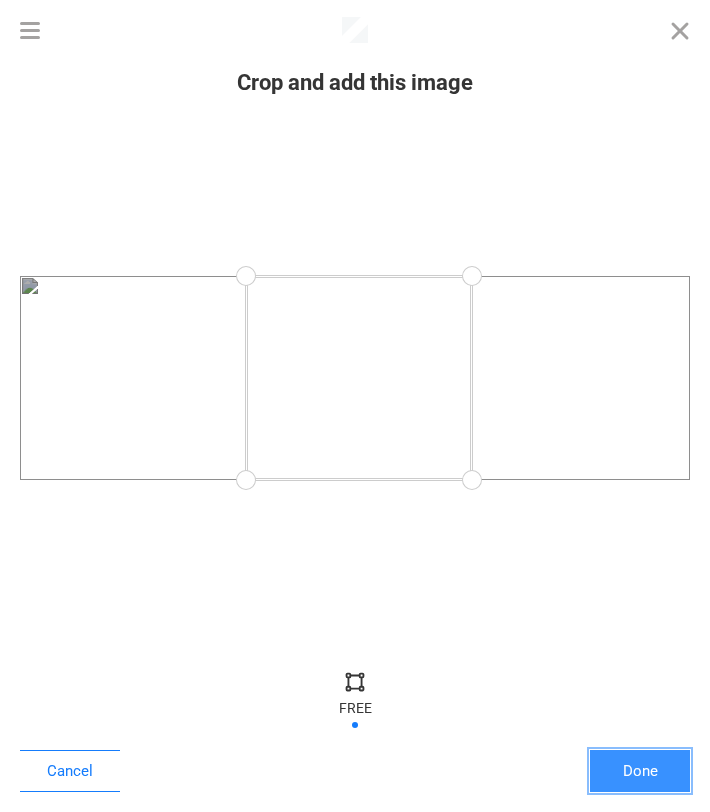 click on "Done" at bounding box center [640, 771] 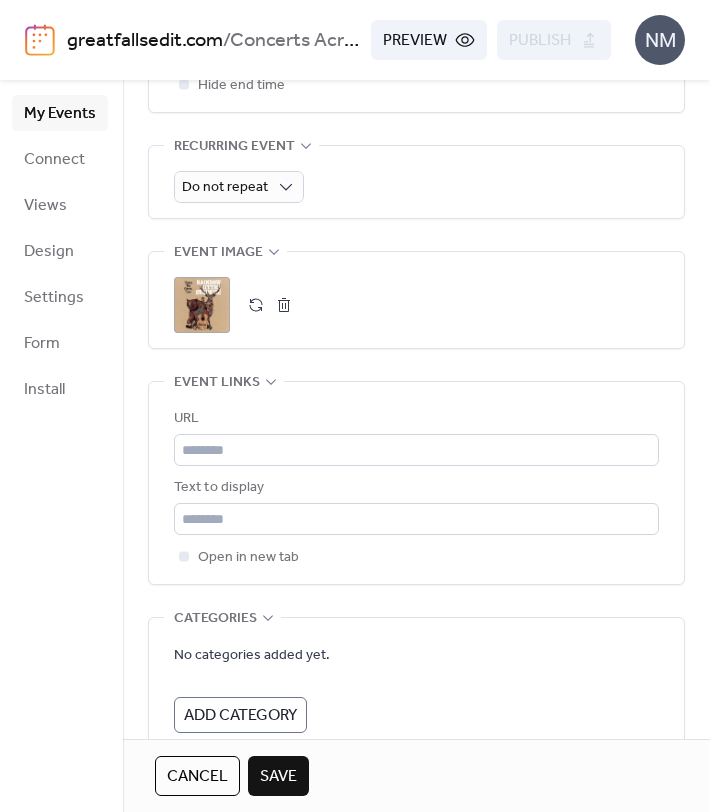 scroll, scrollTop: 1007, scrollLeft: 0, axis: vertical 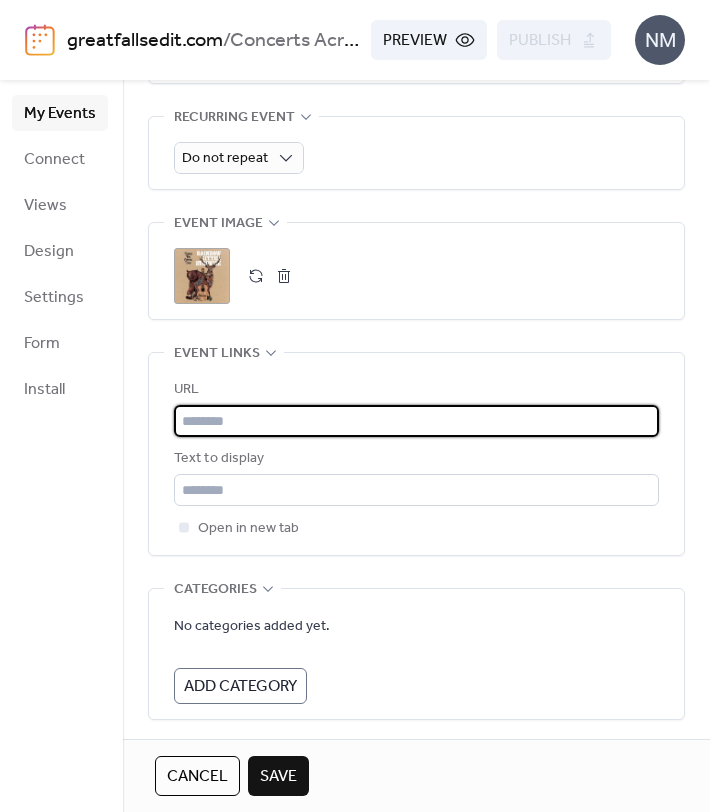 click at bounding box center [416, 421] 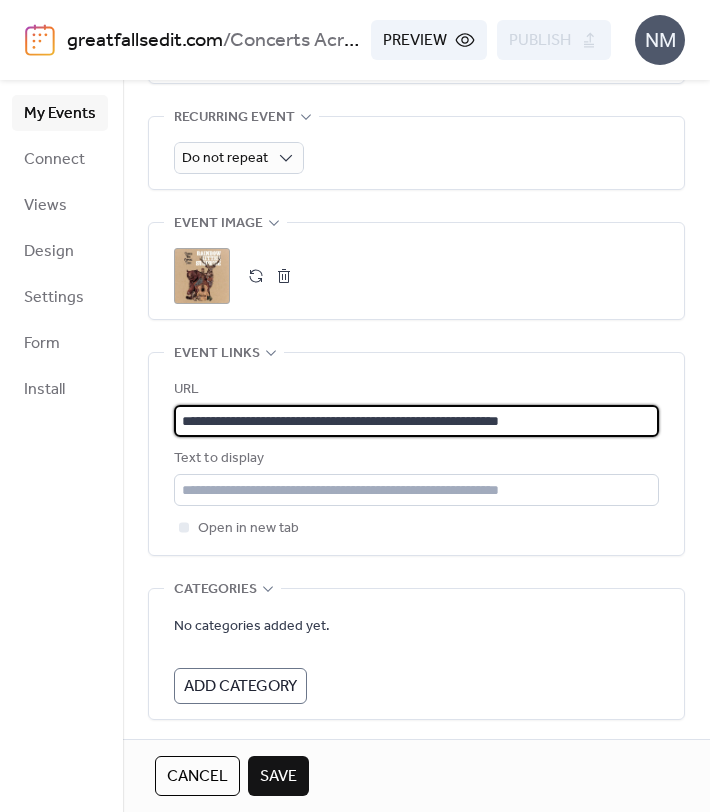 type on "**********" 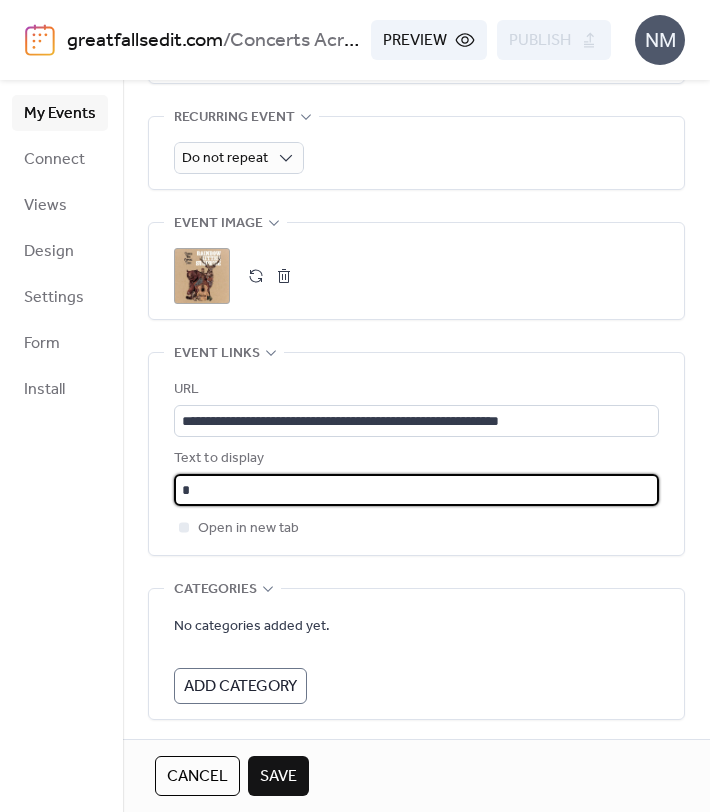 type on "**********" 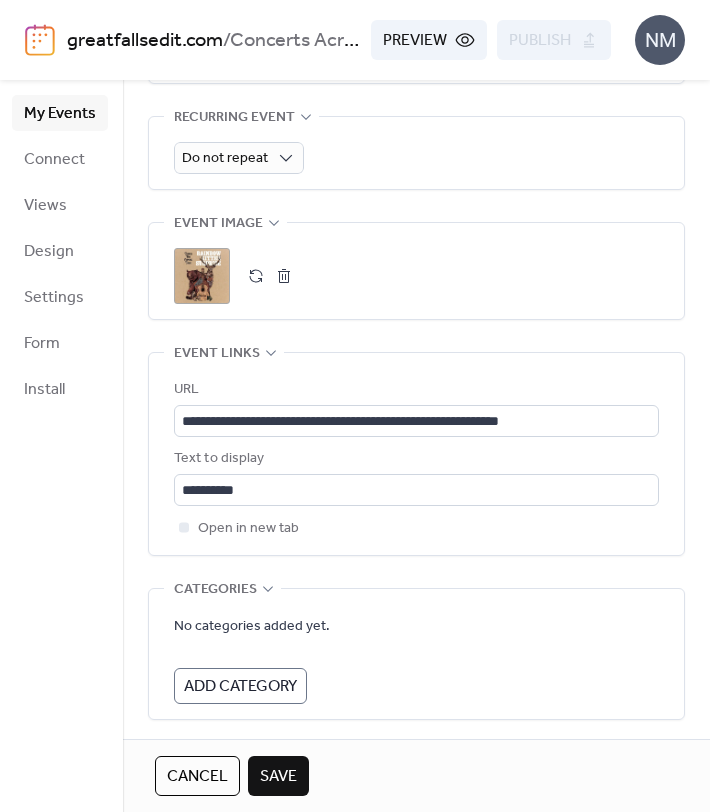 click on "**********" at bounding box center [416, 454] 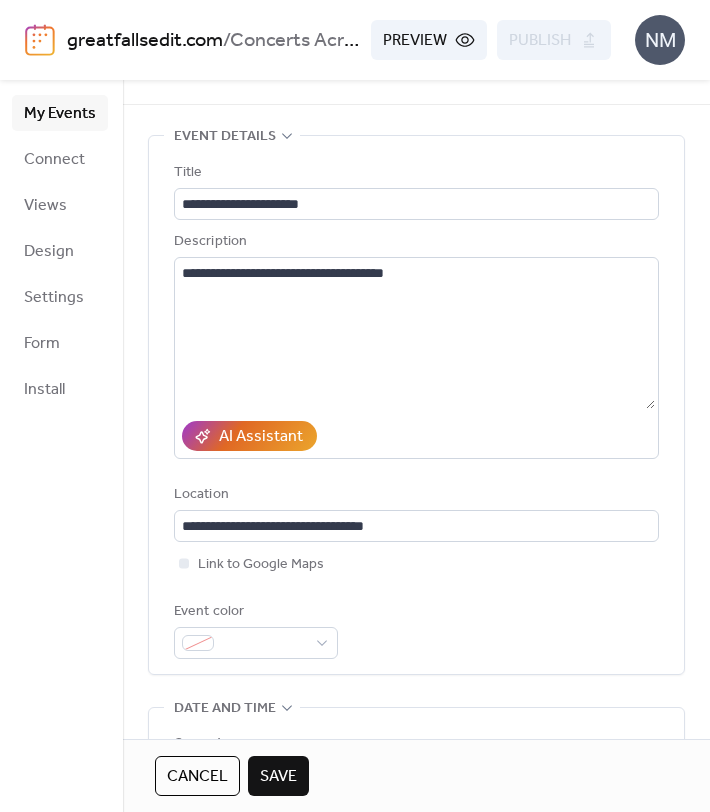 scroll, scrollTop: 51, scrollLeft: 0, axis: vertical 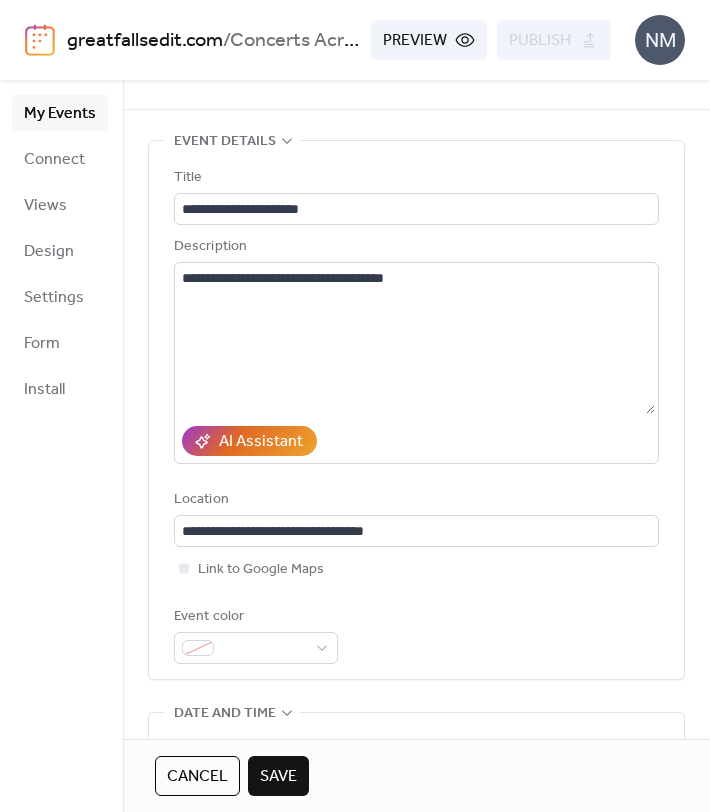 click on "Save" at bounding box center [278, 777] 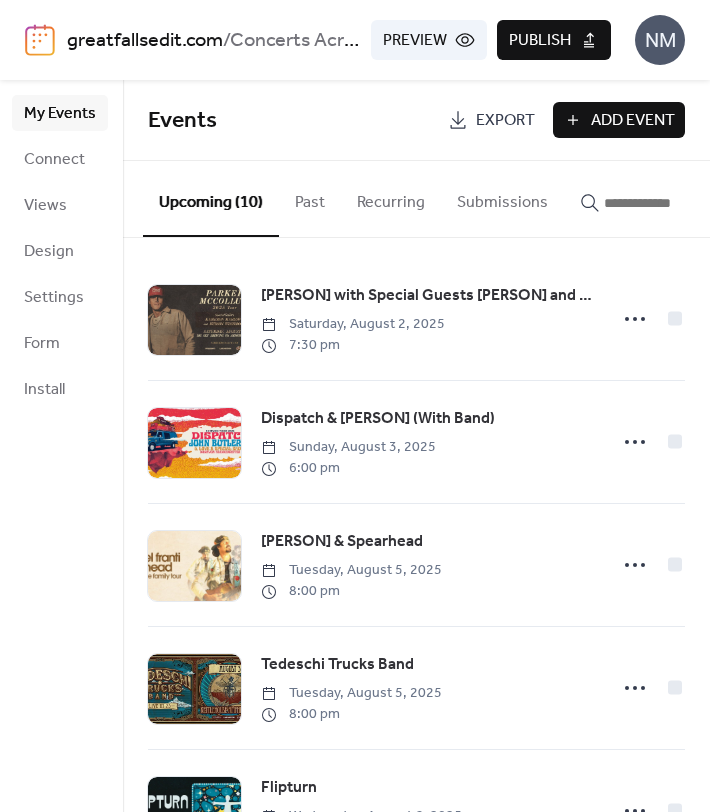 click on "Publish" at bounding box center [540, 41] 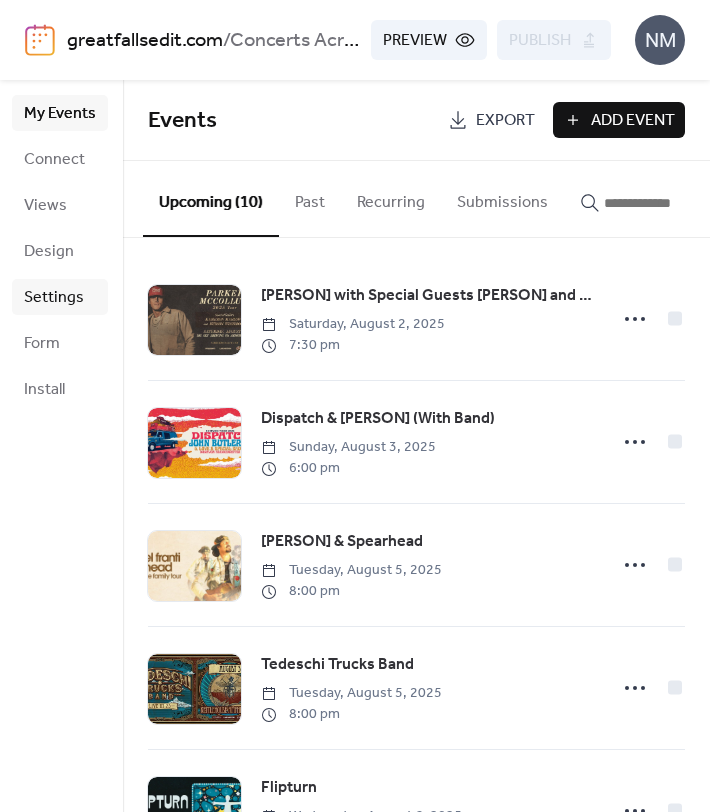 click on "Settings" at bounding box center (54, 298) 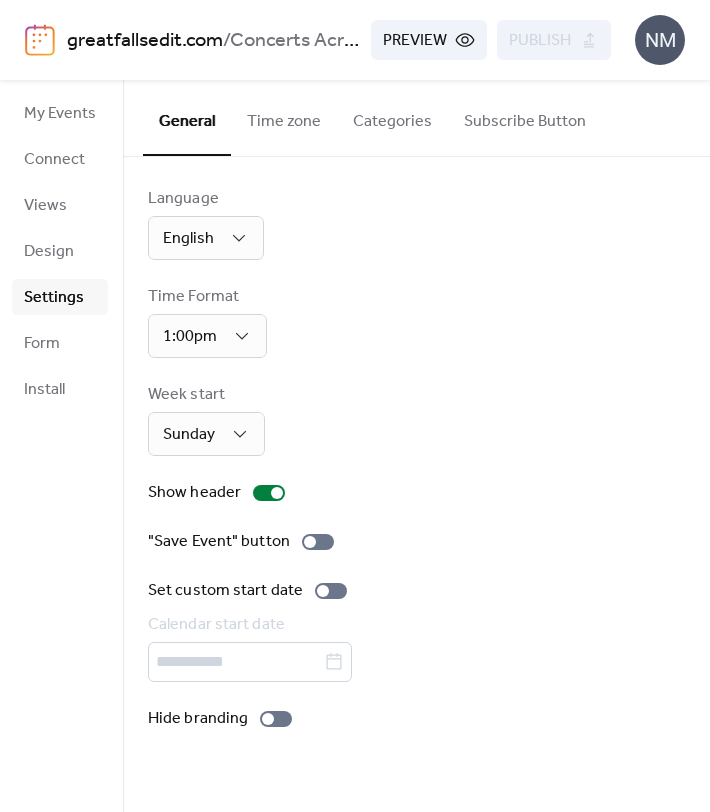 click at bounding box center (416, 662) 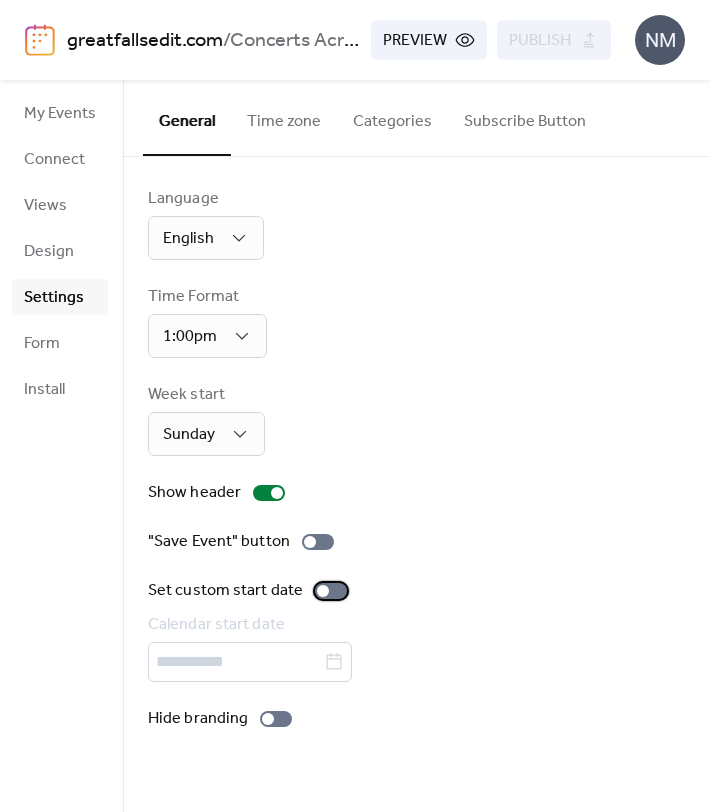 click at bounding box center [323, 591] 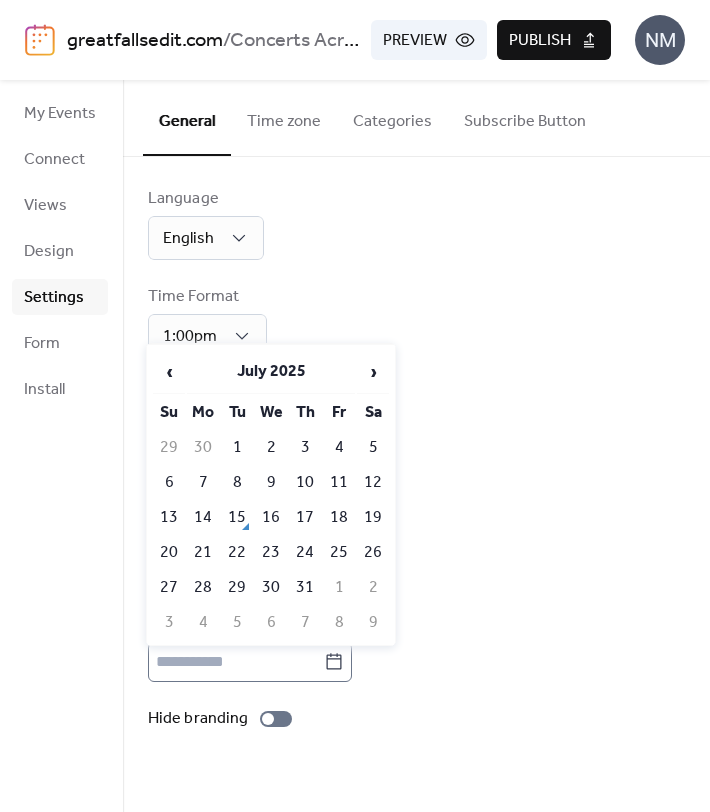 click 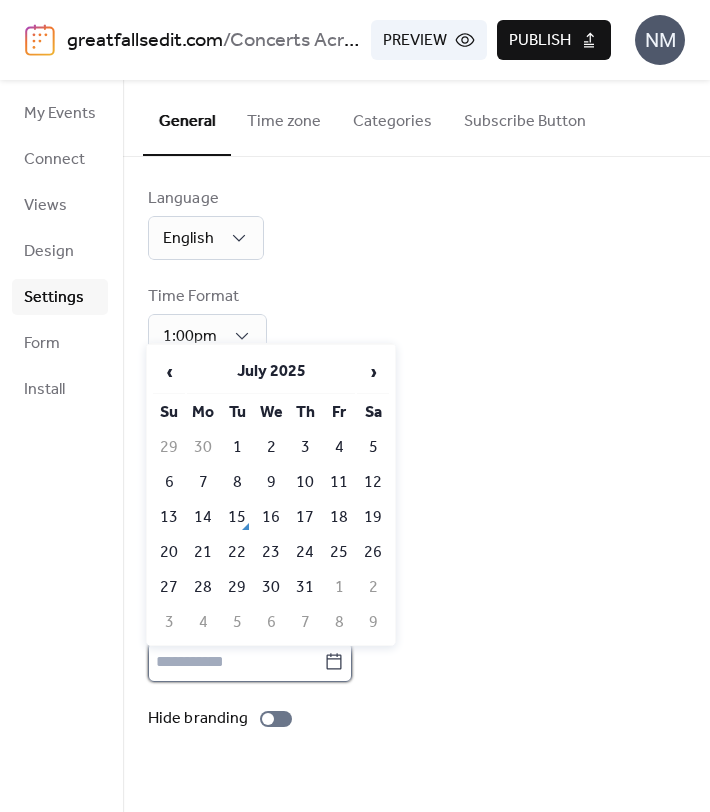 click at bounding box center [236, 662] 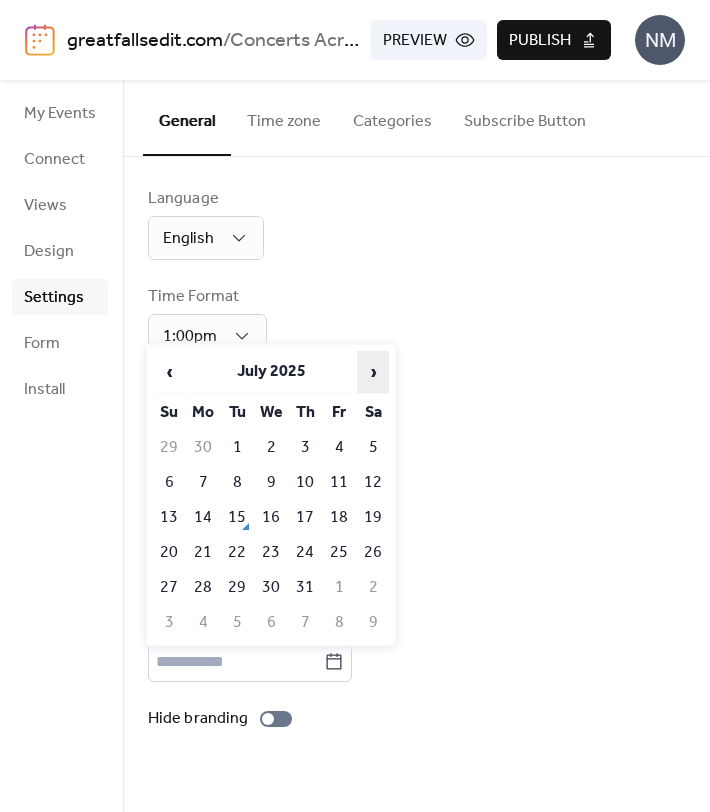 click on "›" at bounding box center [373, 372] 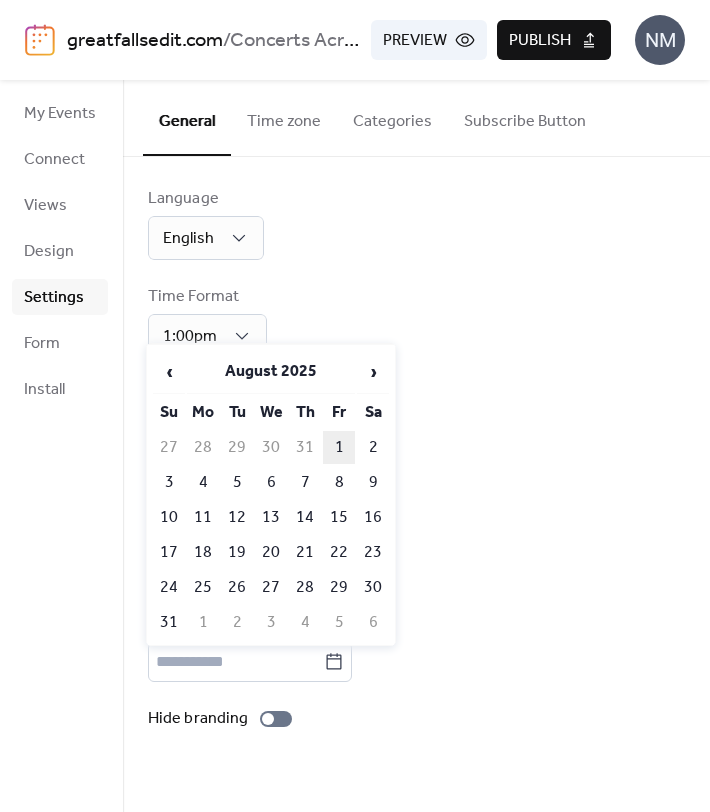 click on "1" at bounding box center [339, 447] 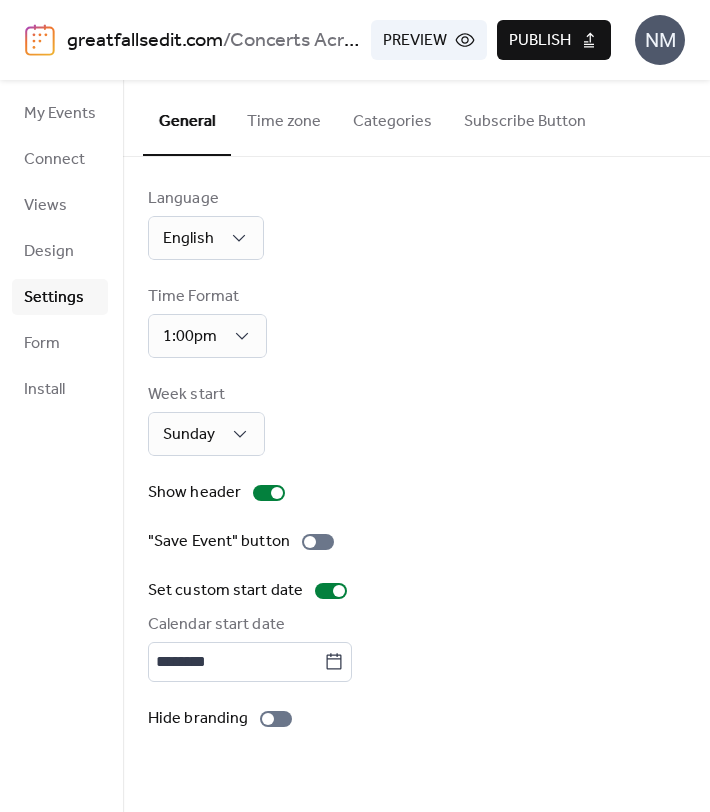 click on ""Save Event" button" at bounding box center [416, 542] 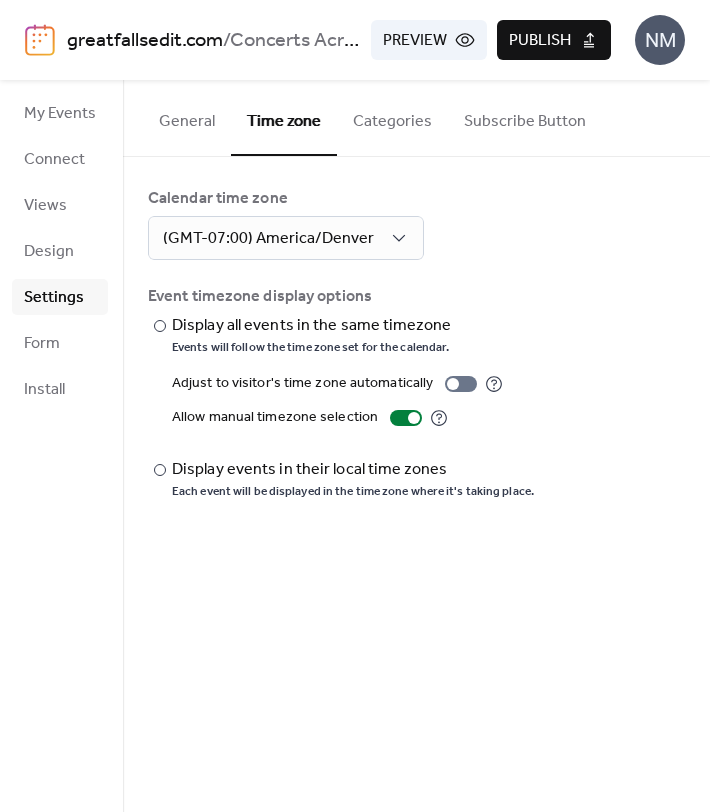 click on "Categories" at bounding box center [392, 117] 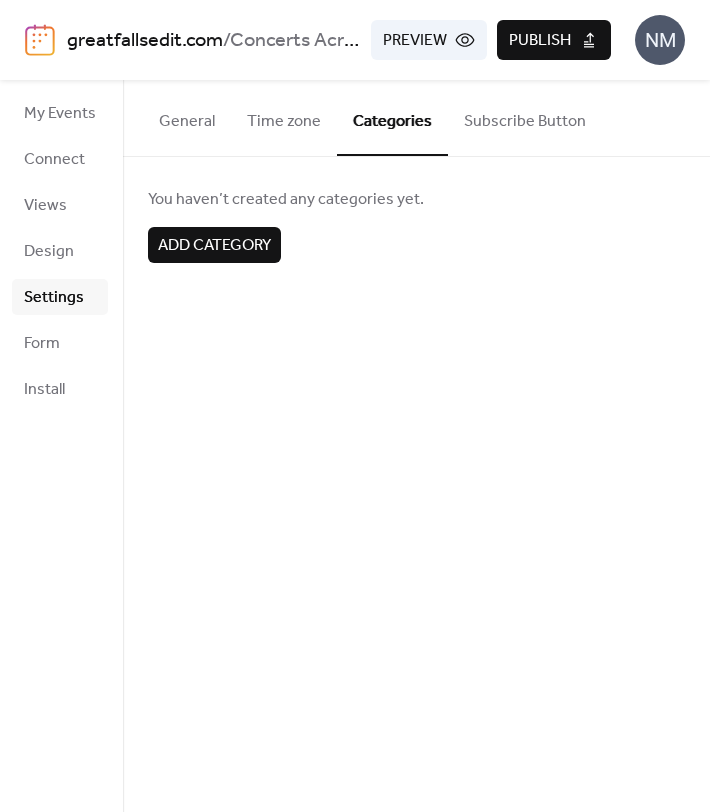 click on "Subscribe Button" at bounding box center [525, 117] 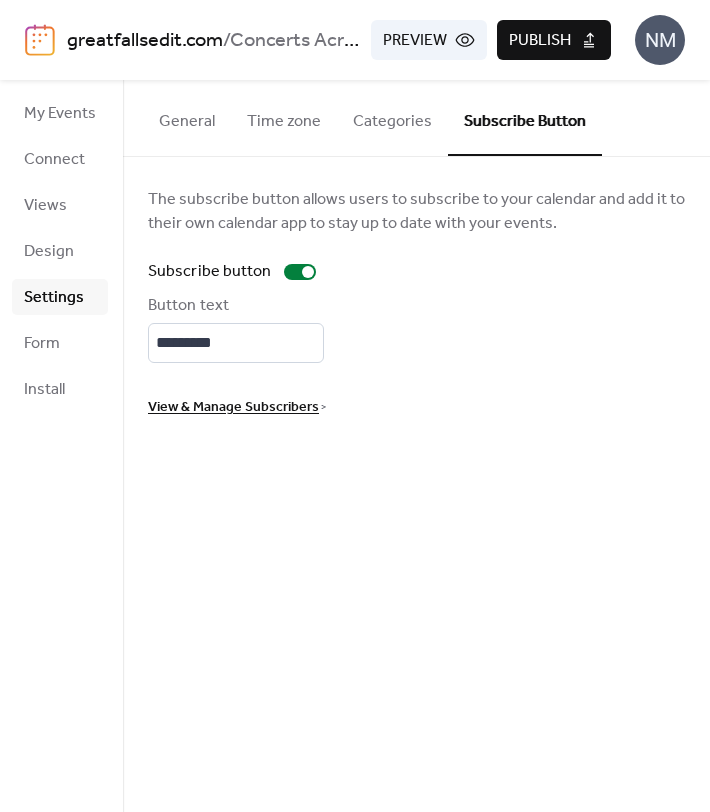 click on "Categories" at bounding box center [392, 117] 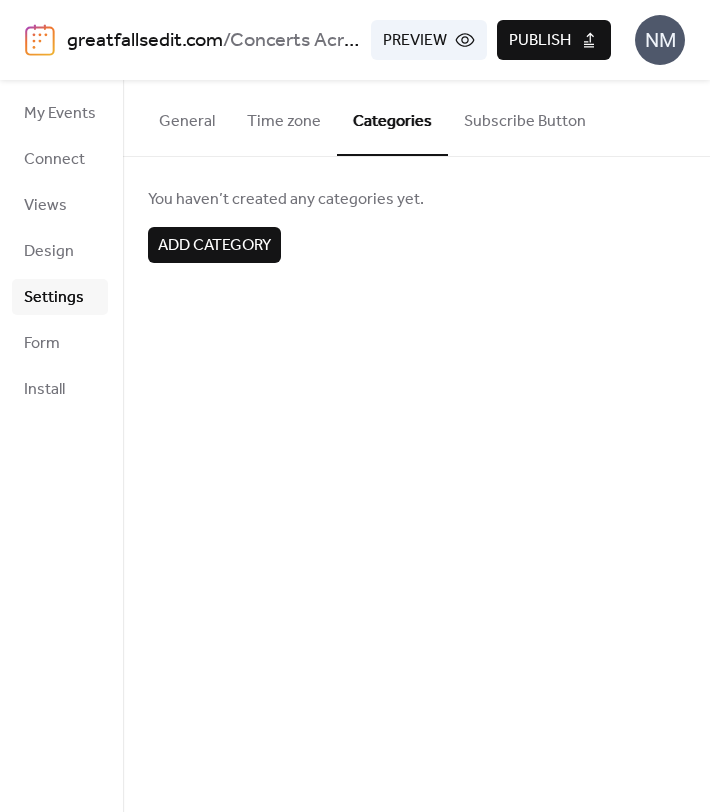 click on "Add category" at bounding box center [214, 246] 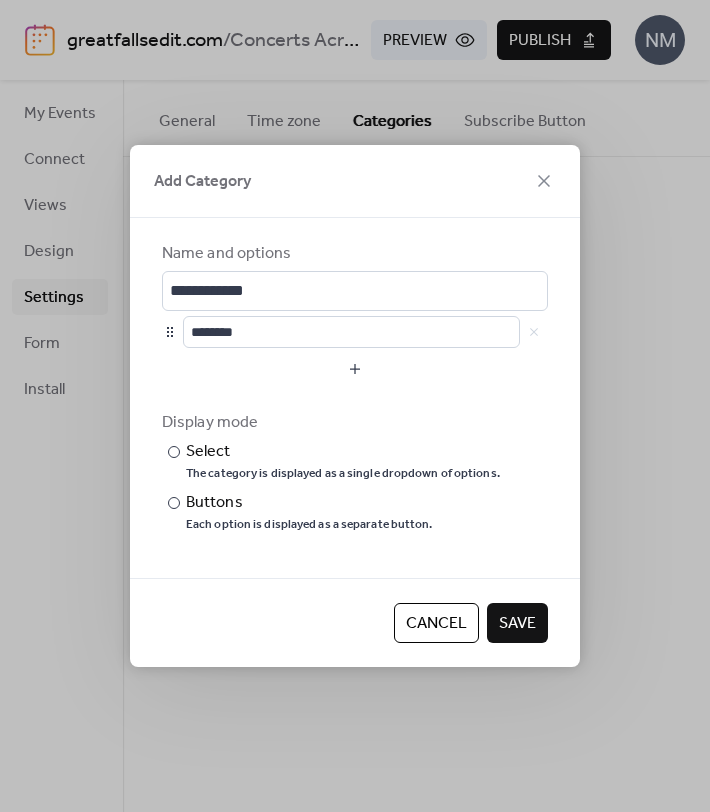 click on "Cancel" at bounding box center (436, 624) 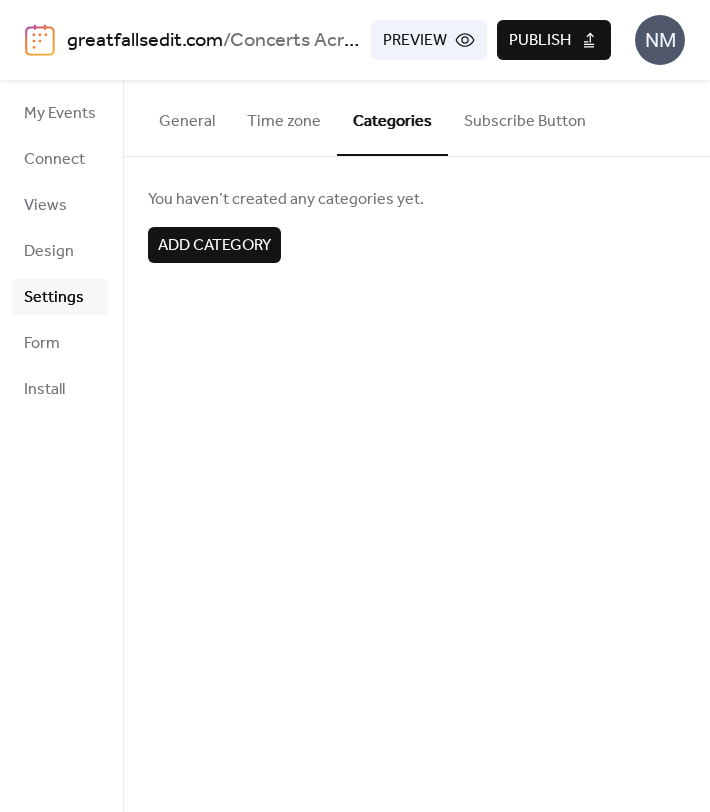 click on "Publish" at bounding box center (554, 40) 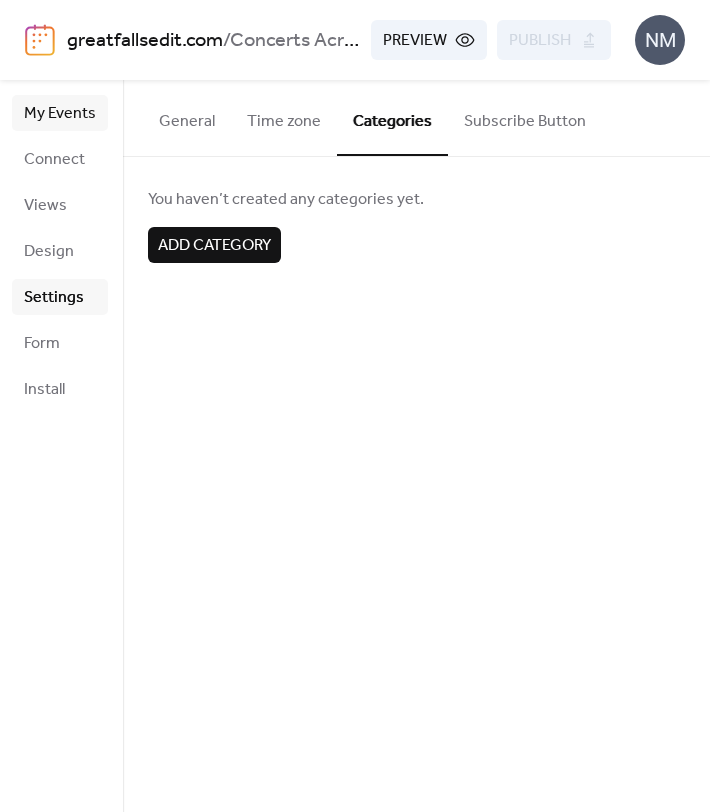 click on "My Events" at bounding box center [60, 114] 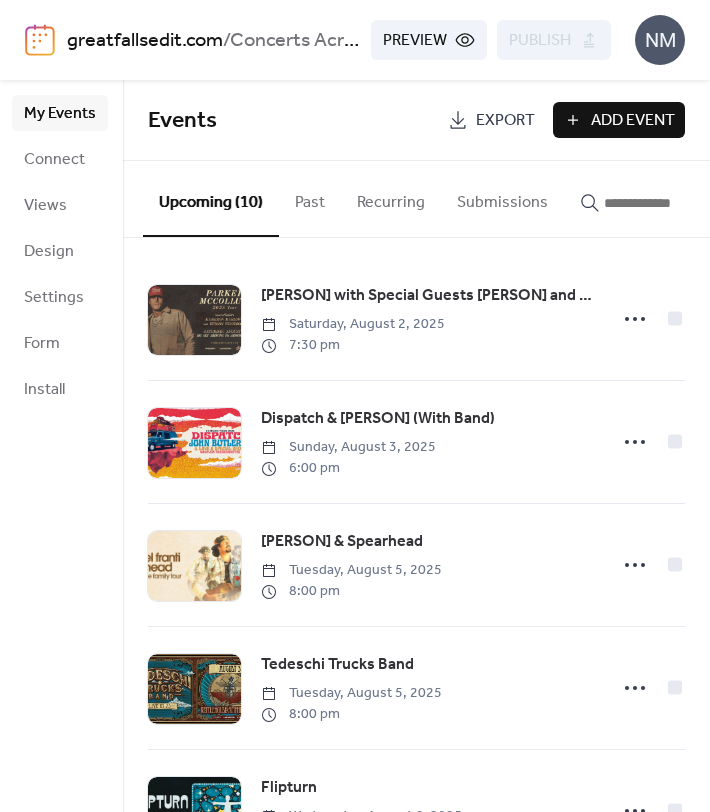 click on "Add Event" at bounding box center (633, 121) 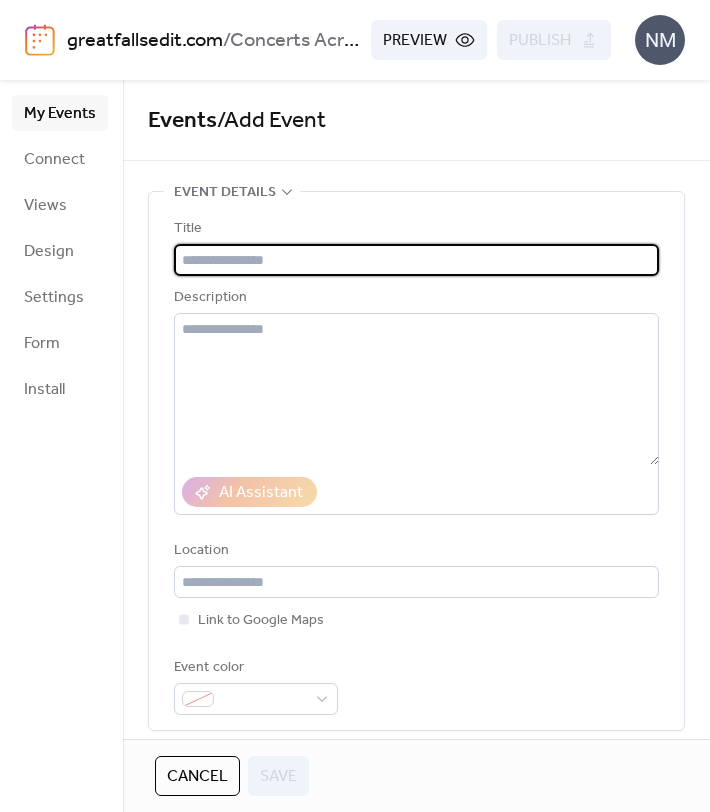 paste on "**********" 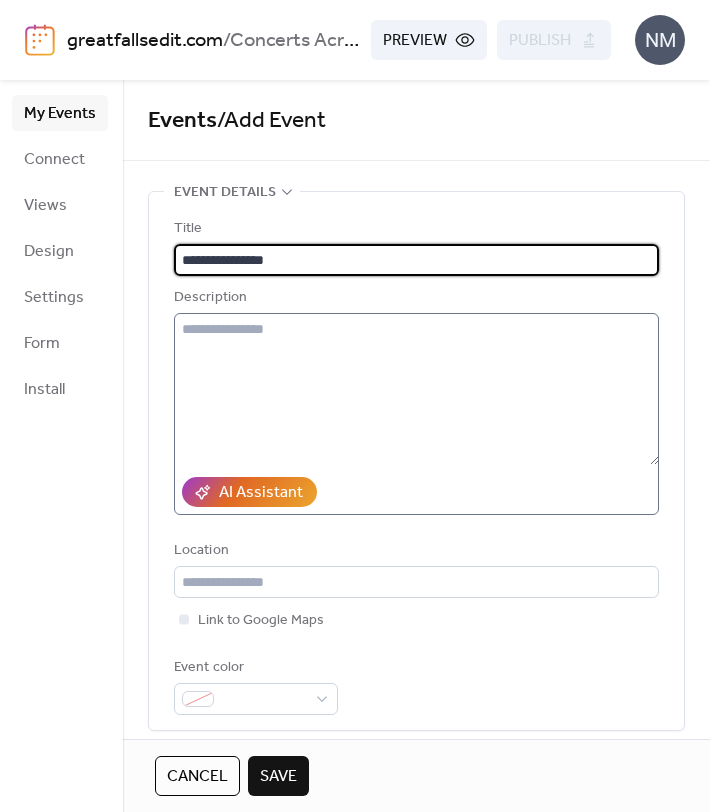 type on "**********" 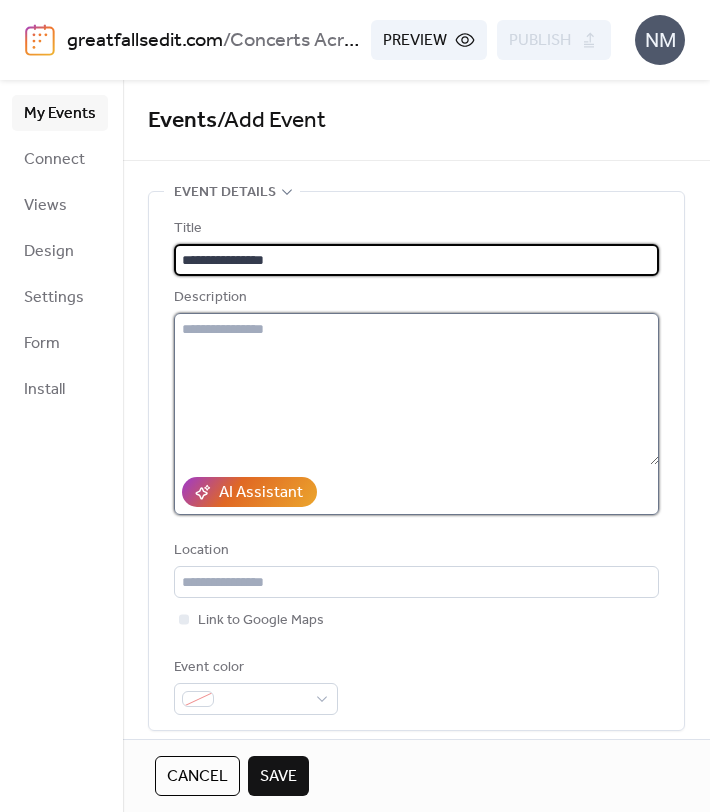 click at bounding box center [416, 389] 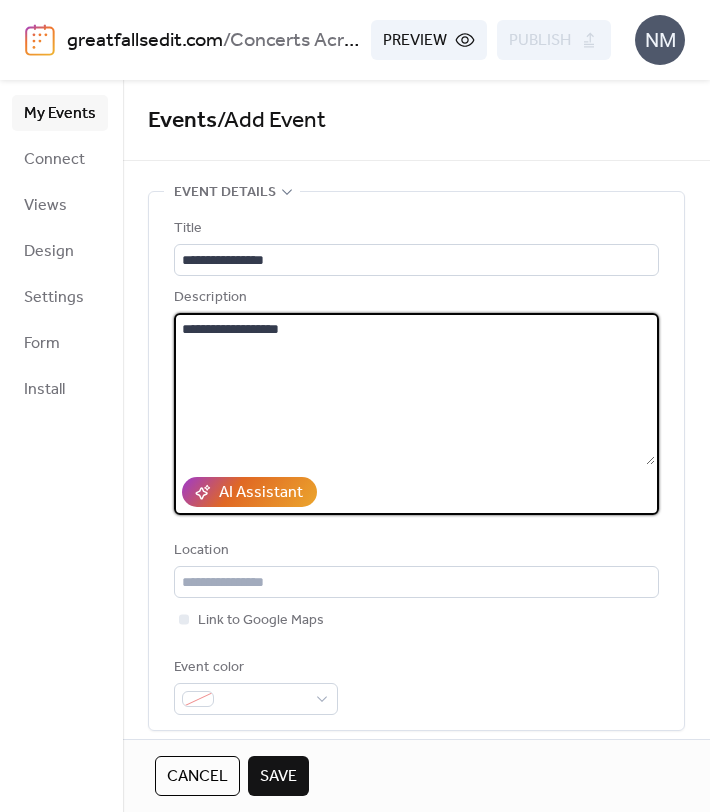 type on "**********" 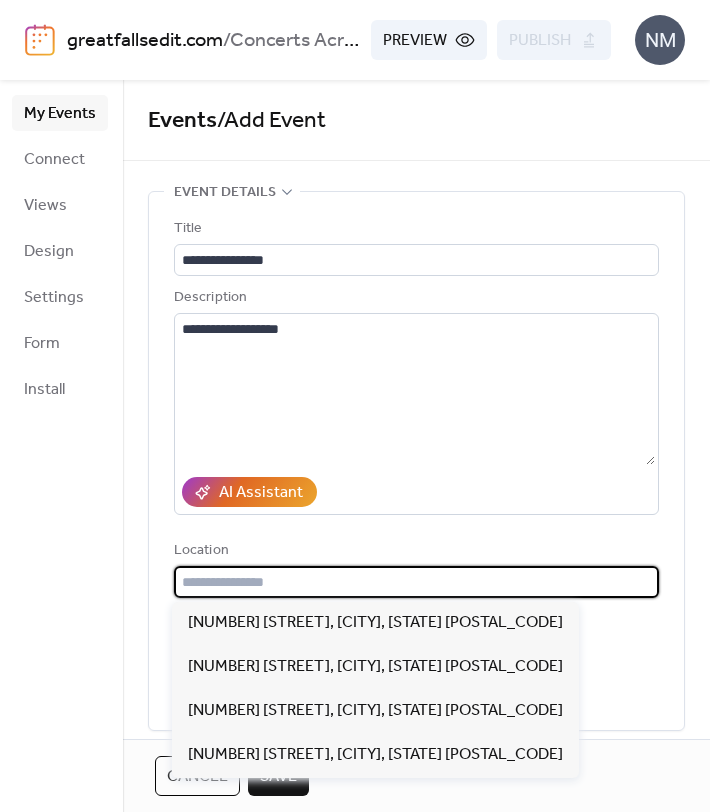 click at bounding box center [416, 582] 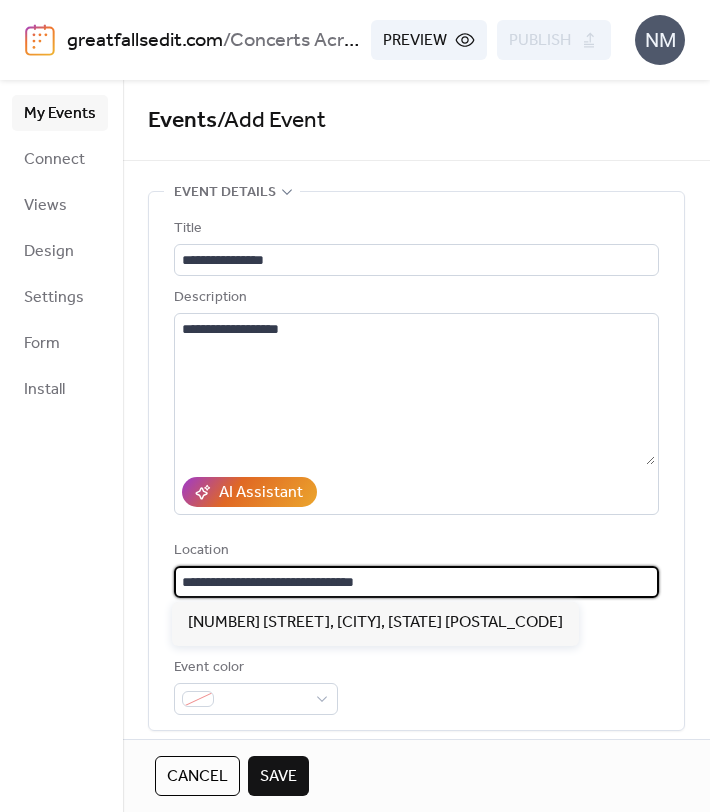 scroll, scrollTop: 1, scrollLeft: 0, axis: vertical 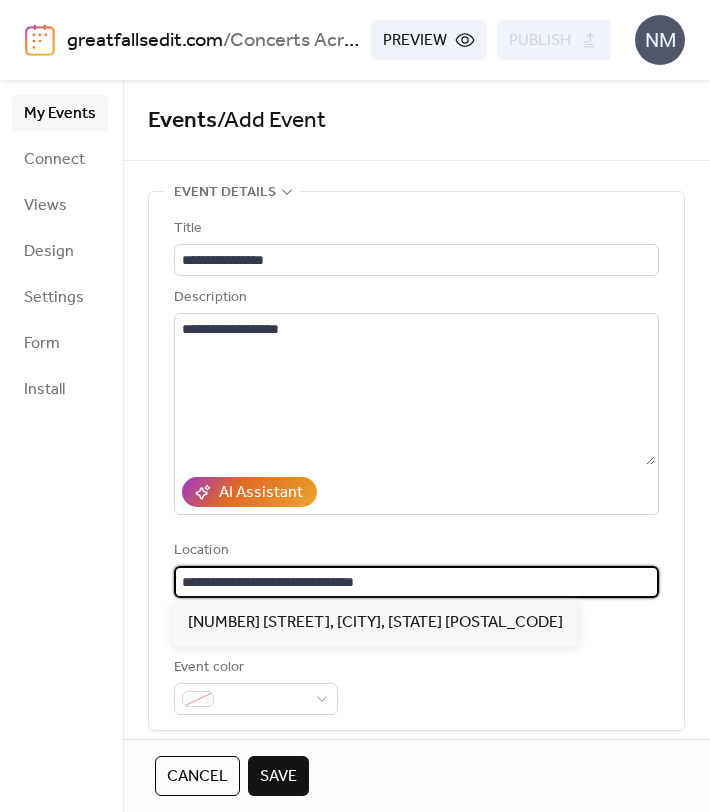 type on "**********" 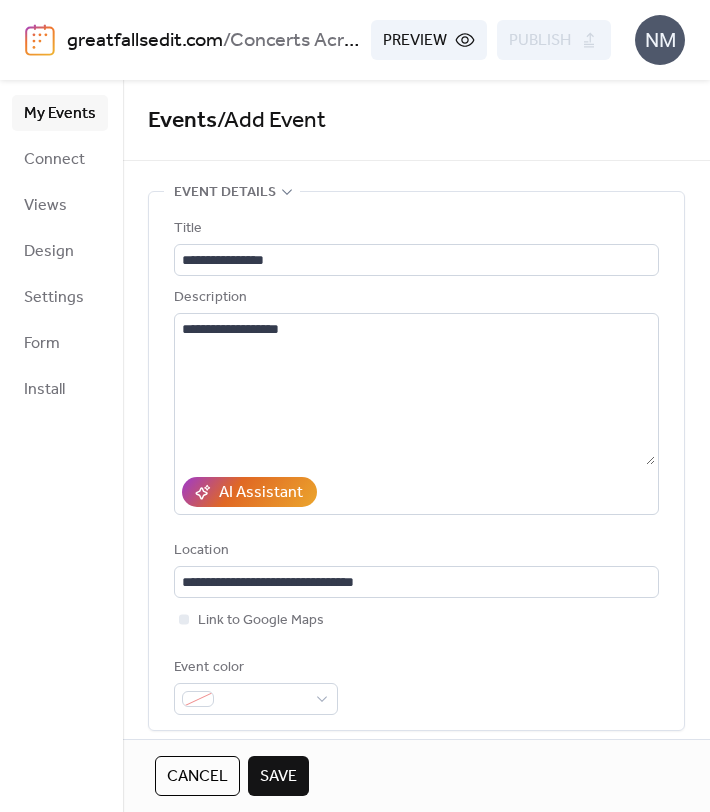 scroll, scrollTop: 0, scrollLeft: 0, axis: both 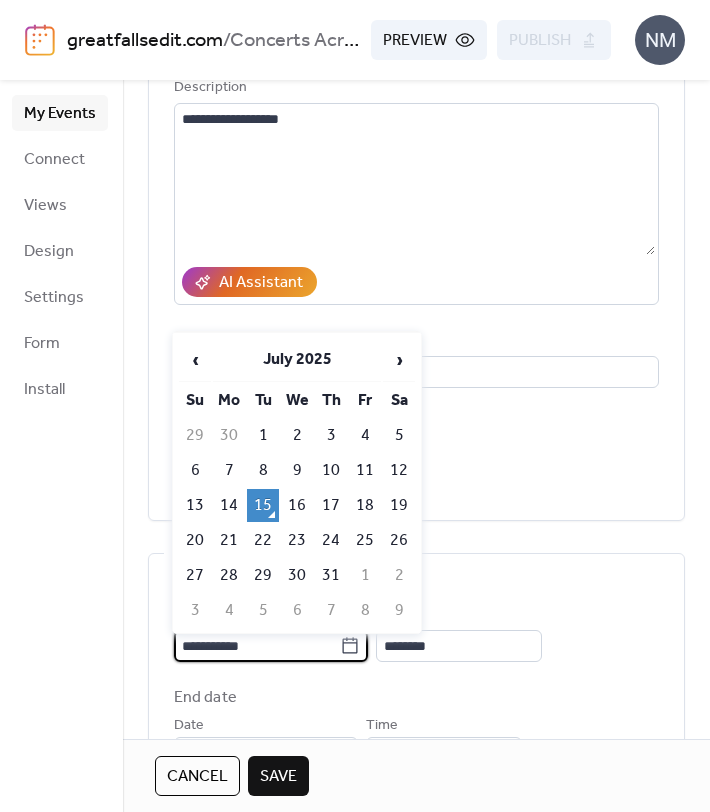 click on "**********" at bounding box center (257, 646) 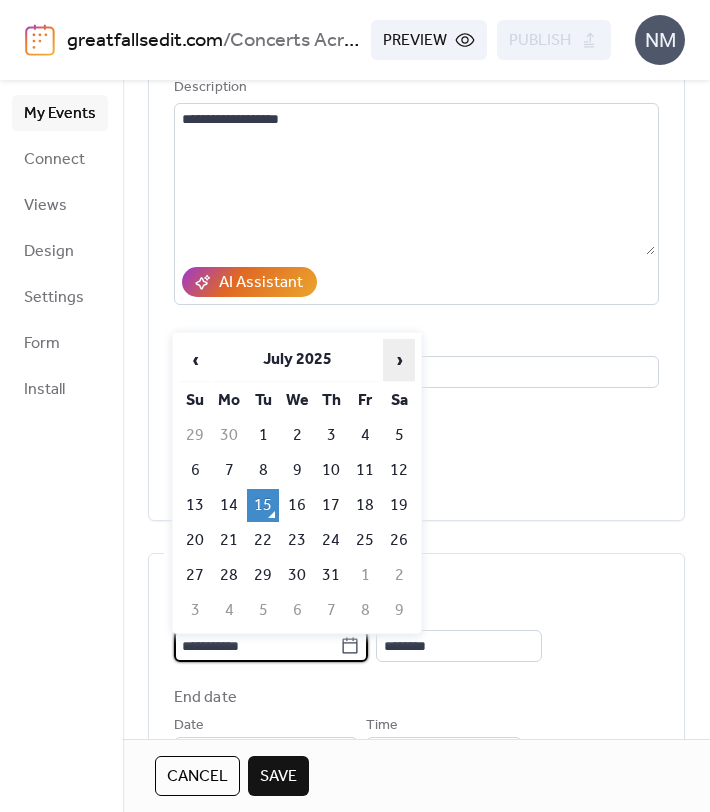 scroll, scrollTop: 0, scrollLeft: 0, axis: both 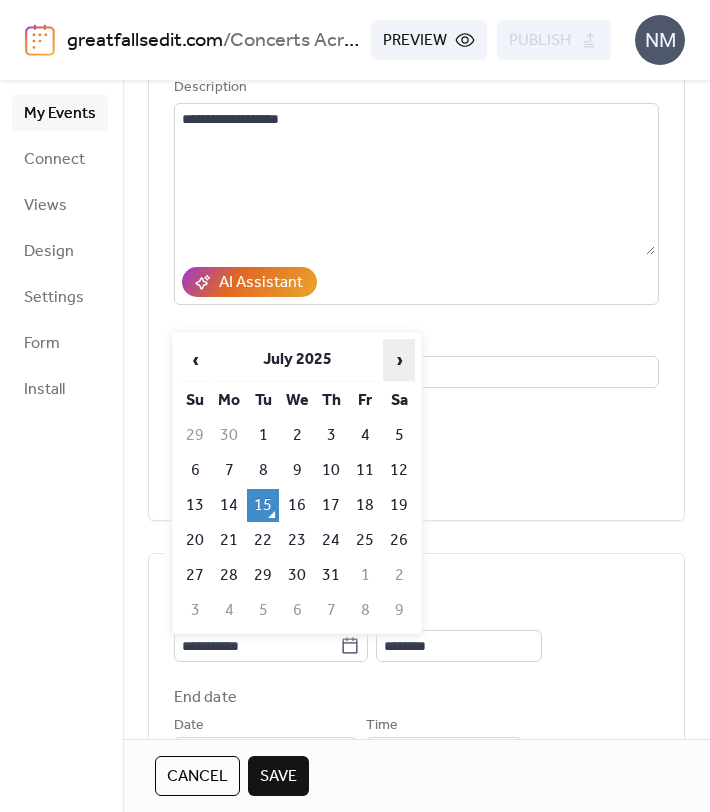 click on "›" at bounding box center [399, 360] 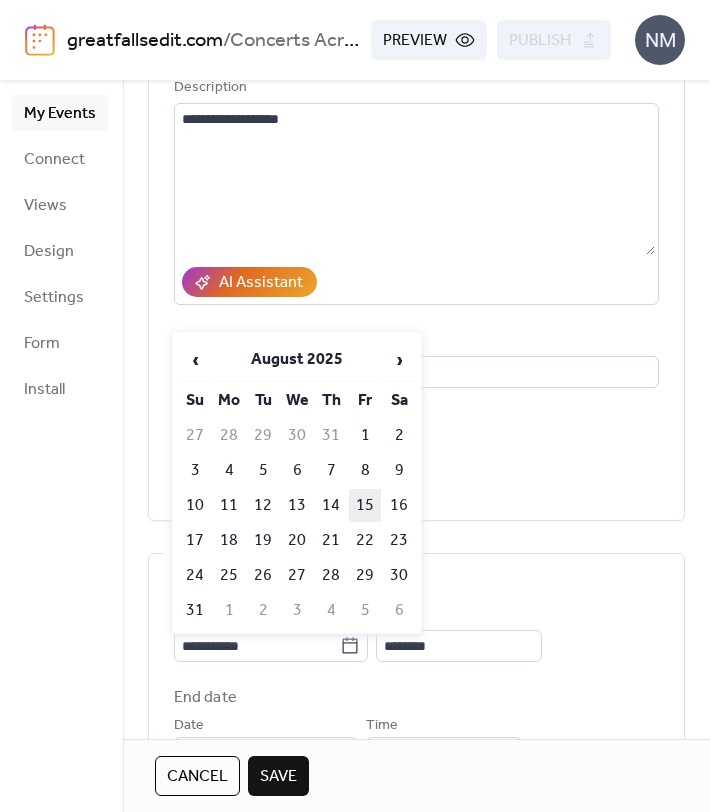 click on "15" at bounding box center [365, 505] 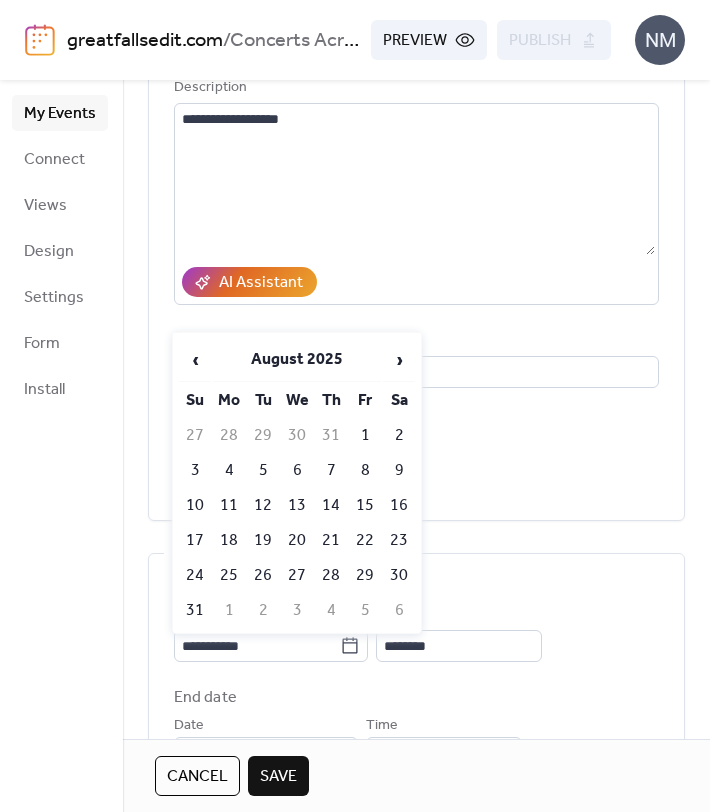 type on "**********" 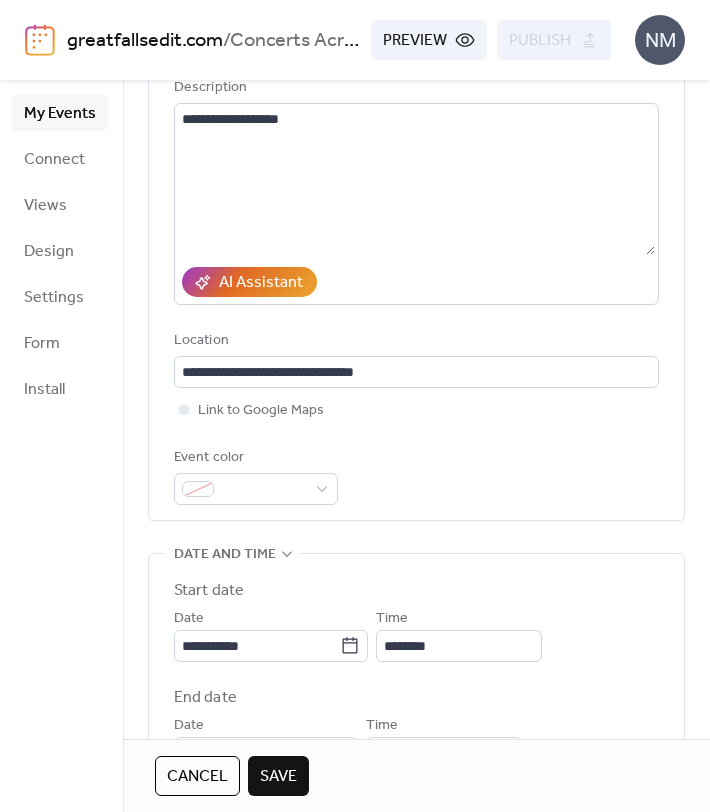 click on "**********" at bounding box center [416, 717] 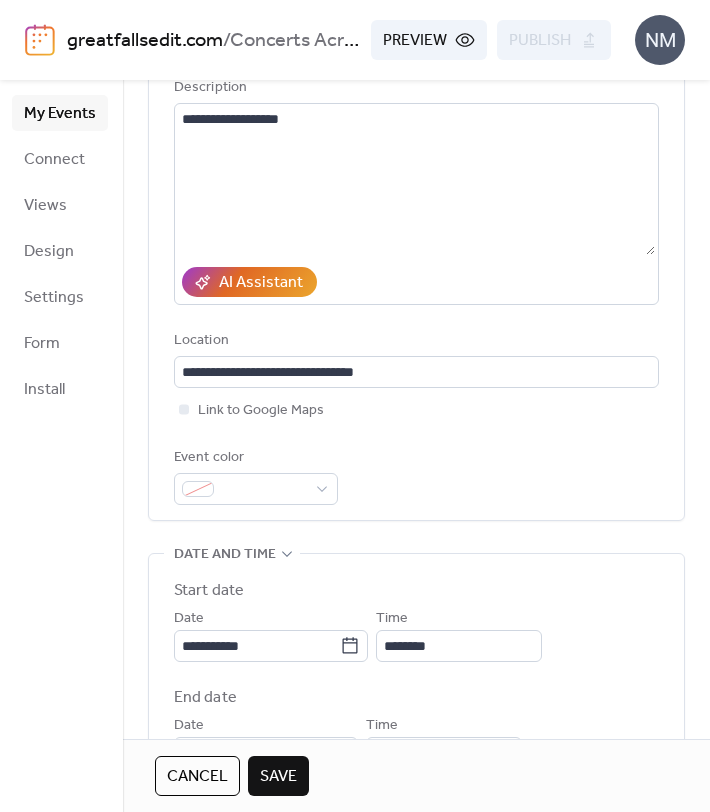 scroll, scrollTop: 353, scrollLeft: 0, axis: vertical 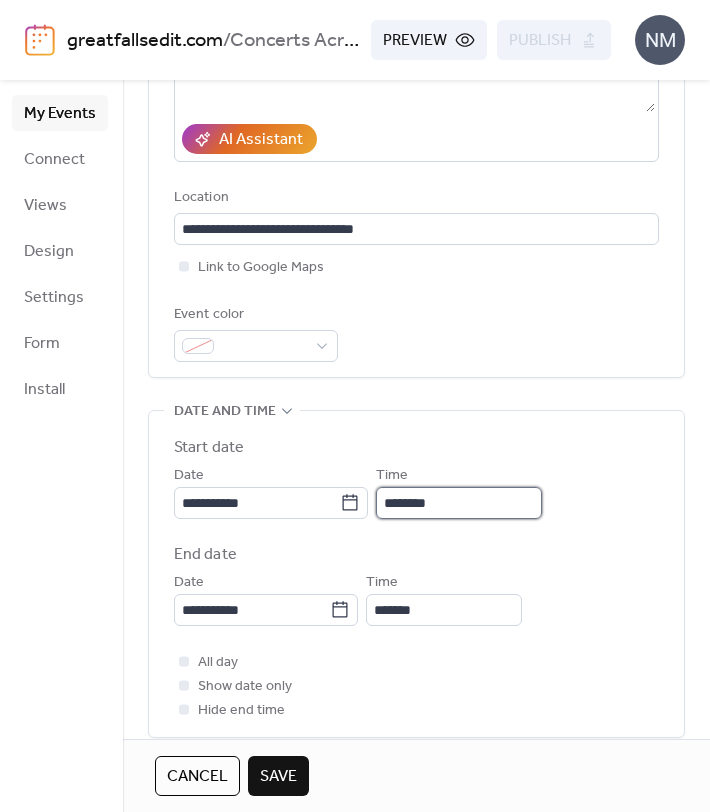 click on "********" at bounding box center (459, 503) 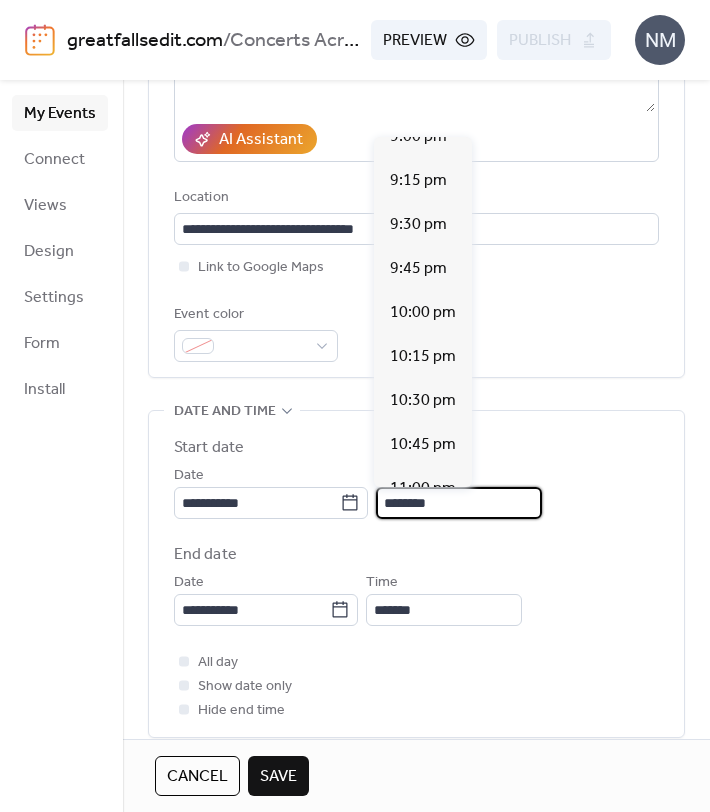 scroll, scrollTop: 3721, scrollLeft: 0, axis: vertical 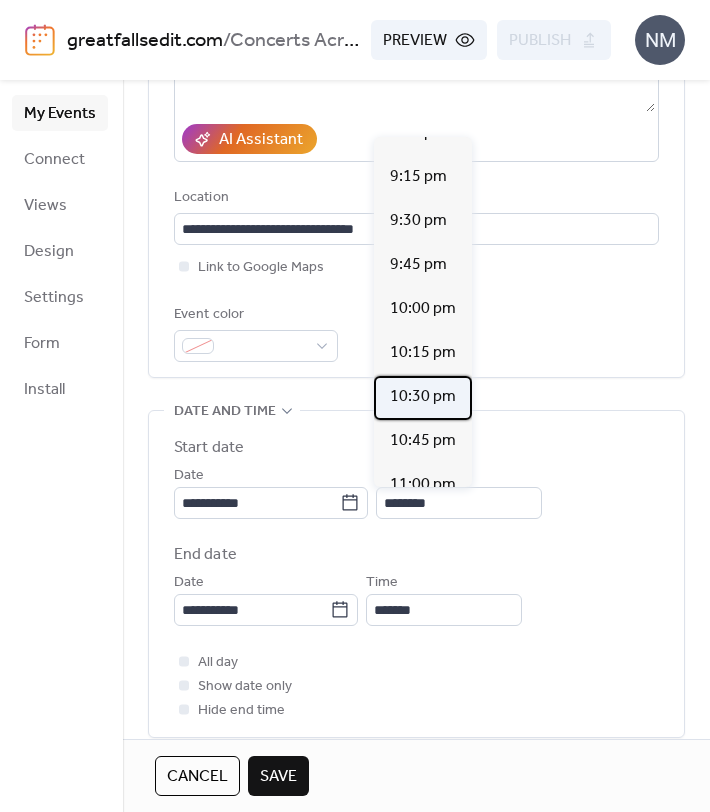 click on "10:30 pm" at bounding box center [423, 397] 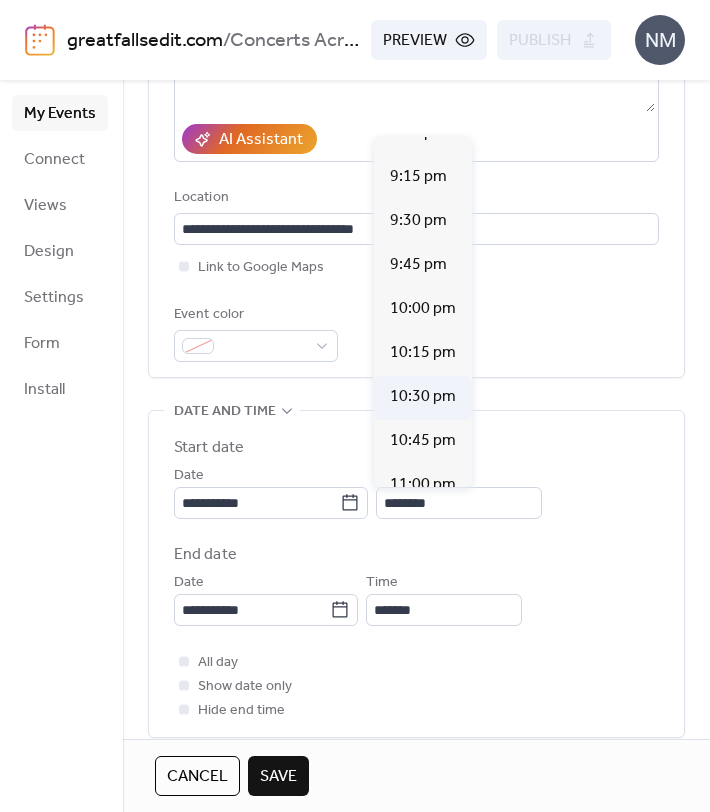 type on "********" 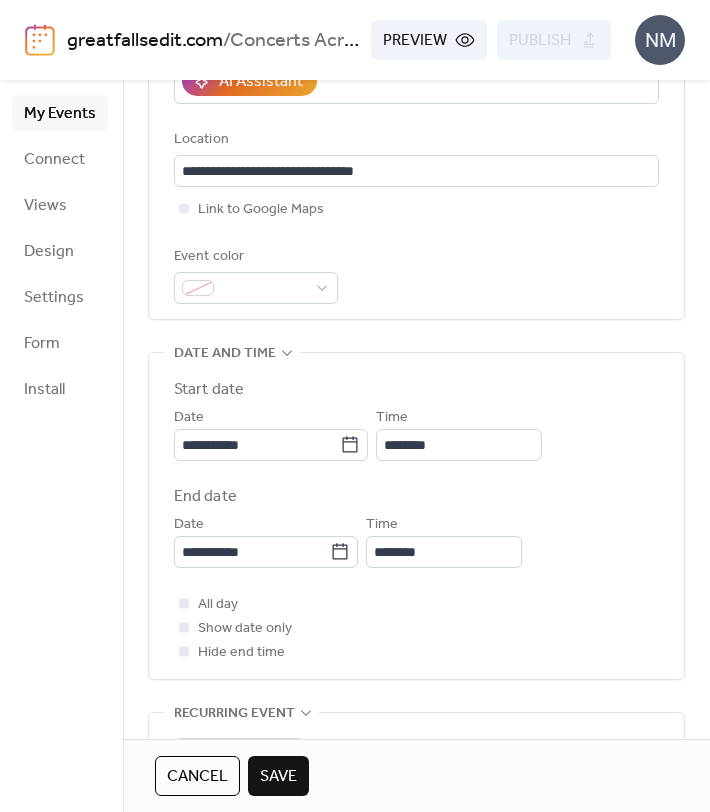 scroll, scrollTop: 461, scrollLeft: 0, axis: vertical 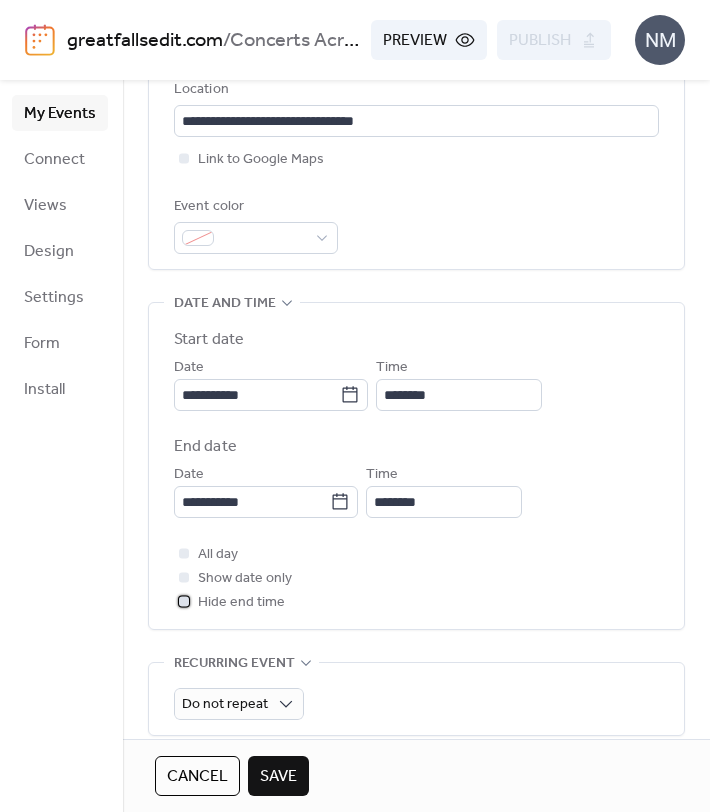 click at bounding box center [184, 601] 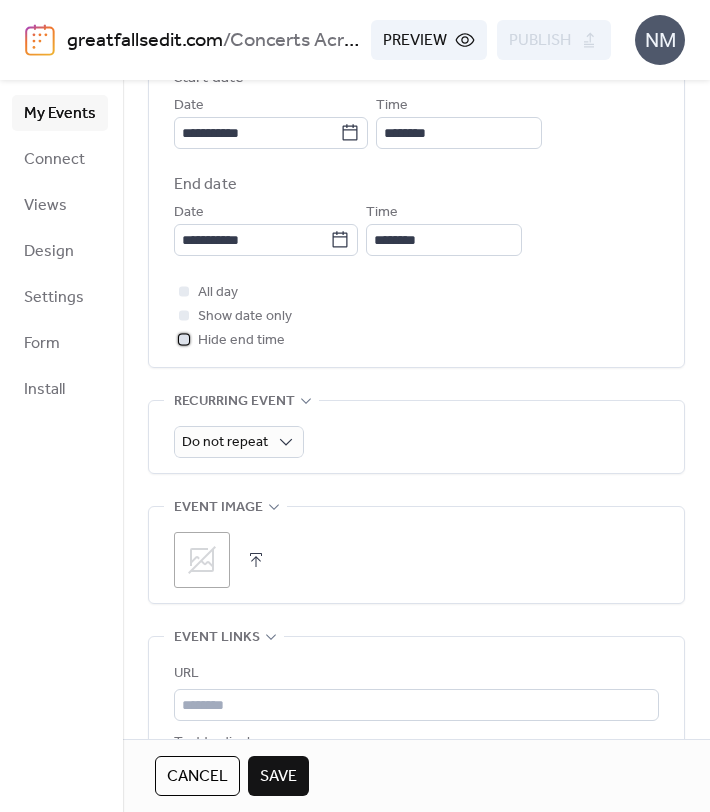 scroll, scrollTop: 724, scrollLeft: 0, axis: vertical 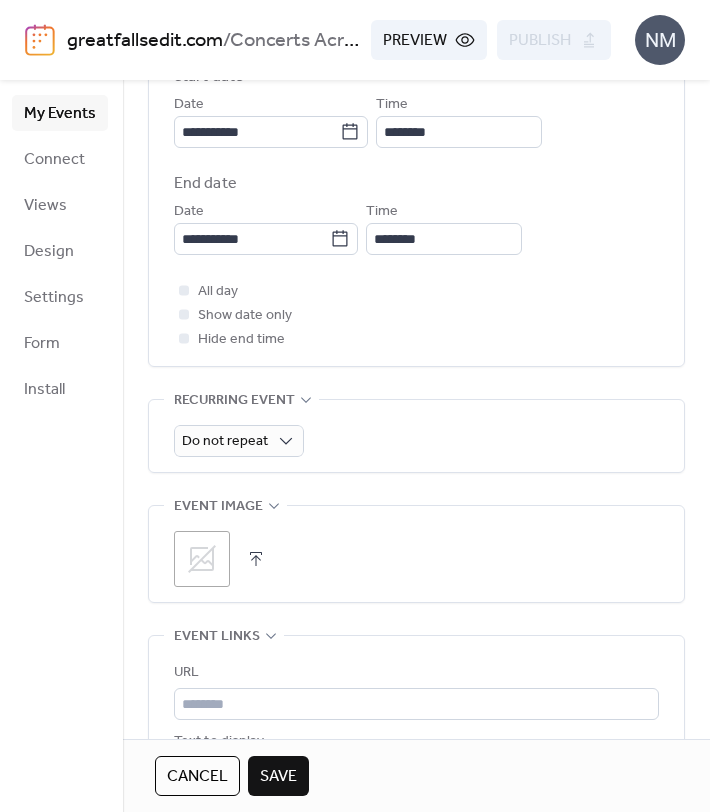 click 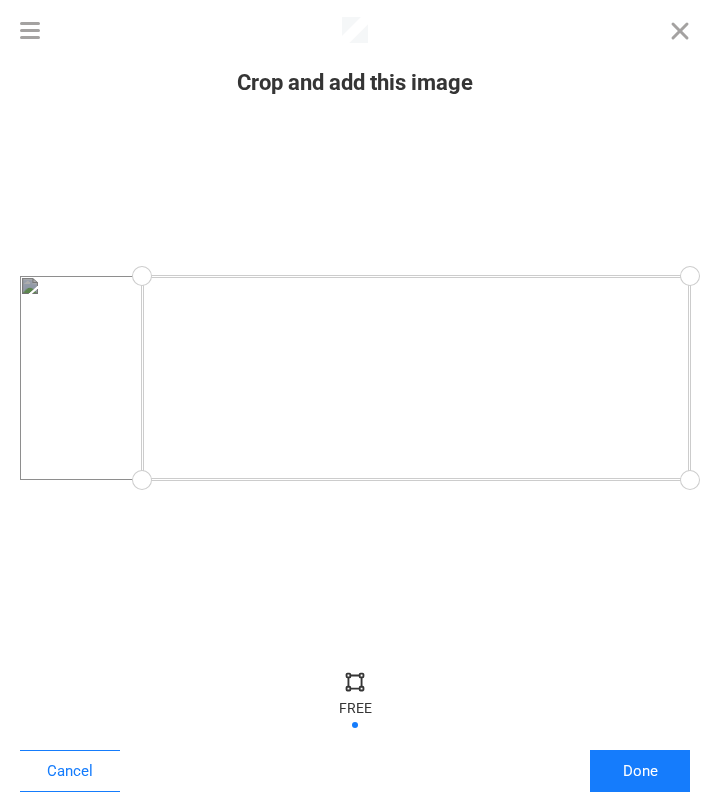 drag, startPoint x: 27, startPoint y: 478, endPoint x: 142, endPoint y: 496, distance: 116.40017 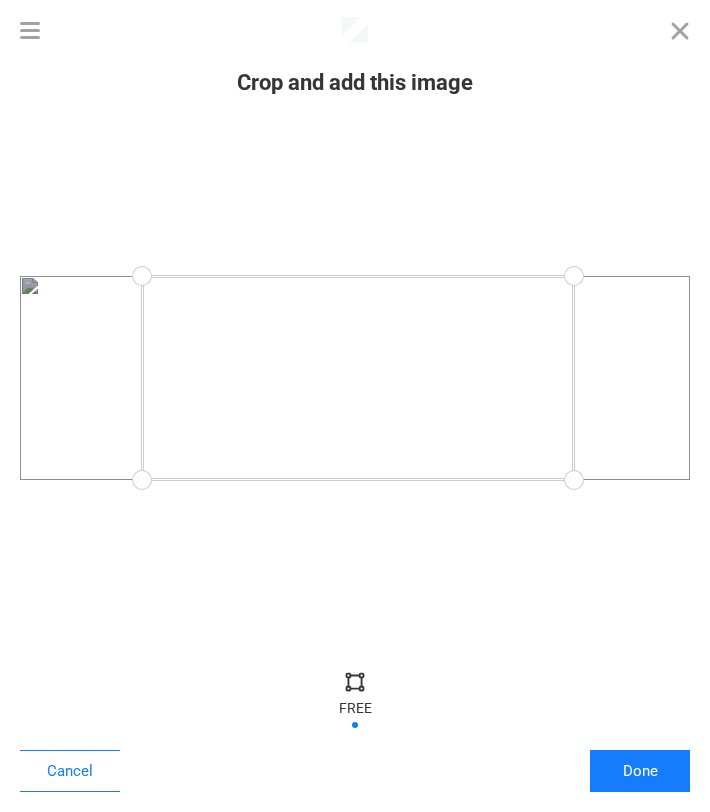 drag, startPoint x: 689, startPoint y: 478, endPoint x: 574, endPoint y: 503, distance: 117.68602 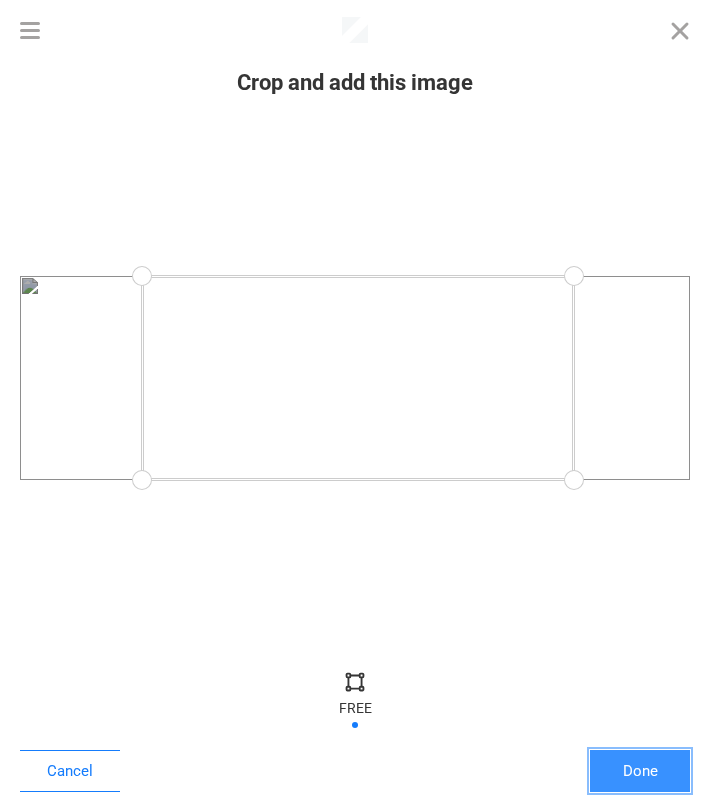 click on "Done" at bounding box center (640, 771) 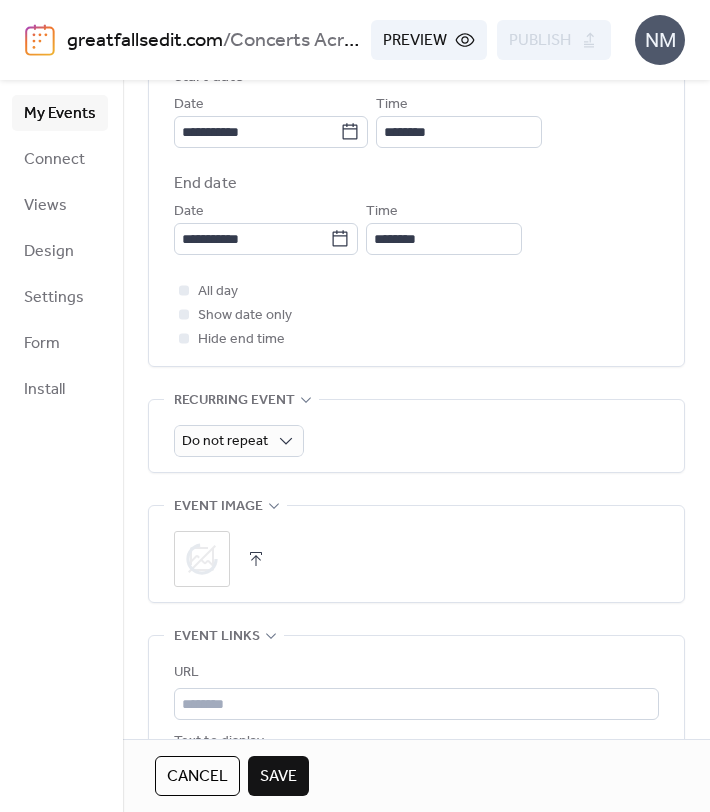 scroll, scrollTop: 769, scrollLeft: 0, axis: vertical 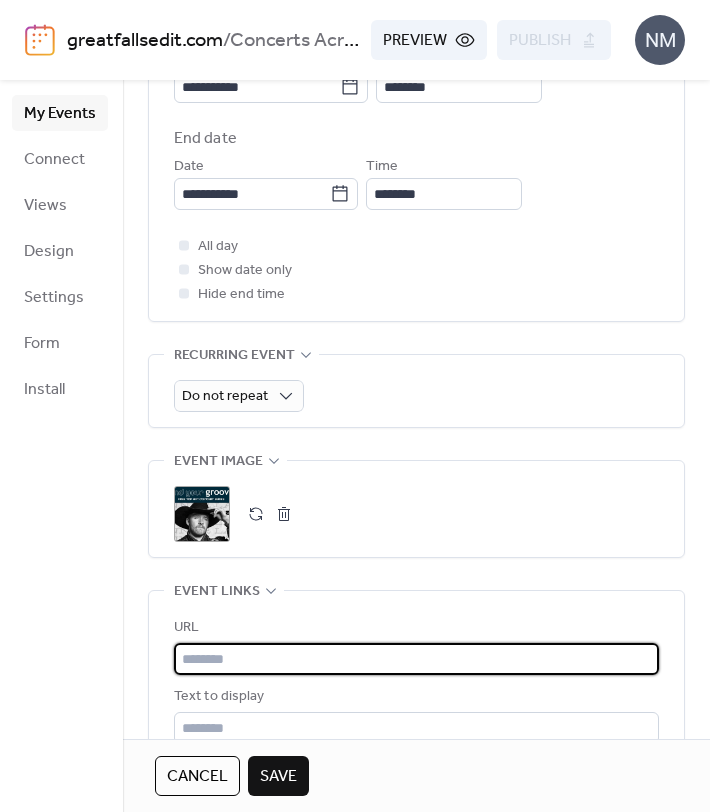 click at bounding box center (416, 659) 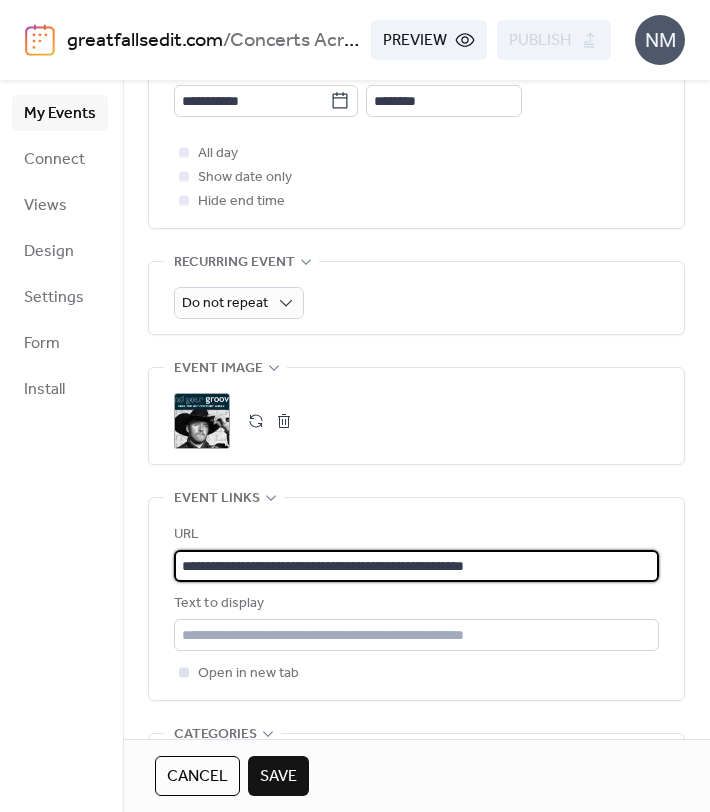 scroll, scrollTop: 880, scrollLeft: 0, axis: vertical 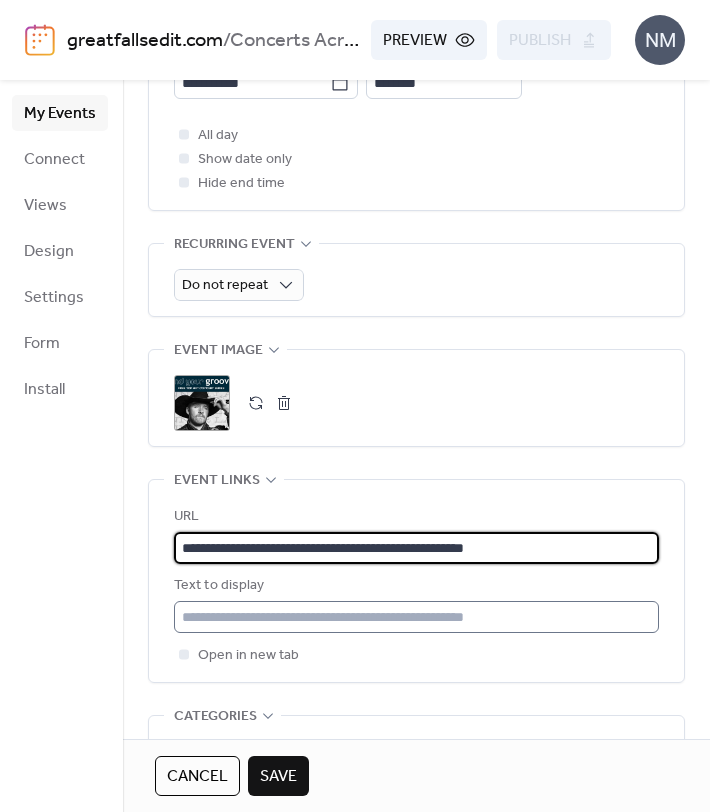 type on "**********" 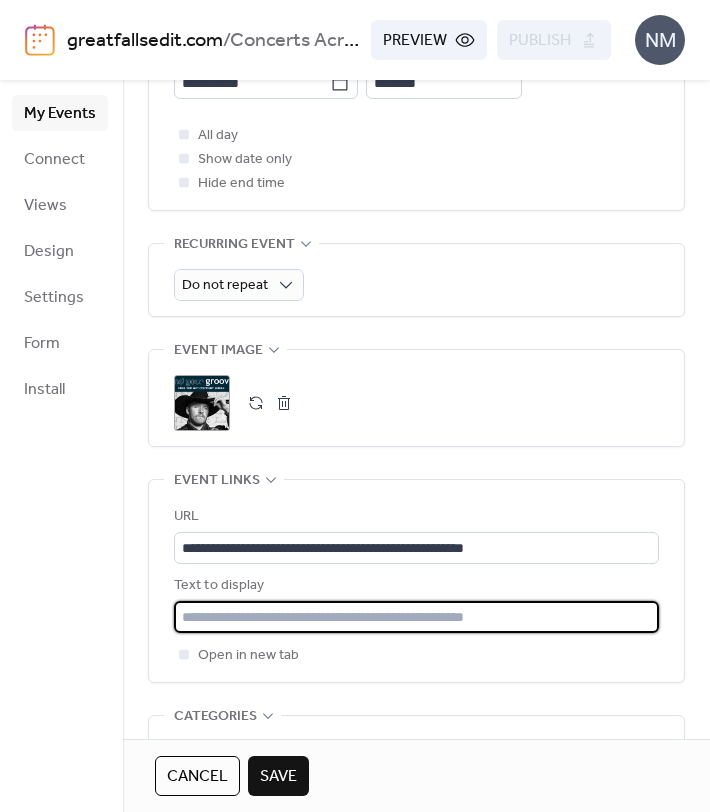click at bounding box center [416, 617] 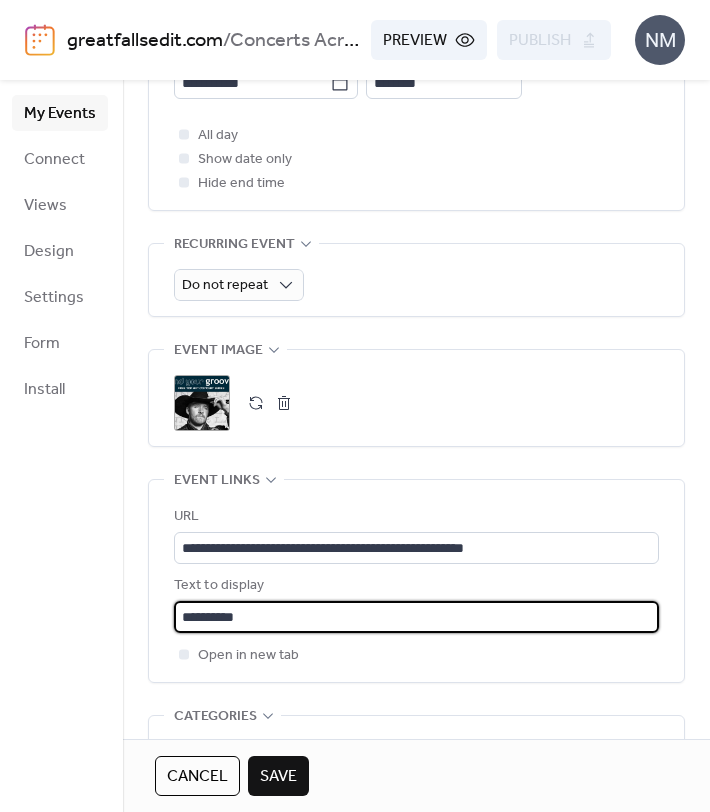 click on "**********" at bounding box center [416, 581] 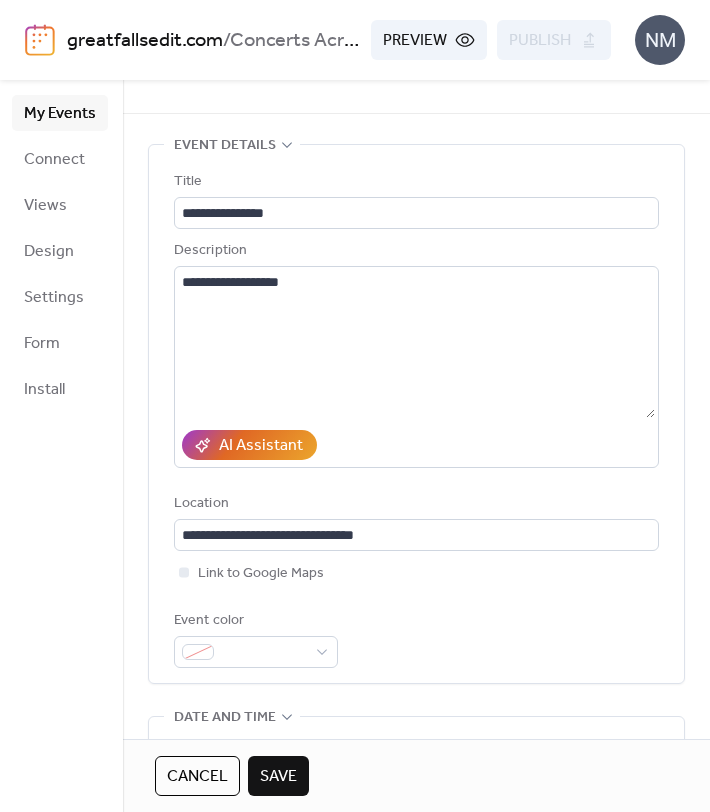 scroll, scrollTop: 46, scrollLeft: 0, axis: vertical 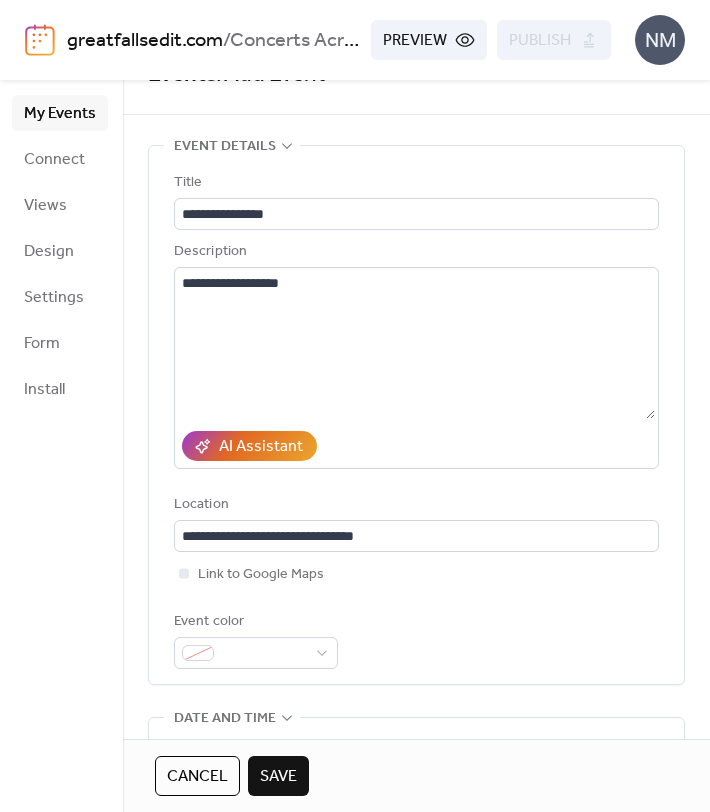click on "Save" at bounding box center [278, 777] 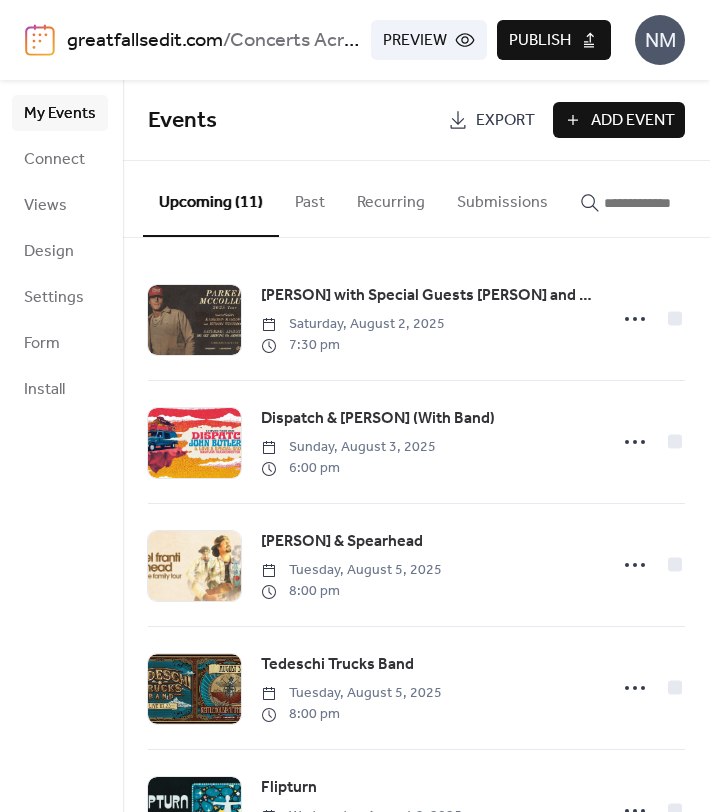 click on "Publish" at bounding box center [540, 41] 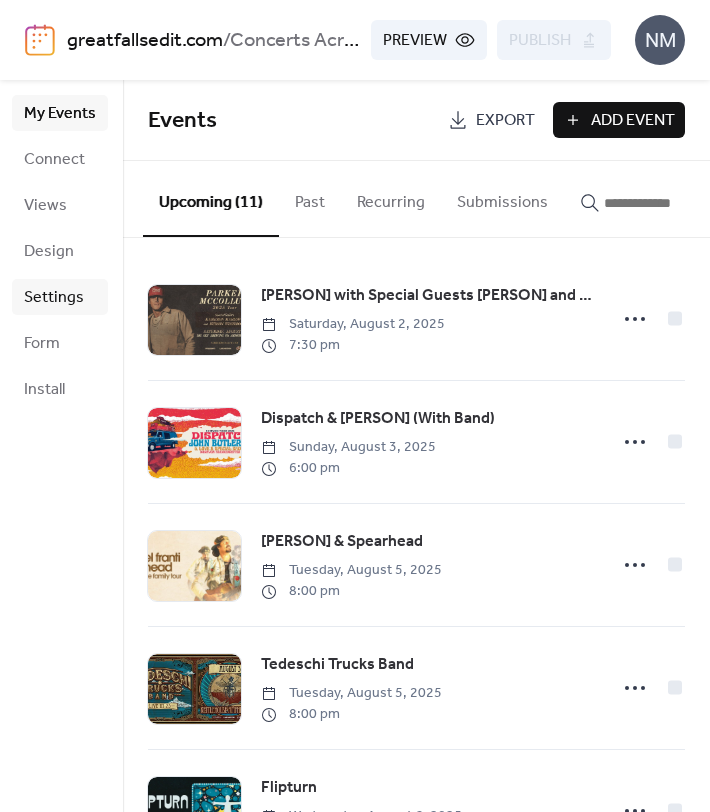 click on "Settings" at bounding box center (54, 298) 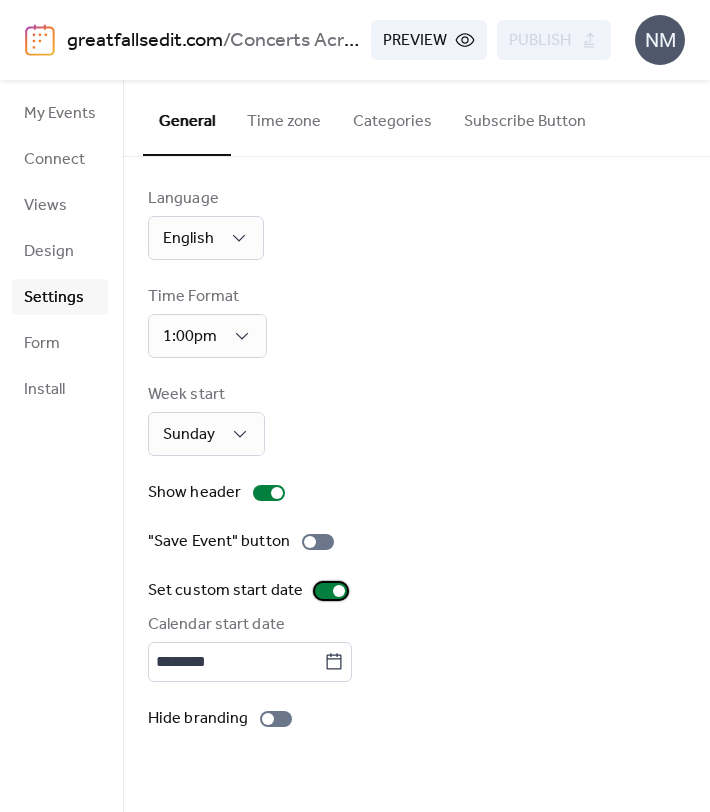 click at bounding box center [339, 591] 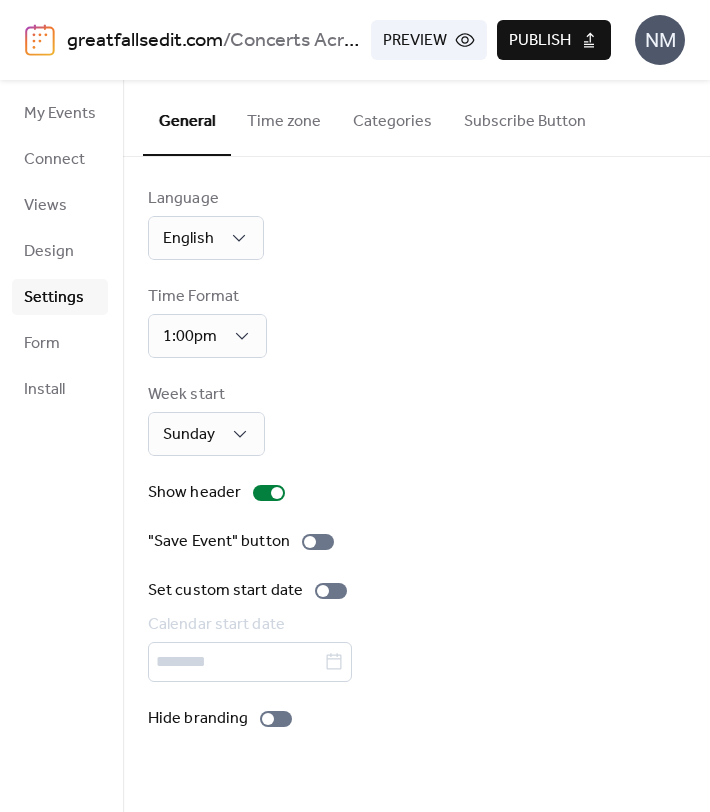 click on "Publish" at bounding box center (540, 41) 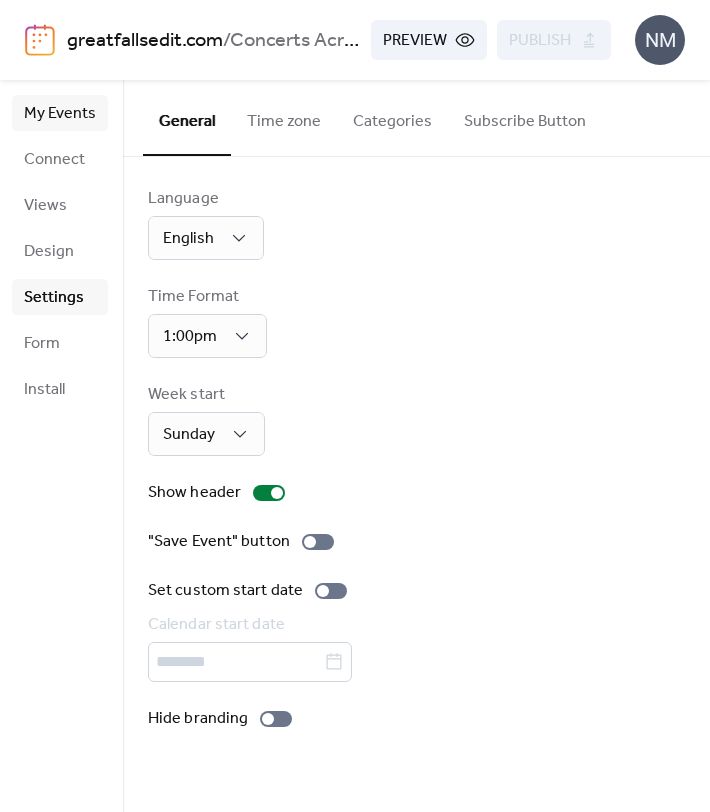 click on "My Events" at bounding box center [60, 114] 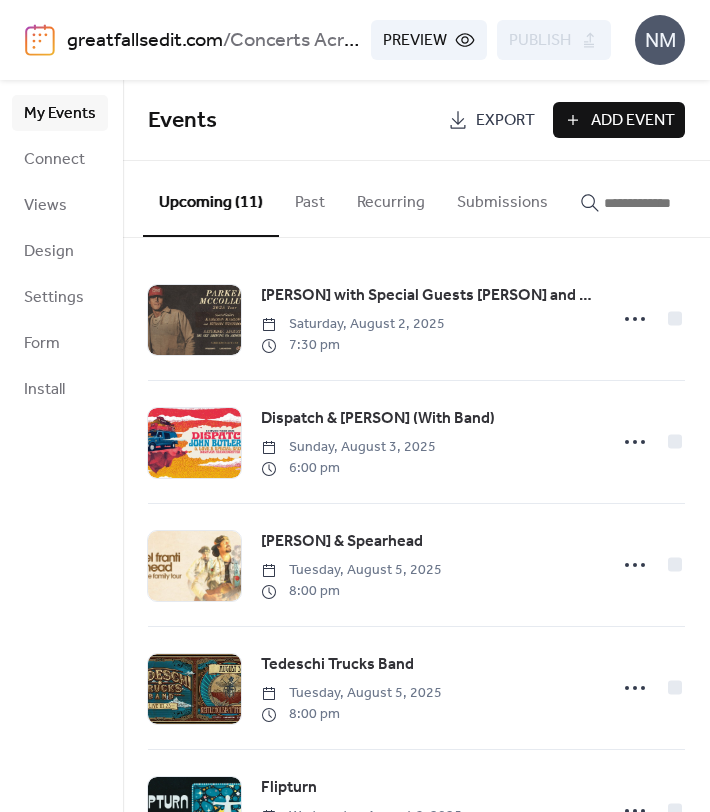 click on "Add Event" at bounding box center (633, 121) 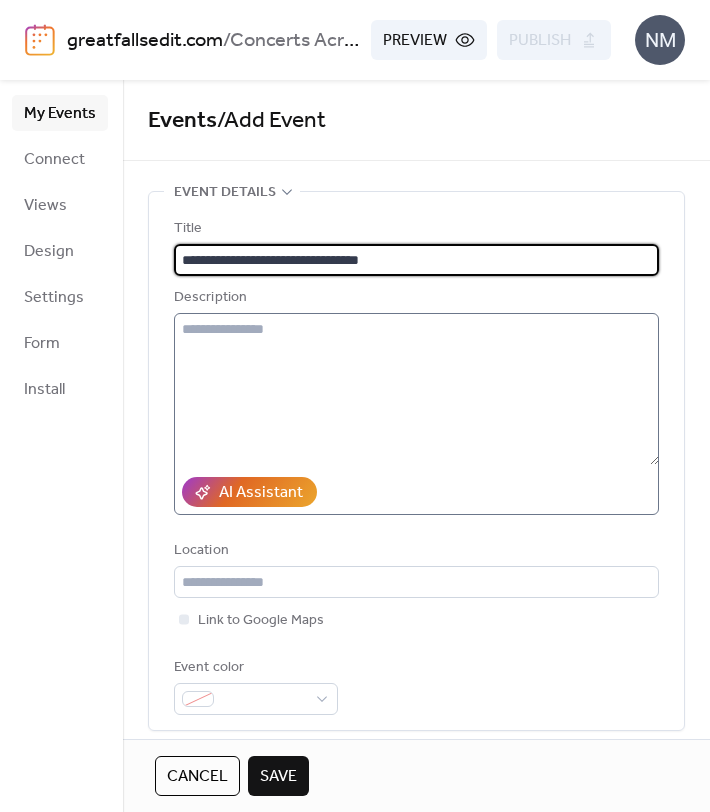 type on "**********" 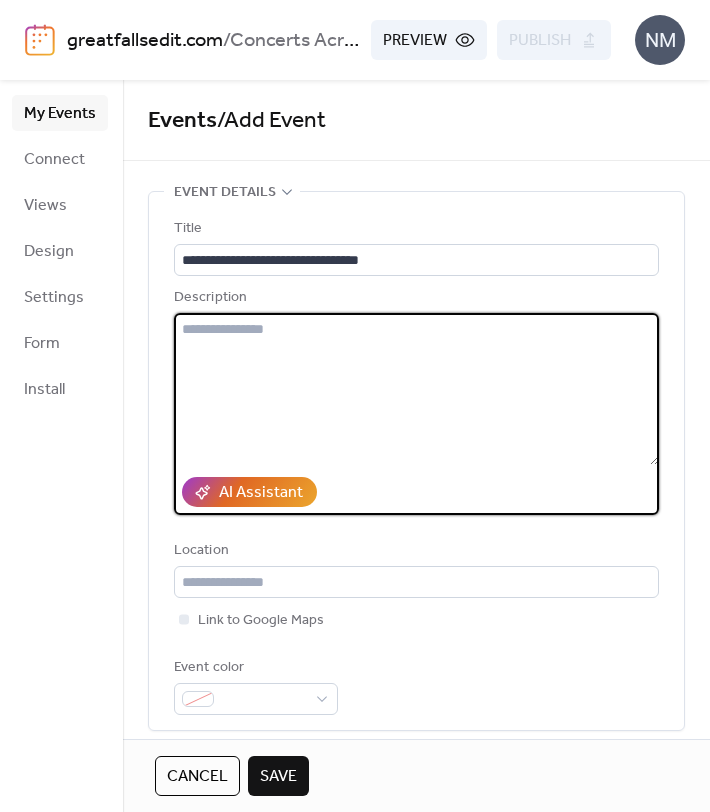 click at bounding box center (416, 389) 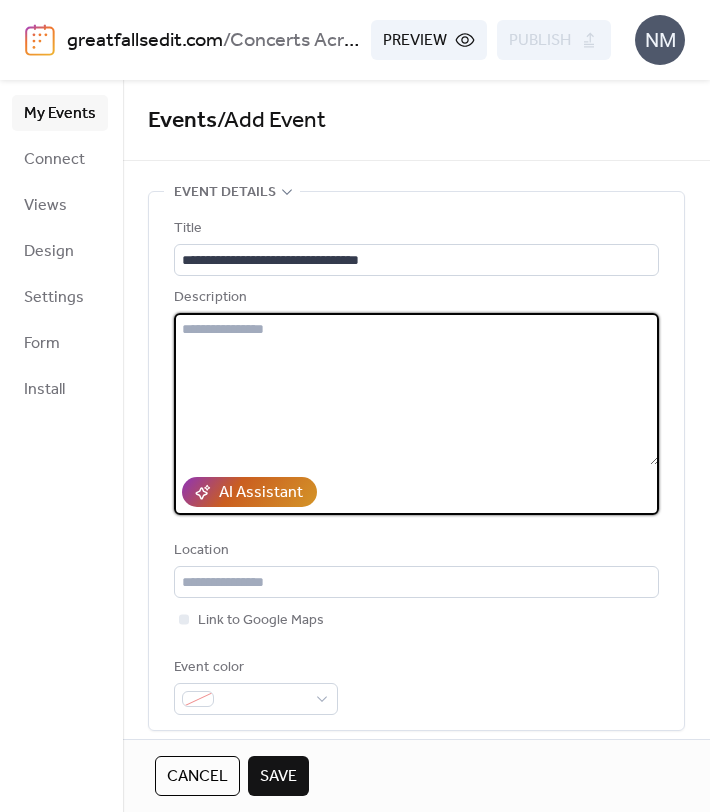 scroll, scrollTop: 144, scrollLeft: 0, axis: vertical 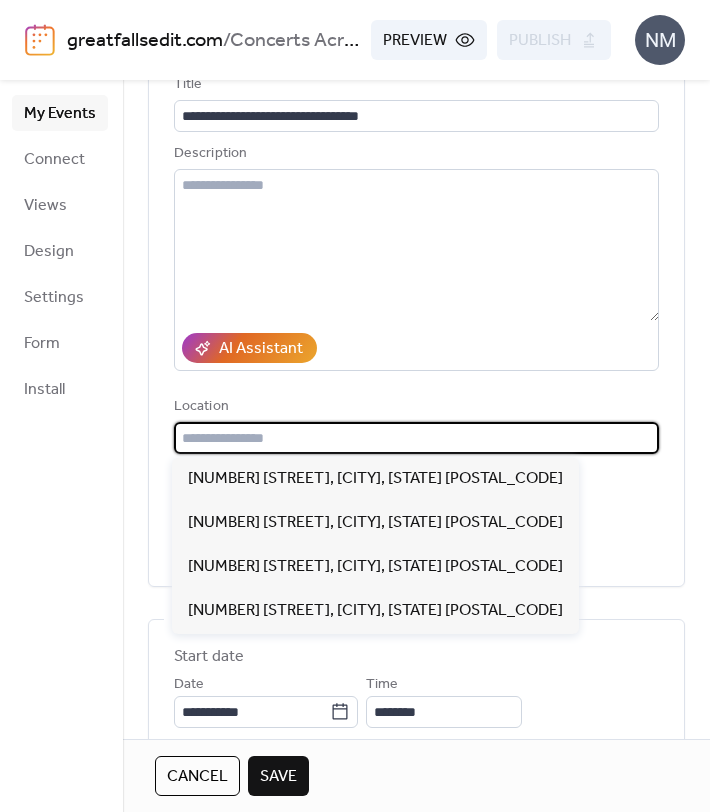 click at bounding box center [416, 438] 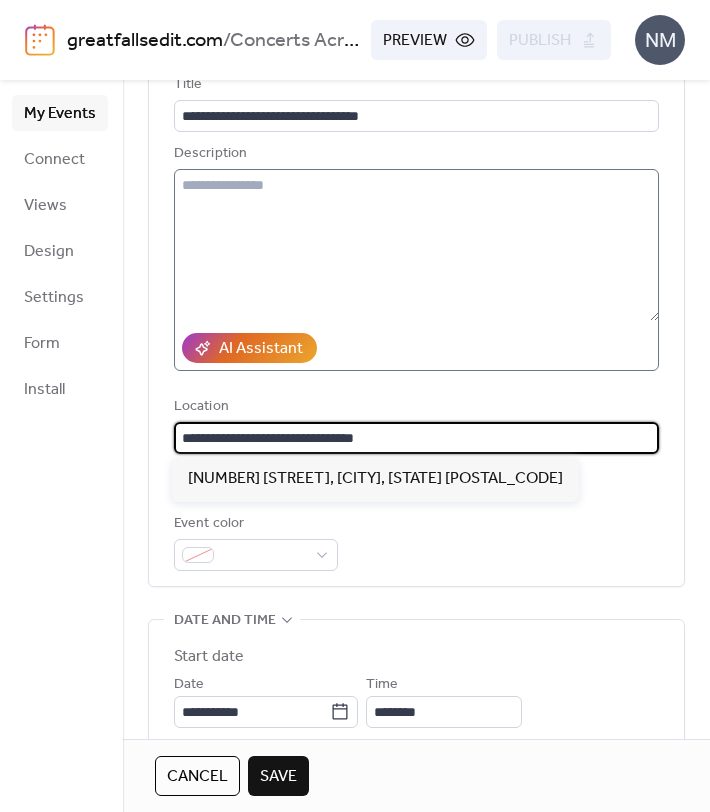 type on "**********" 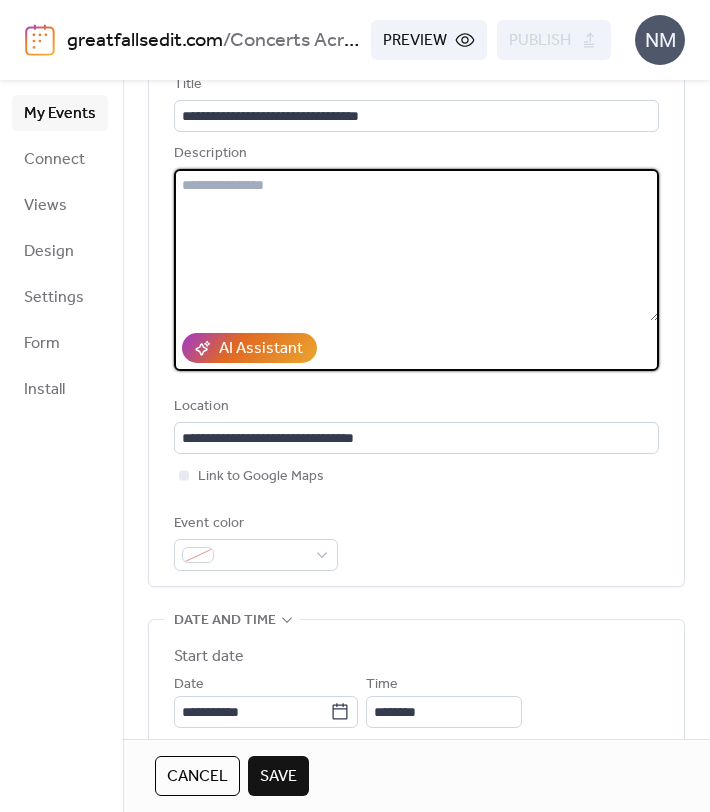 click at bounding box center [416, 245] 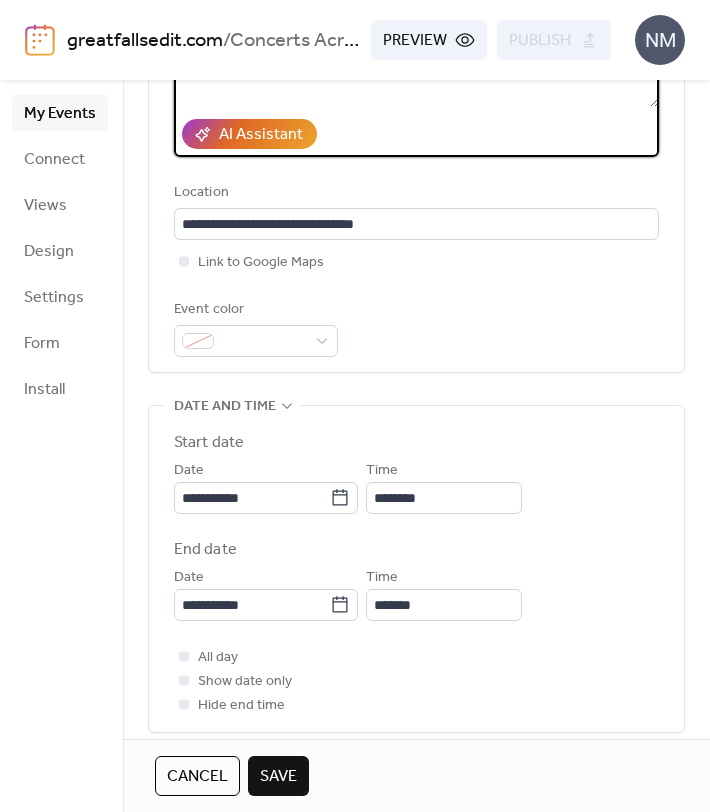 scroll, scrollTop: 414, scrollLeft: 0, axis: vertical 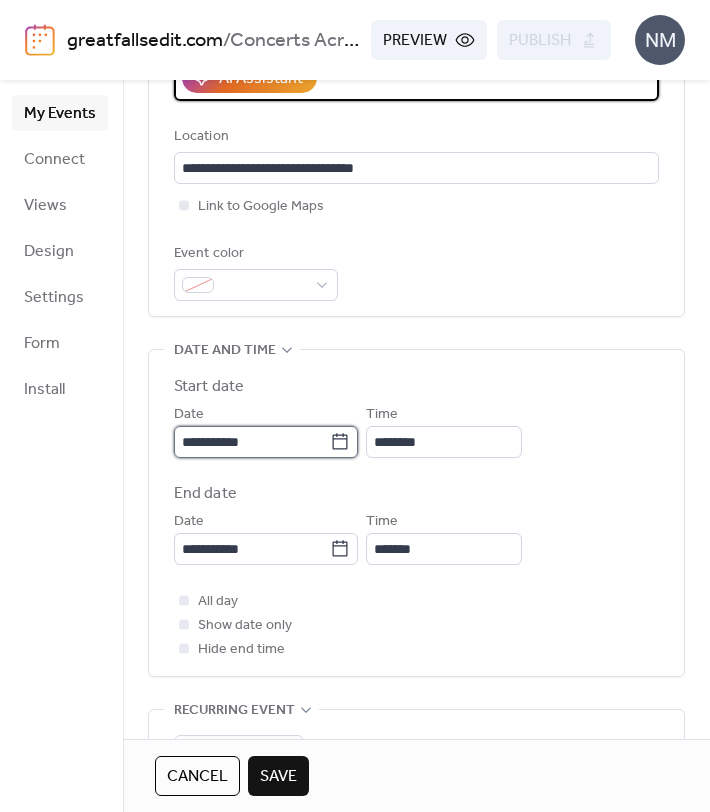 click on "**********" at bounding box center (252, 442) 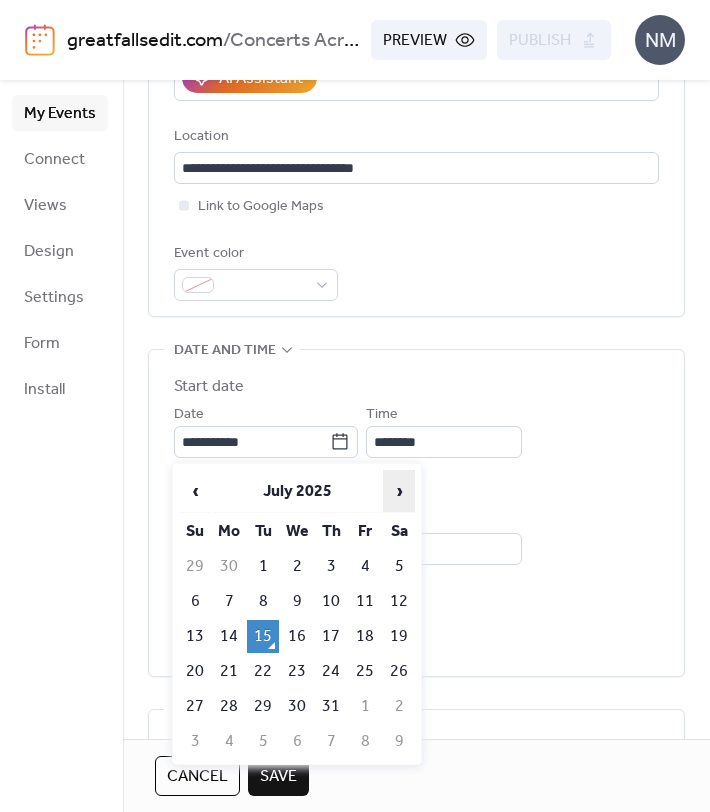 click on "›" at bounding box center (399, 491) 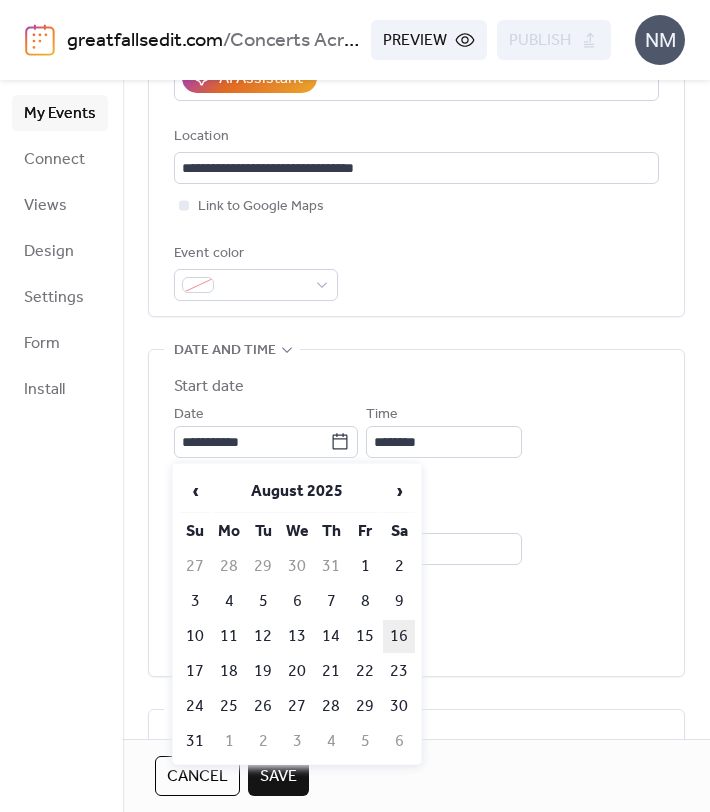 click on "16" at bounding box center [399, 636] 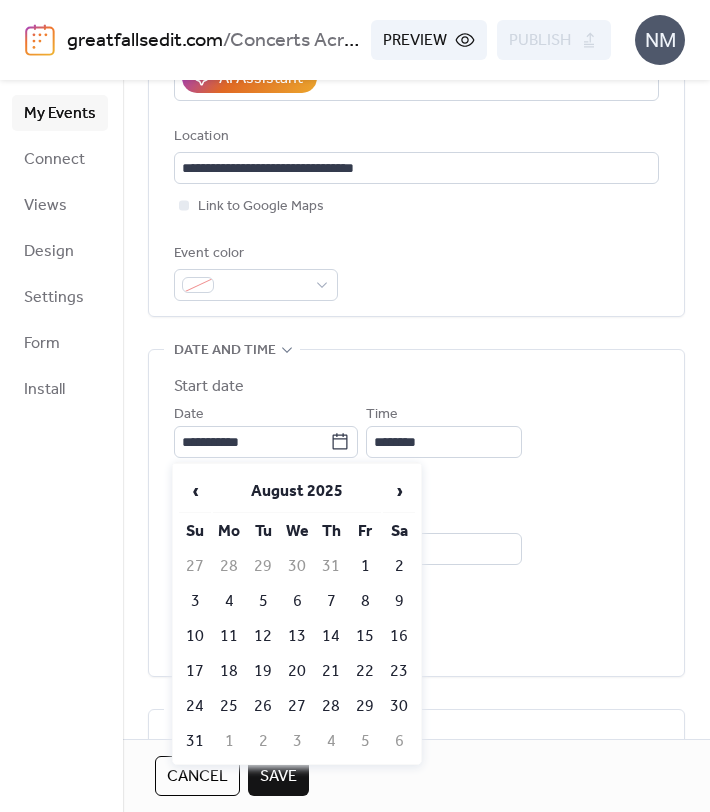 type on "**********" 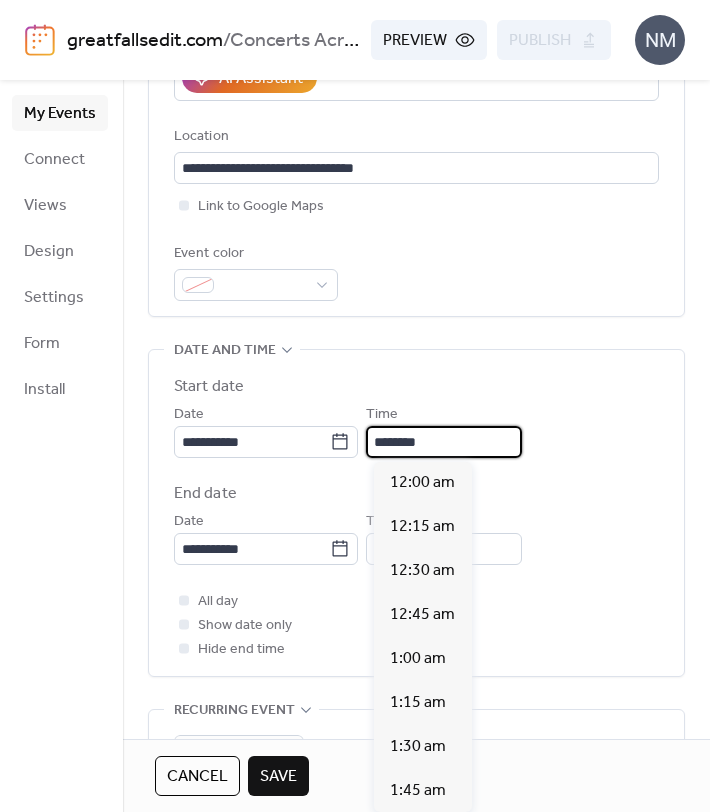 click on "********" at bounding box center (444, 442) 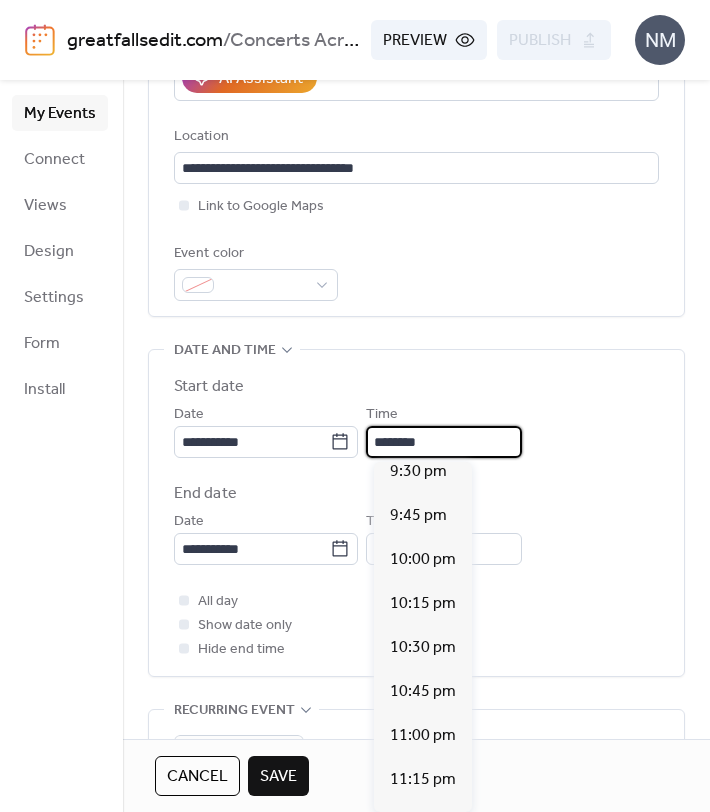 scroll, scrollTop: 3797, scrollLeft: 0, axis: vertical 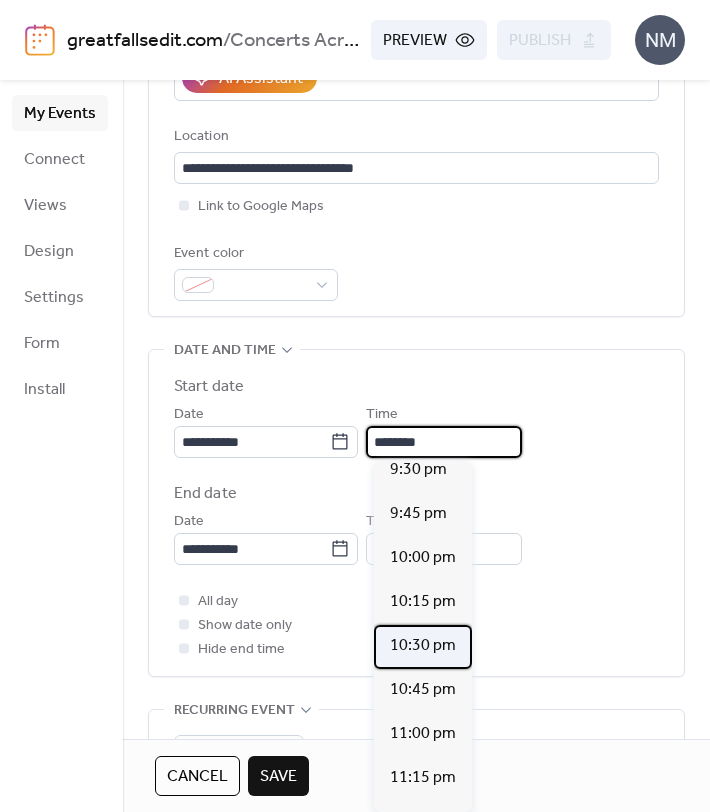 click on "10:30 pm" at bounding box center [423, 646] 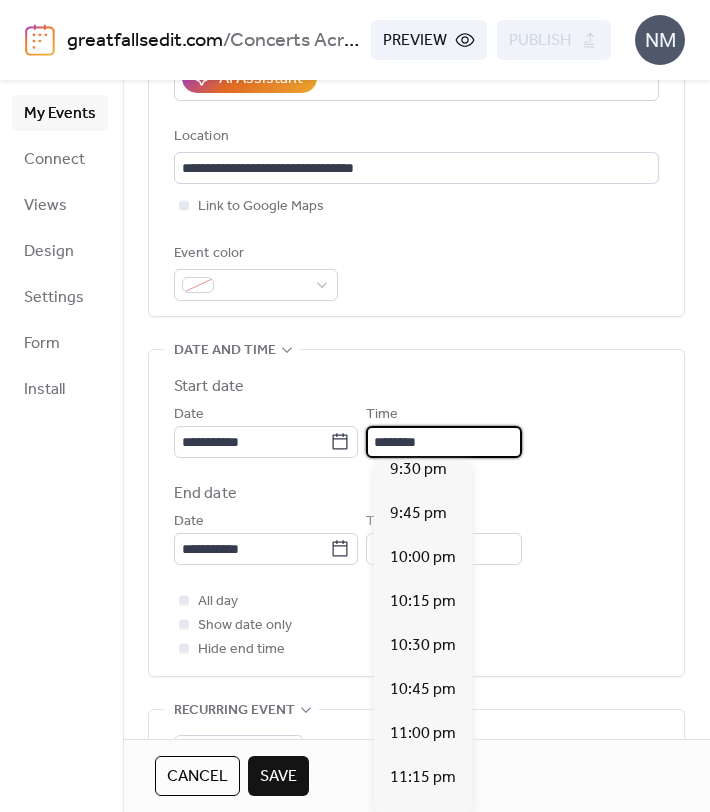 type on "********" 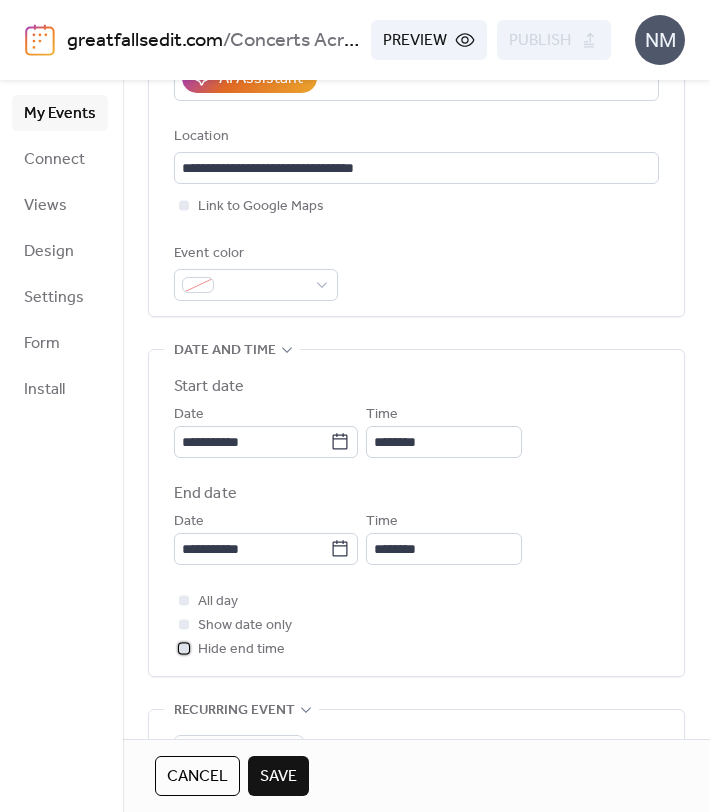 click at bounding box center (184, 648) 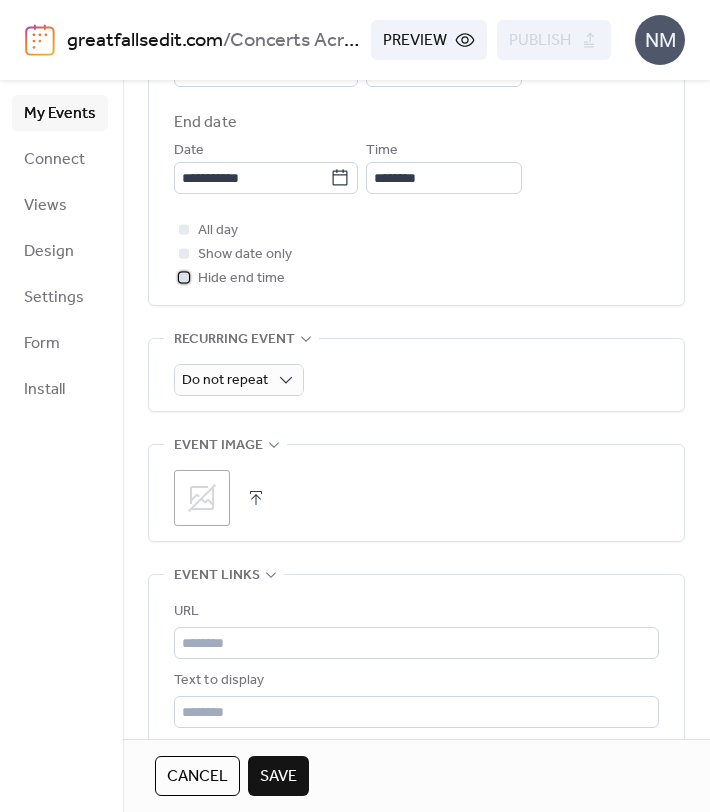 scroll, scrollTop: 829, scrollLeft: 0, axis: vertical 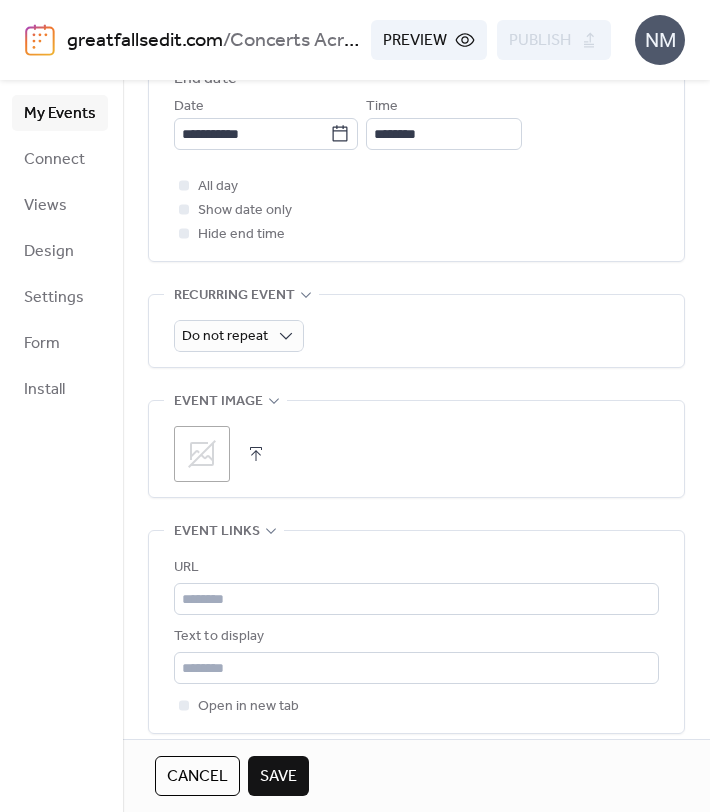 click 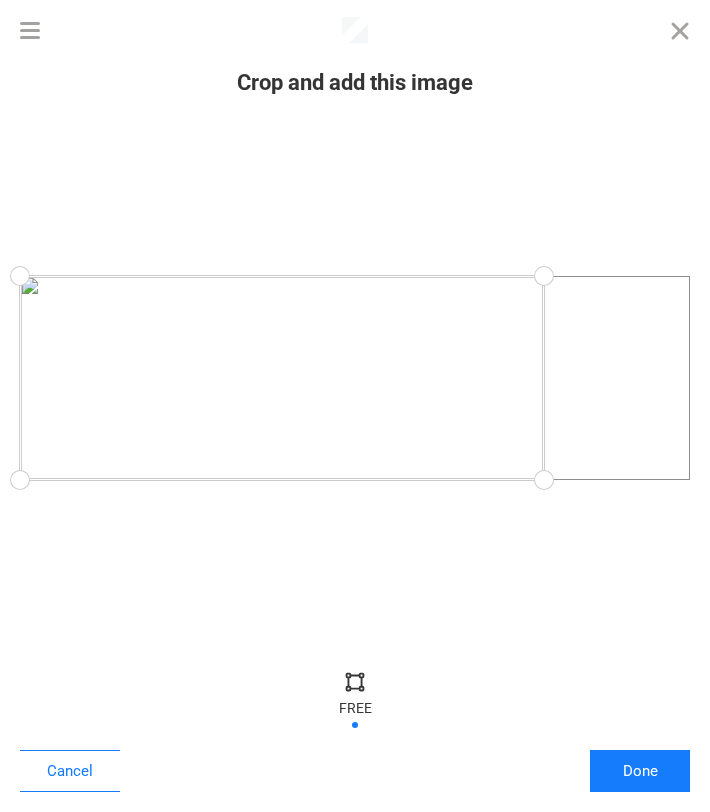 drag, startPoint x: 688, startPoint y: 480, endPoint x: 545, endPoint y: 498, distance: 144.12842 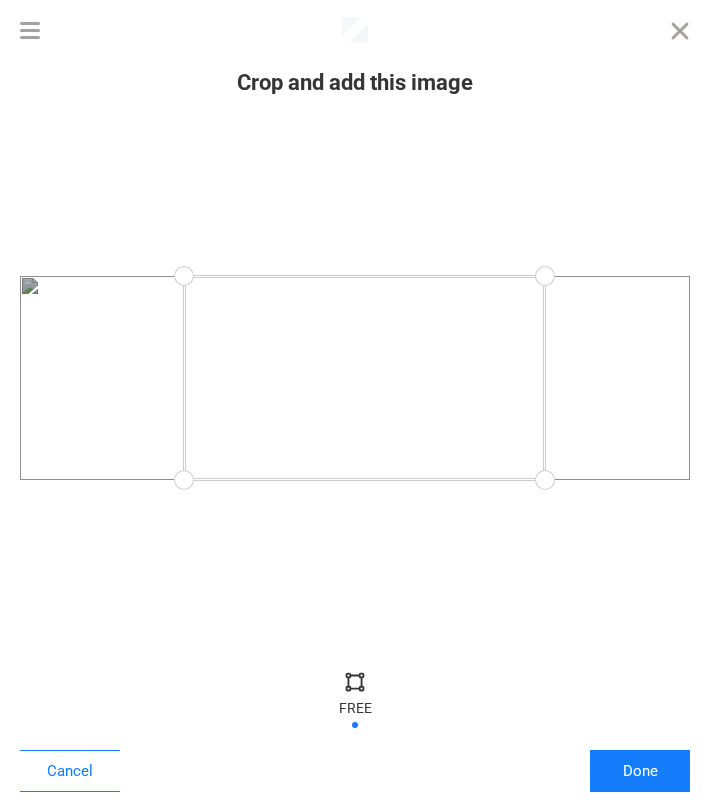 drag, startPoint x: 23, startPoint y: 478, endPoint x: 184, endPoint y: 482, distance: 161.04968 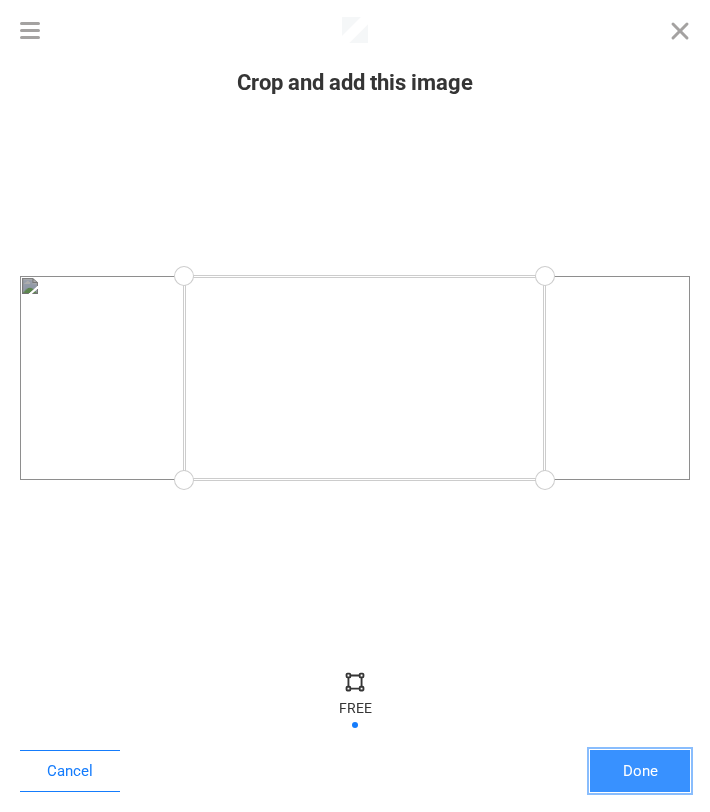 click on "Done" at bounding box center [640, 771] 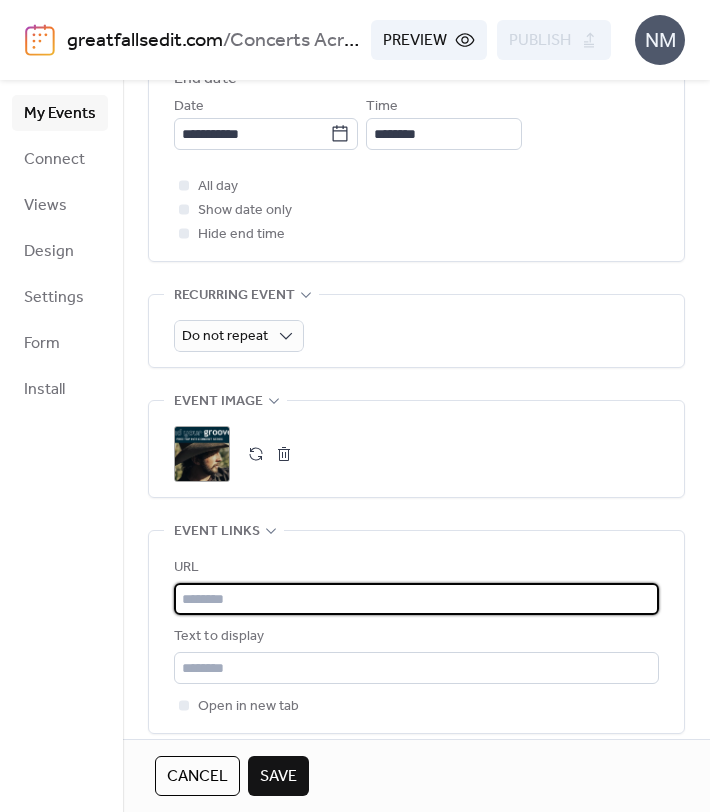 click at bounding box center (416, 599) 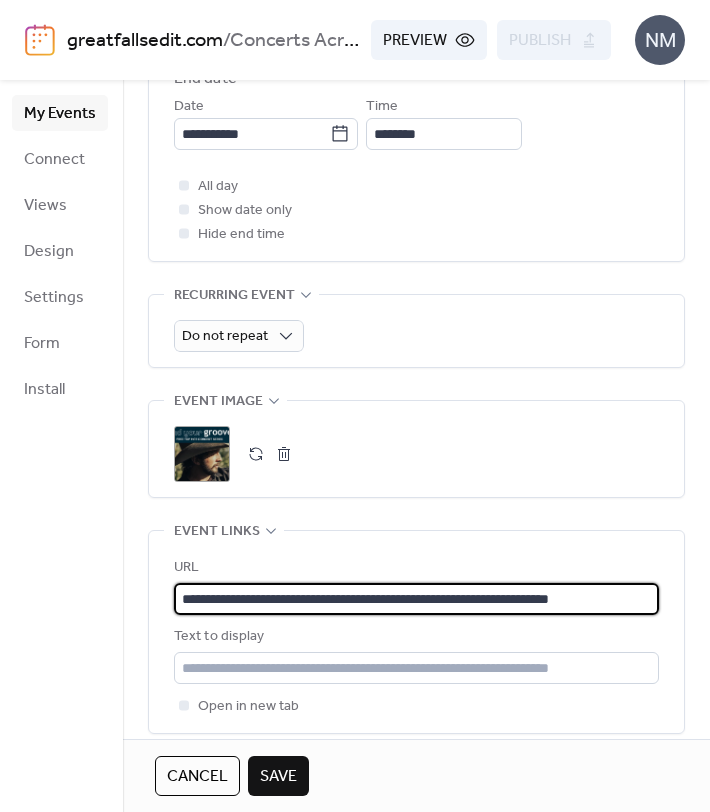 scroll, scrollTop: 0, scrollLeft: 20, axis: horizontal 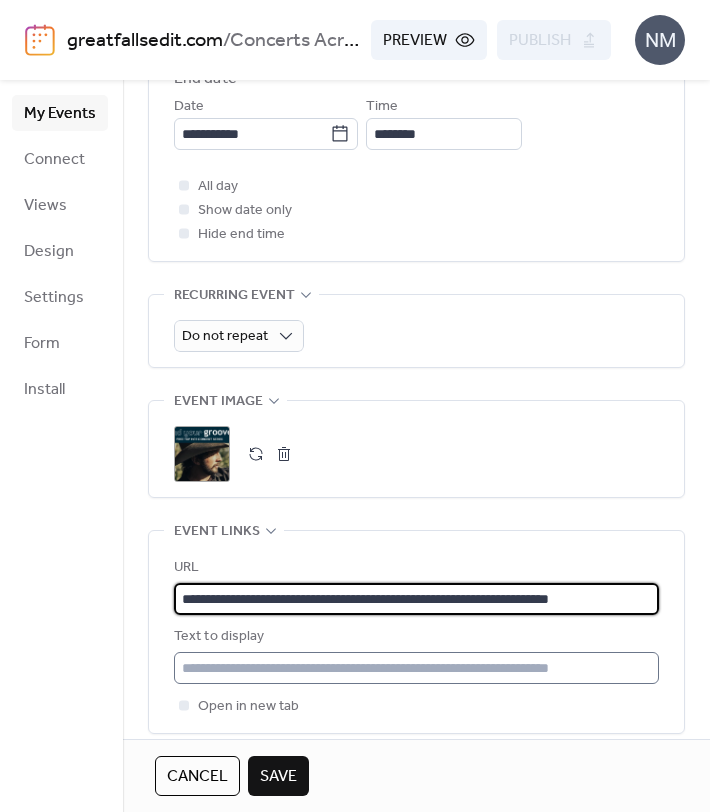 type on "**********" 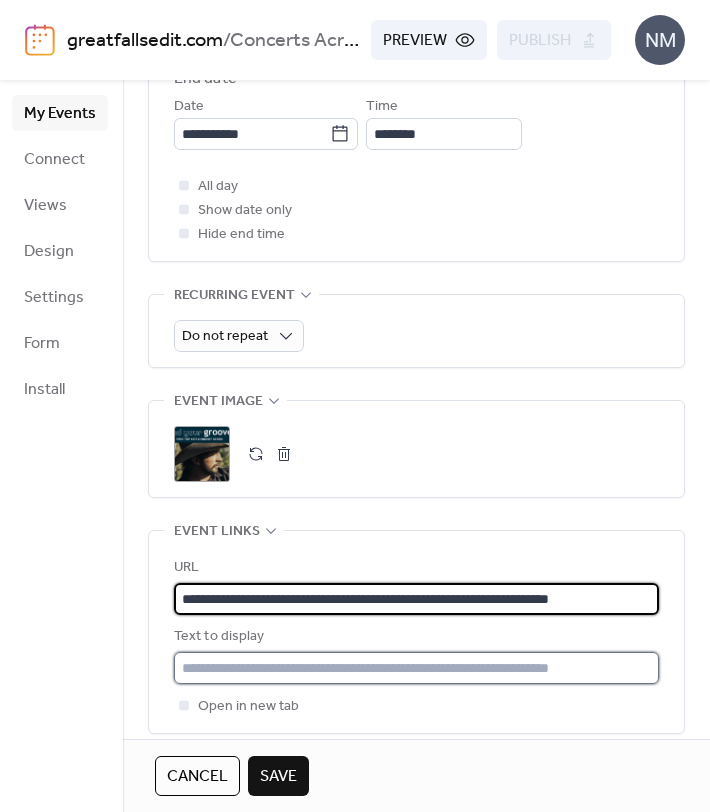 scroll, scrollTop: 0, scrollLeft: 0, axis: both 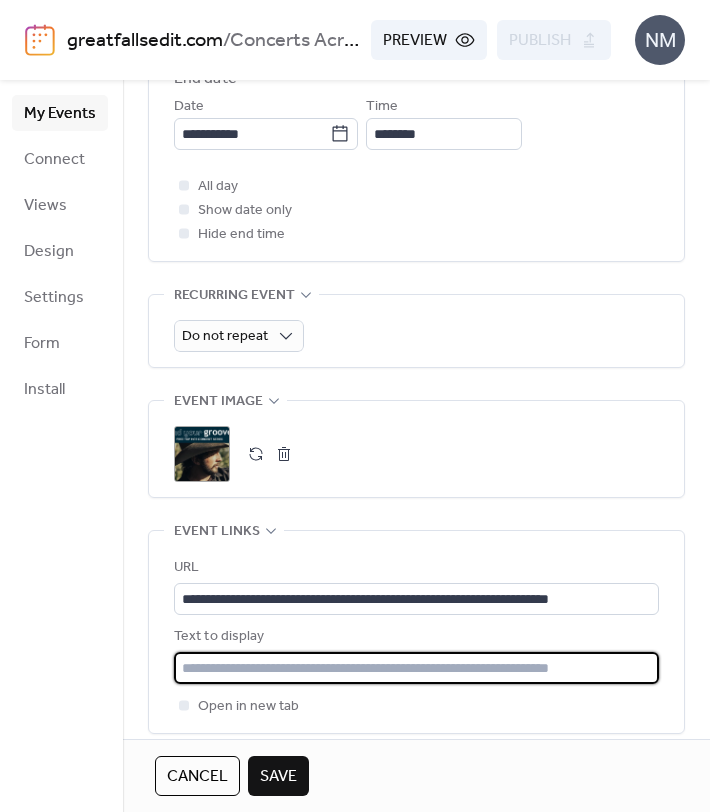 click at bounding box center (416, 668) 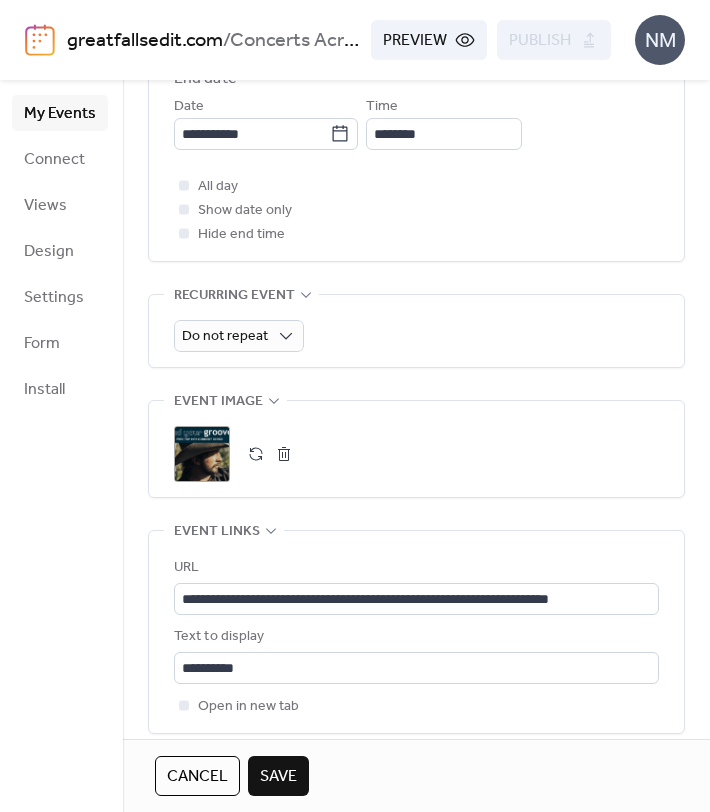 click on ";" at bounding box center [416, 454] 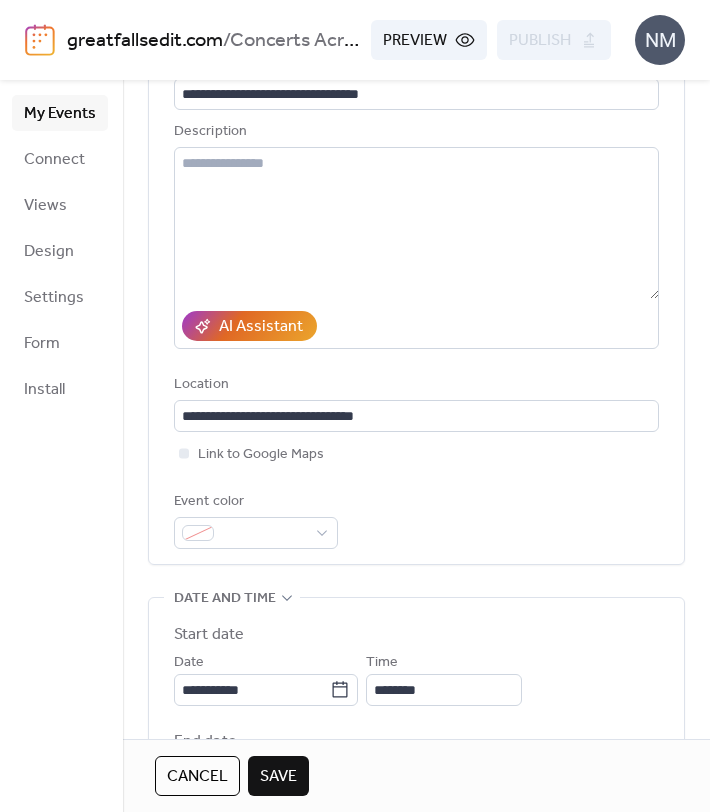 scroll, scrollTop: 0, scrollLeft: 0, axis: both 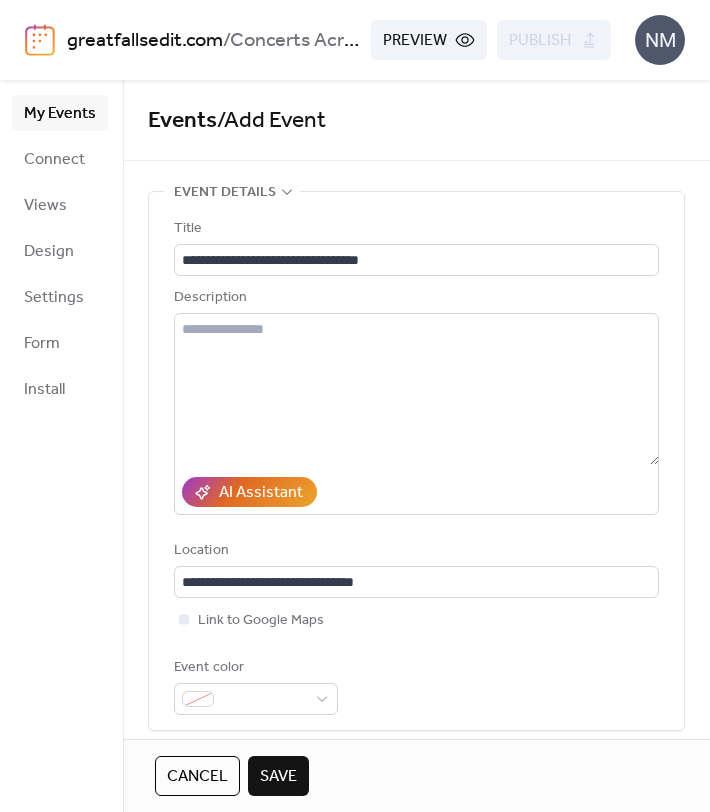 click on "Save" at bounding box center [278, 777] 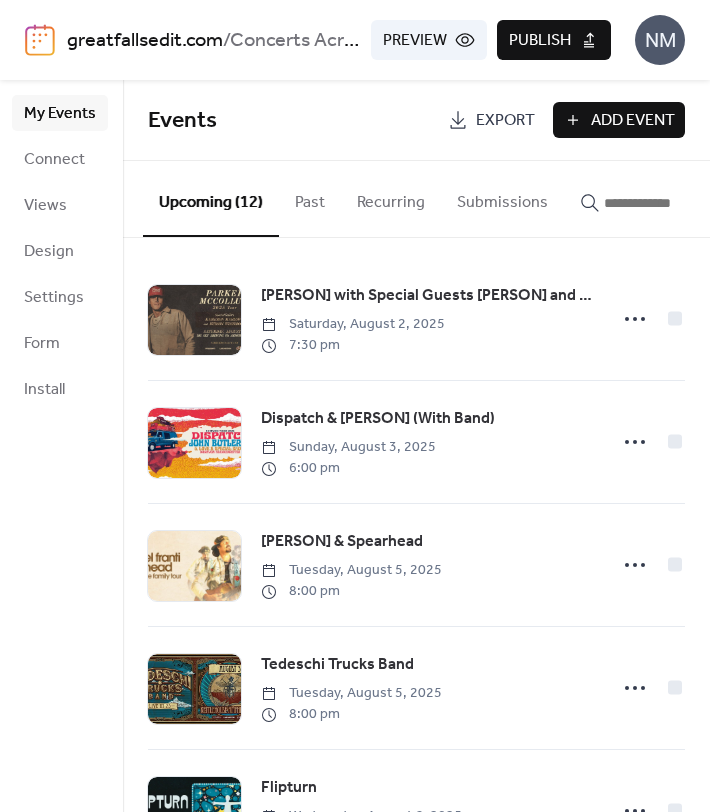 click on "Publish" at bounding box center (540, 41) 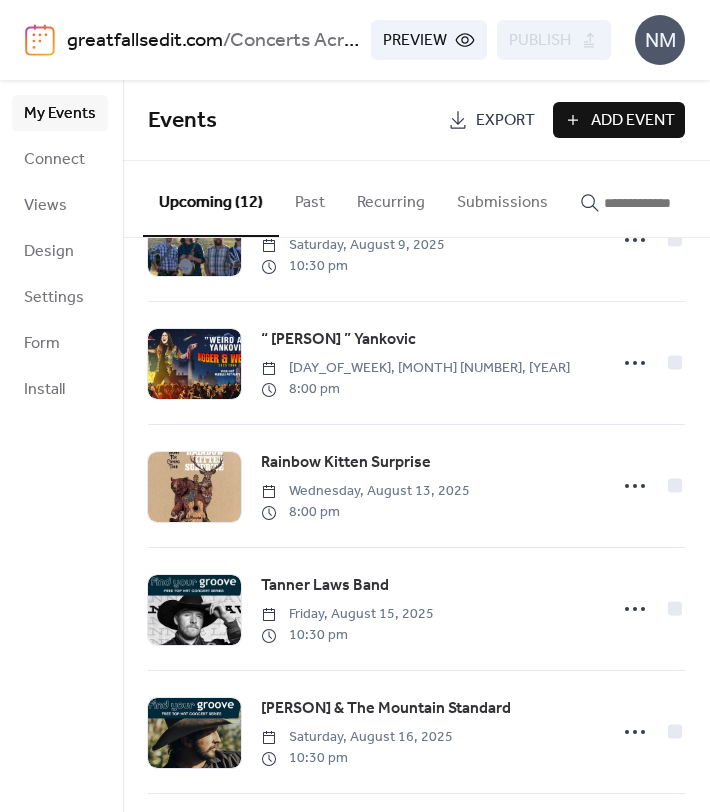 scroll, scrollTop: 953, scrollLeft: 0, axis: vertical 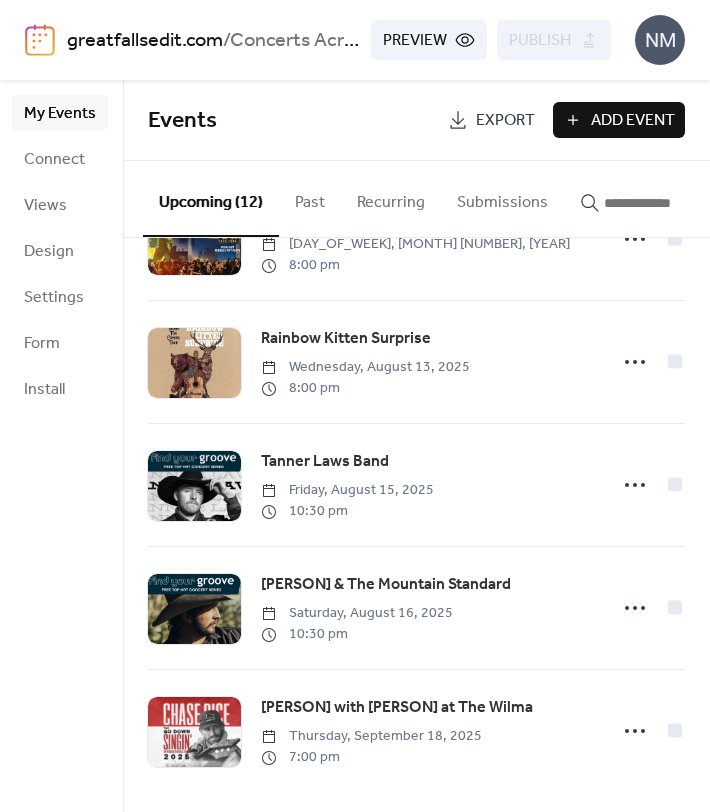 click on "Add Event" at bounding box center (633, 121) 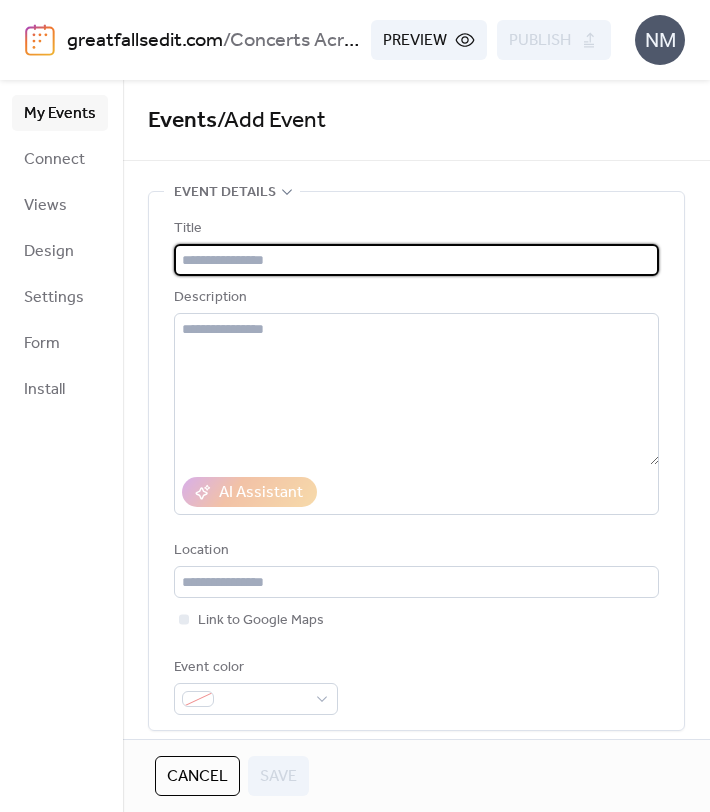 paste on "**********" 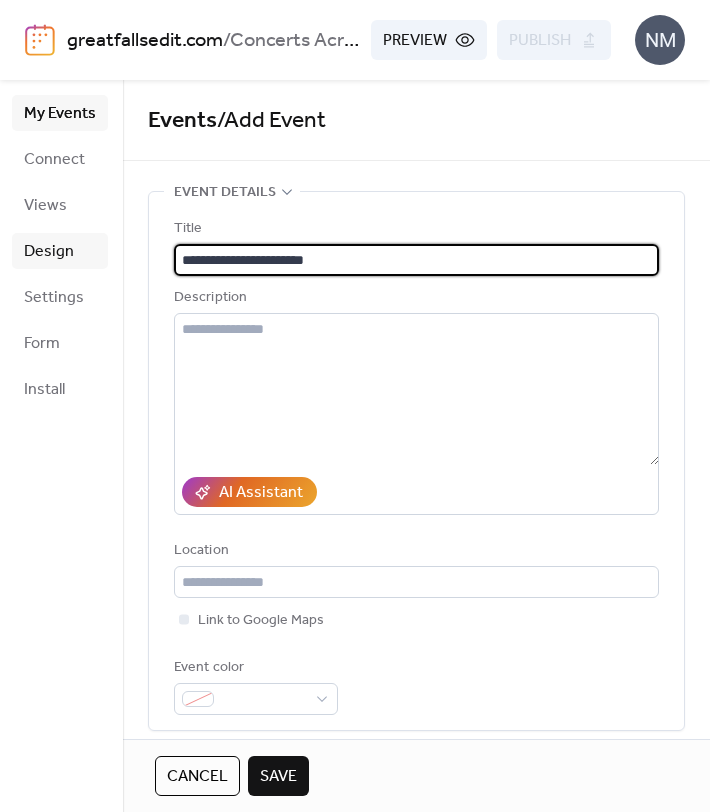 type on "**********" 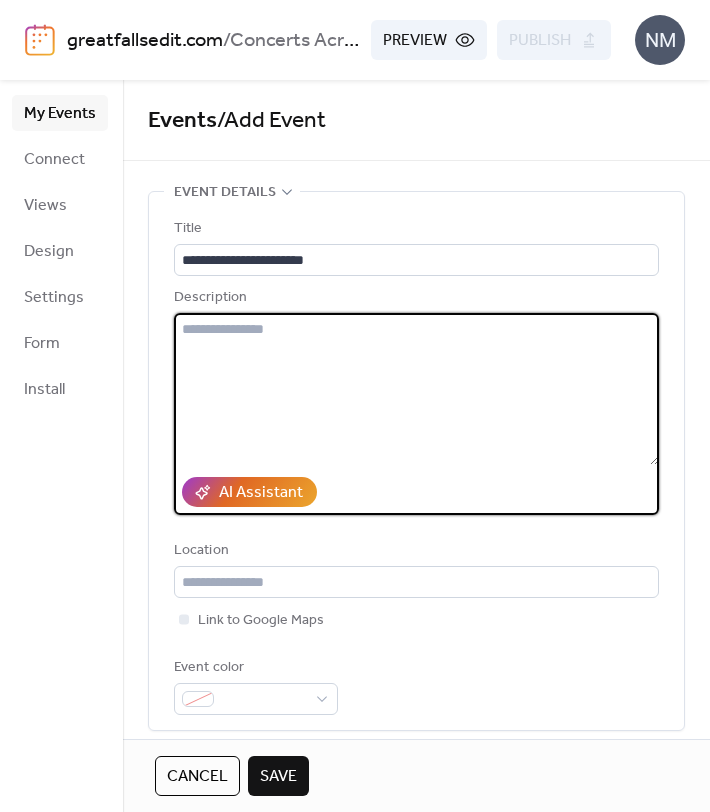 click at bounding box center (416, 389) 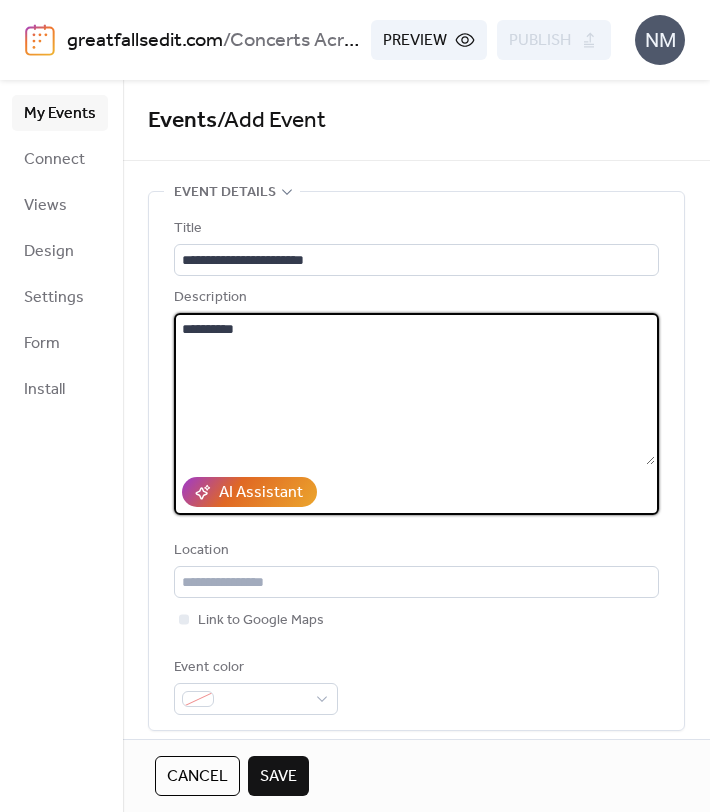 type on "**********" 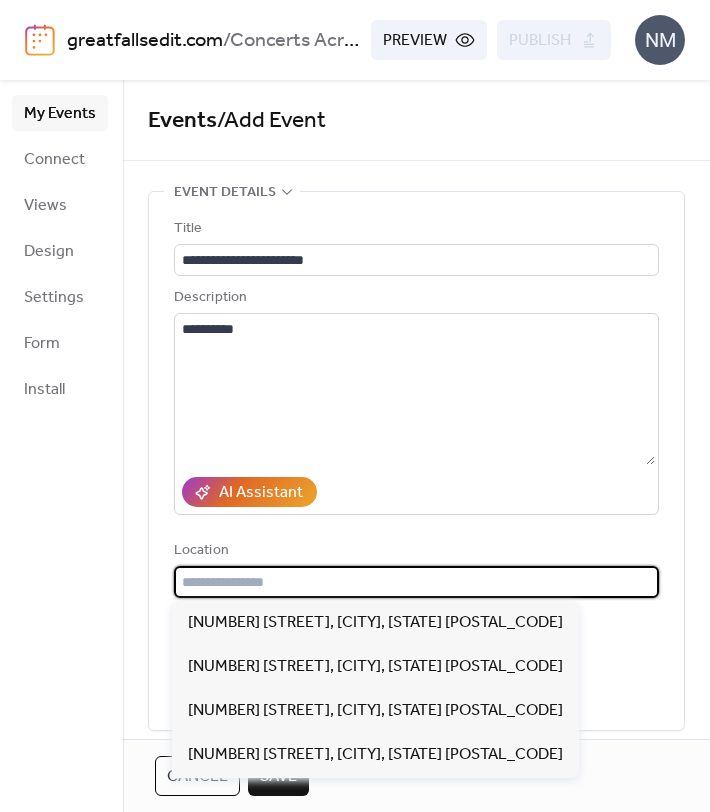 click at bounding box center [416, 582] 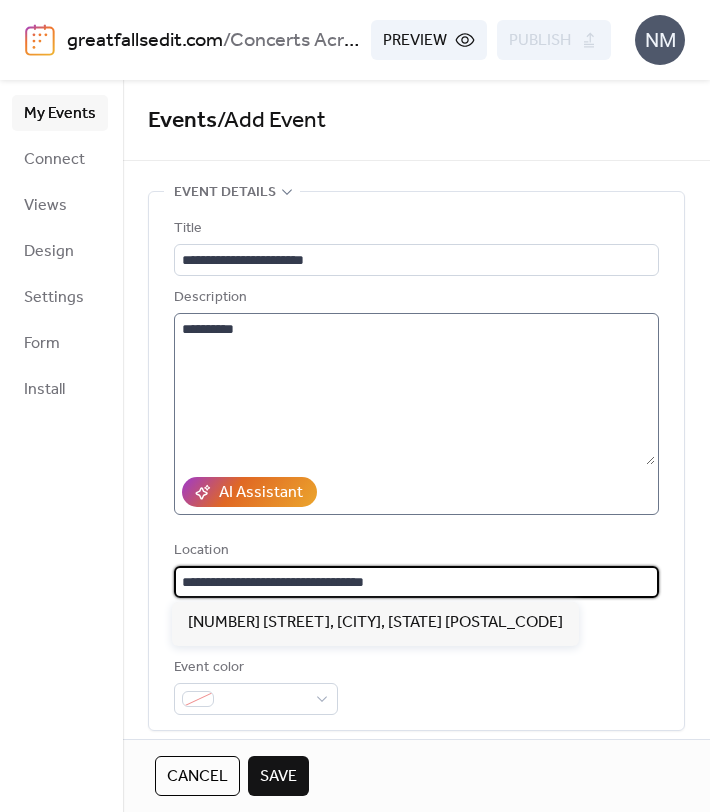 type on "**********" 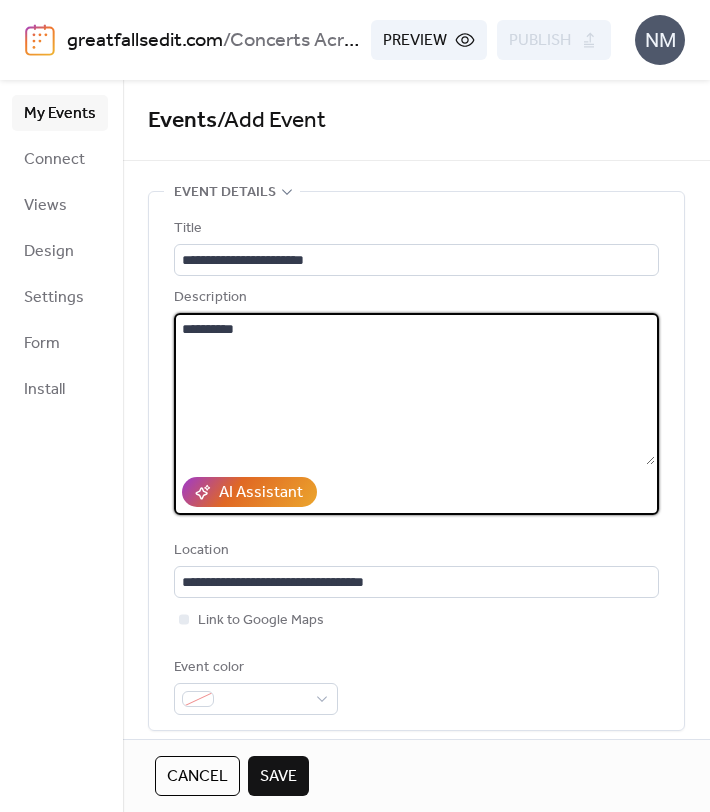 click on "**********" at bounding box center (414, 389) 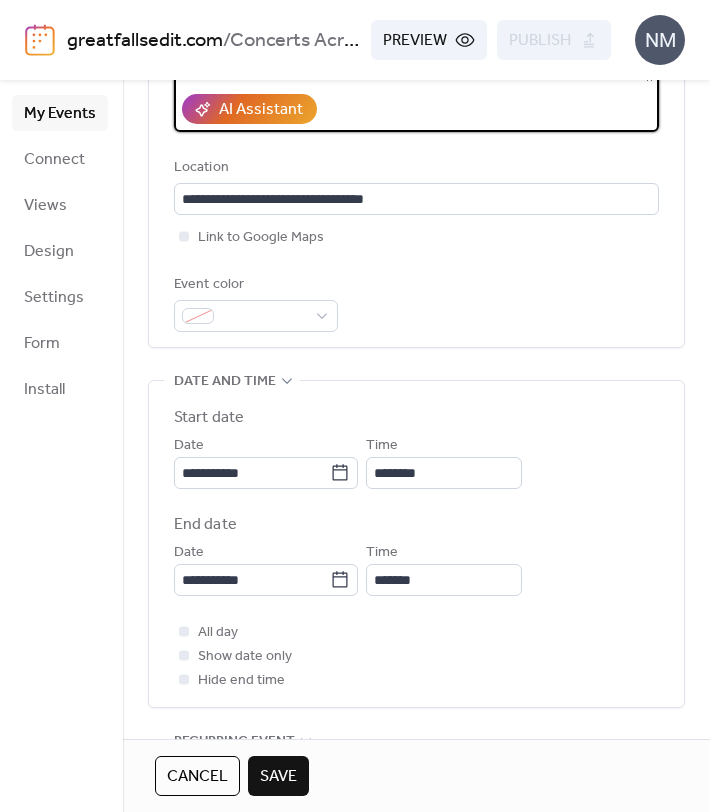 scroll, scrollTop: 387, scrollLeft: 0, axis: vertical 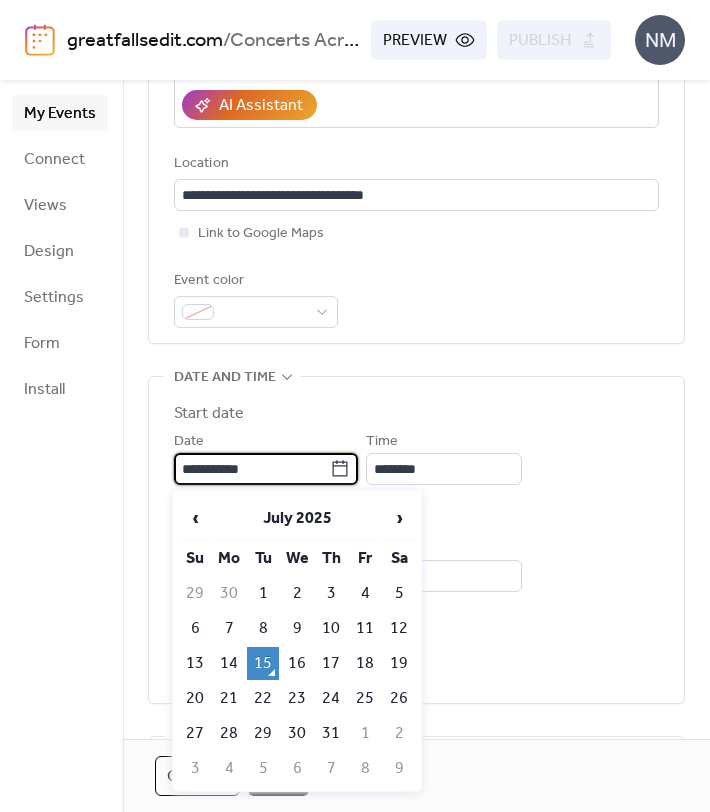 click on "**********" at bounding box center [252, 469] 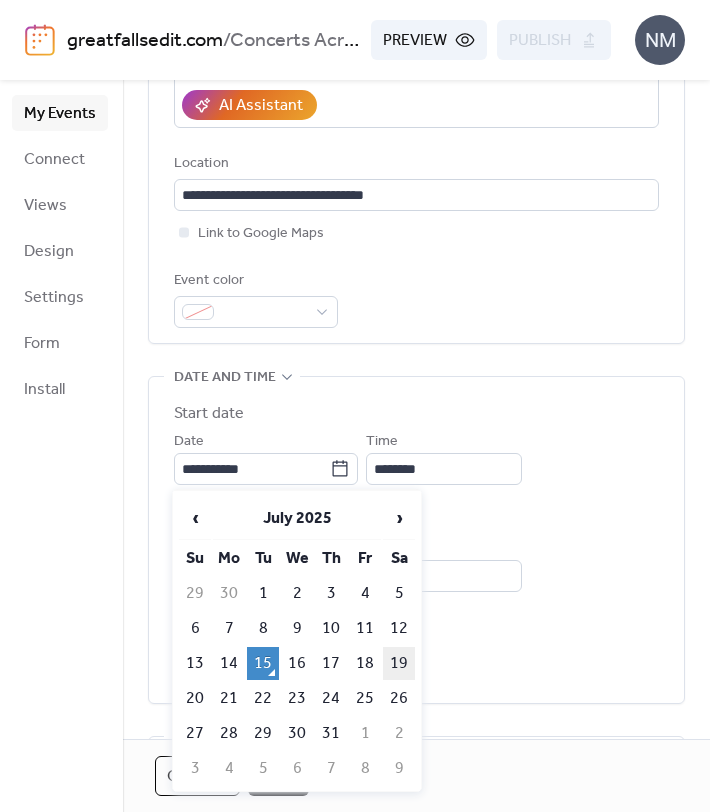 click on "19" at bounding box center [399, 663] 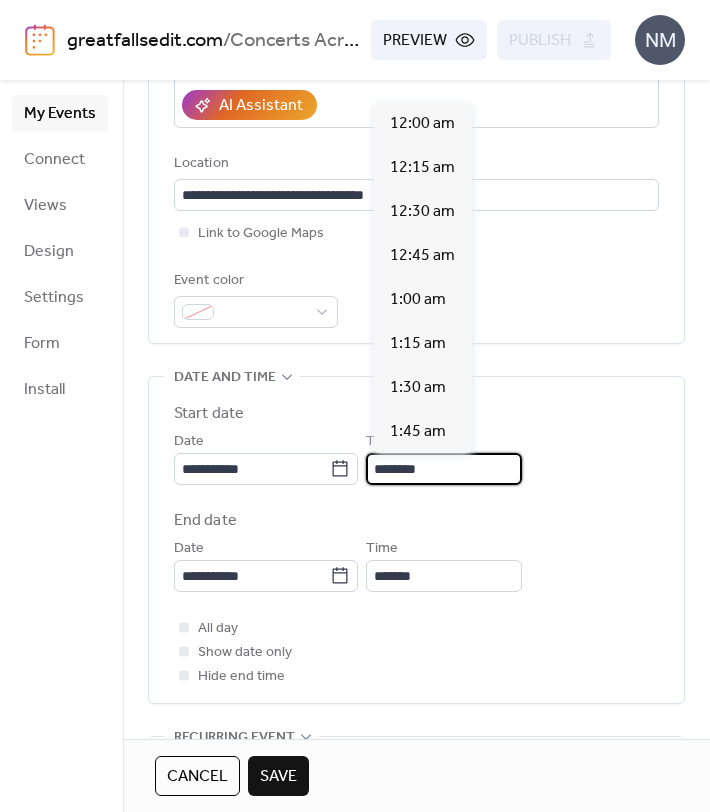 scroll, scrollTop: 2112, scrollLeft: 0, axis: vertical 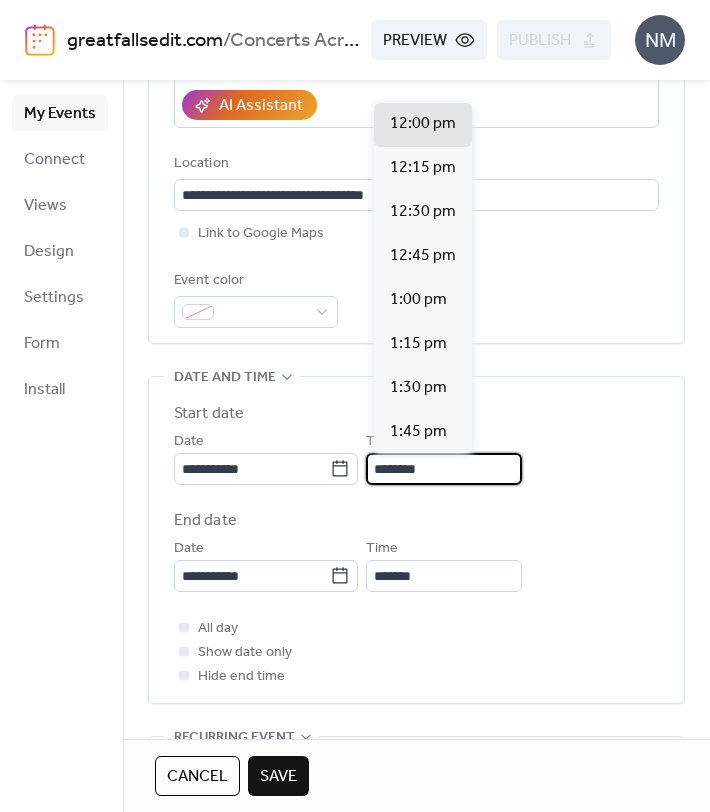click on "********" at bounding box center (444, 469) 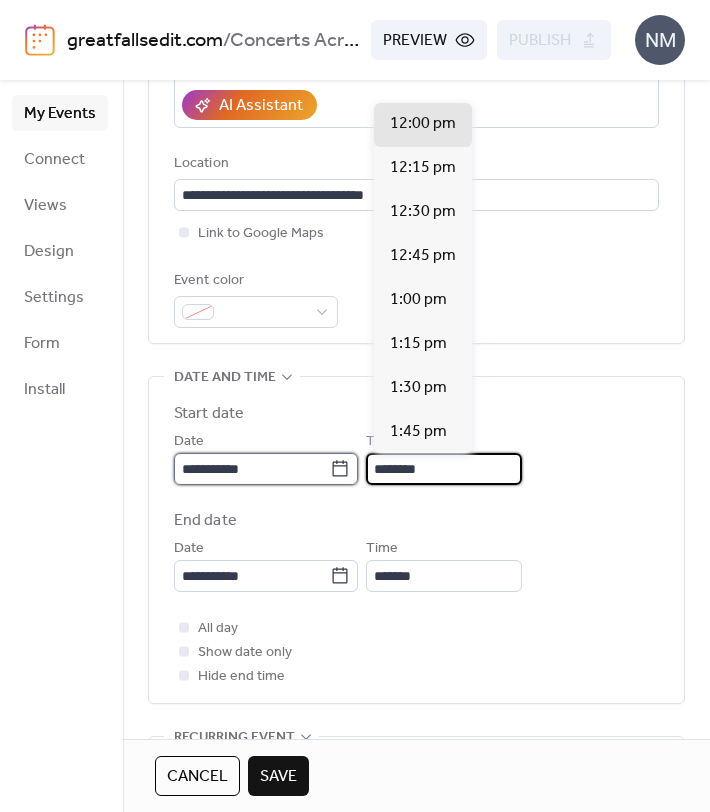 click on "**********" at bounding box center (252, 469) 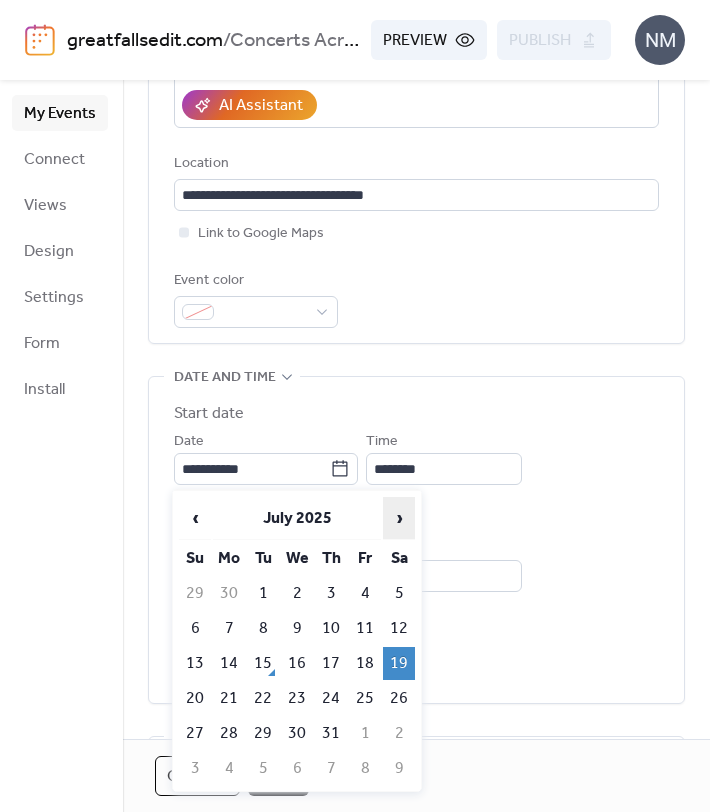 click on "›" at bounding box center [399, 518] 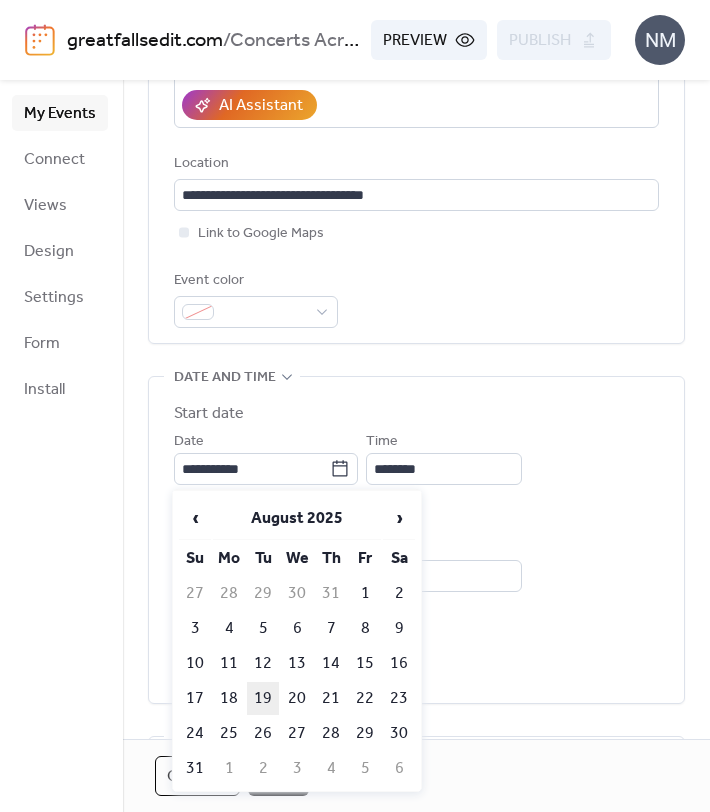 click on "19" at bounding box center (263, 698) 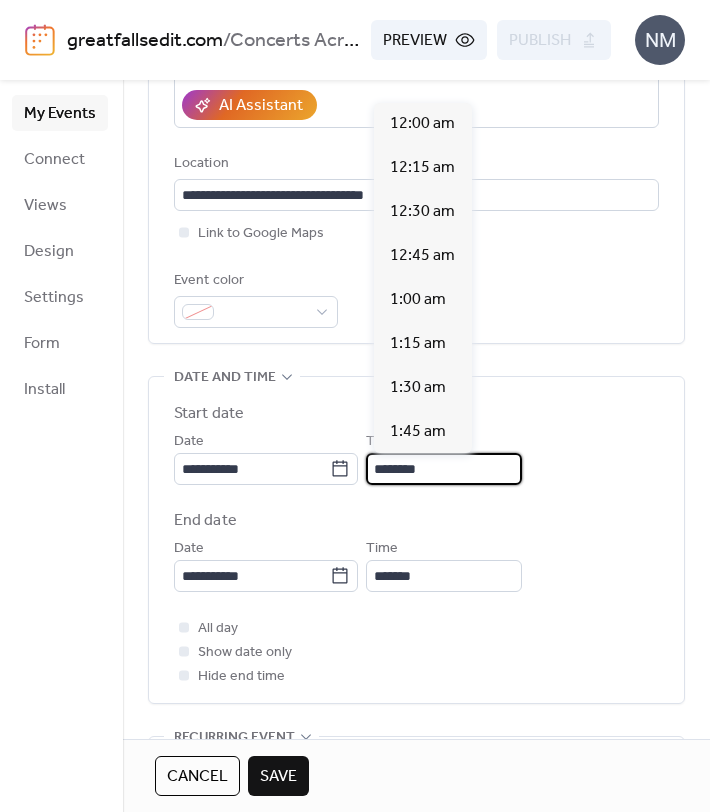 scroll, scrollTop: 2112, scrollLeft: 0, axis: vertical 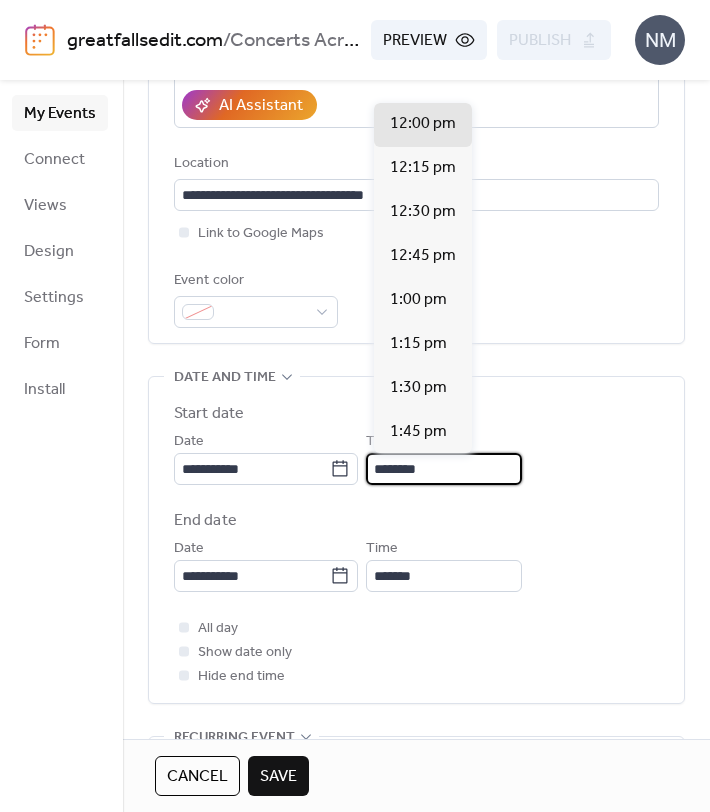 click on "********" at bounding box center [444, 469] 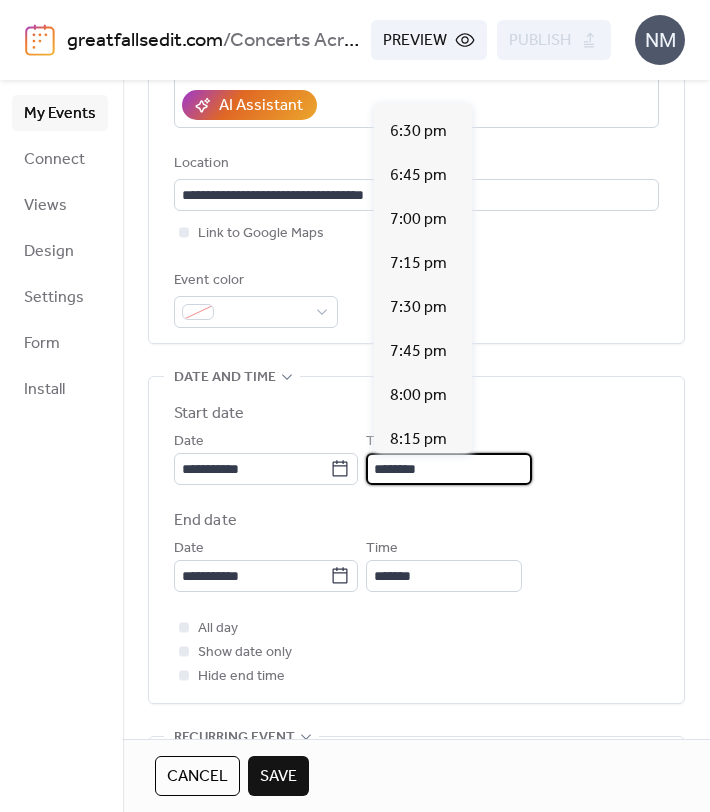 scroll, scrollTop: 3255, scrollLeft: 0, axis: vertical 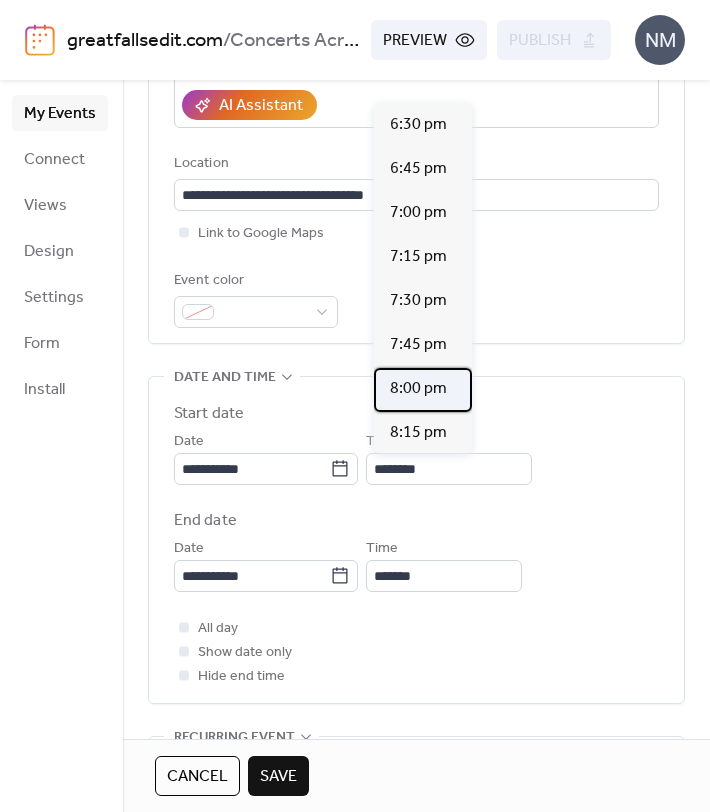click on "8:00 pm" at bounding box center (418, 389) 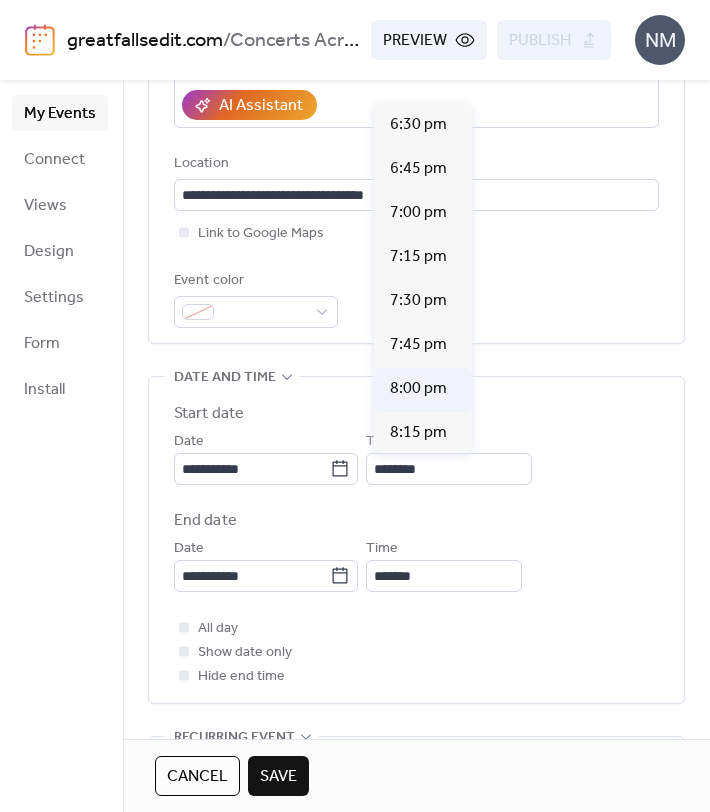 type on "*******" 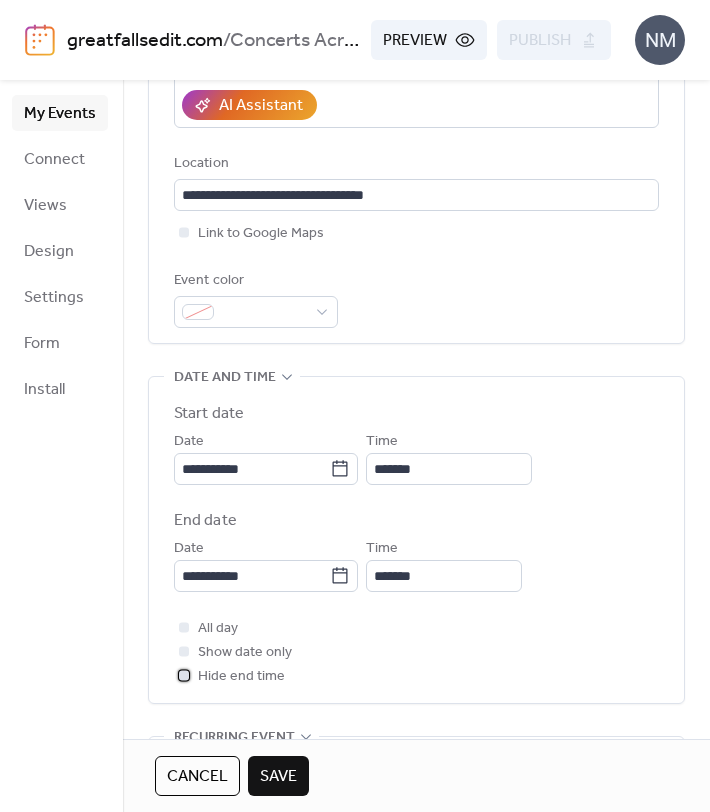 click at bounding box center (184, 675) 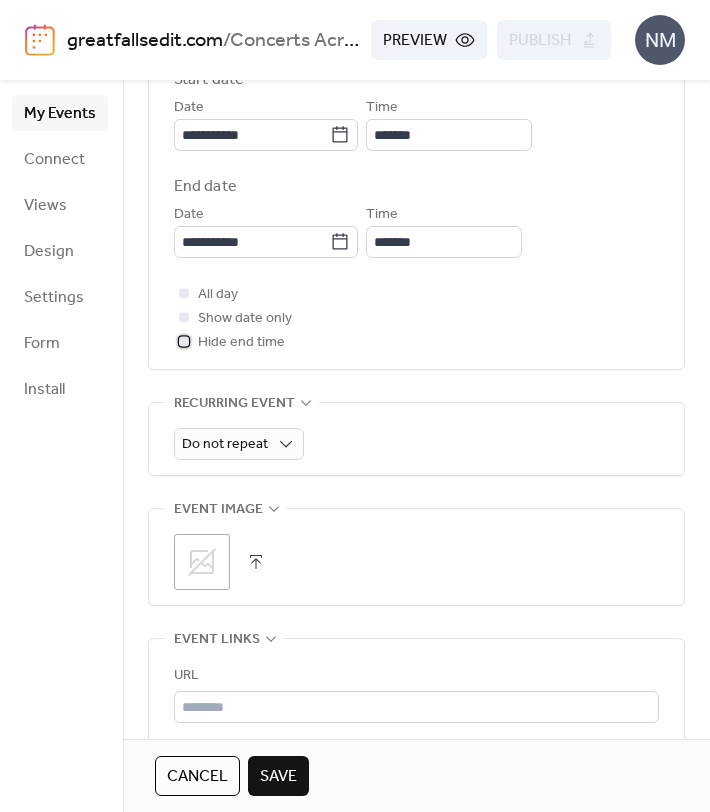 scroll, scrollTop: 761, scrollLeft: 0, axis: vertical 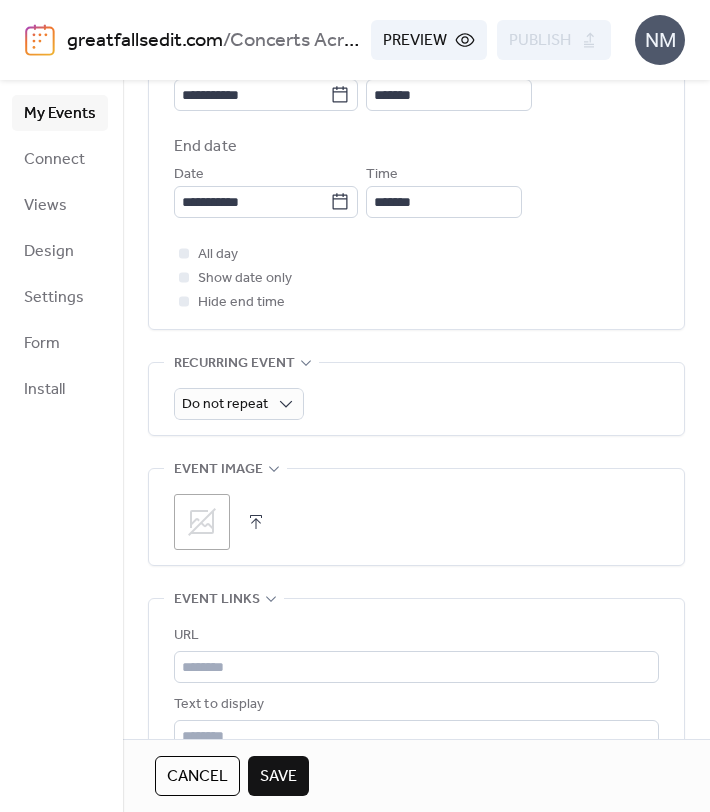 click 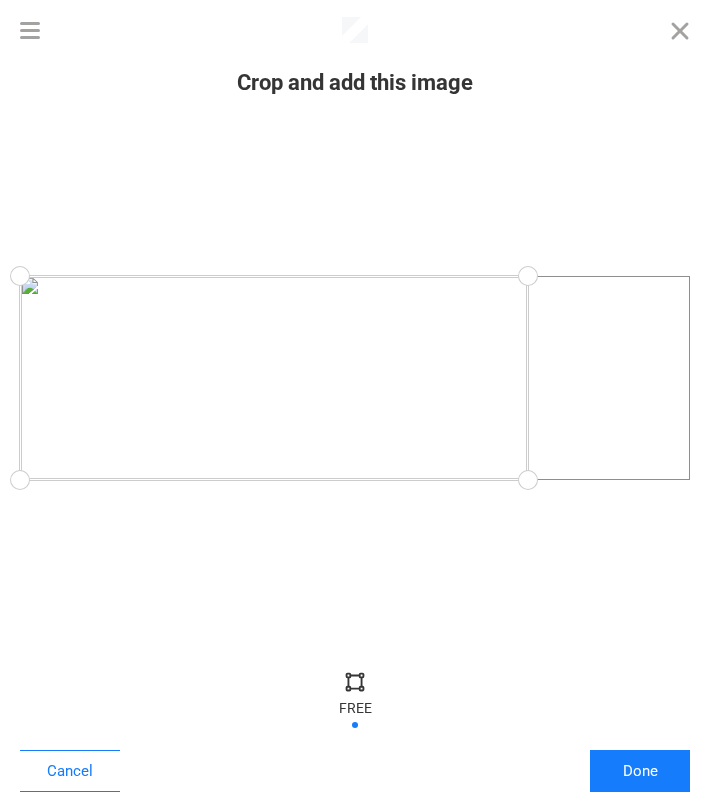 drag, startPoint x: 693, startPoint y: 480, endPoint x: 533, endPoint y: 501, distance: 161.37224 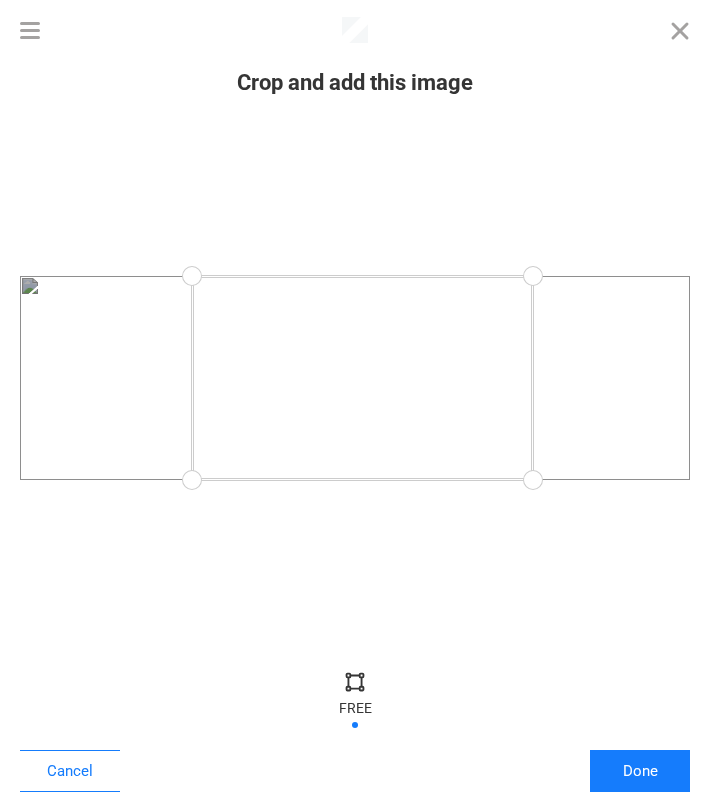drag, startPoint x: 24, startPoint y: 476, endPoint x: 192, endPoint y: 483, distance: 168.14577 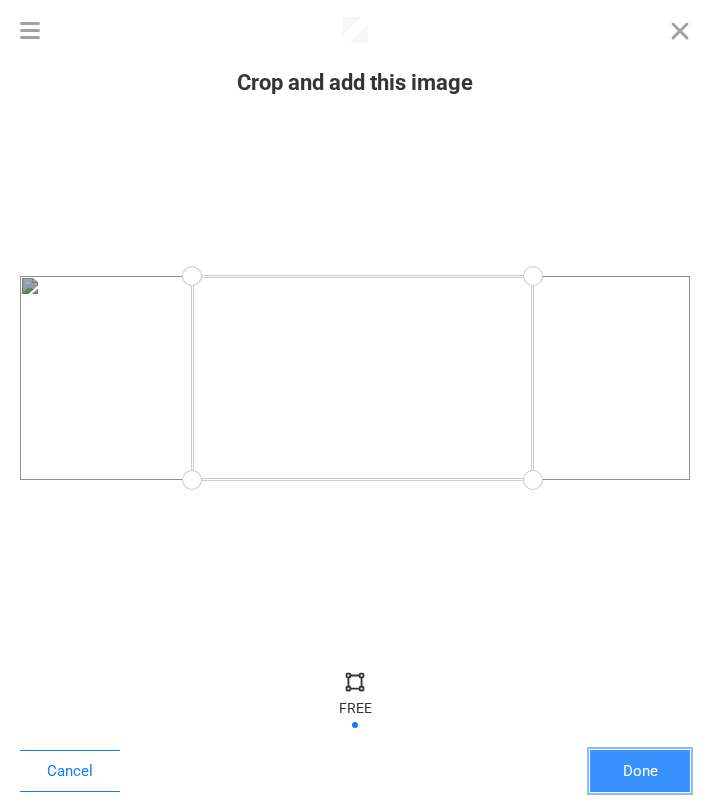 click on "Done" at bounding box center (640, 771) 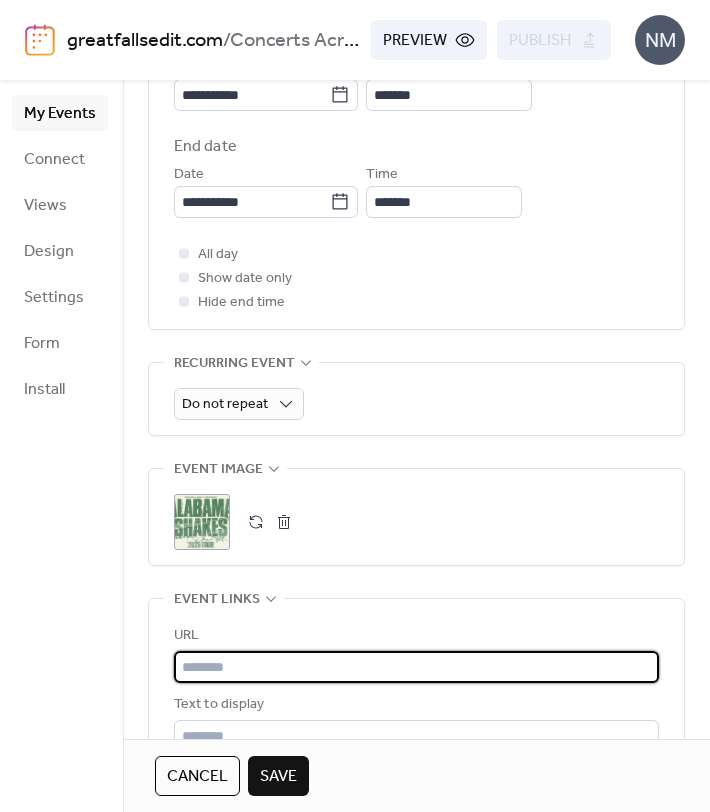 click at bounding box center [416, 667] 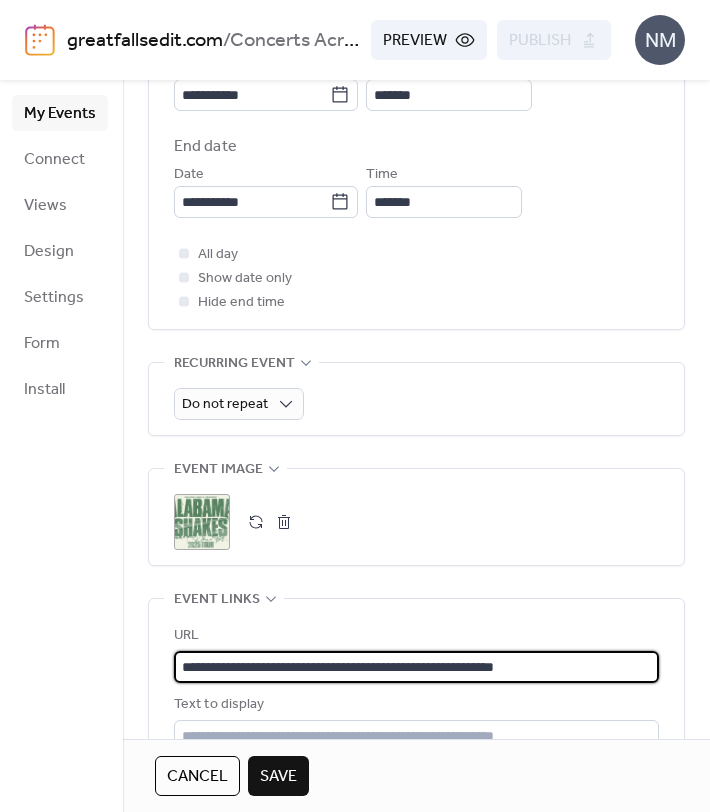 scroll, scrollTop: 1, scrollLeft: 0, axis: vertical 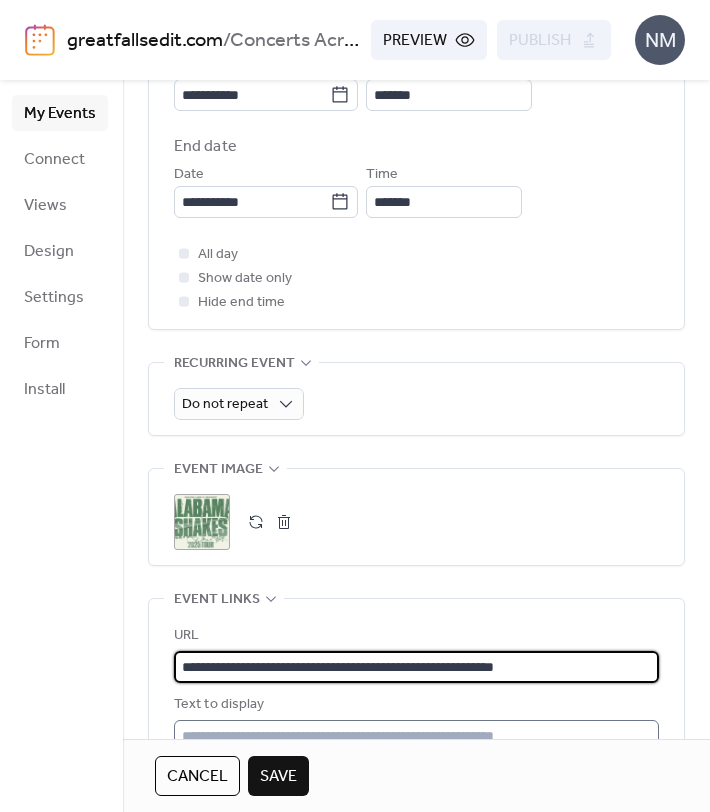 type on "**********" 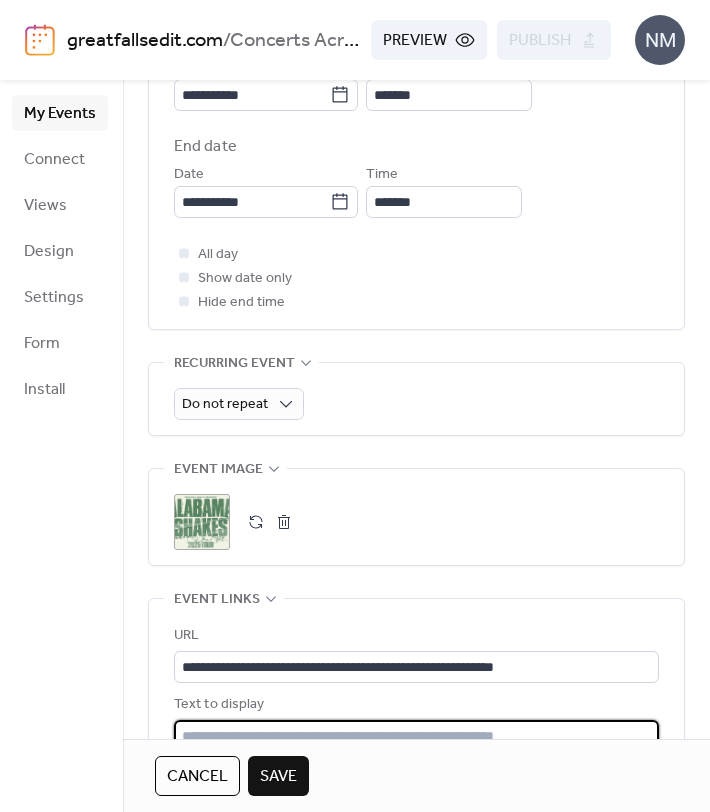 scroll, scrollTop: 0, scrollLeft: 0, axis: both 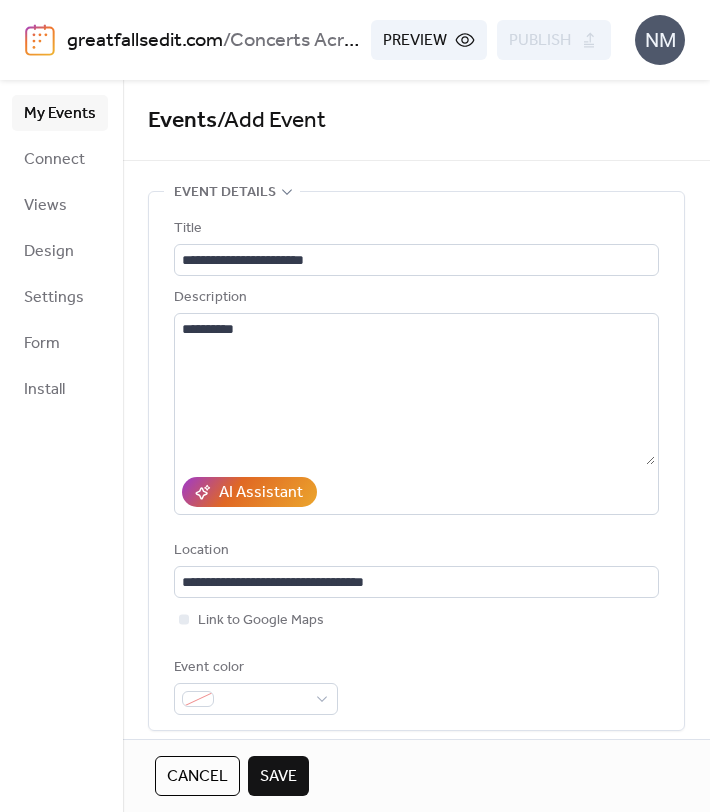 click on "Save" at bounding box center (278, 776) 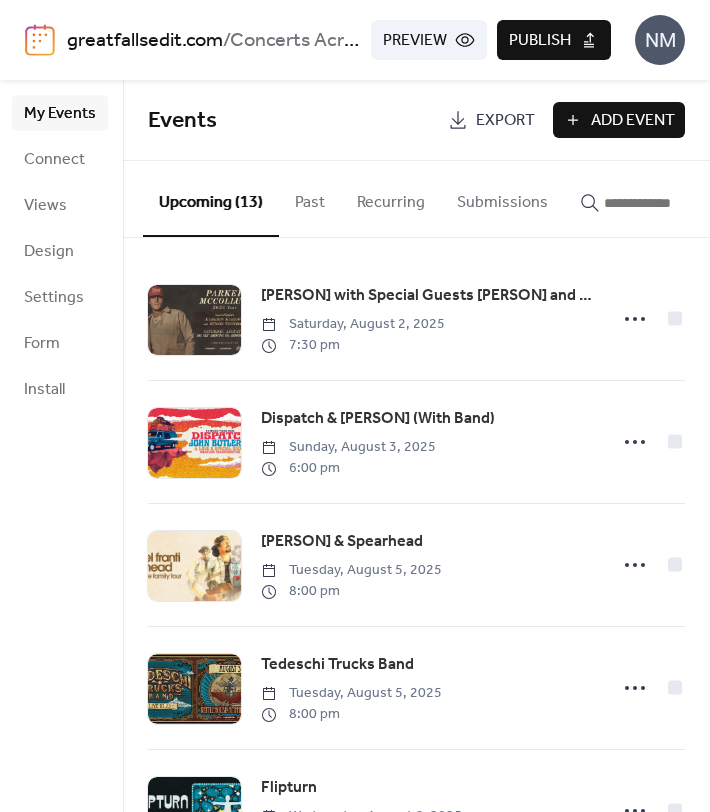 click on "Publish" at bounding box center [554, 40] 